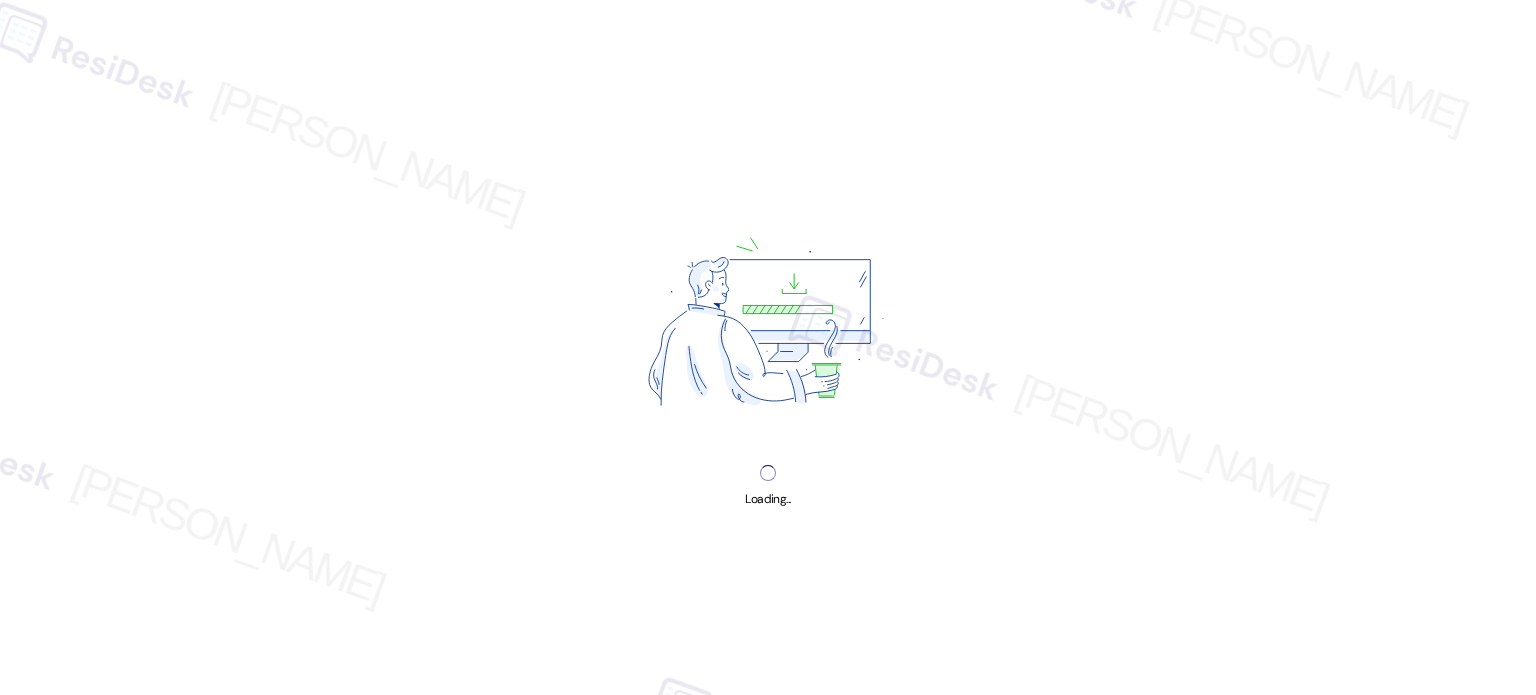 scroll, scrollTop: 0, scrollLeft: 0, axis: both 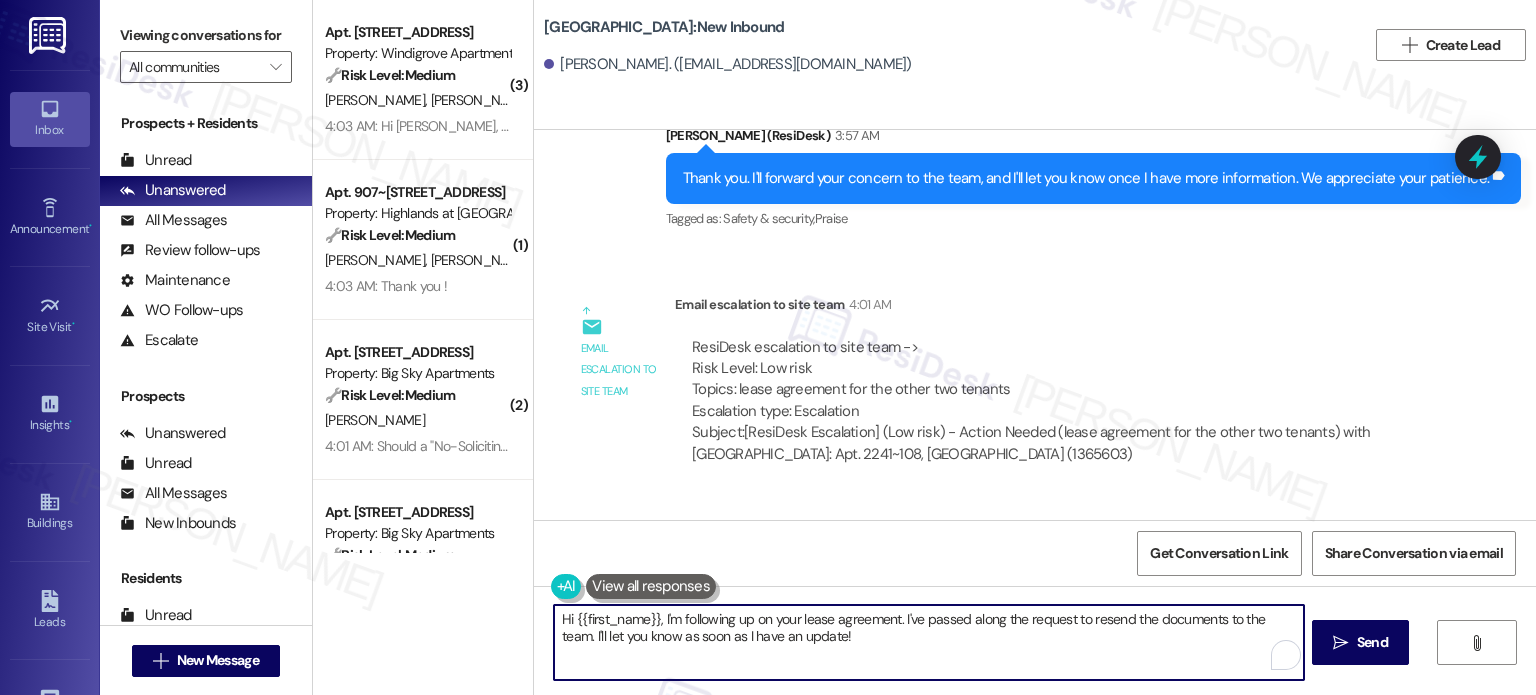 drag, startPoint x: 655, startPoint y: 619, endPoint x: 918, endPoint y: 660, distance: 266.17664 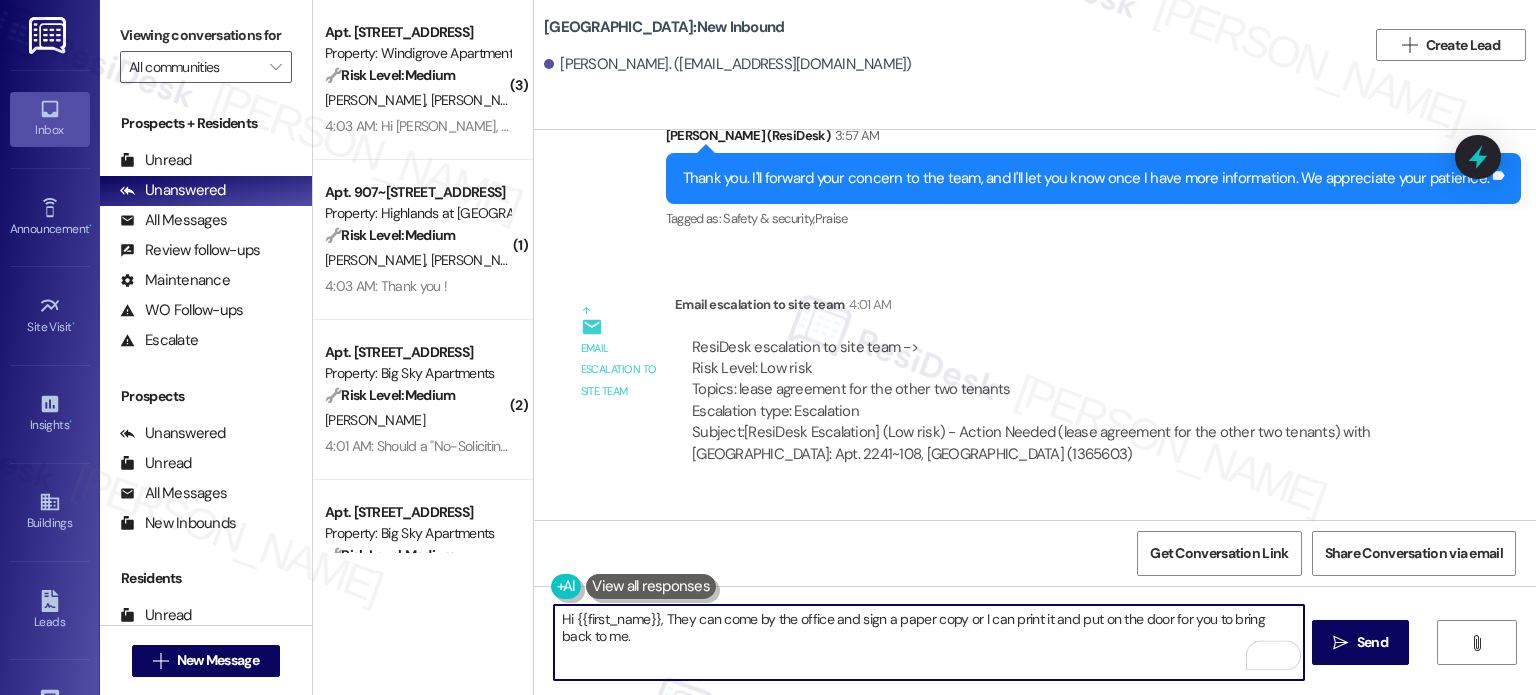 click on "Hi {{first_name}}, They can come by the office and sign a paper copy or I can print it and put on the door for you to bring back to me." at bounding box center [928, 642] 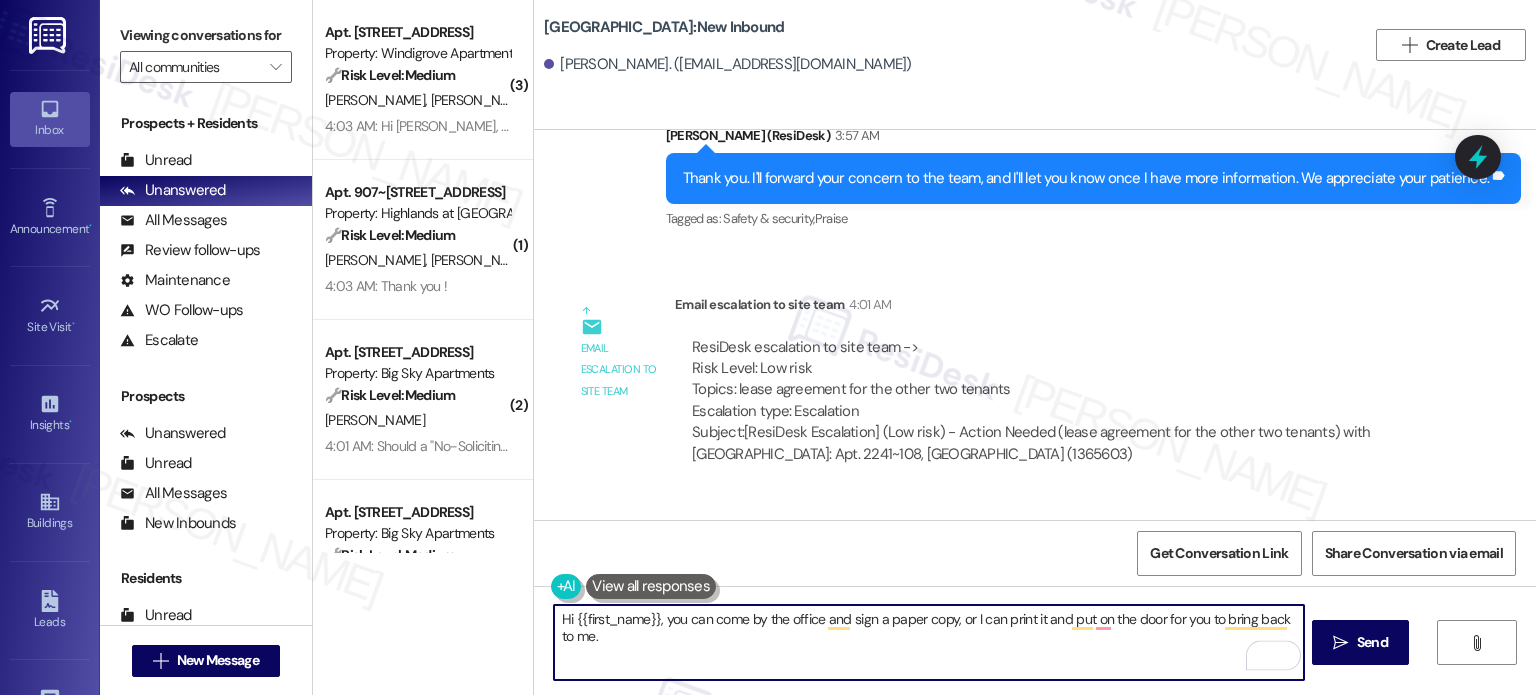 click on "Hi {{first_name}}, you can come by the office and sign a paper copy, or I can print it and put on the door for you to bring back to me." at bounding box center (928, 642) 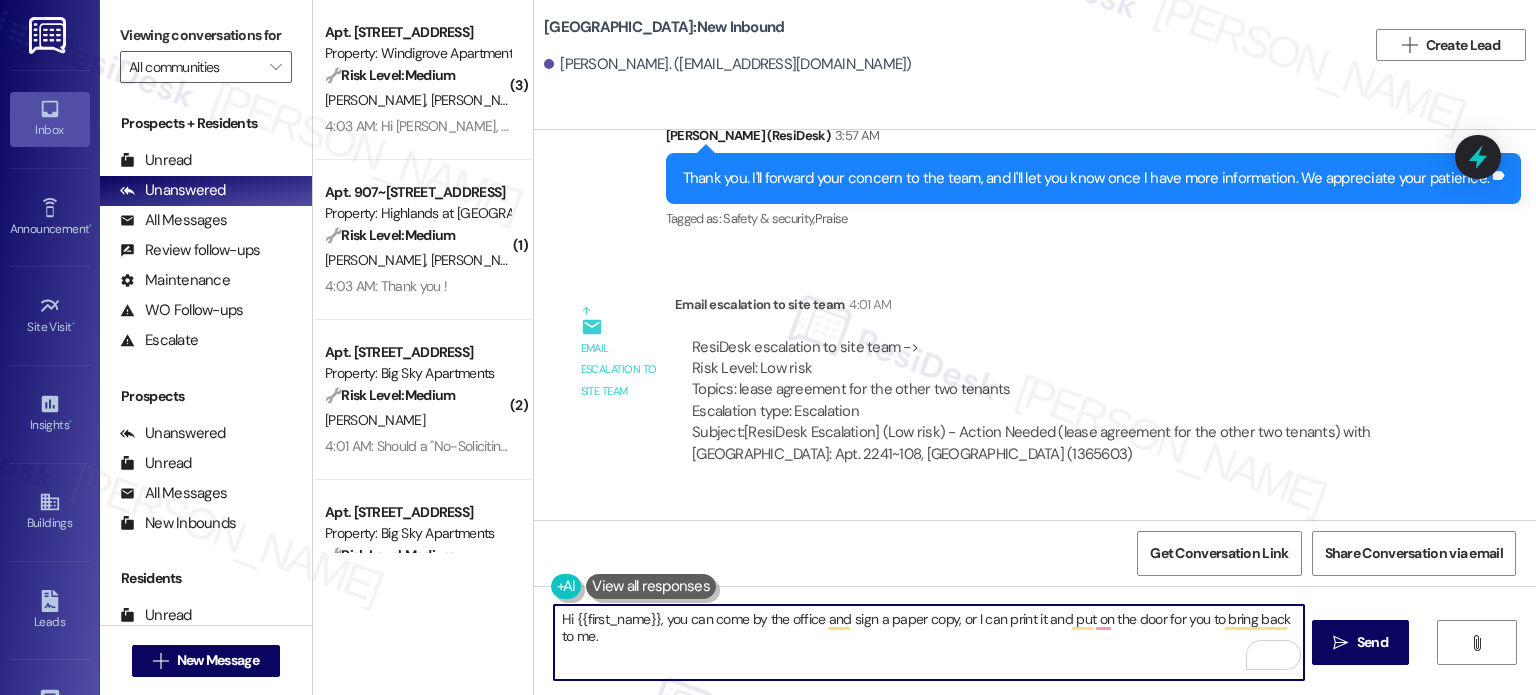 click on "Hi {{first_name}}, you can come by the office and sign a paper copy, or I can print it and put on the door for you to bring back to me." at bounding box center (928, 642) 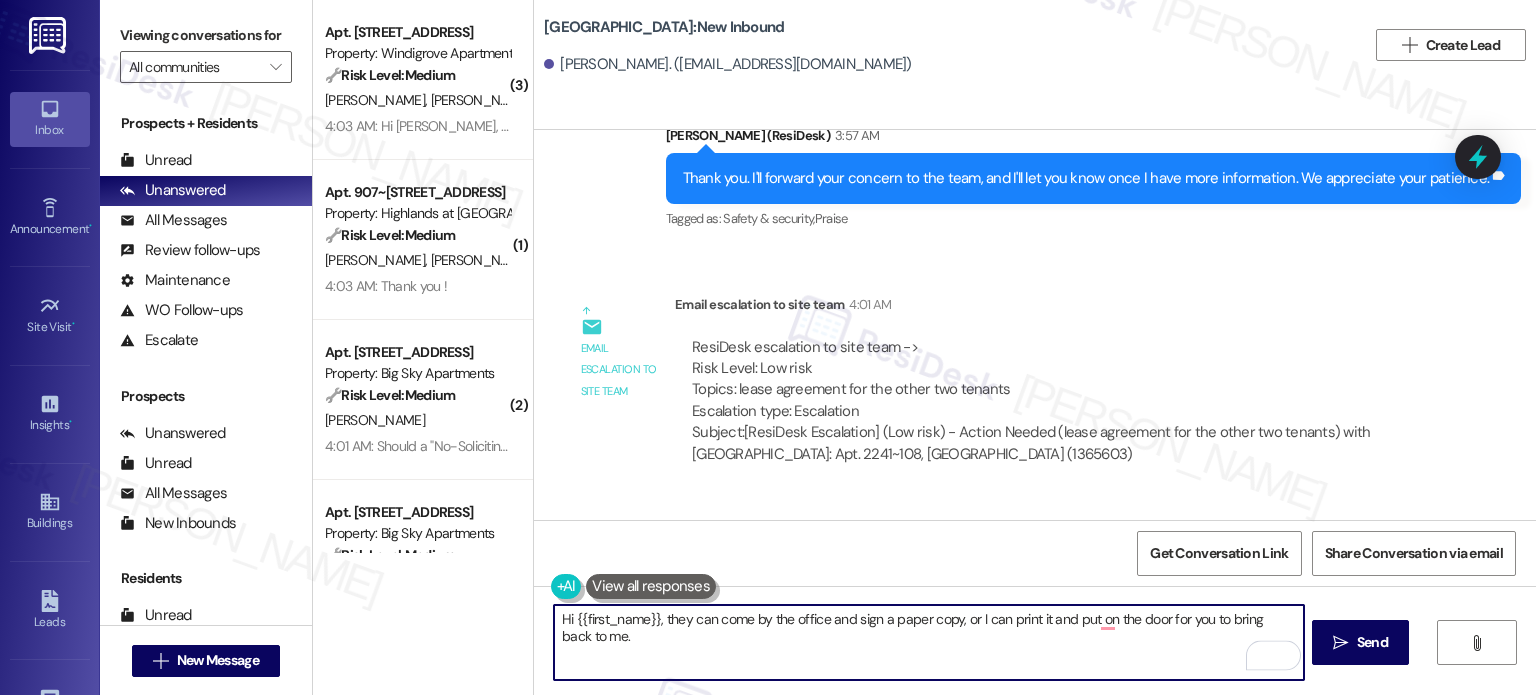 drag, startPoint x: 973, startPoint y: 615, endPoint x: 974, endPoint y: 659, distance: 44.011364 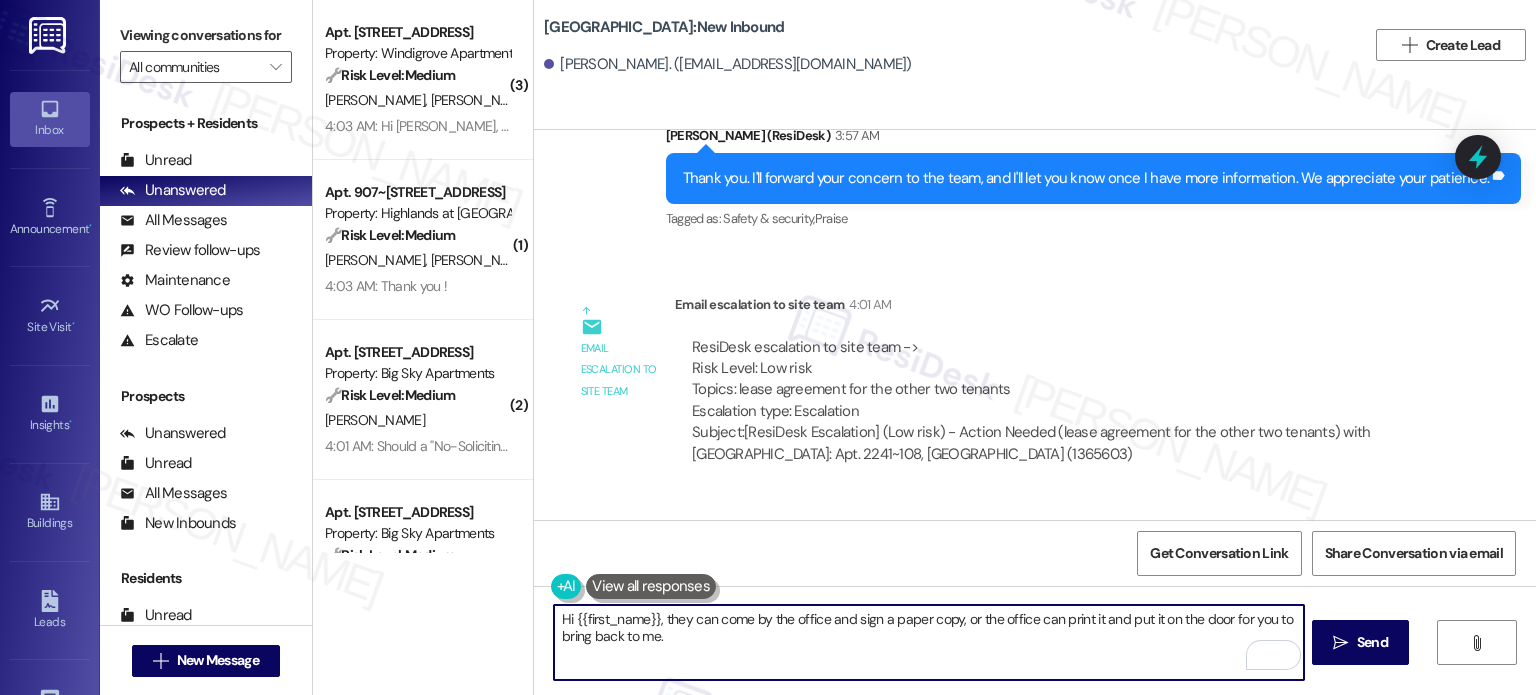 click on "Hi {{first_name}}, they can come by the office and sign a paper copy, or the office can print it and put it on the door for you to bring back to me." at bounding box center [928, 642] 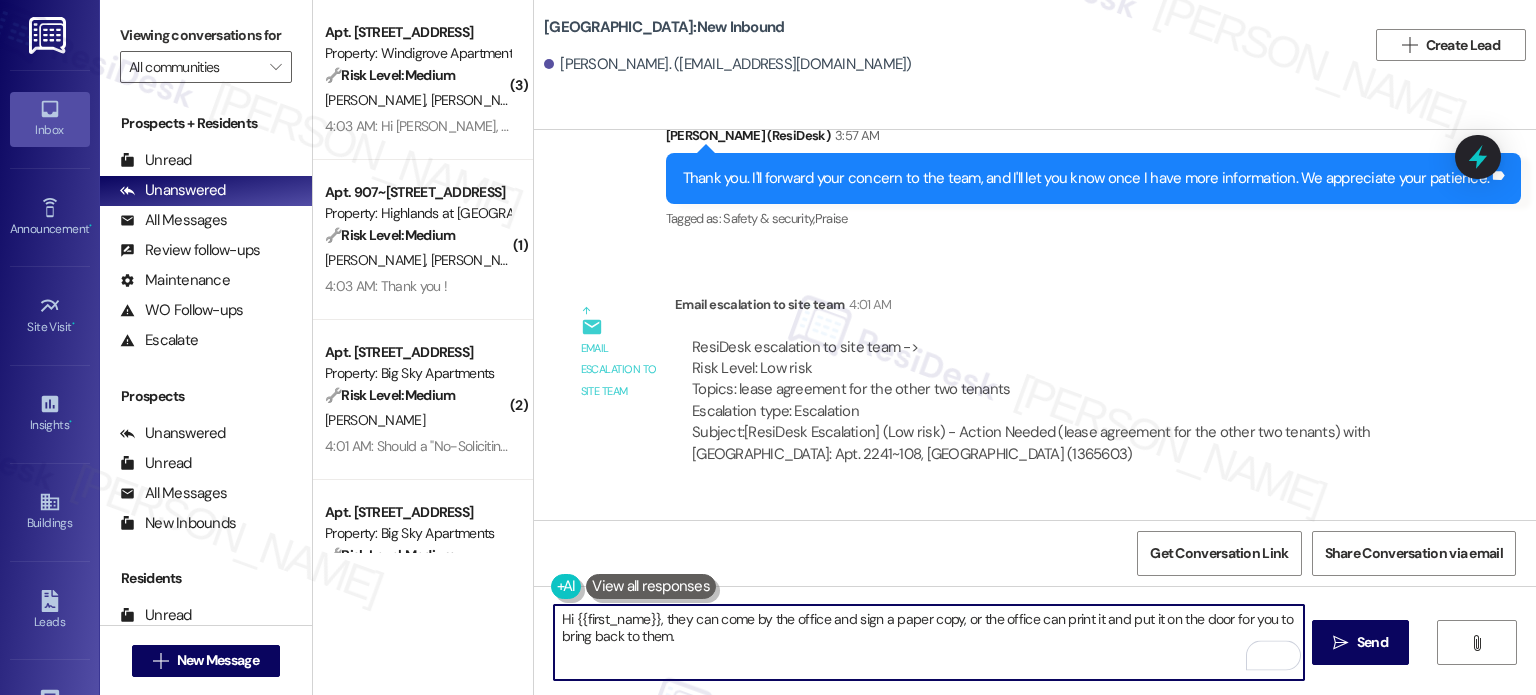 click on "Hi {{first_name}}, they can come by the office and sign a paper copy, or the office can print it and put it on the door for you to bring back to them." at bounding box center [928, 642] 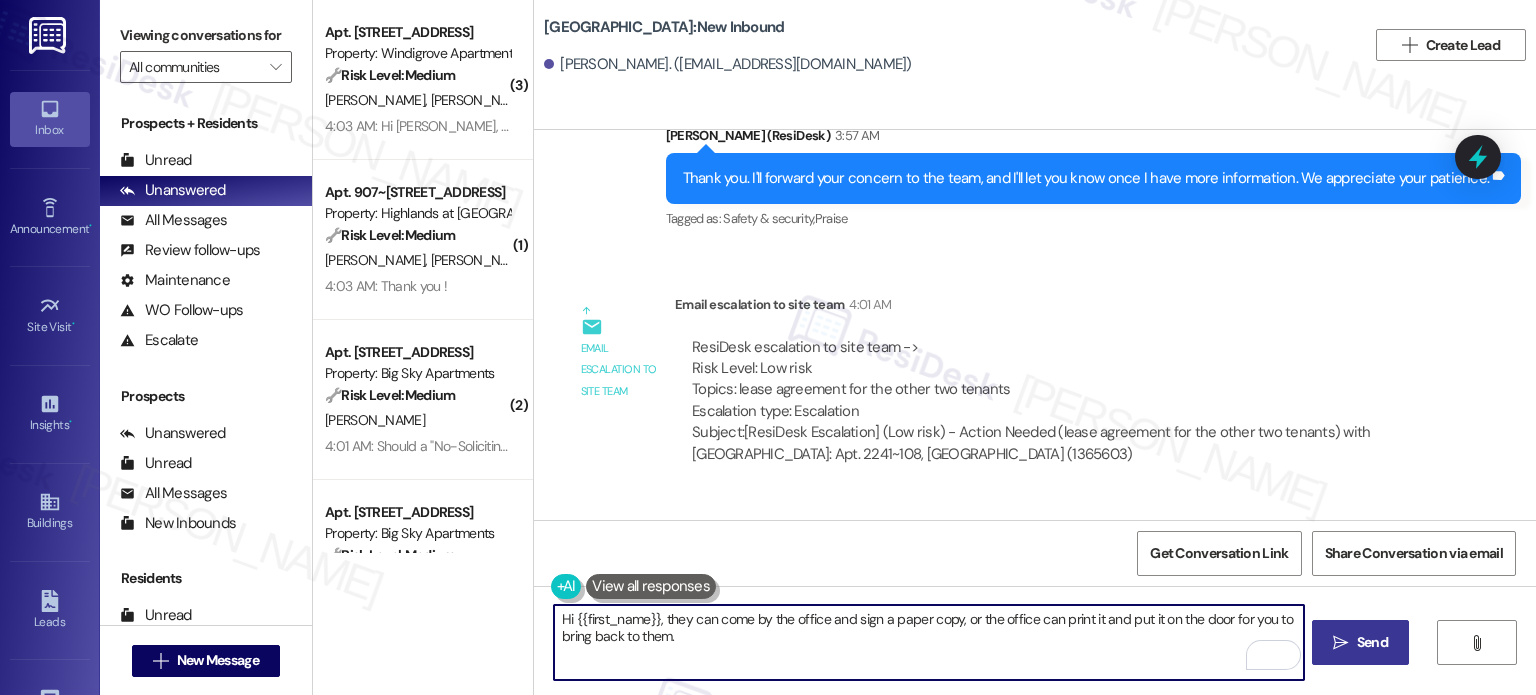 type on "Hi {{first_name}}, they can come by the office and sign a paper copy, or the office can print it and put it on the door for you to bring back to them." 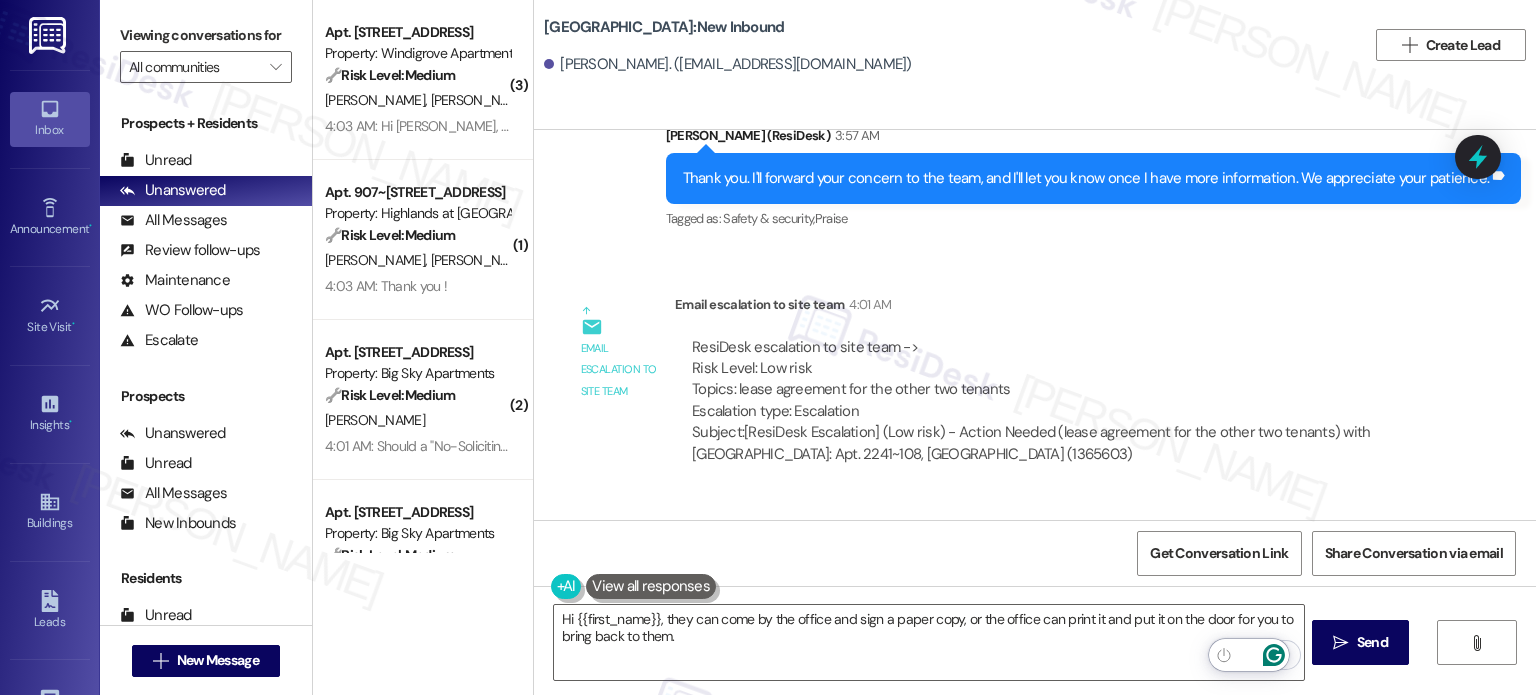 drag, startPoint x: 1377, startPoint y: 646, endPoint x: 1361, endPoint y: 515, distance: 131.97348 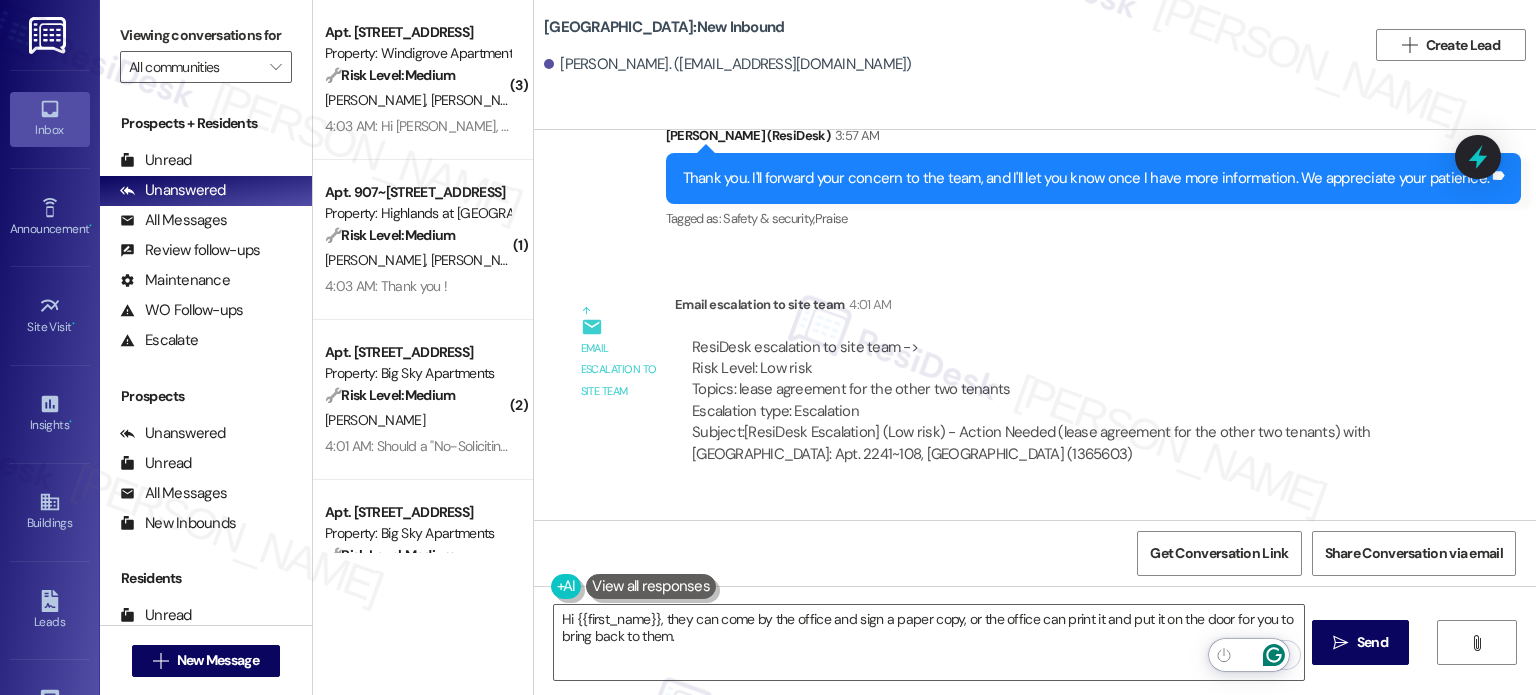 click on " Send" at bounding box center [1360, 642] 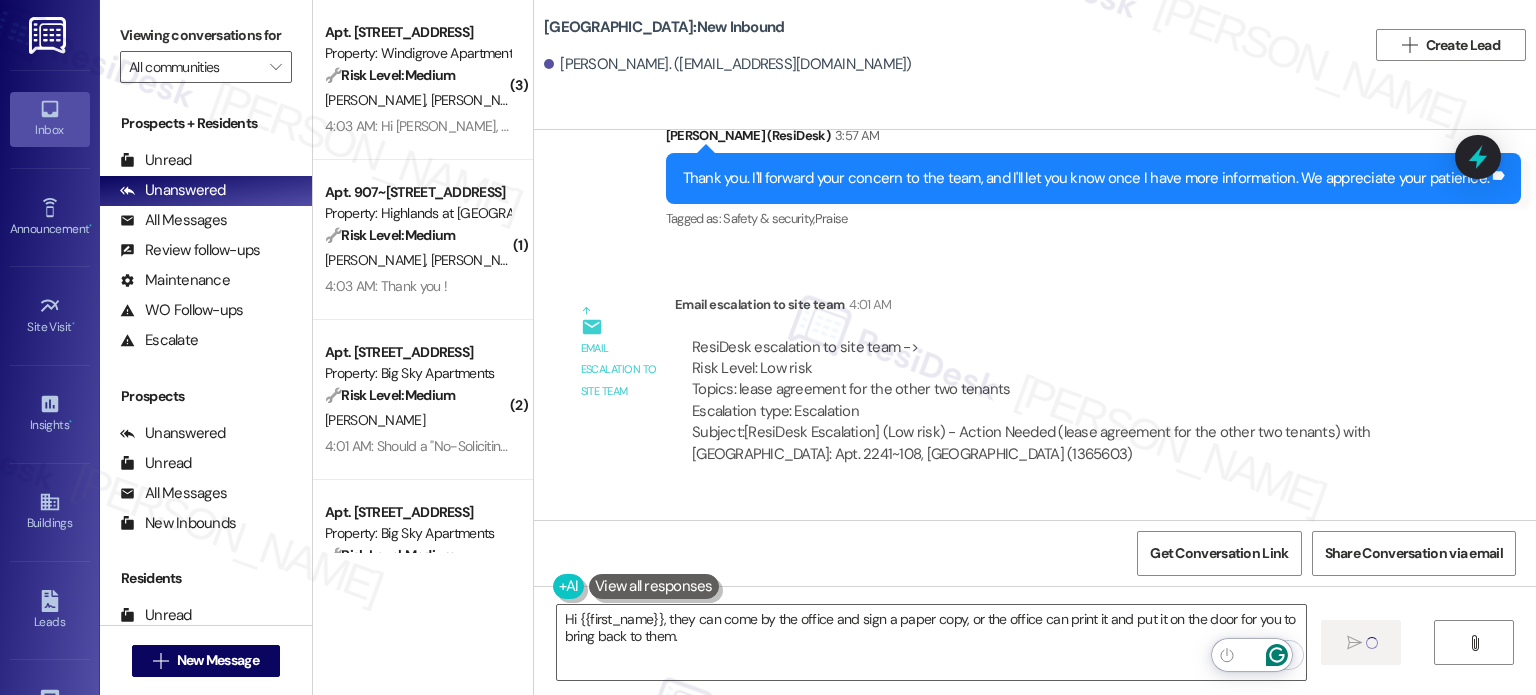 type 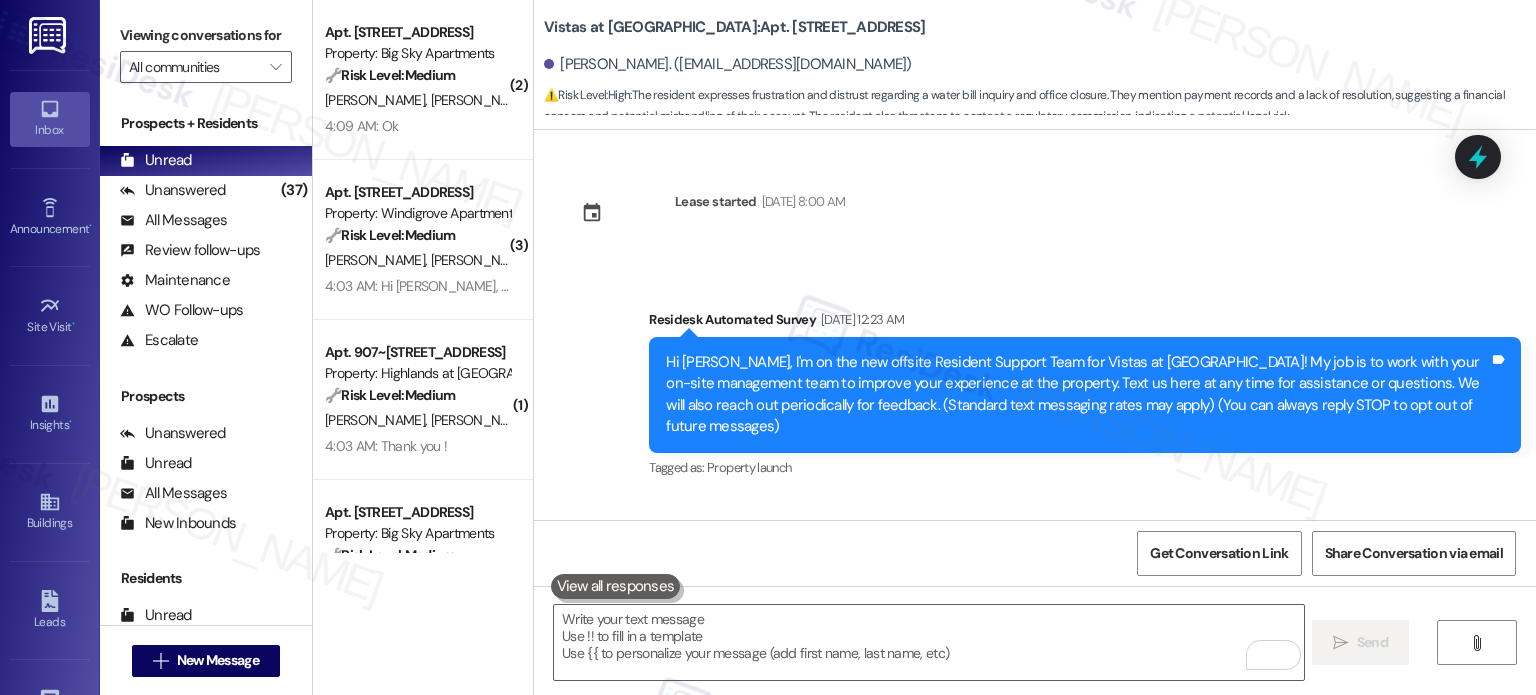 scroll, scrollTop: 0, scrollLeft: 0, axis: both 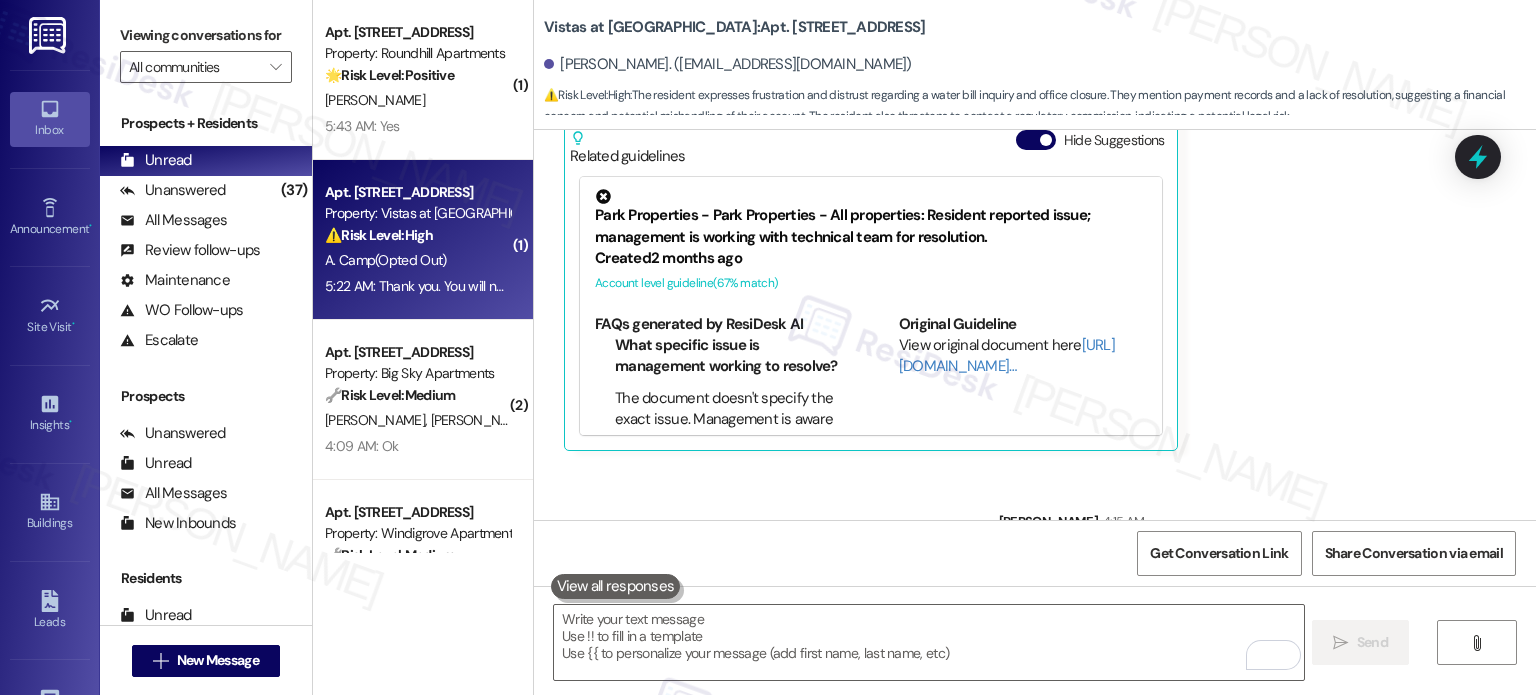click on "A. Camp  (Opted Out)" at bounding box center (417, 260) 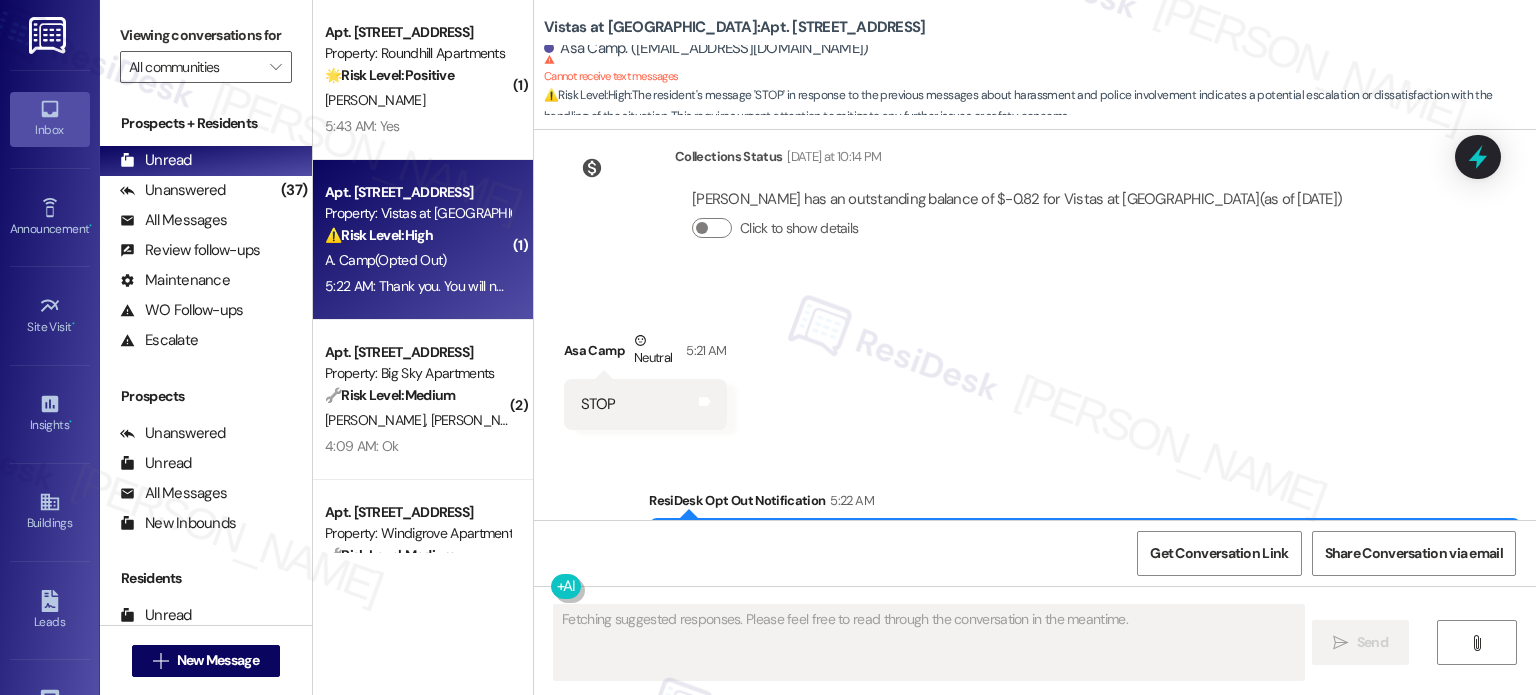 scroll, scrollTop: 1168, scrollLeft: 0, axis: vertical 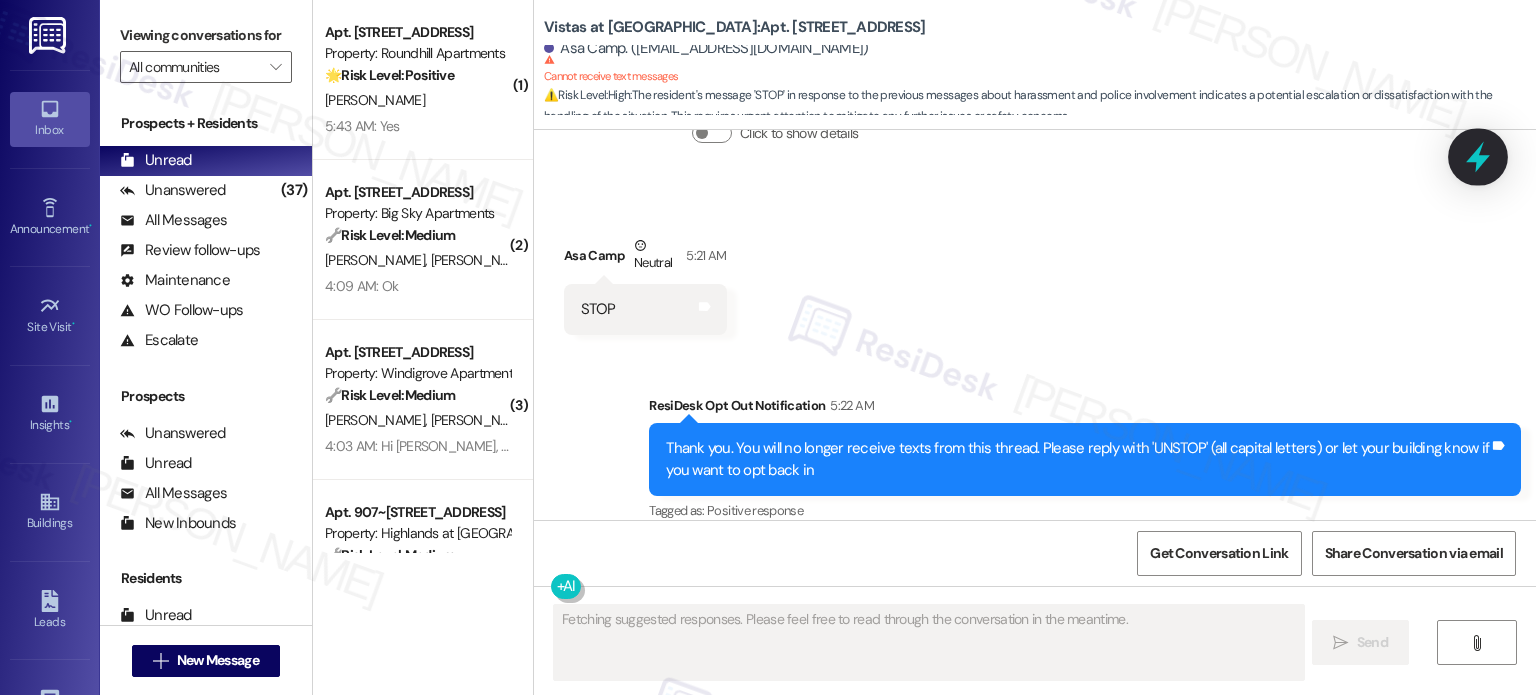 click 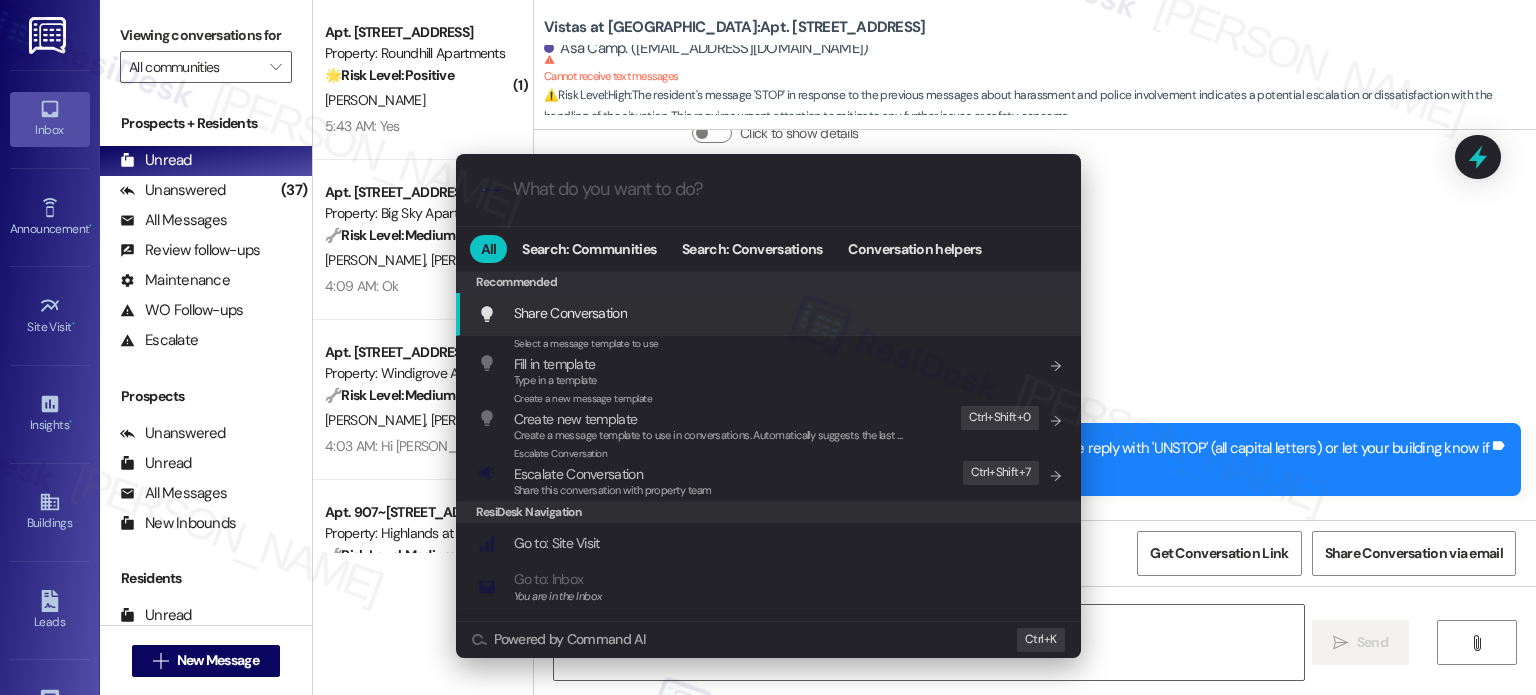 type on "Hi {{first_name}}, I understand" 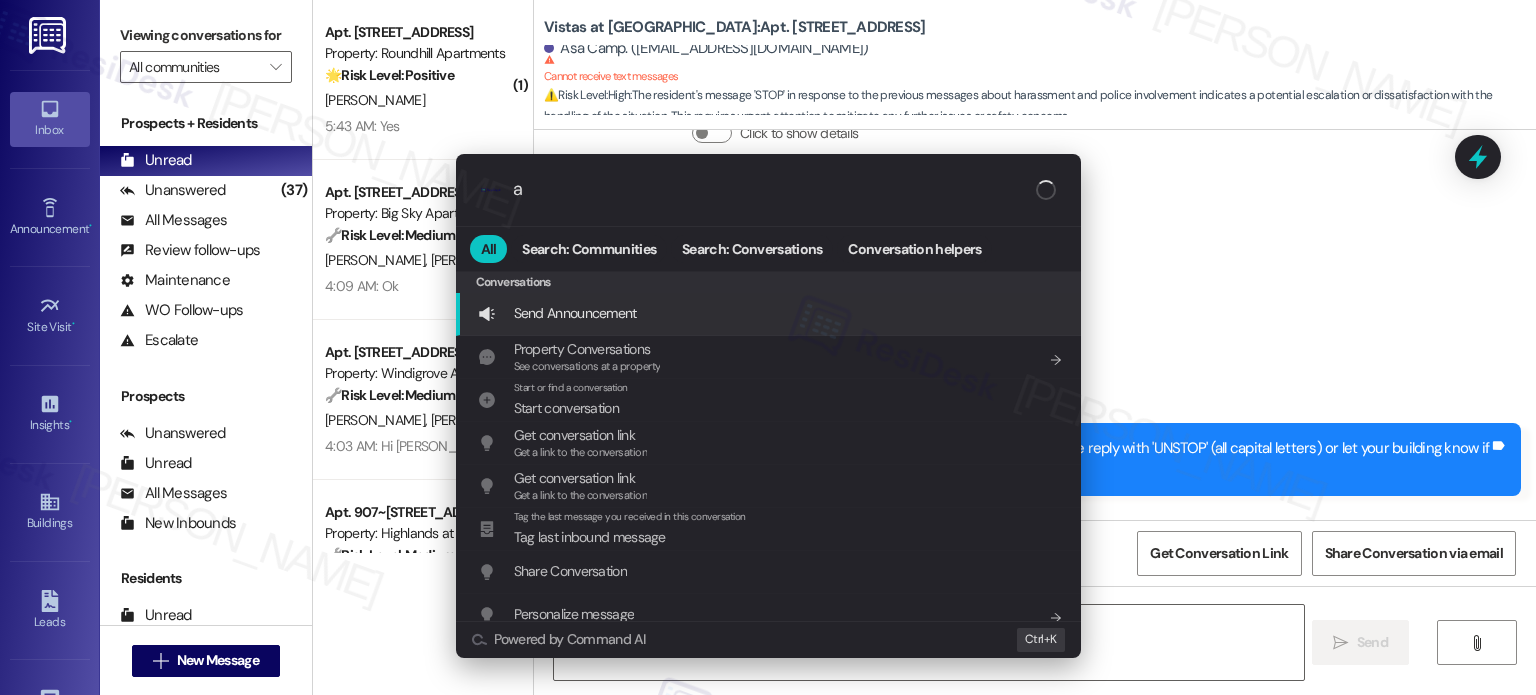 type on "Hi {{first_name}}, I understand your frustration" 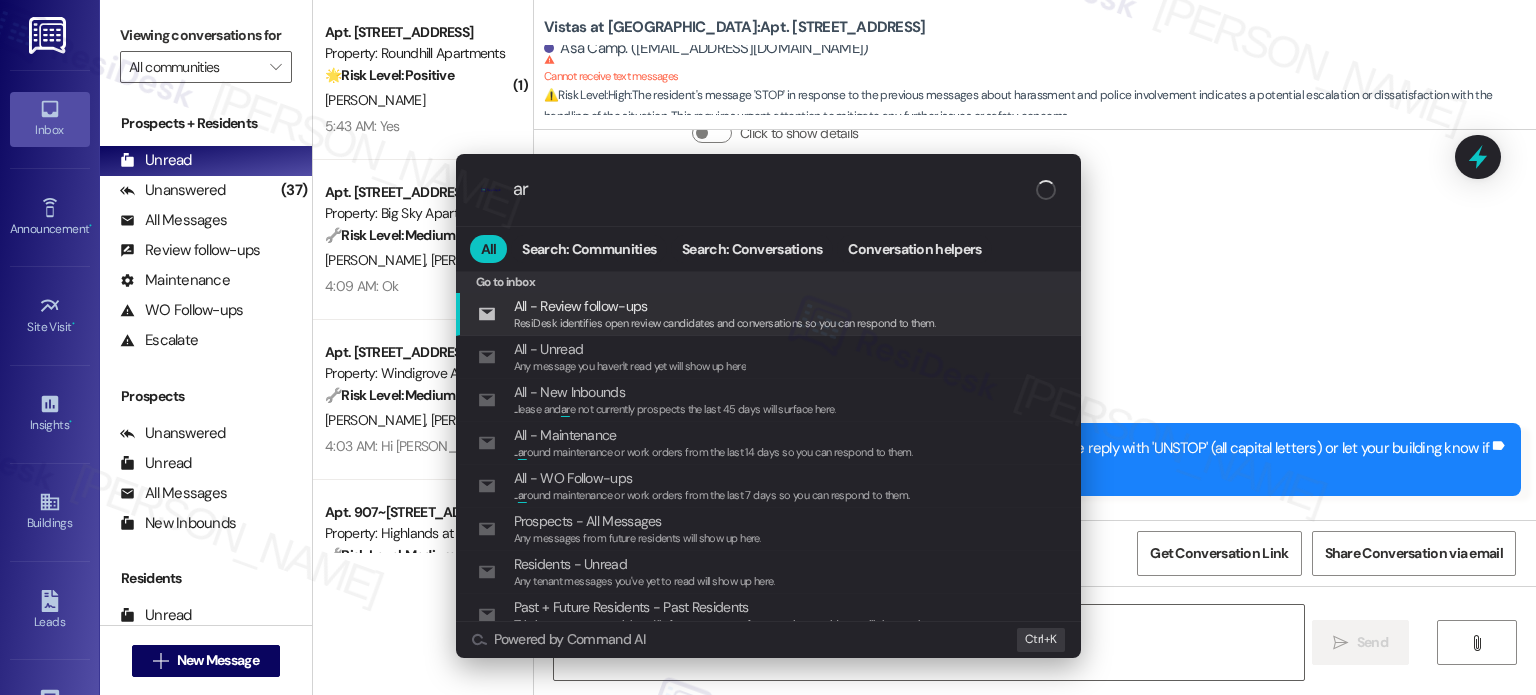 type on "Hi {{first_name}}, I understand your frustration. Please report" 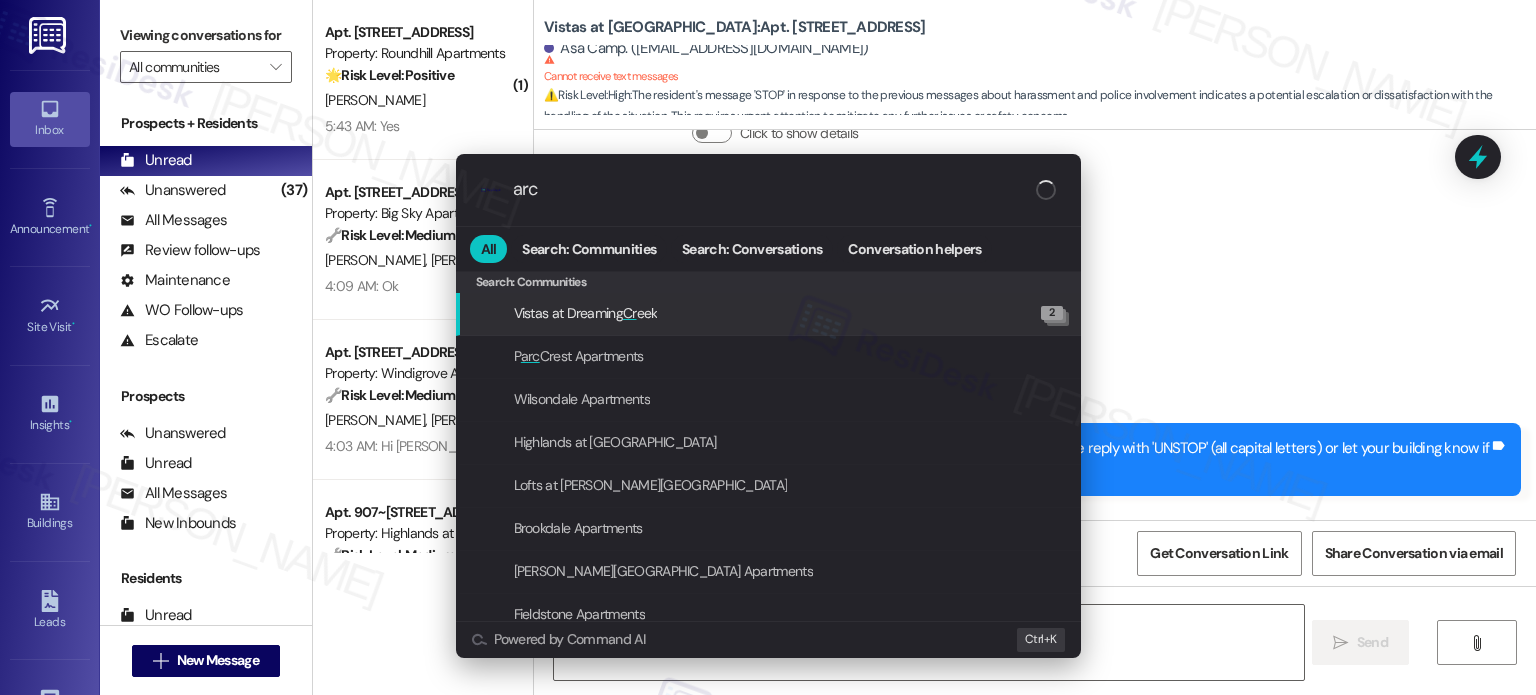 type on "Hi {{first_name}}, I understand your frustration. Please report any specific incidents" 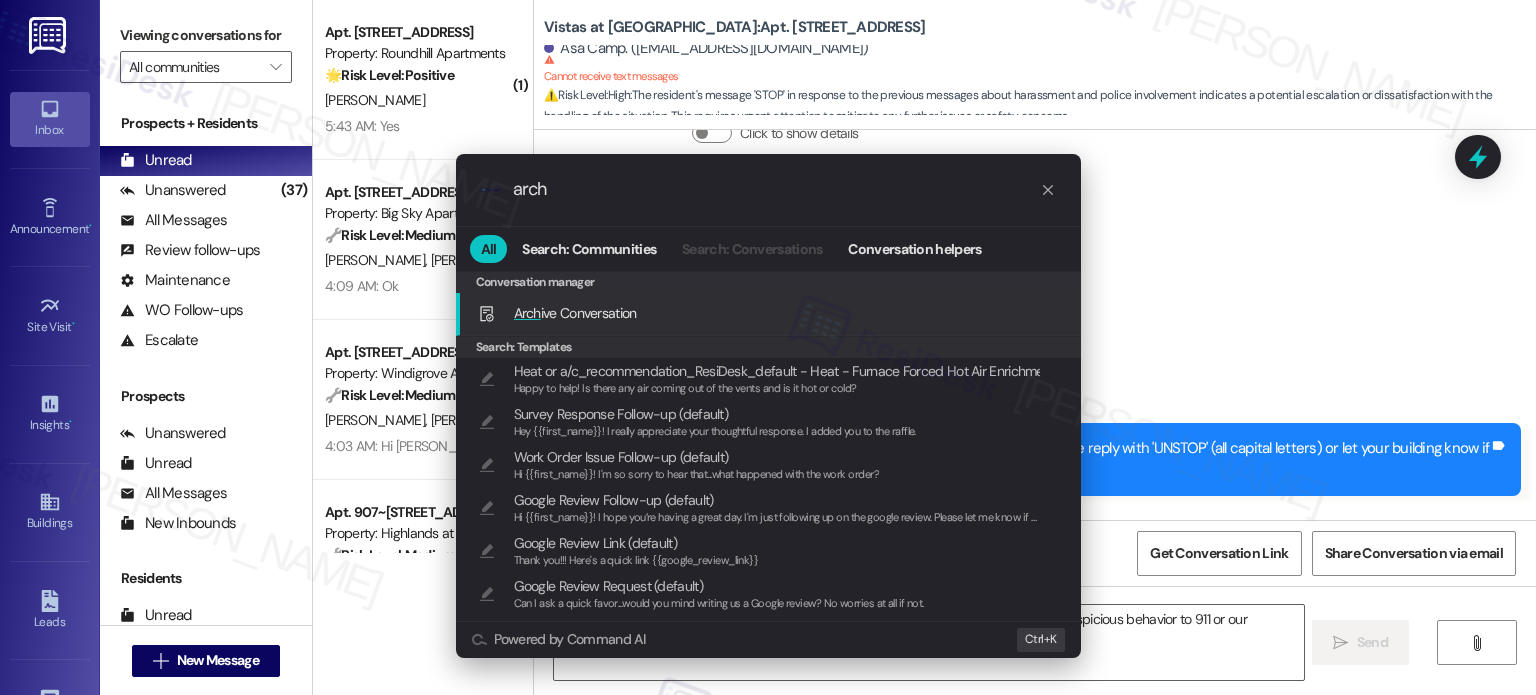 type on "Hi {{first_name}}, I understand your frustration. Please report any specific incidents or suspicious behavior to 911 or our emergency line so we can ensure your safety. How" 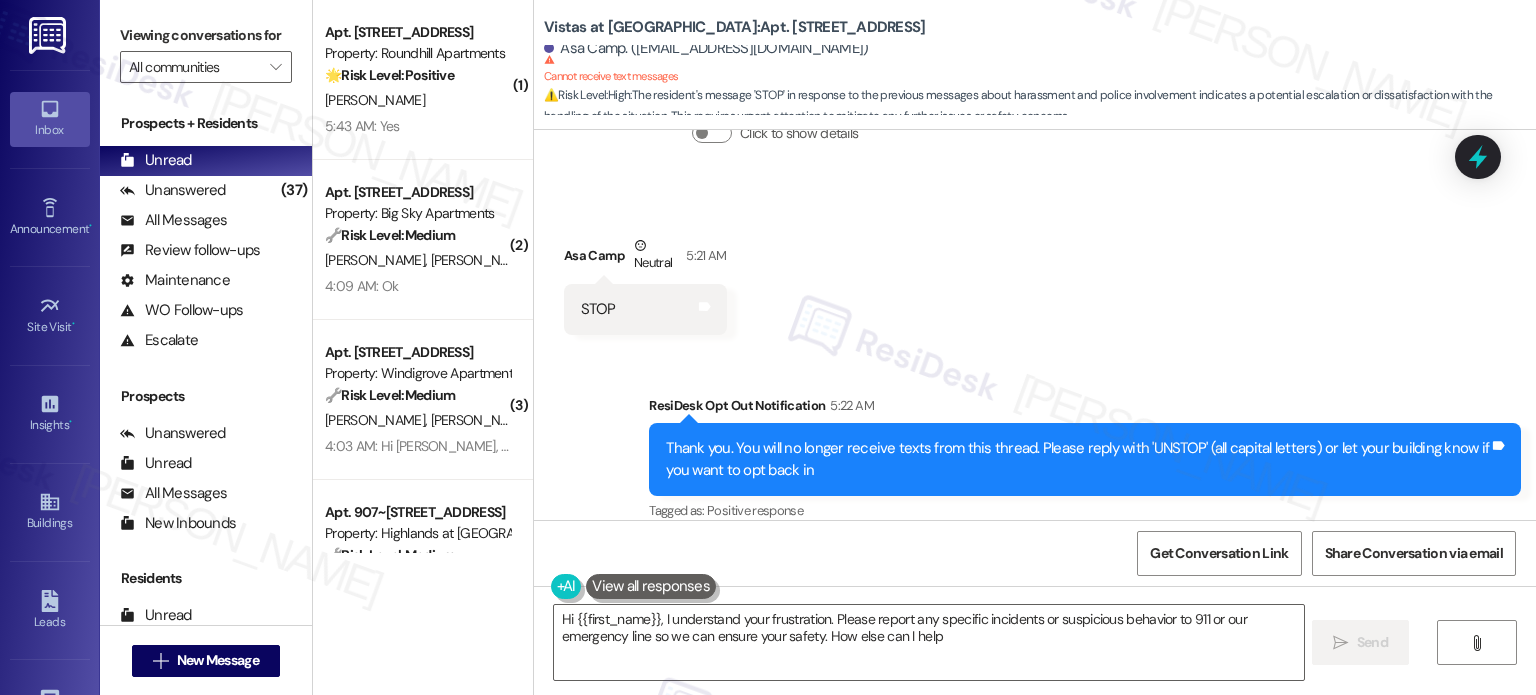 type on "Hi {{first_name}}, I understand your frustration. Please report any specific incidents or suspicious behavior to 911 or our emergency line so we can ensure your safety. How else can I help?" 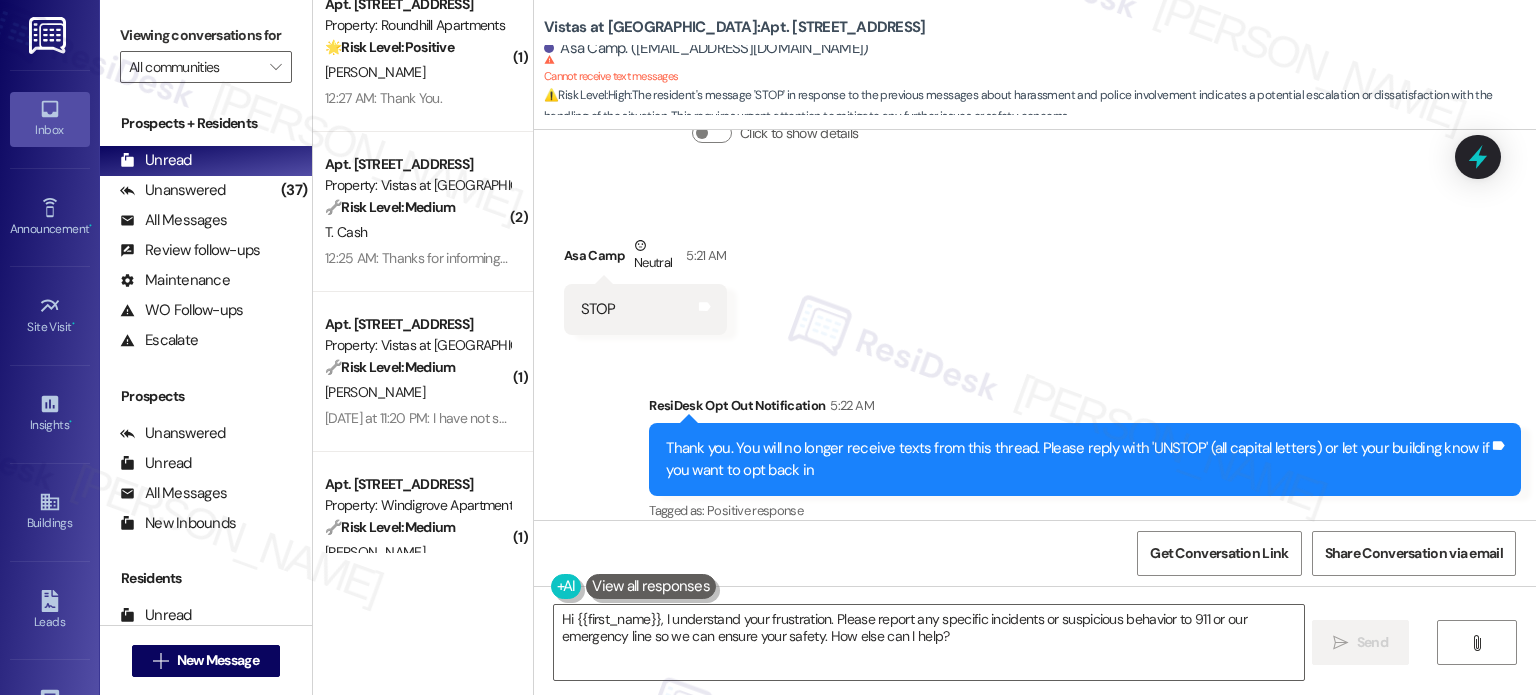 scroll, scrollTop: 2967, scrollLeft: 0, axis: vertical 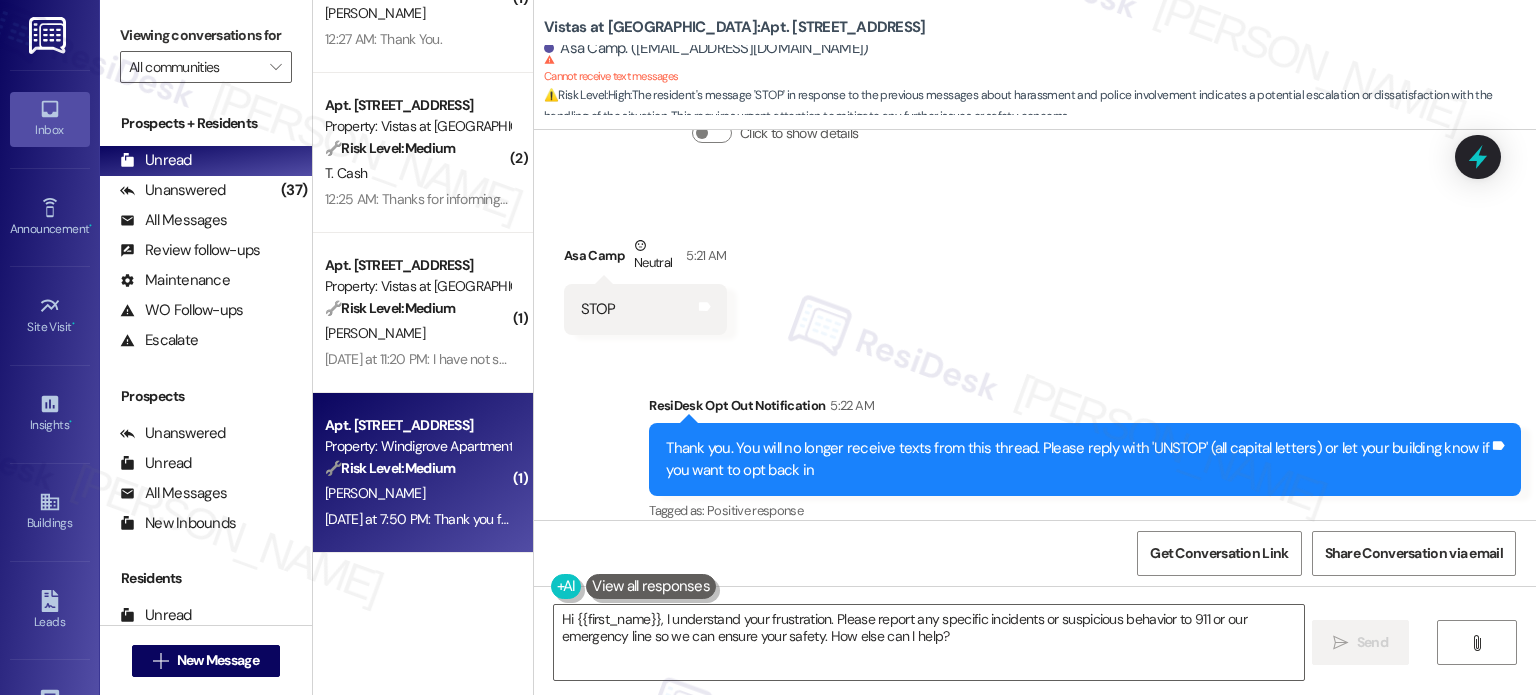 click on "Yesterday at 7:50 PM: Thank you for your message. Our offices are currently closed, but we will contact you when we resume operations. For emergencies, please contact your emergency number (540) 900-0741. Yesterday at 7:50 PM: Thank you for your message. Our offices are currently closed, but we will contact you when we resume operations. For emergencies, please contact your emergency number (540) 900-0741." at bounding box center (938, 519) 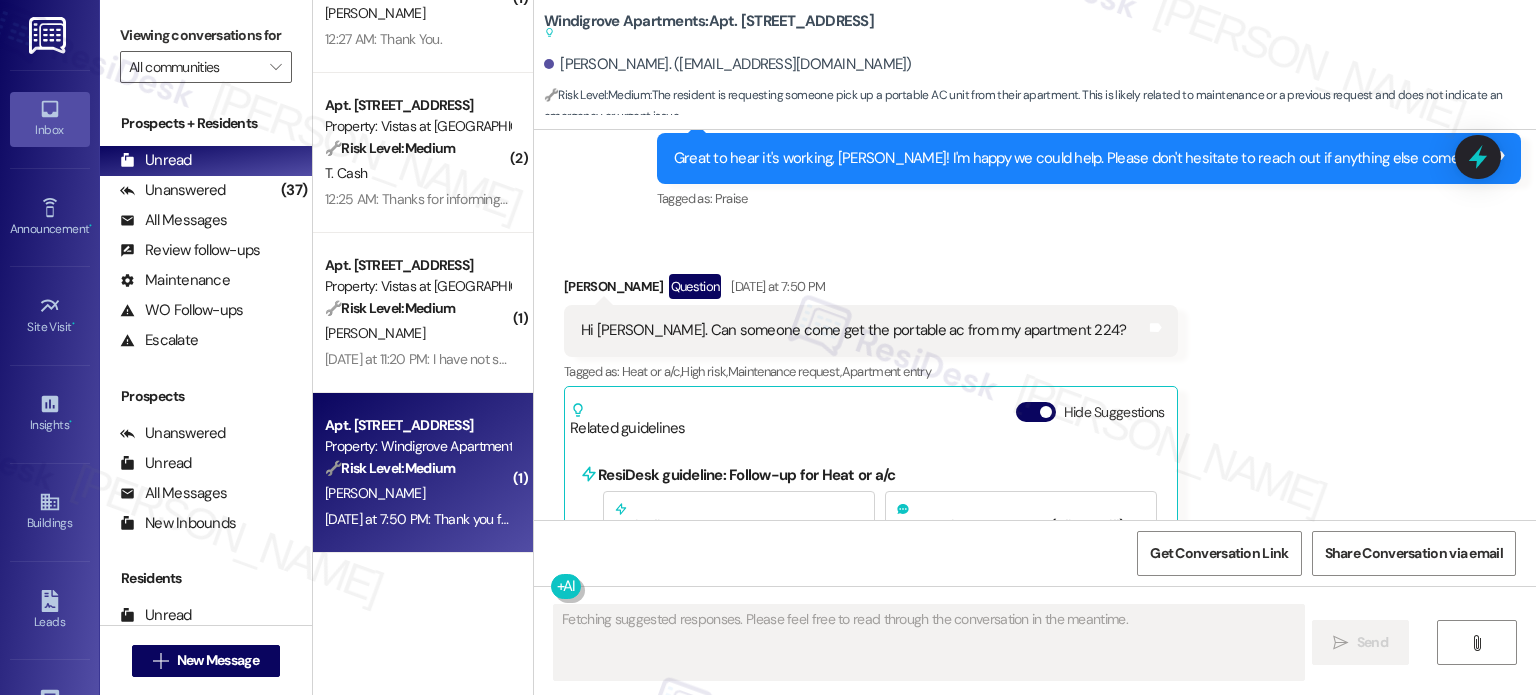 scroll, scrollTop: 3822, scrollLeft: 0, axis: vertical 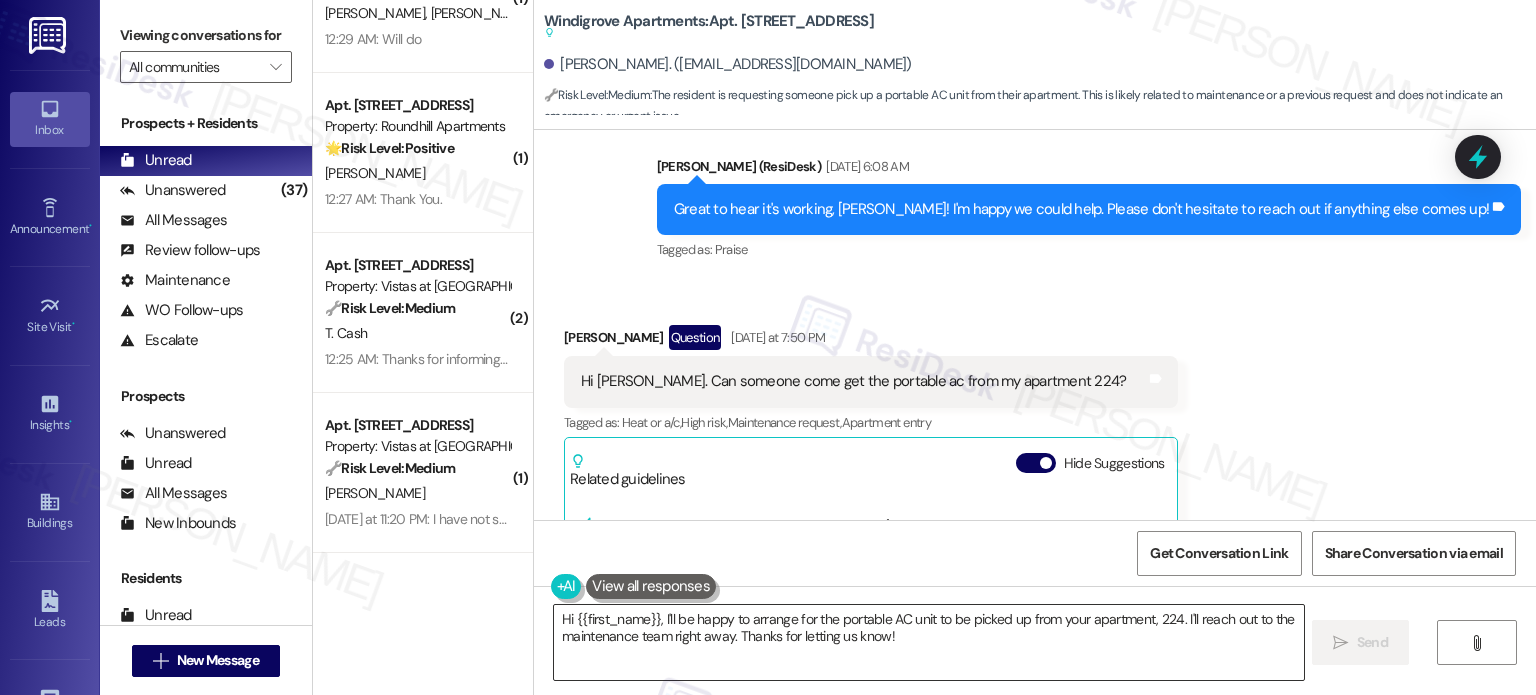 drag, startPoint x: 1045, startPoint y: 658, endPoint x: 1119, endPoint y: 651, distance: 74.330345 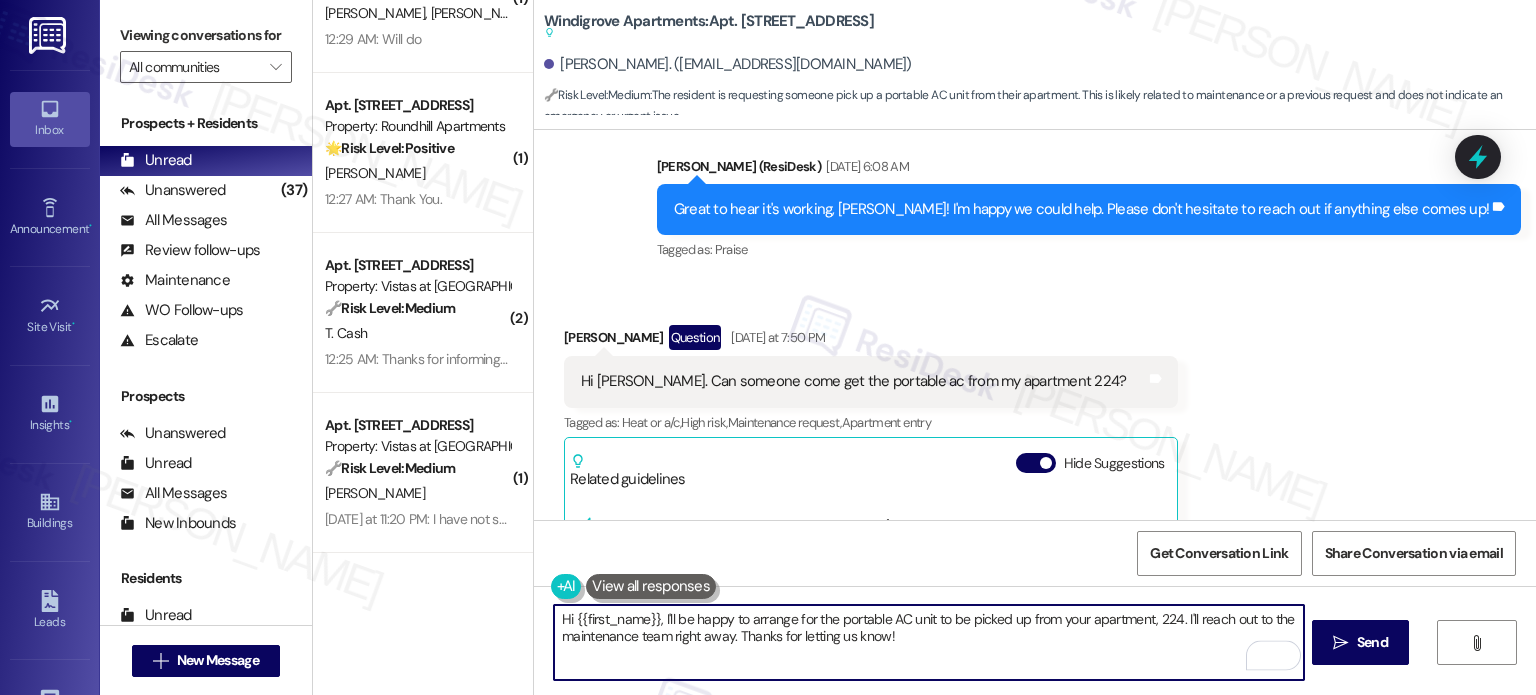 drag, startPoint x: 1176, startPoint y: 619, endPoint x: 1206, endPoint y: 689, distance: 76.15773 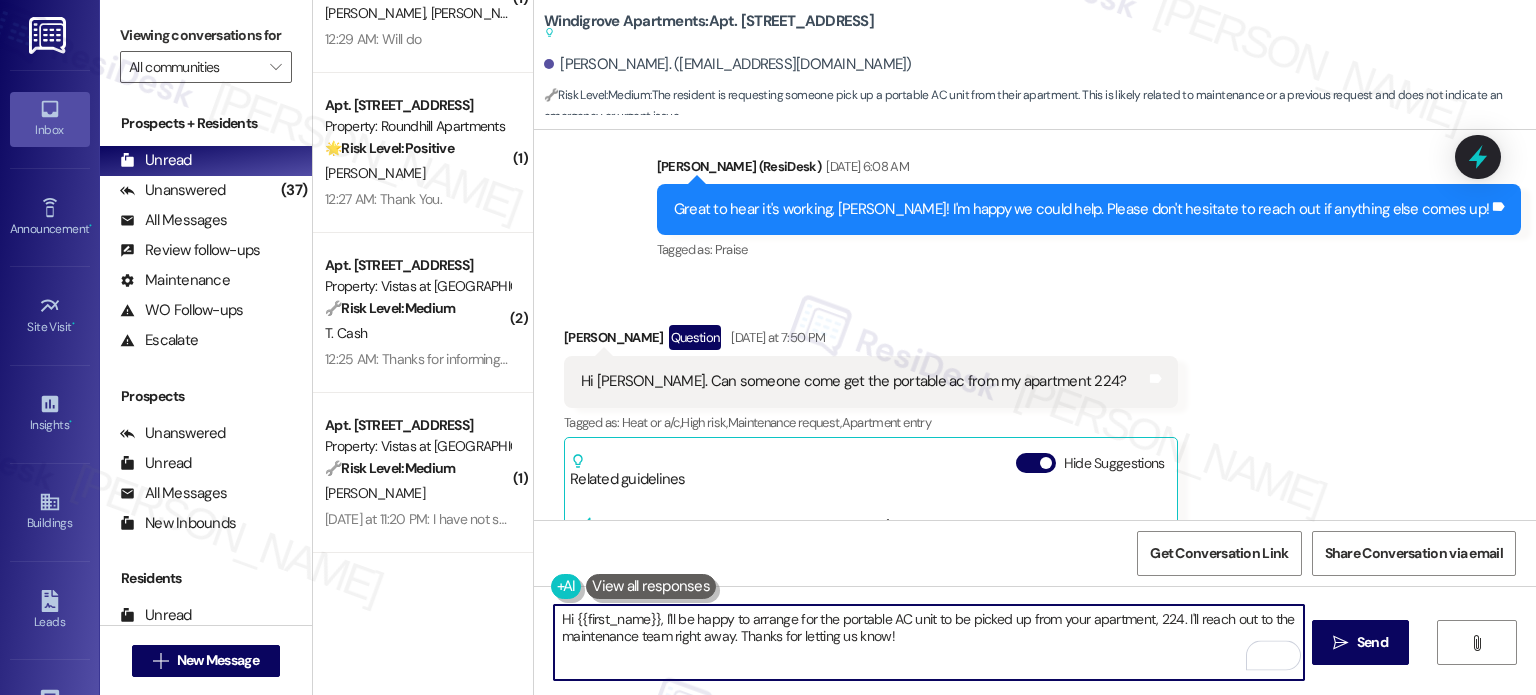 click on "Hi {{first_name}}, I'll be happy to arrange for the portable AC unit to be picked up from your apartment, 224. I'll reach out to the maintenance team right away. Thanks for letting us know!  Send " at bounding box center (1035, 661) 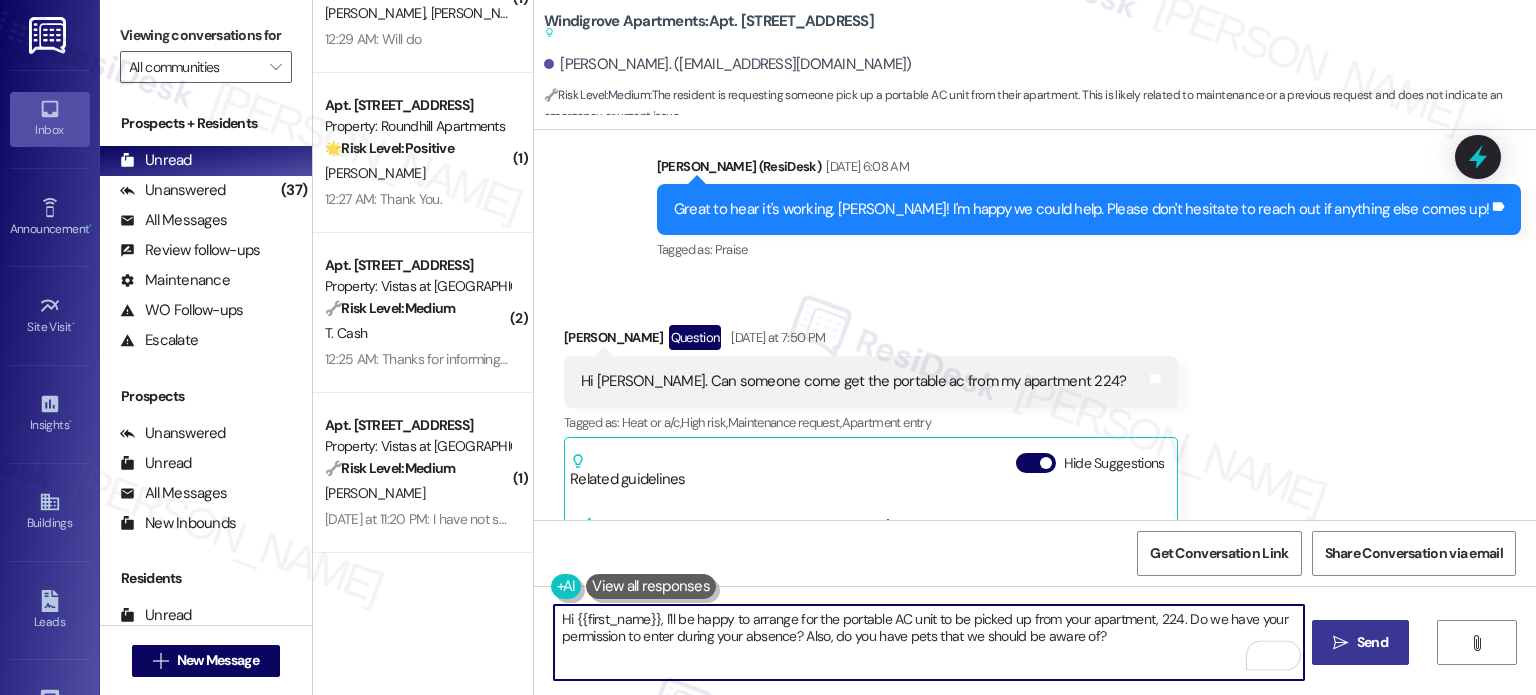 type on "Hi {{first_name}}, I'll be happy to arrange for the portable AC unit to be picked up from your apartment, 224. Do we have your permission to enter during your absence? Also, do you have pets that we should be aware of?" 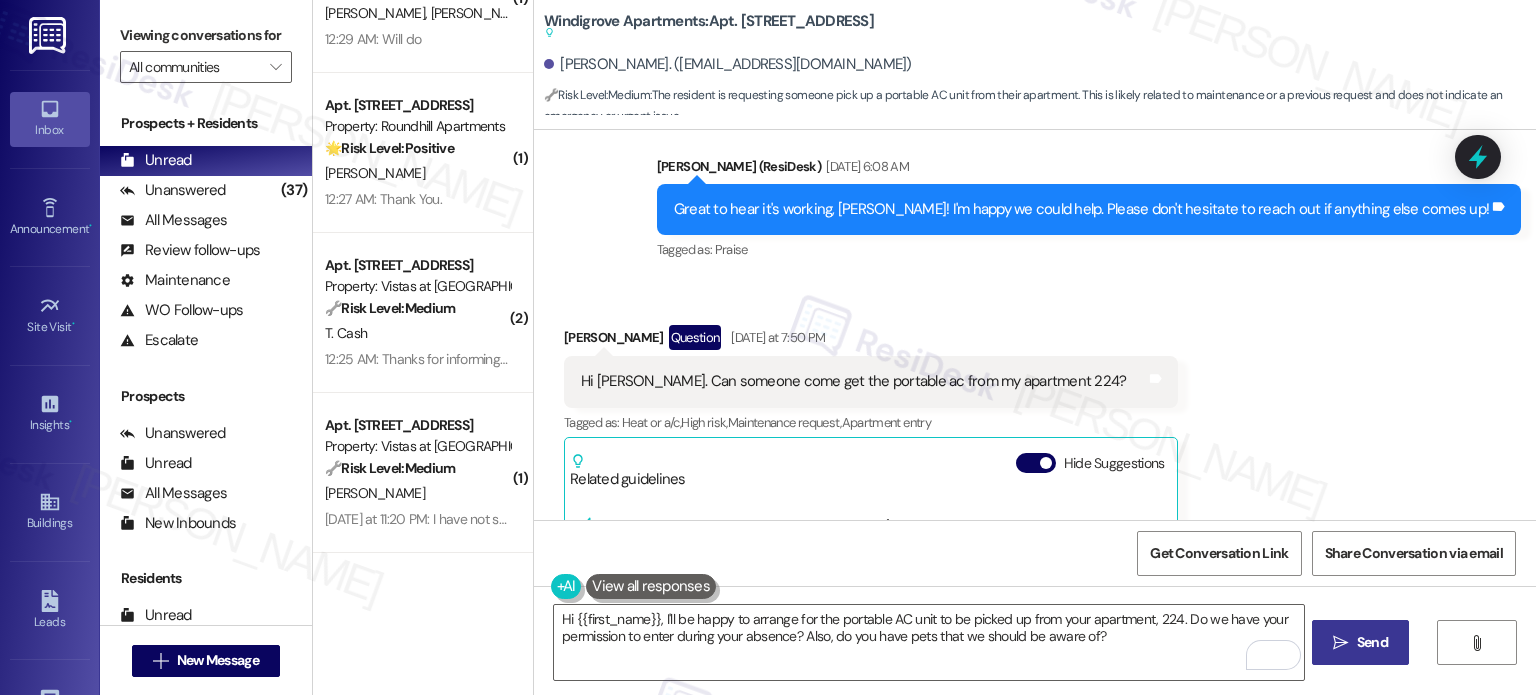 click on "Send" at bounding box center (1372, 642) 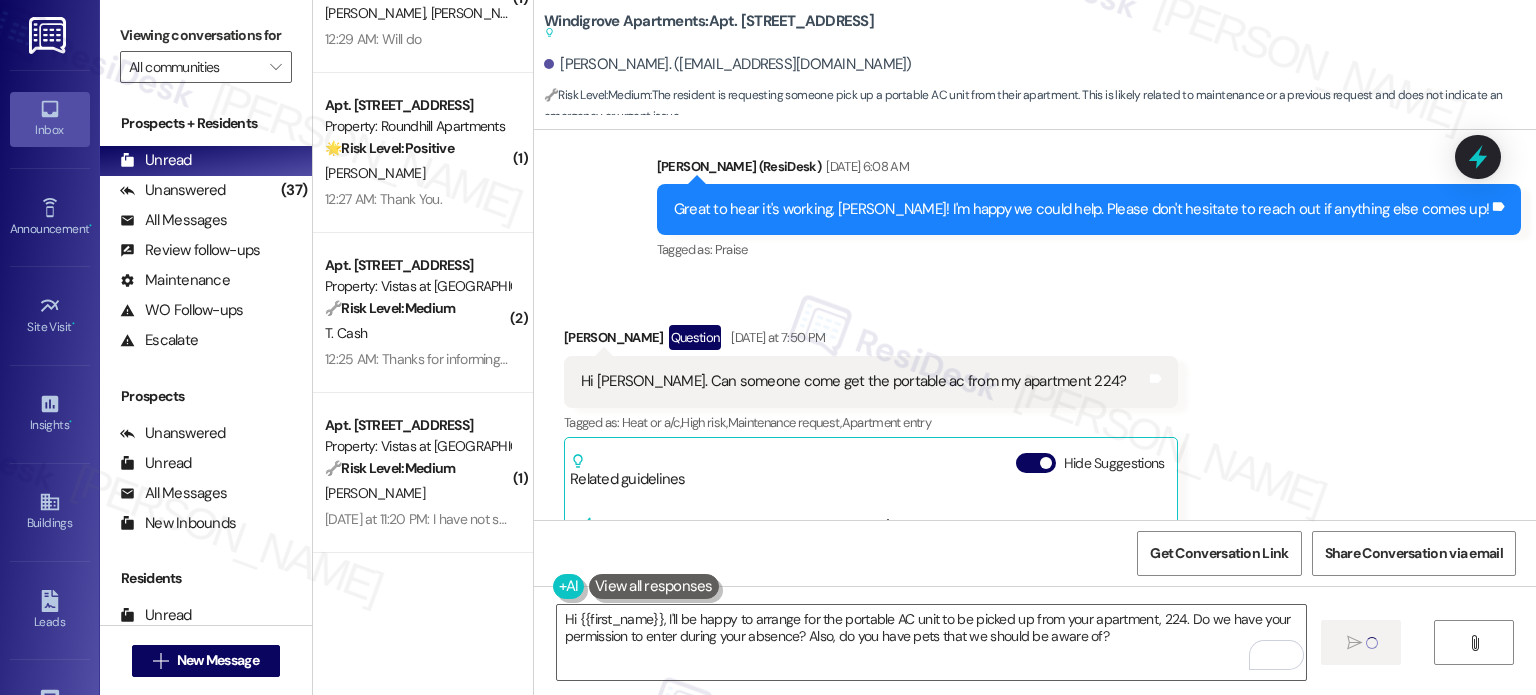 type 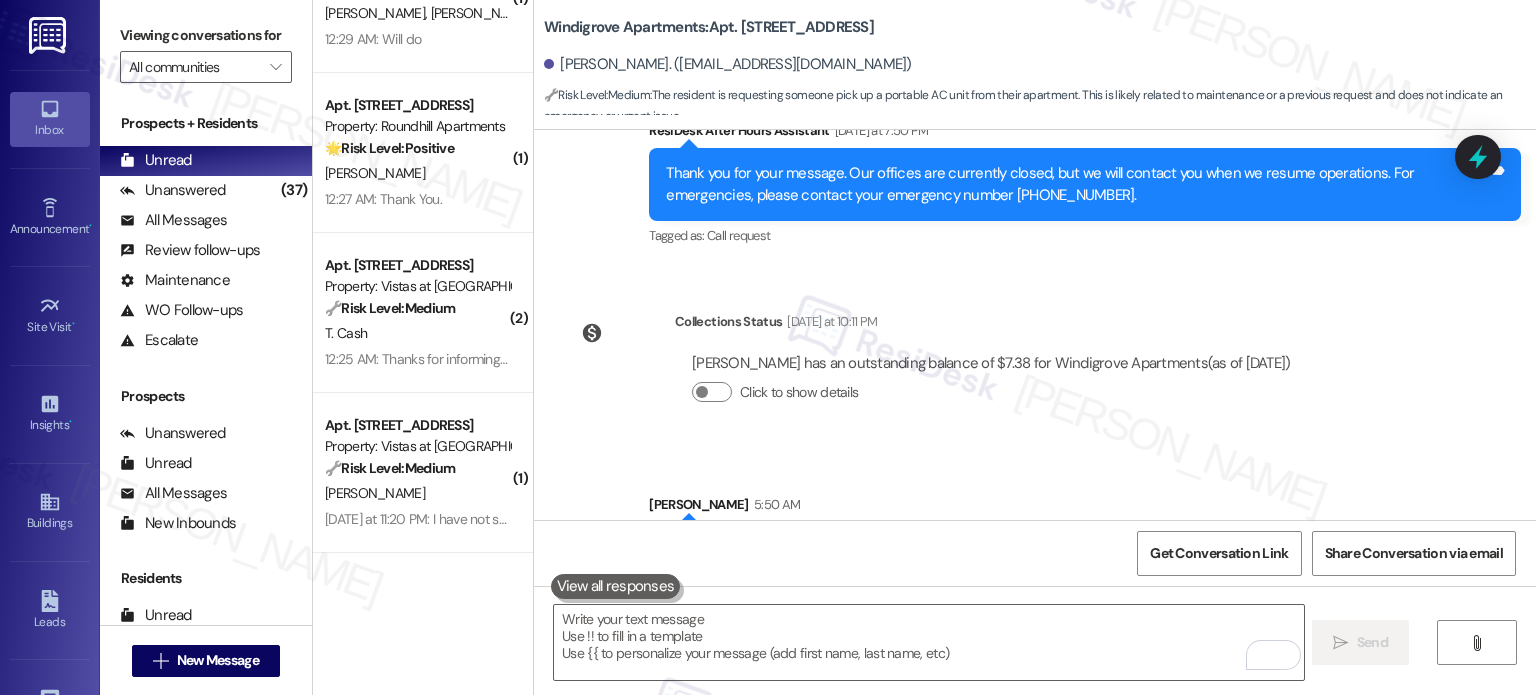 scroll, scrollTop: 4221, scrollLeft: 0, axis: vertical 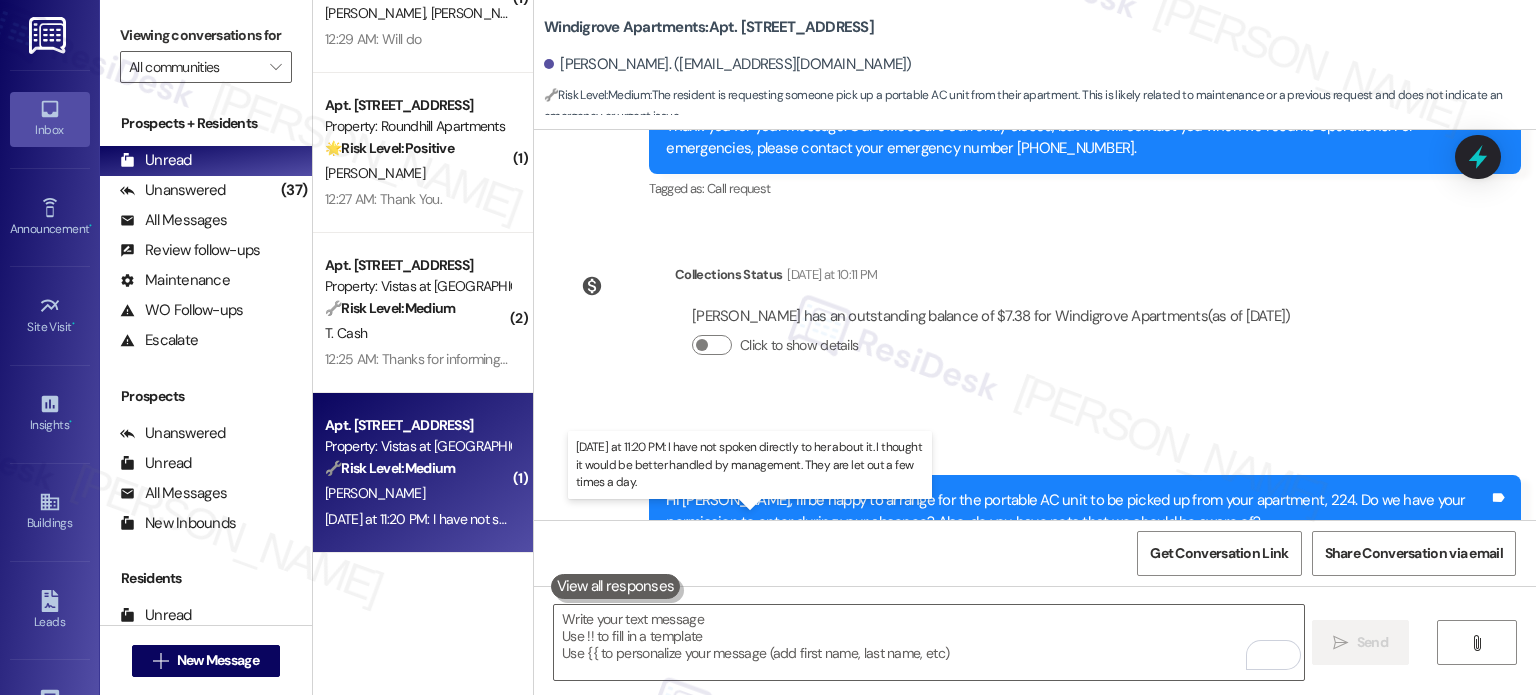 click on "Yesterday at 11:20 PM: I have not spoken directly to her about it. I thought it would be better handled by management. They are let out a few times a day. Yesterday at 11:20 PM: I have not spoken directly to her about it. I thought it would be better handled by management. They are let out a few times a day." at bounding box center (754, 519) 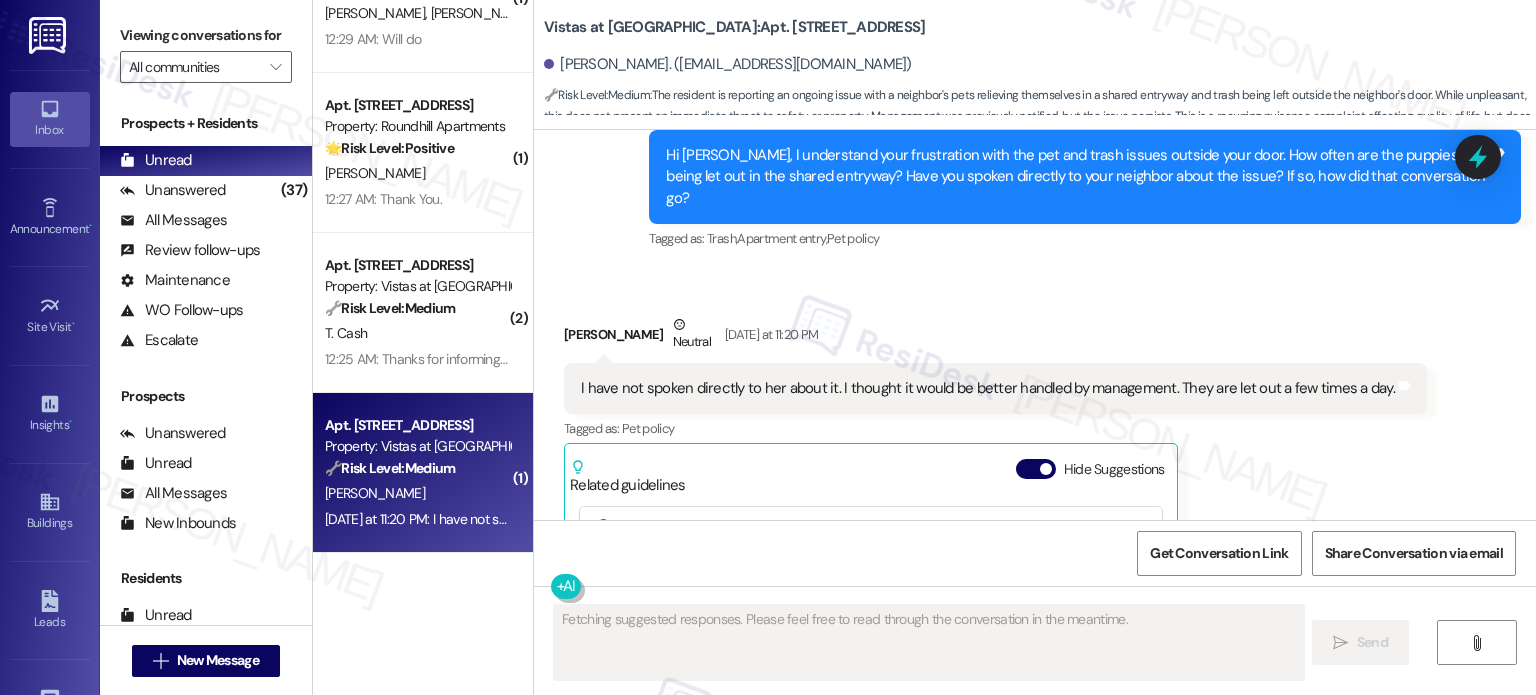 scroll, scrollTop: 2326, scrollLeft: 0, axis: vertical 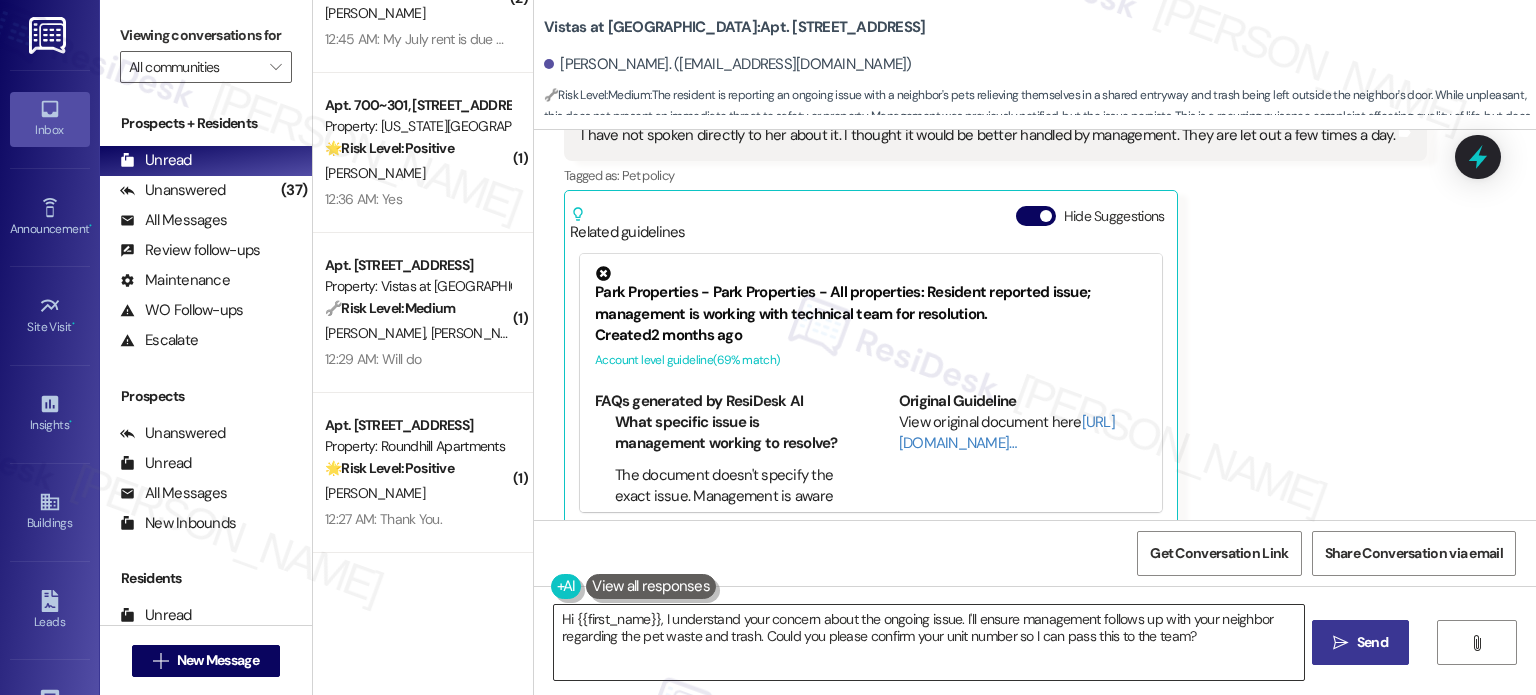 click on "Hi {{first_name}}, I understand your concern about the ongoing issue. I'll ensure management follows up with your neighbor regarding the pet waste and trash. Could you please confirm your unit number so I can pass this to the team?" at bounding box center (928, 642) 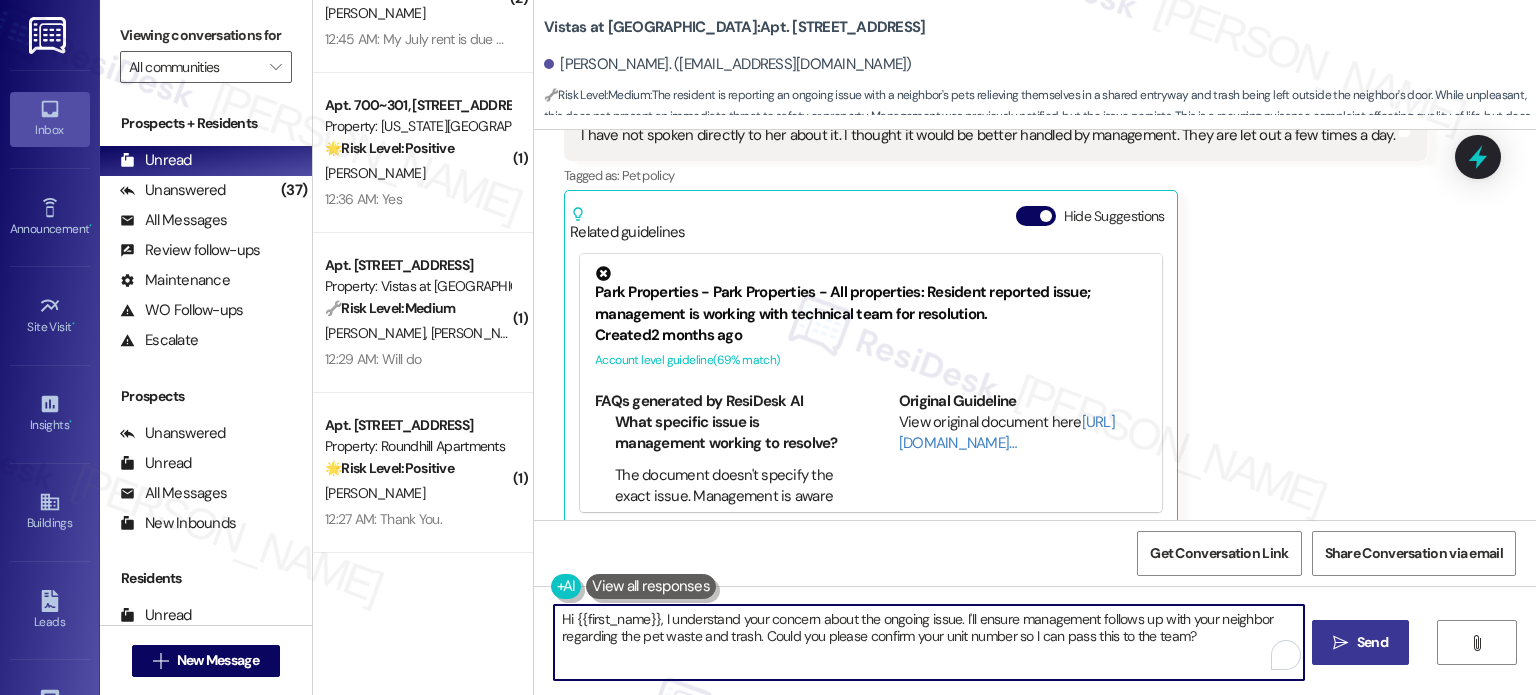 click on "Hi {{first_name}}, I understand your concern about the ongoing issue. I'll ensure management follows up with your neighbor regarding the pet waste and trash. Could you please confirm your unit number so I can pass this to the team?" at bounding box center [928, 642] 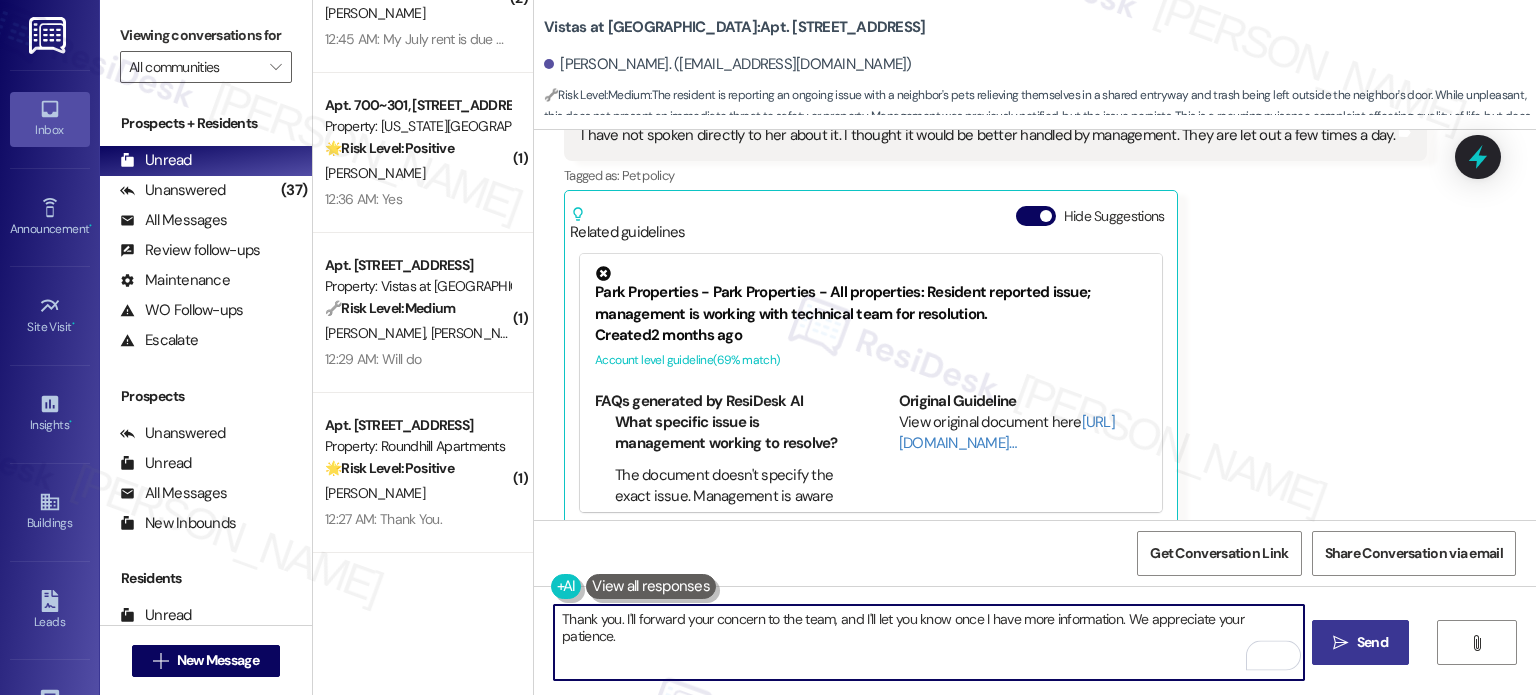 type on "Thank you. I'll forward your concern to the team, and I'll let you know once I have more information. We appreciate your patience." 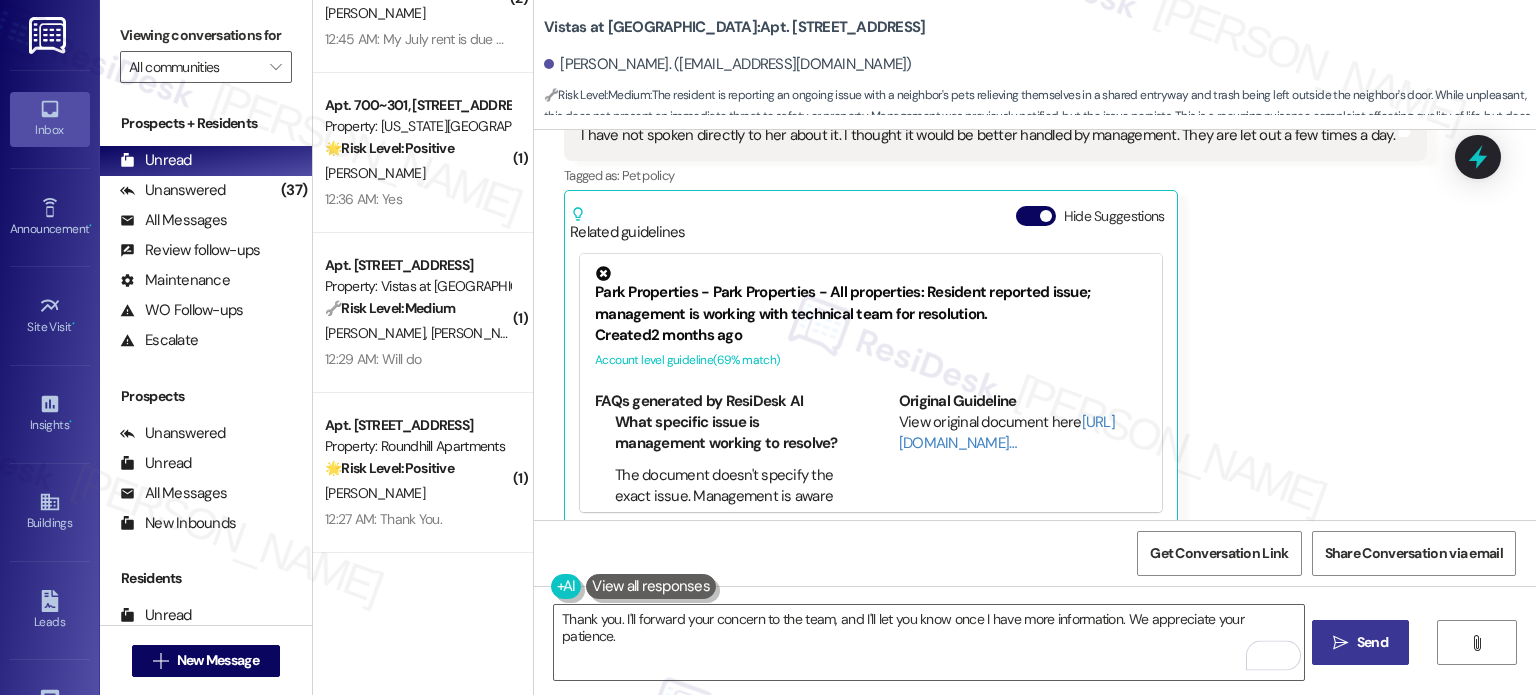 click on "Send" at bounding box center [1372, 642] 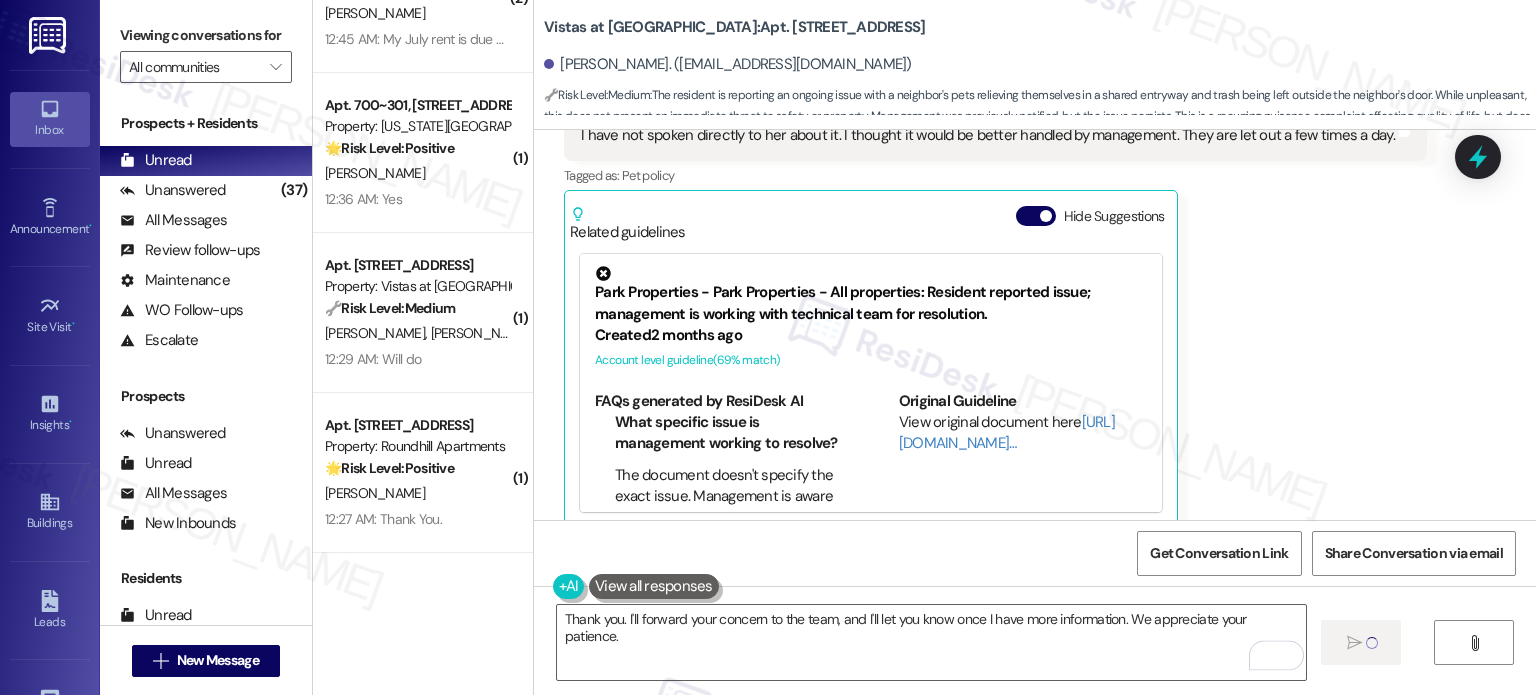type 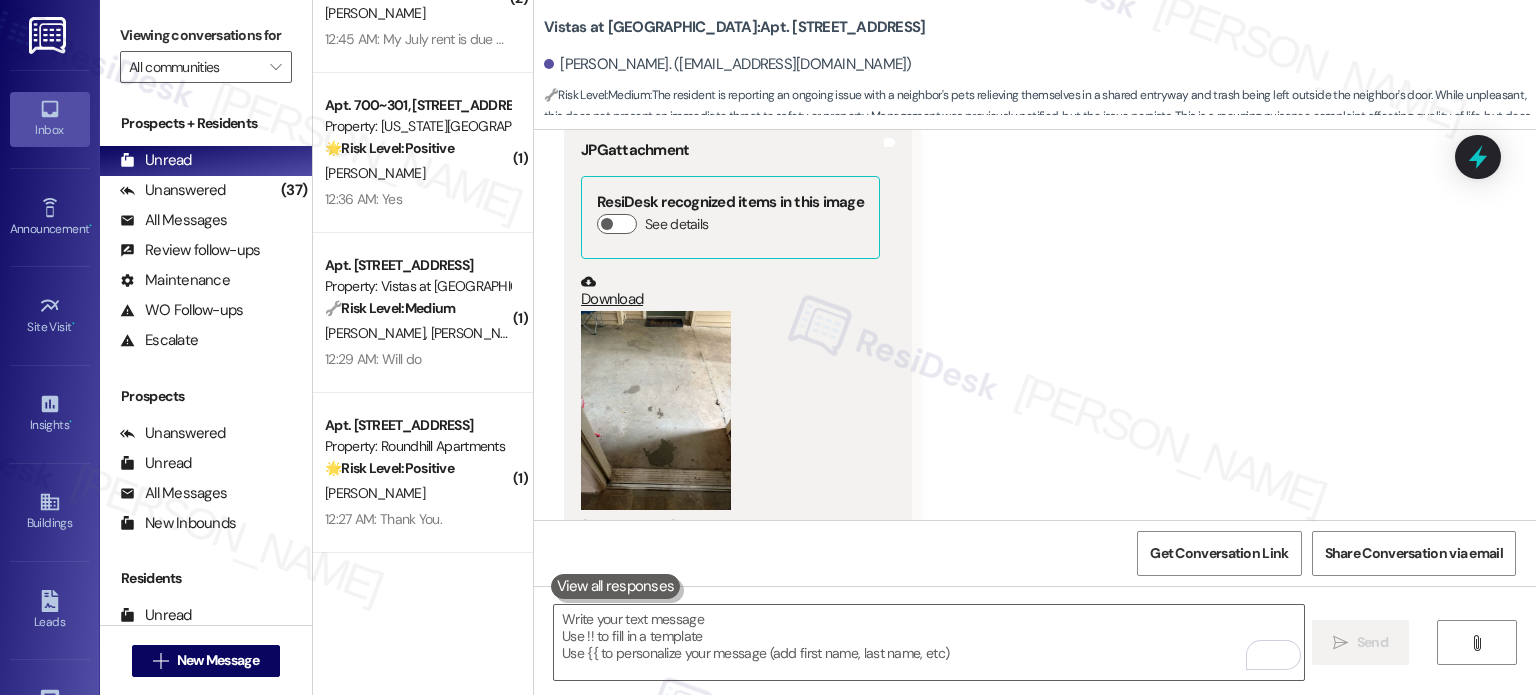 scroll, scrollTop: 1665, scrollLeft: 0, axis: vertical 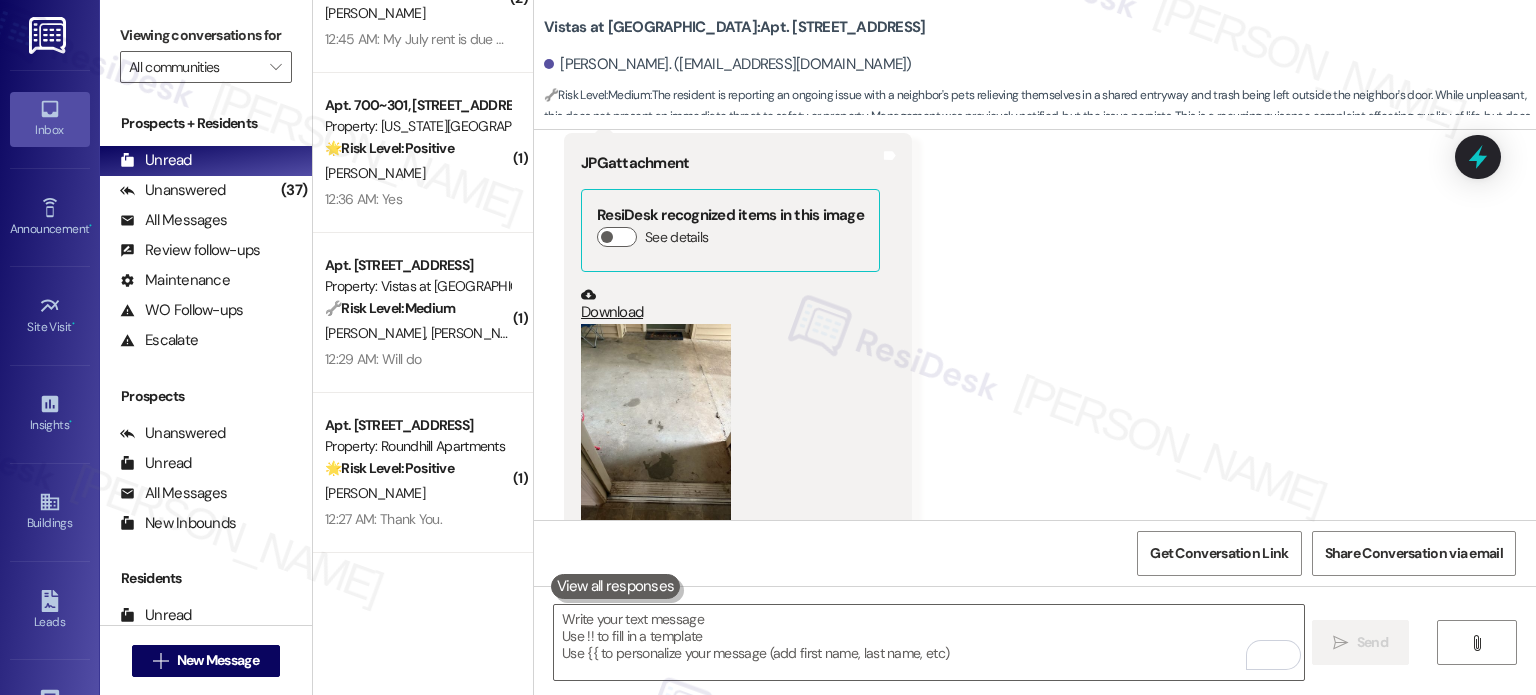 click 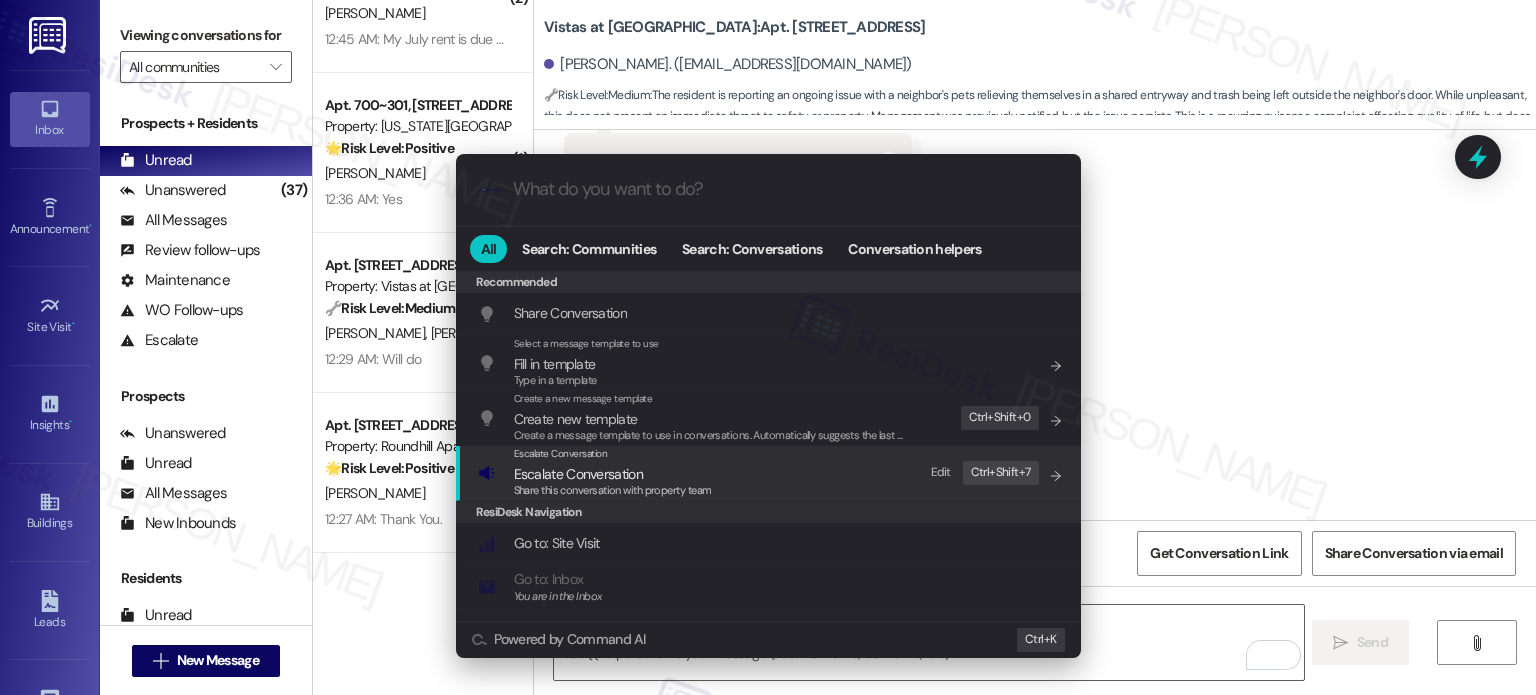 click on "Escalate Conversation" at bounding box center [578, 474] 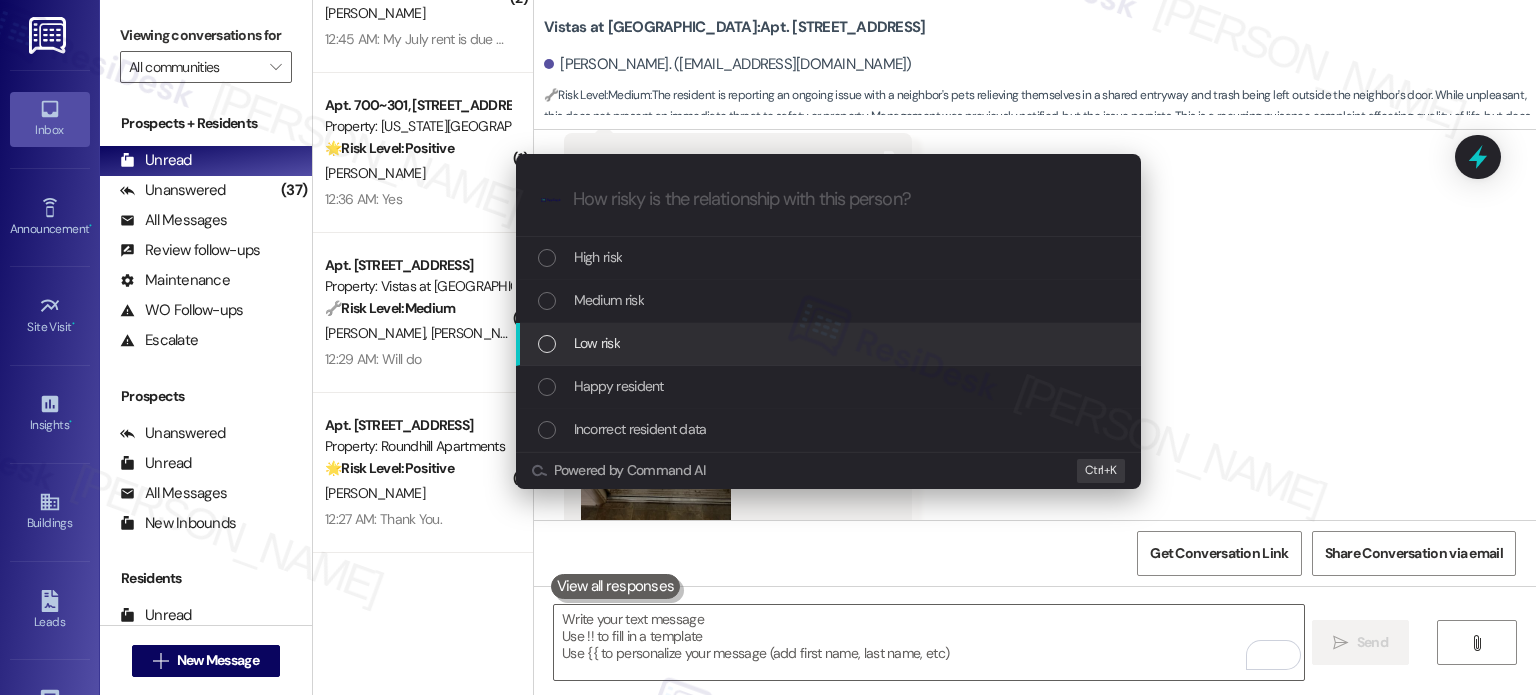 click on "Low risk" at bounding box center (597, 343) 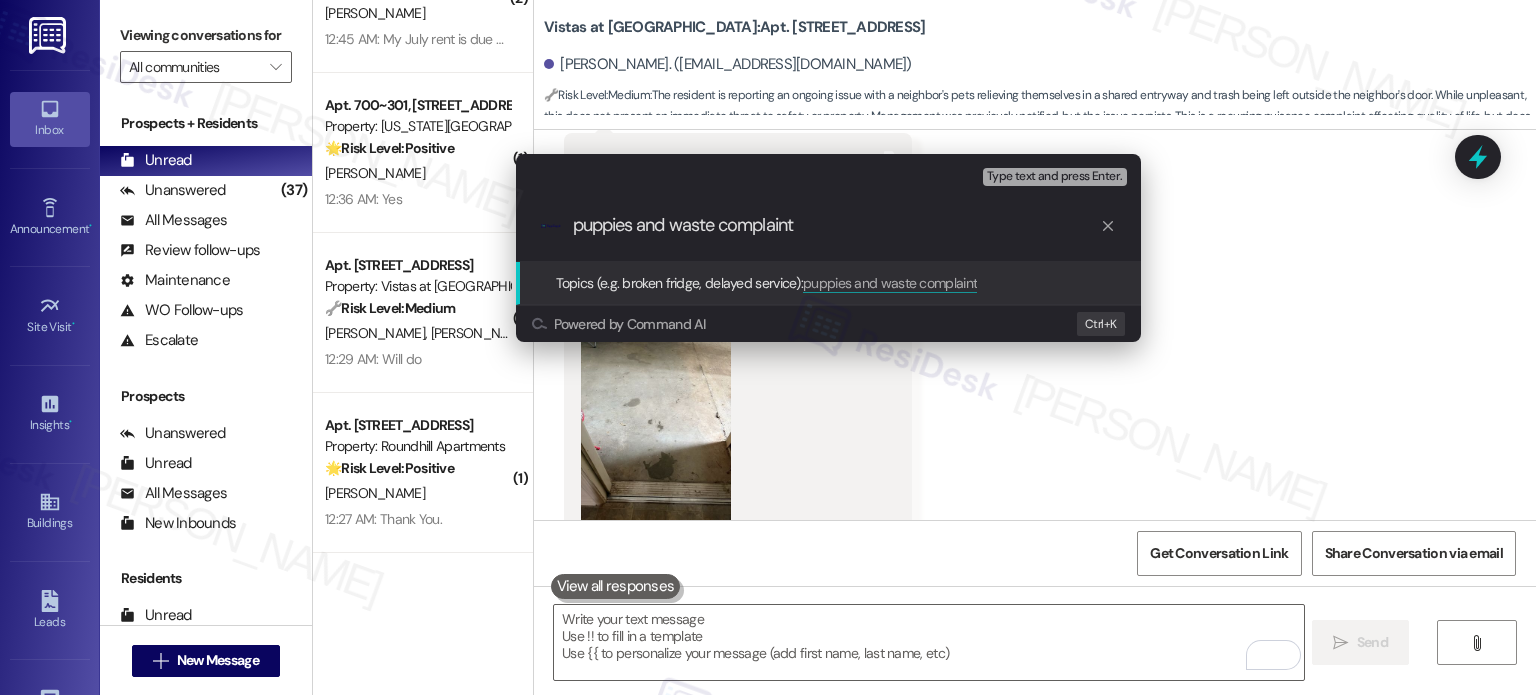click on "puppies and waste complaint" at bounding box center [836, 225] 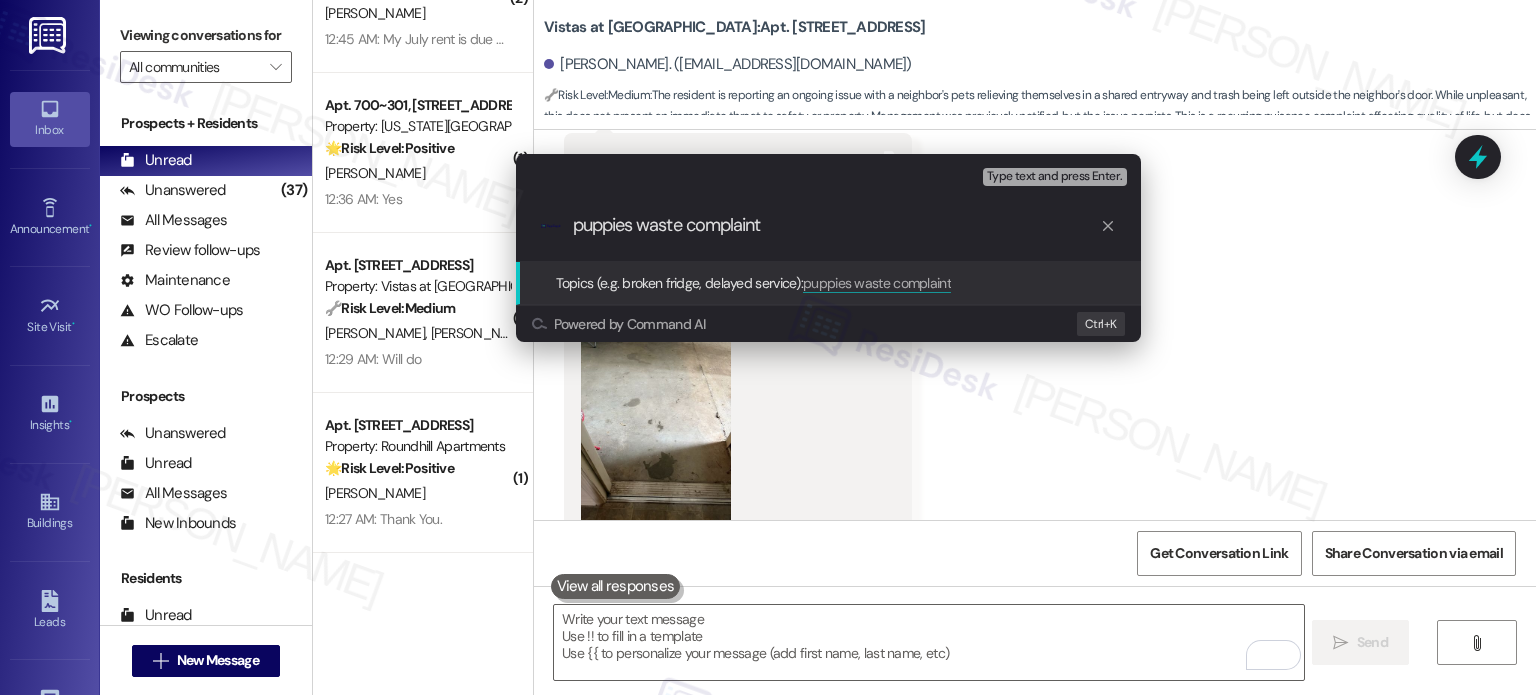 type on "puppies waste complaint" 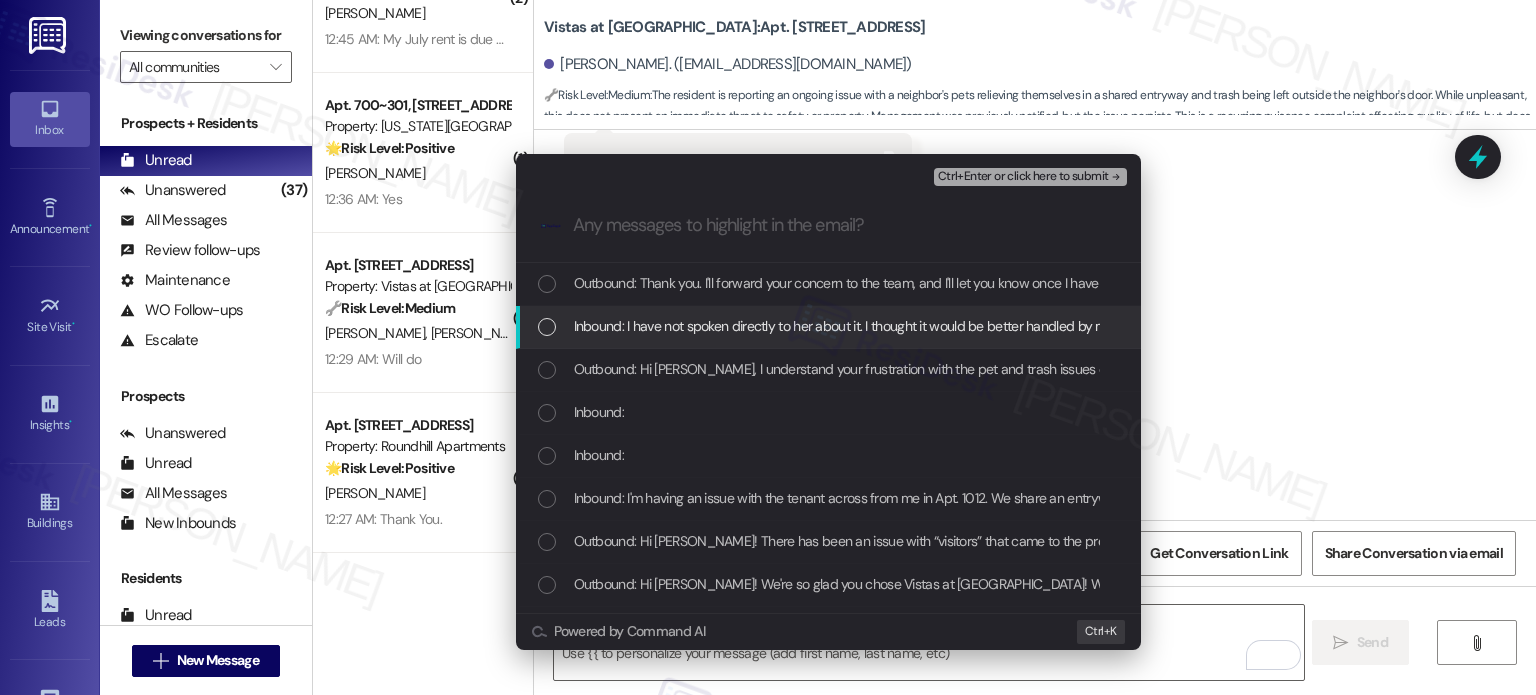 click on "Inbound: I have not spoken directly to her about it. I thought it would be better handled by management. They are let out a few times a day." at bounding box center [976, 326] 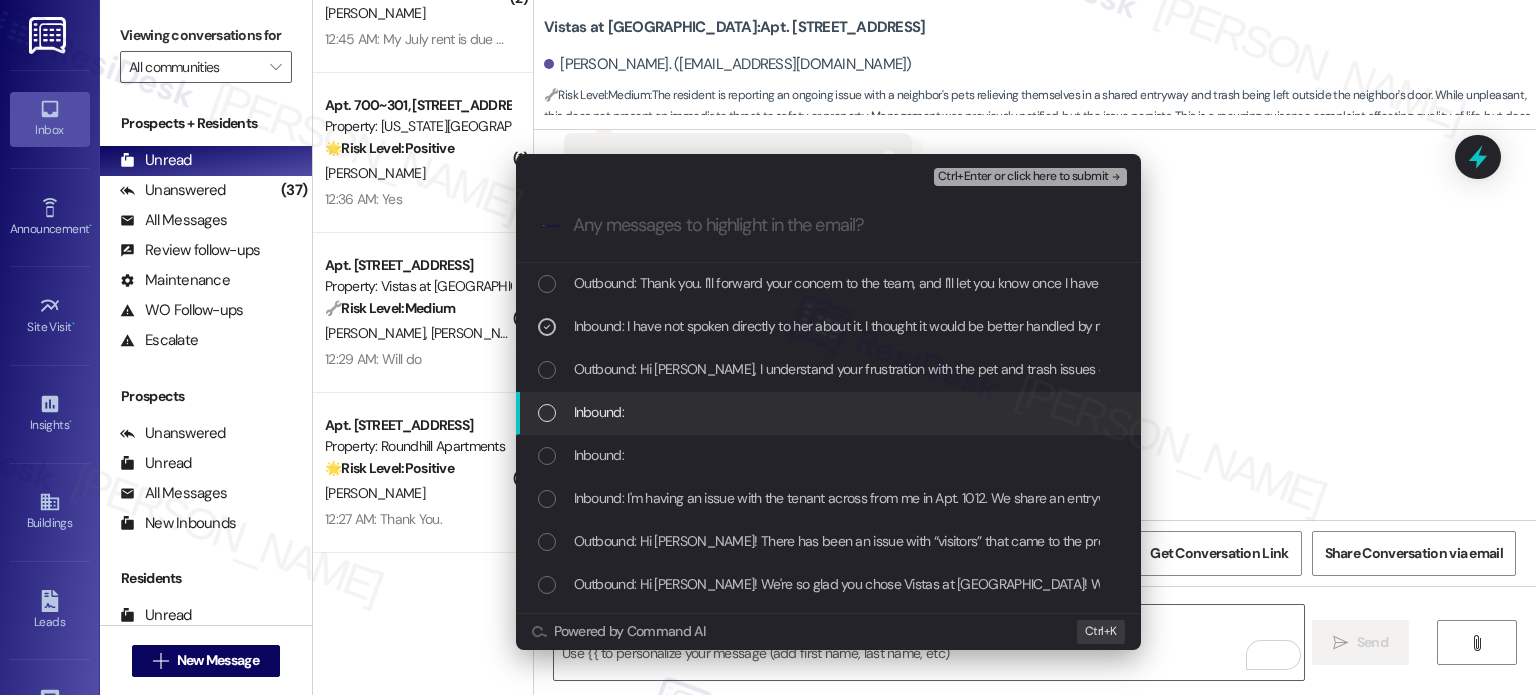 drag, startPoint x: 578, startPoint y: 411, endPoint x: 588, endPoint y: 419, distance: 12.806249 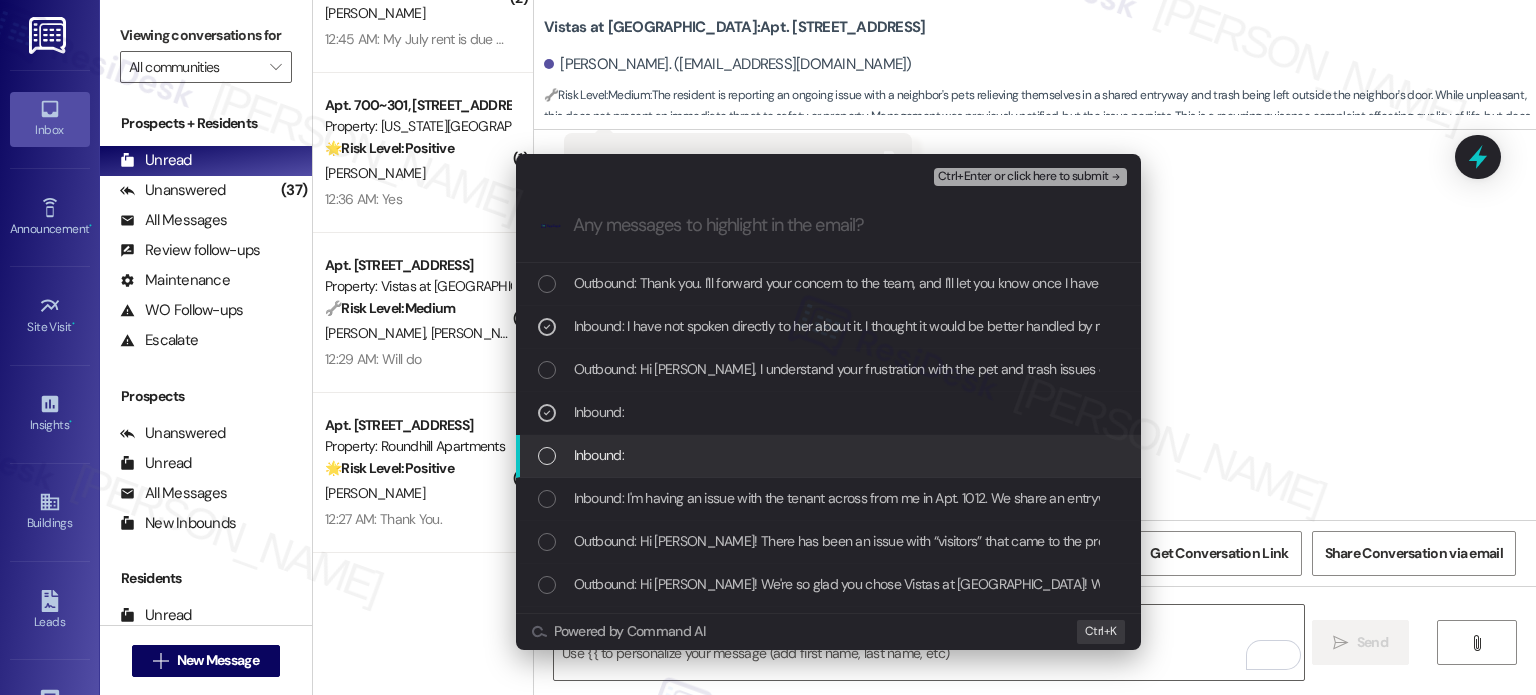 click on "Inbound:" at bounding box center (599, 455) 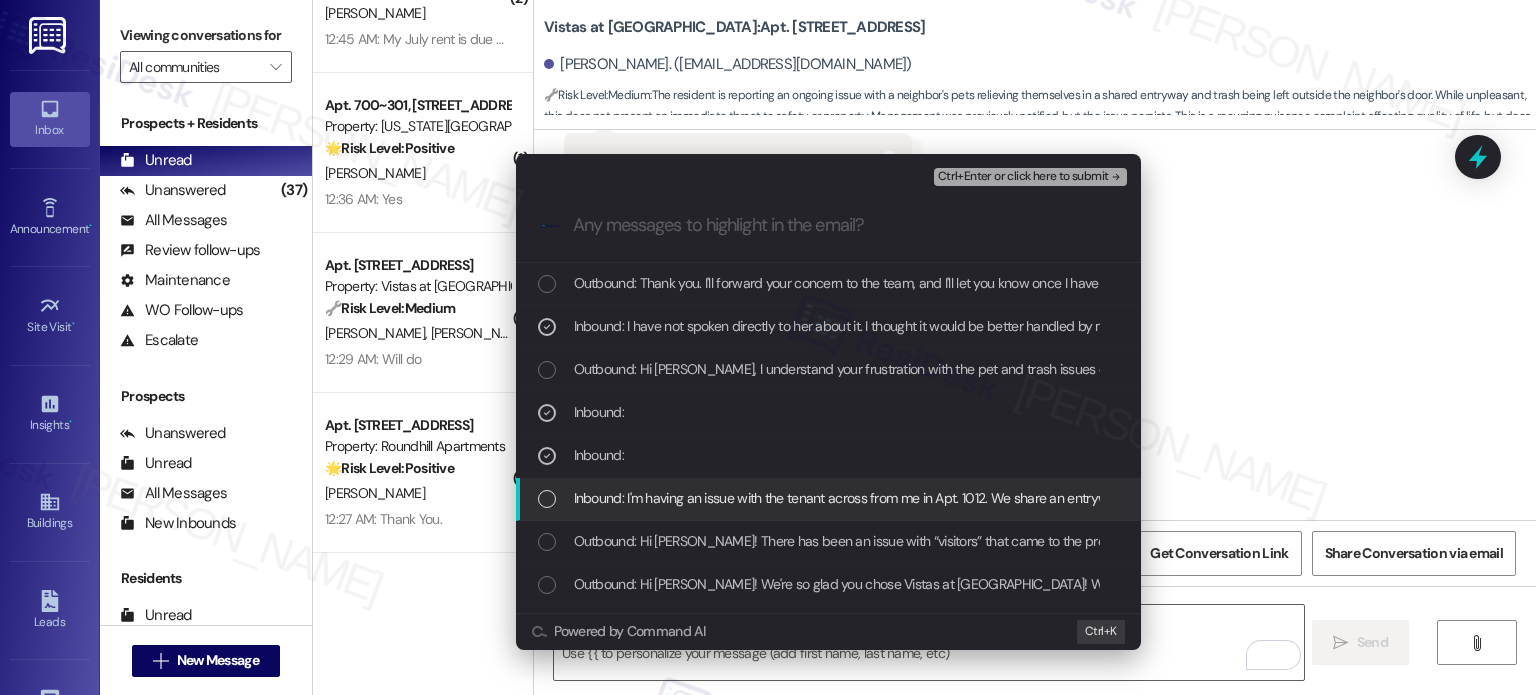 click on "Inbound: I'm having an issue with the tenant across from me in Apt. 1012. We share an entryway and they have two puppies which are let out between our doors to relieve themselves. This results in "puddles" right outside my door. They also leave trash outside their door. I mentioned the issue with the dogs to management but it continues." at bounding box center [1551, 498] 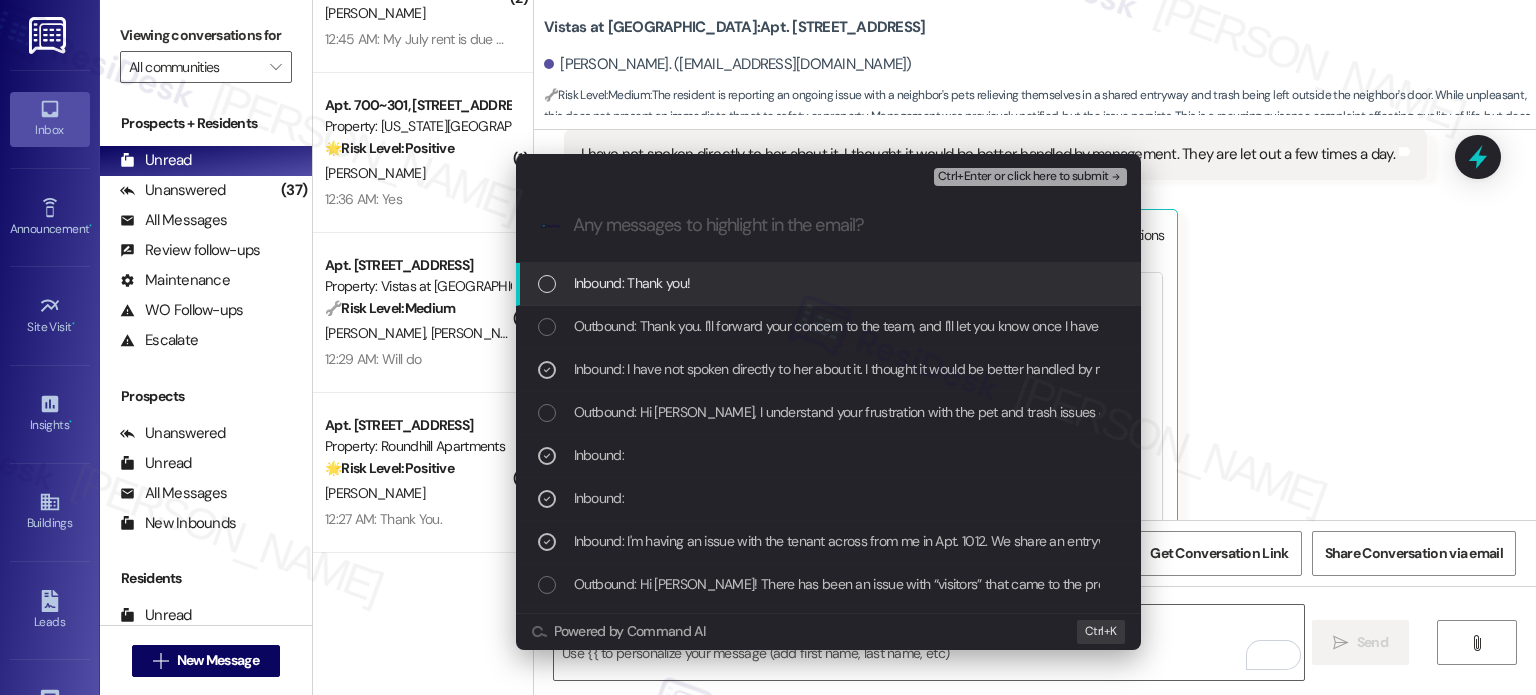 scroll, scrollTop: 2904, scrollLeft: 0, axis: vertical 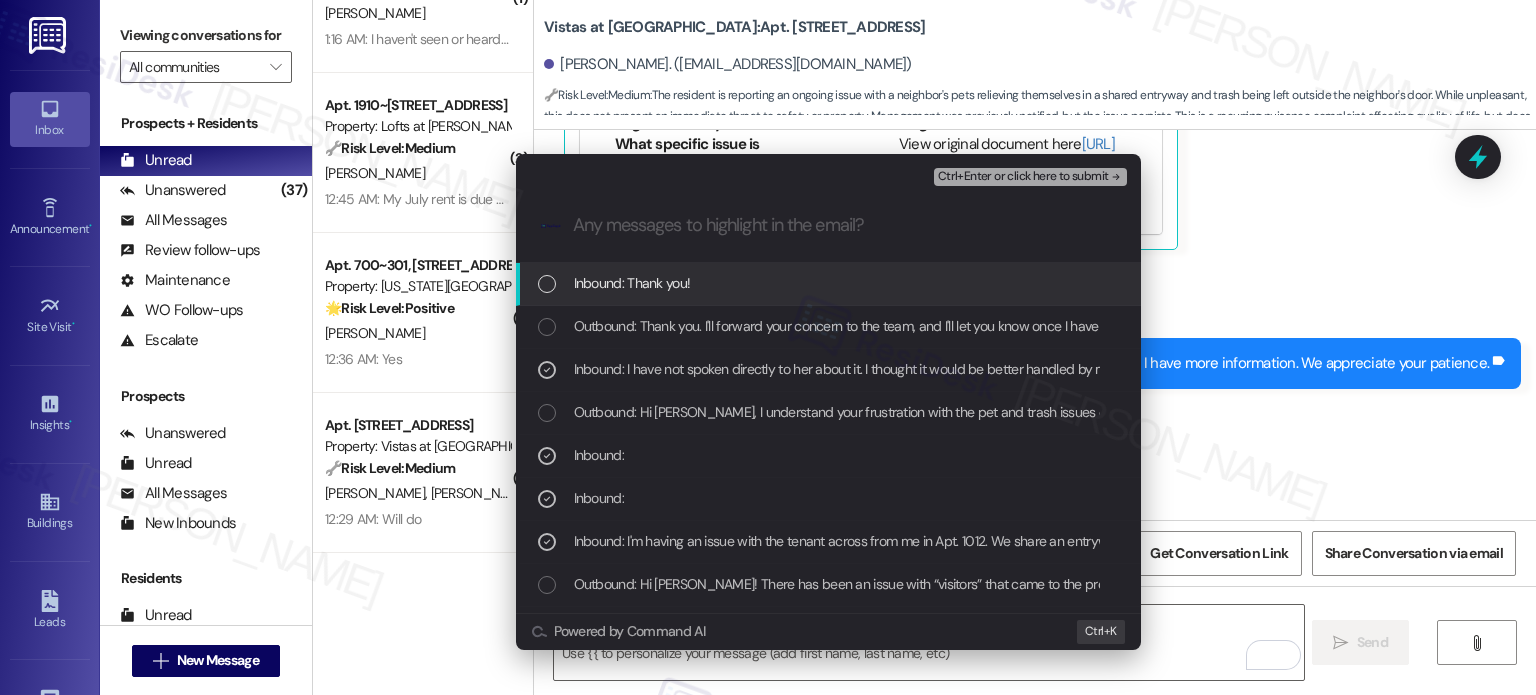 click on "Ctrl+Enter or click here to submit" at bounding box center [1023, 177] 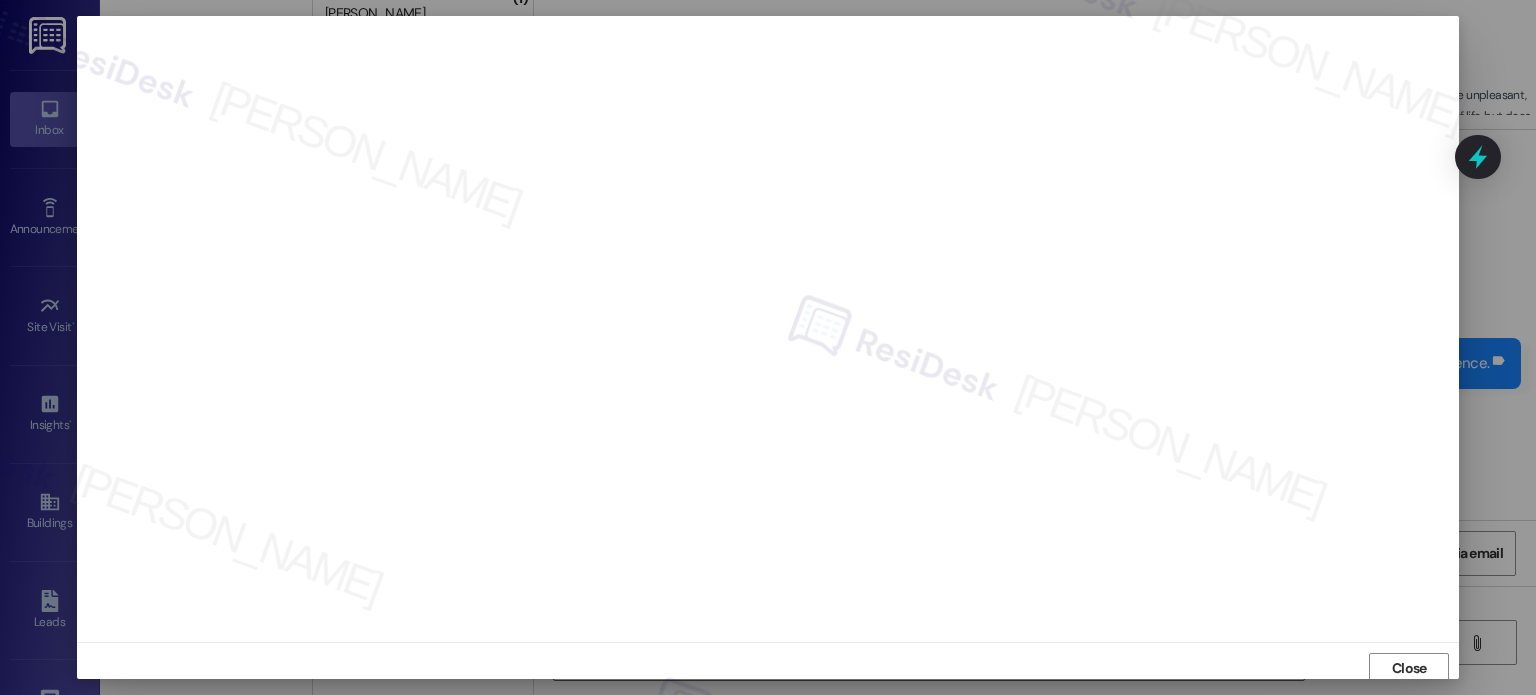 scroll, scrollTop: 5, scrollLeft: 0, axis: vertical 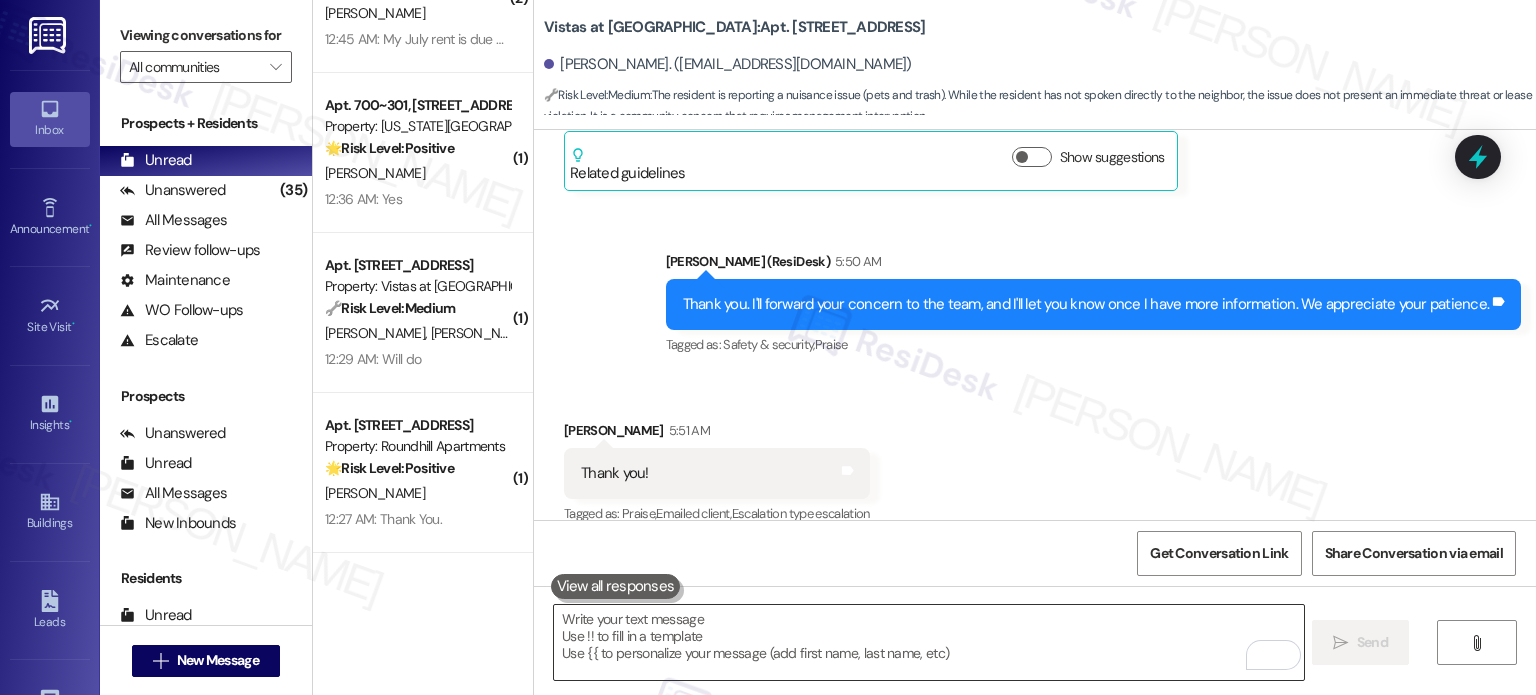 click at bounding box center [928, 642] 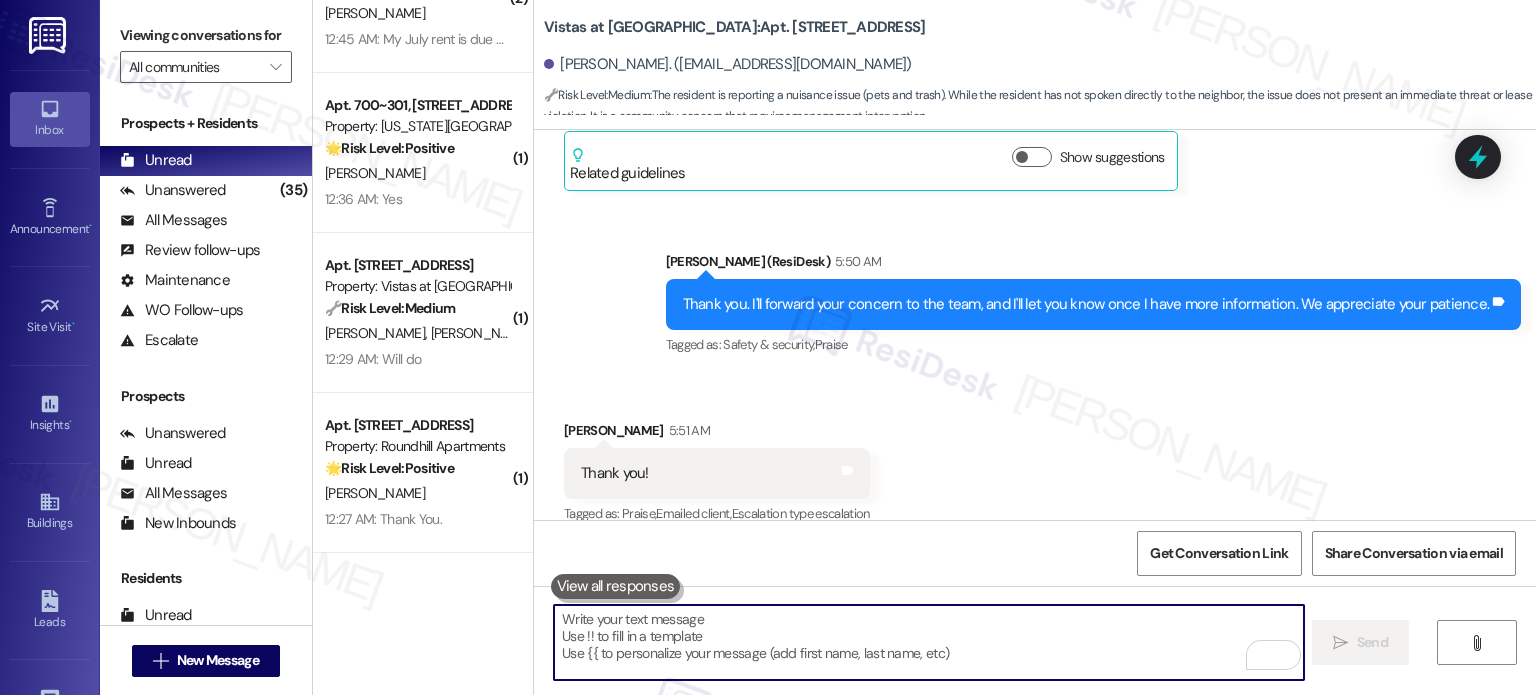 paste on "You're most welcome. Feel free to contact us if anything pops up." 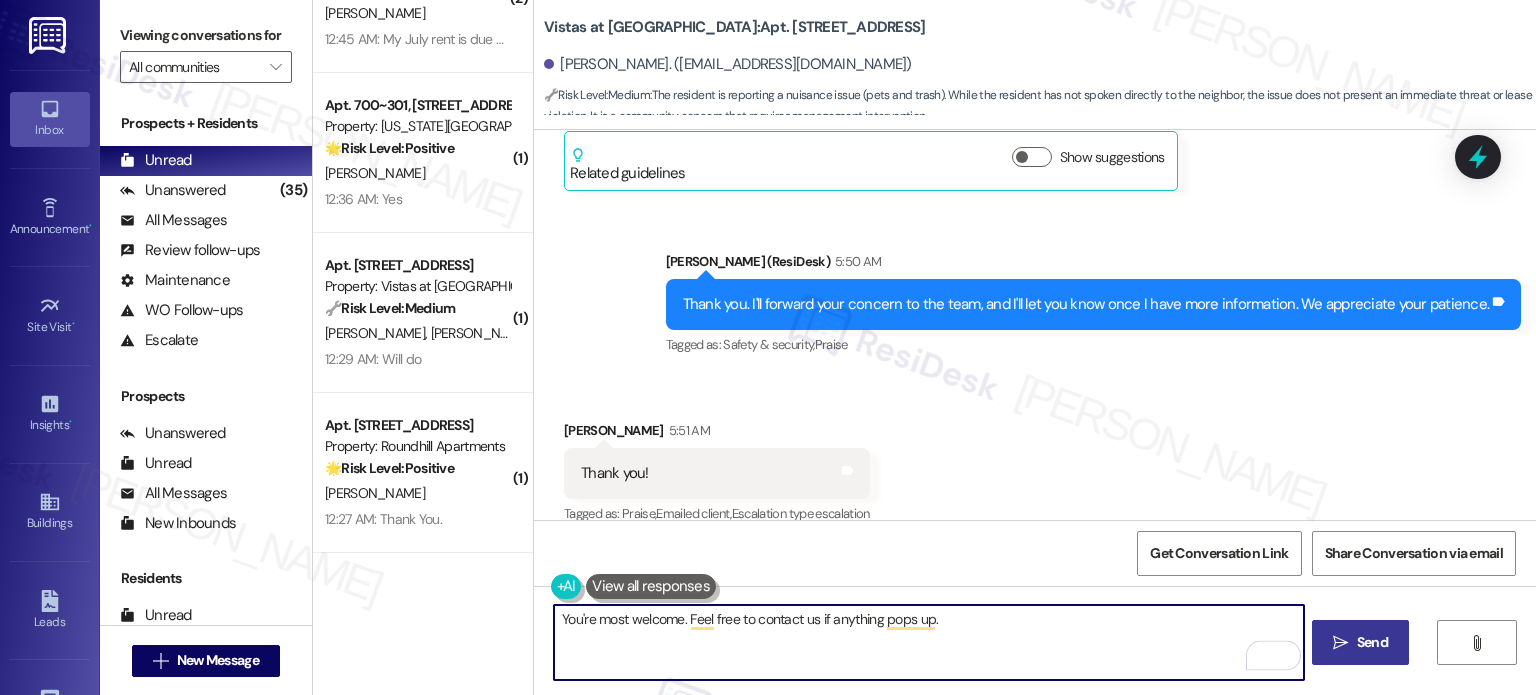 type on "You're most welcome. Feel free to contact us if anything pops up." 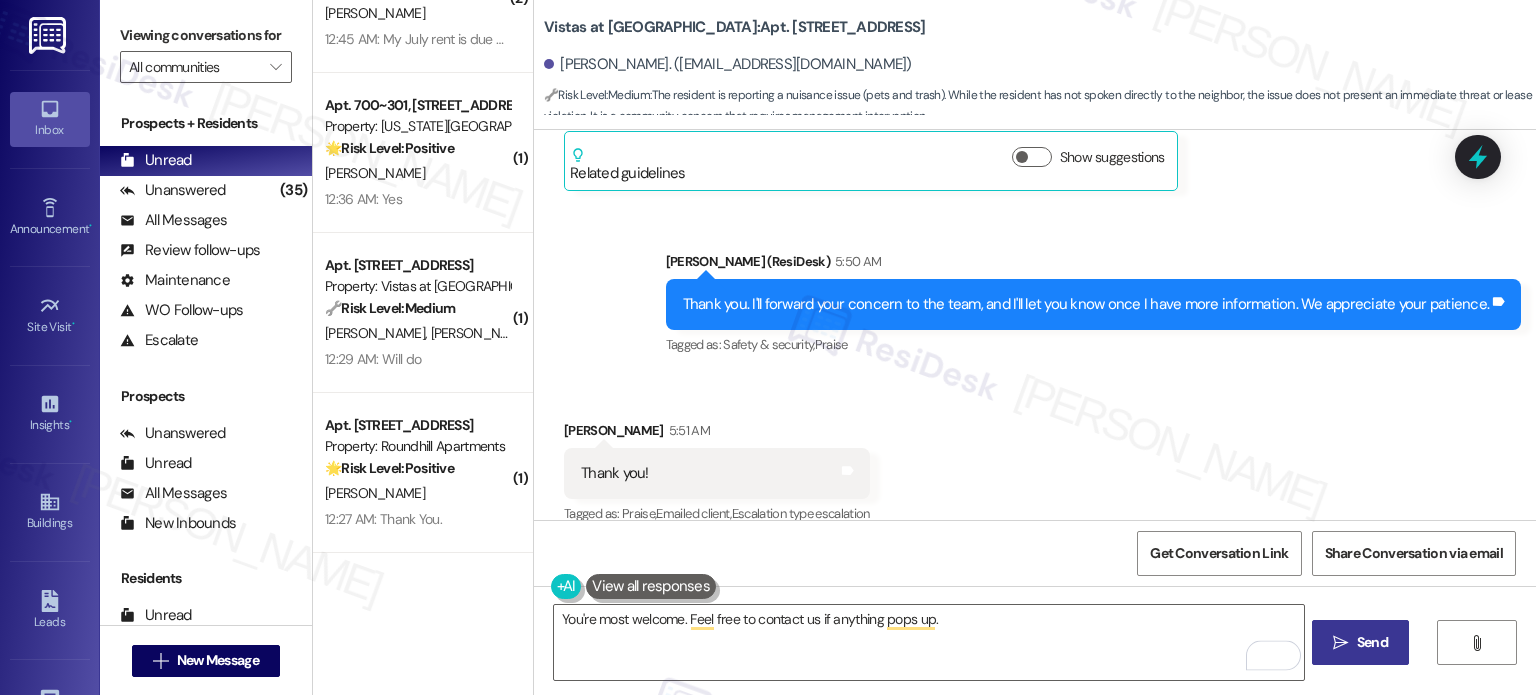 click on " Send" at bounding box center (1360, 642) 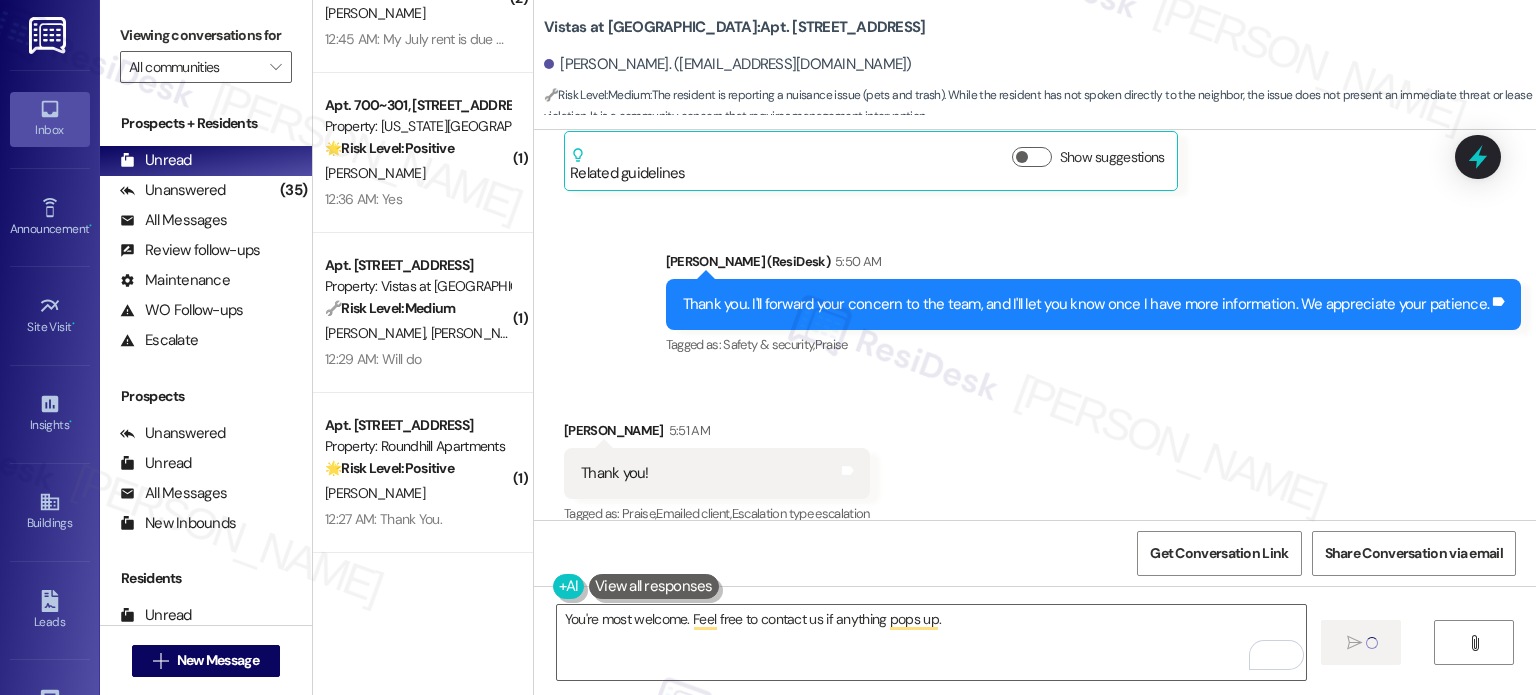 type 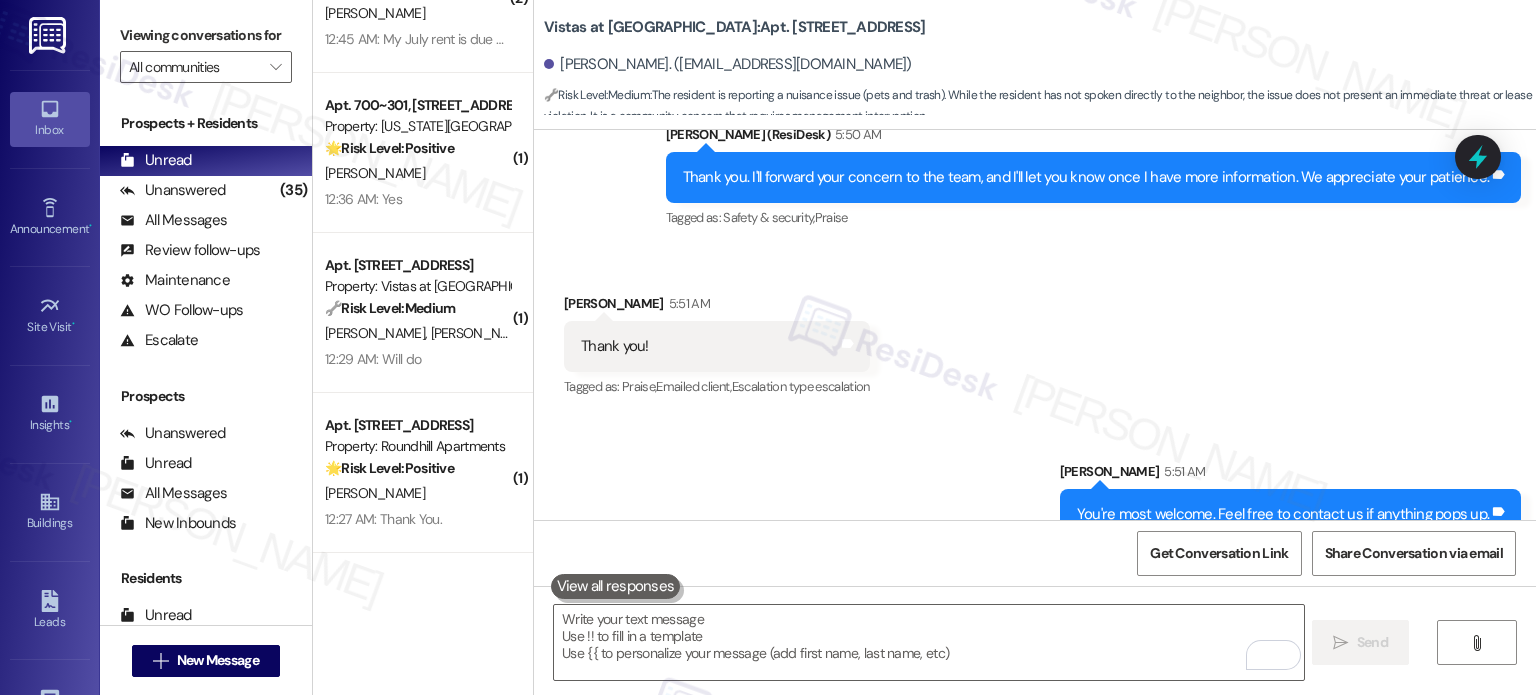 scroll, scrollTop: 2824, scrollLeft: 0, axis: vertical 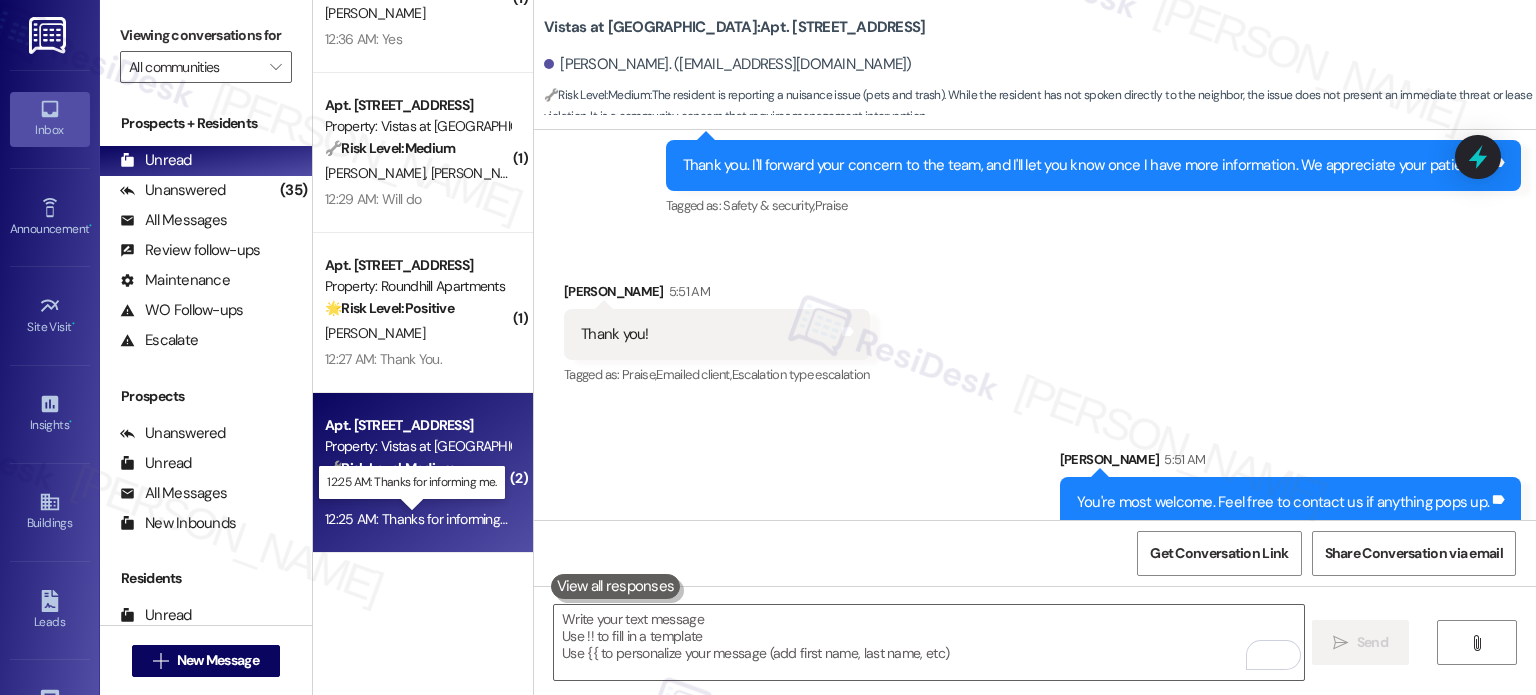 click on "12:25 AM: Thanks for informing me. 12:25 AM: Thanks for informing me." at bounding box center (424, 519) 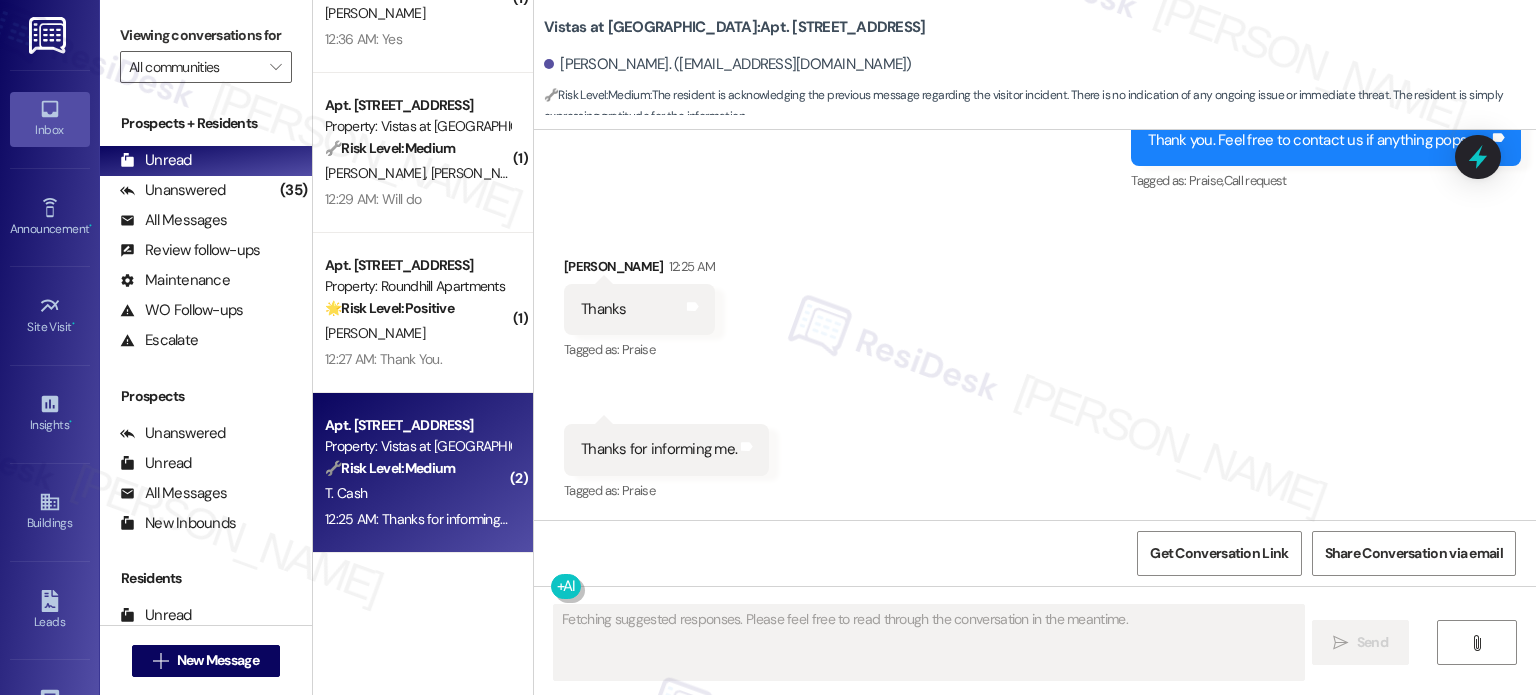 scroll, scrollTop: 1063, scrollLeft: 0, axis: vertical 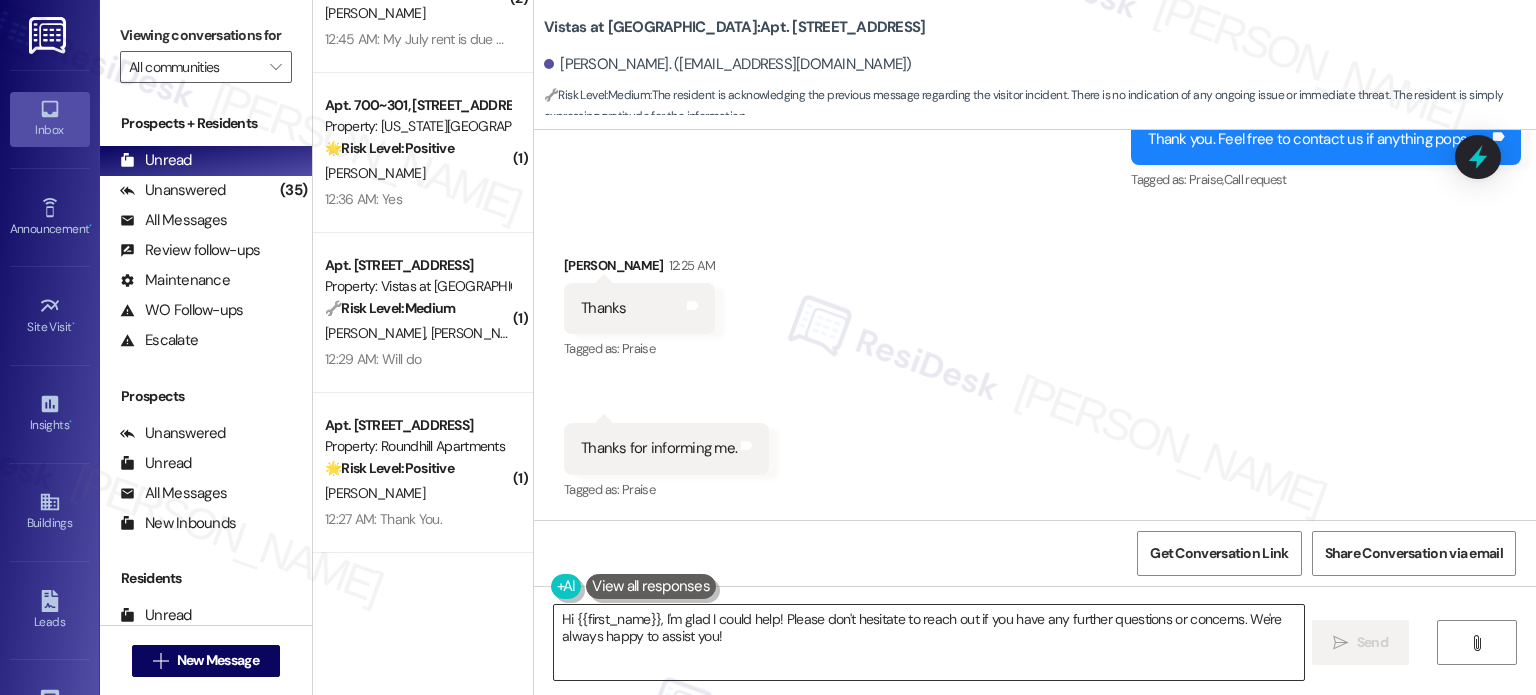 click on "Hi {{first_name}}, I'm glad I could help! Please don't hesitate to reach out if you have any further questions or concerns. We're always happy to assist you!" at bounding box center [928, 642] 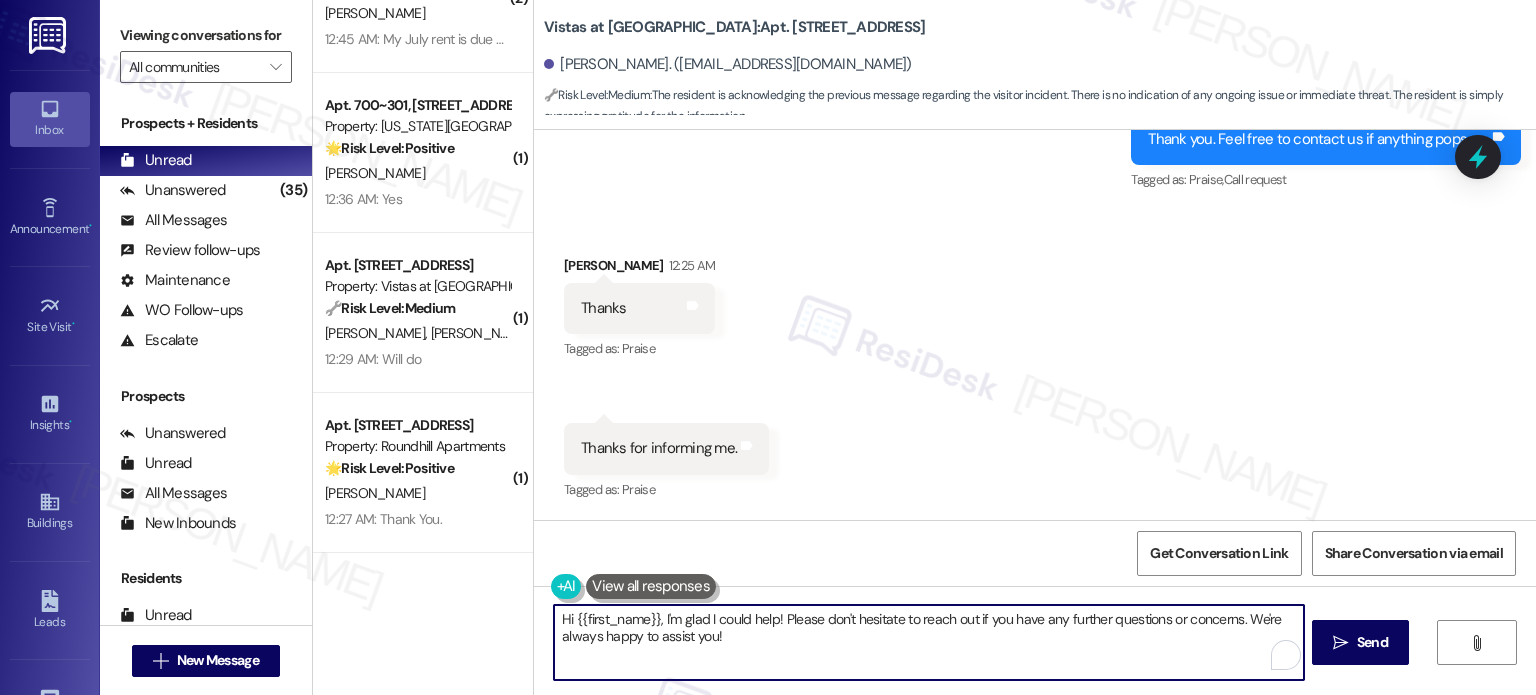 click on "Hi {{first_name}}, I'm glad I could help! Please don't hesitate to reach out if you have any further questions or concerns. We're always happy to assist you!" at bounding box center (928, 642) 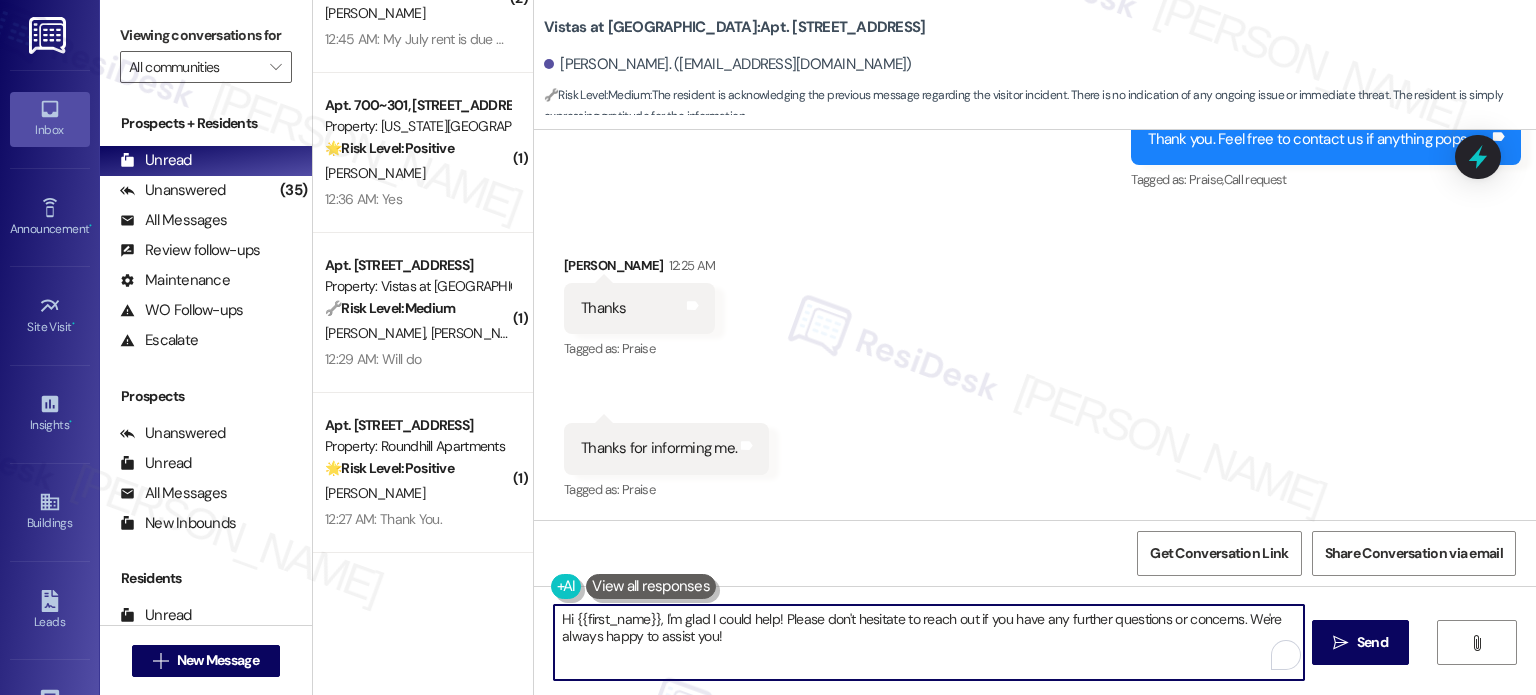 click on "Hi {{first_name}}, I'm glad I could help! Please don't hesitate to reach out if you have any further questions or concerns. We're always happy to assist you!" at bounding box center (928, 642) 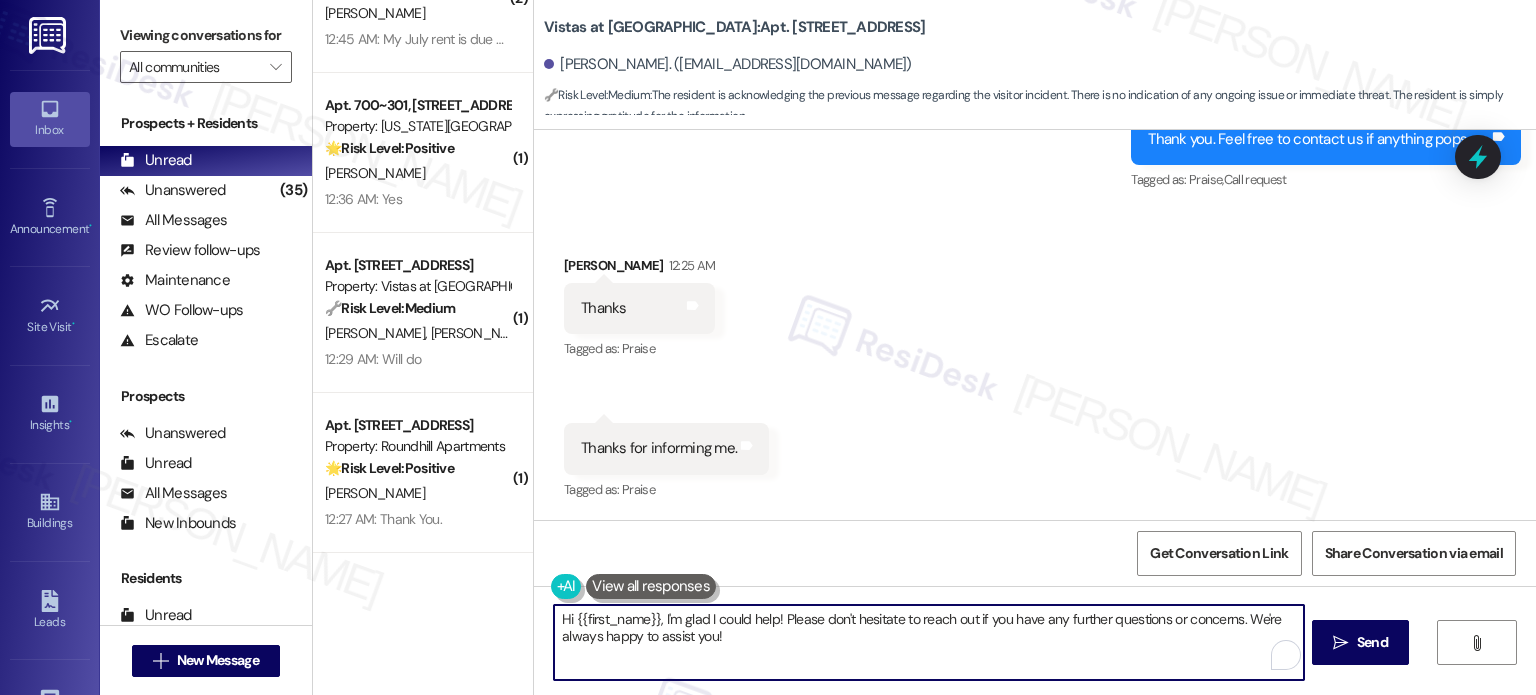 paste on "You're most welcome. Feel free to contact us if anything pops up." 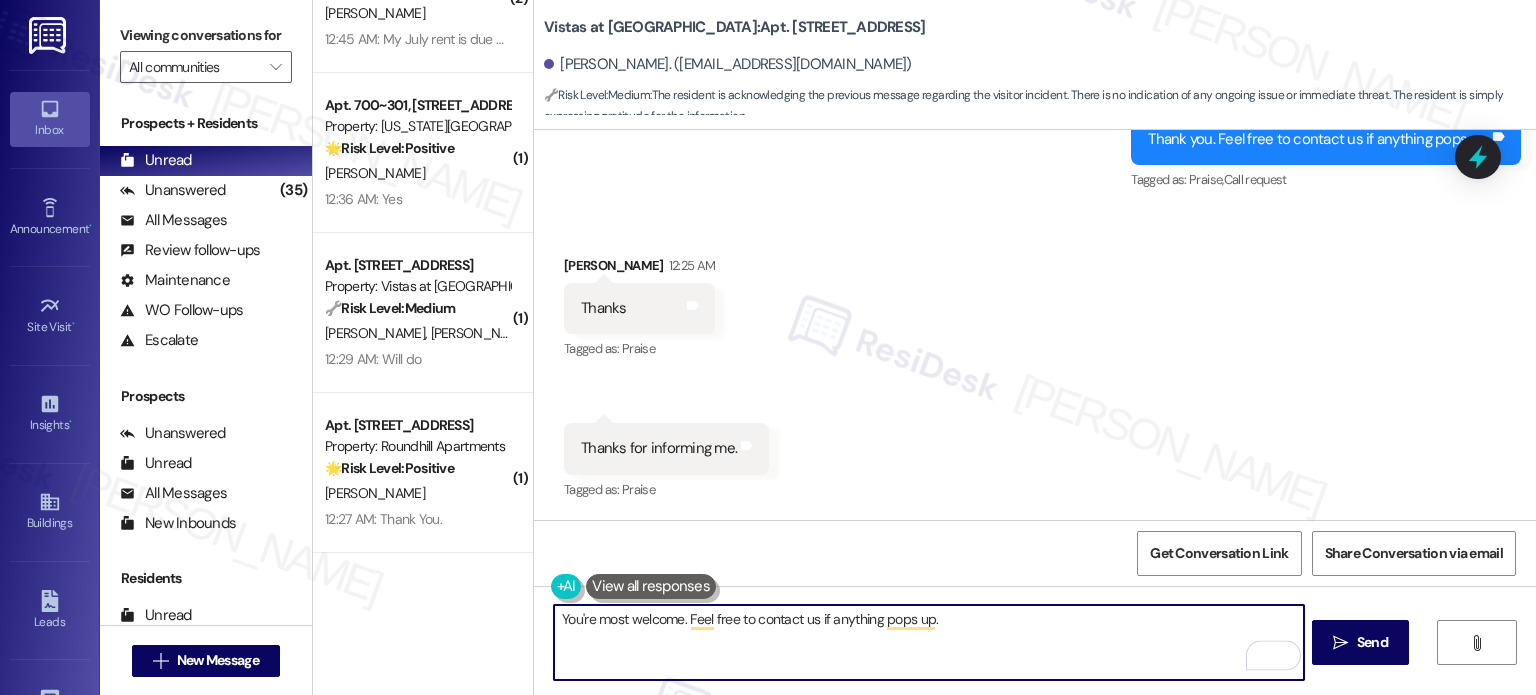 drag, startPoint x: 680, startPoint y: 619, endPoint x: 1128, endPoint y: 621, distance: 448.00446 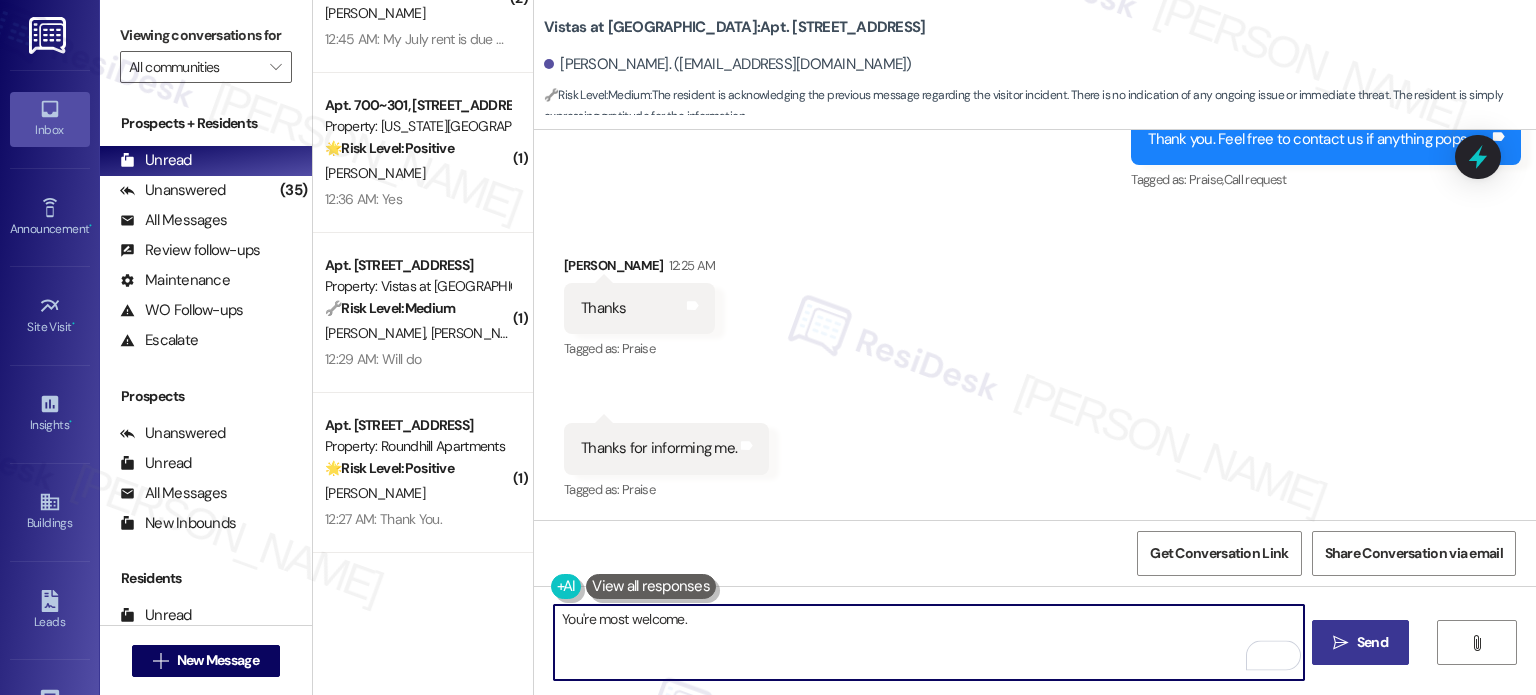 type on "You're most welcome." 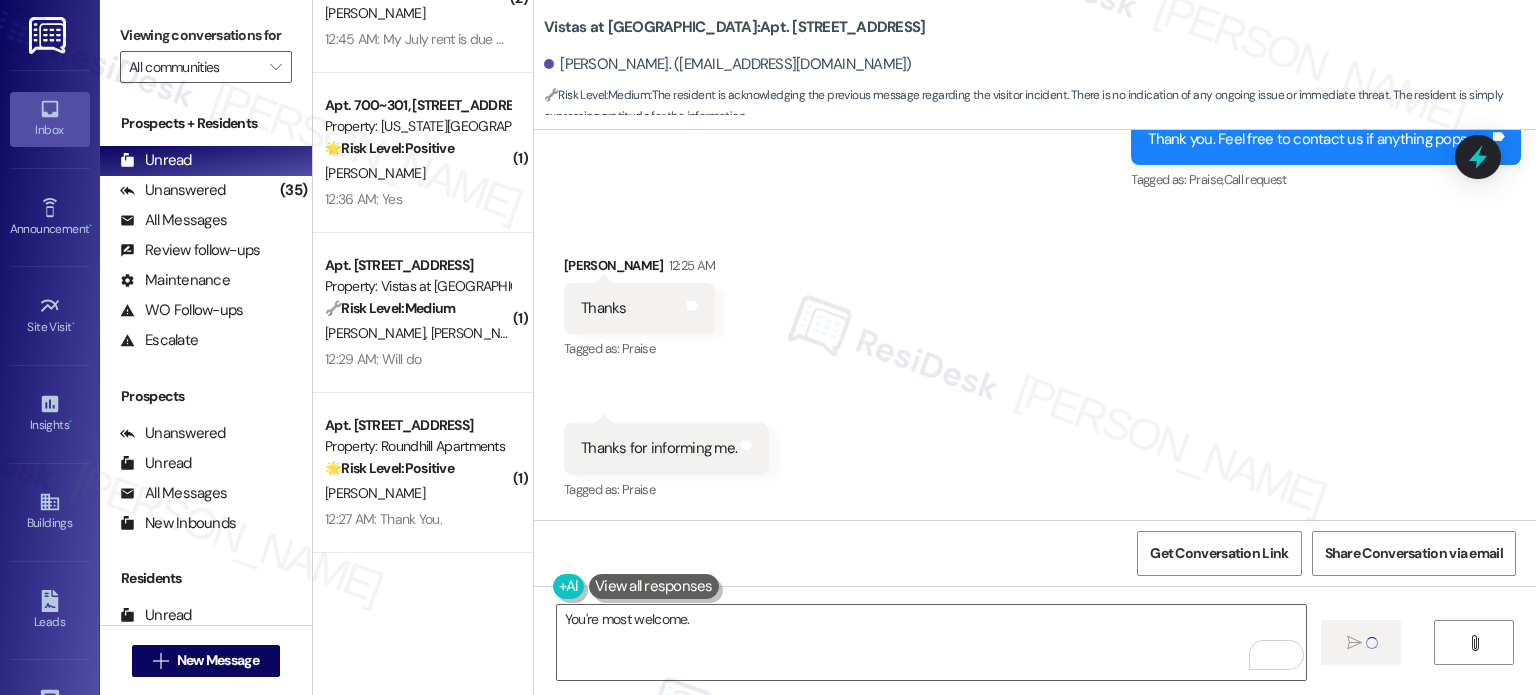 type 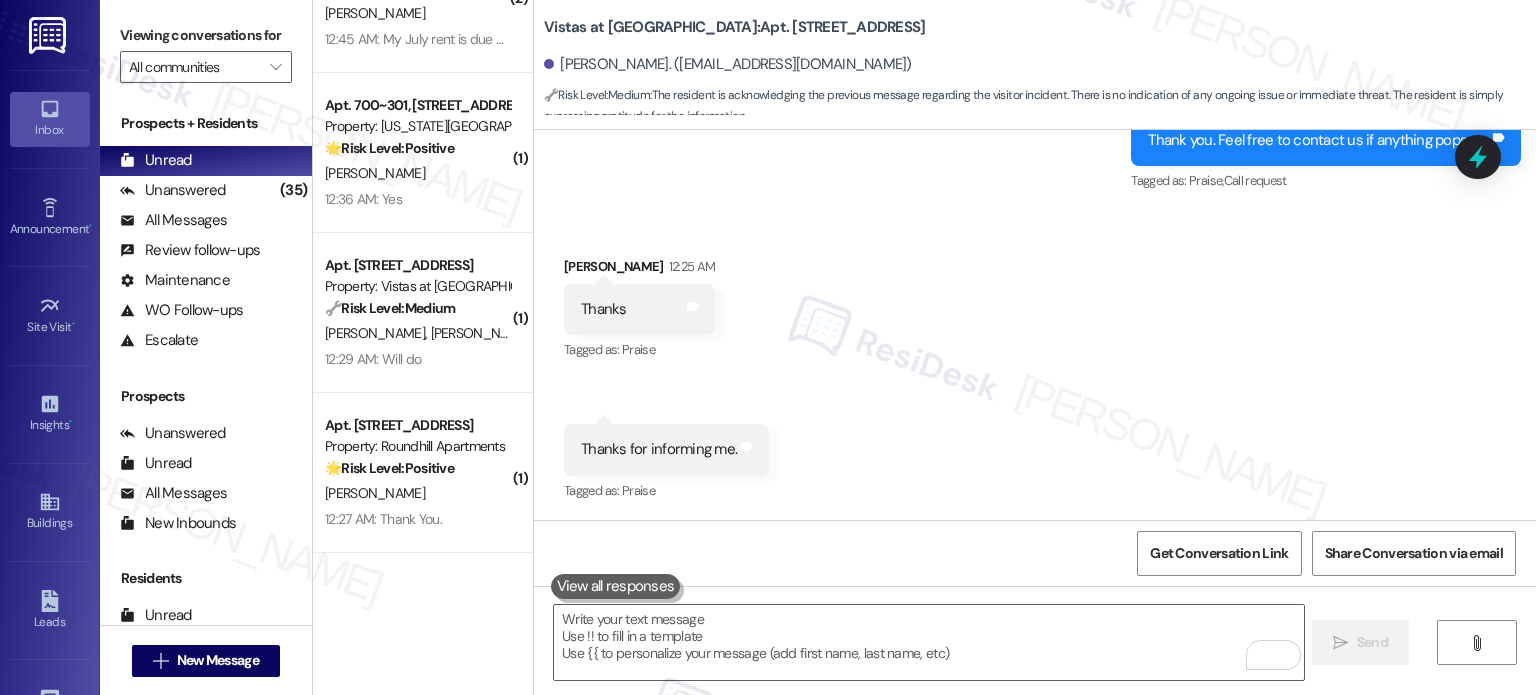 scroll, scrollTop: 1202, scrollLeft: 0, axis: vertical 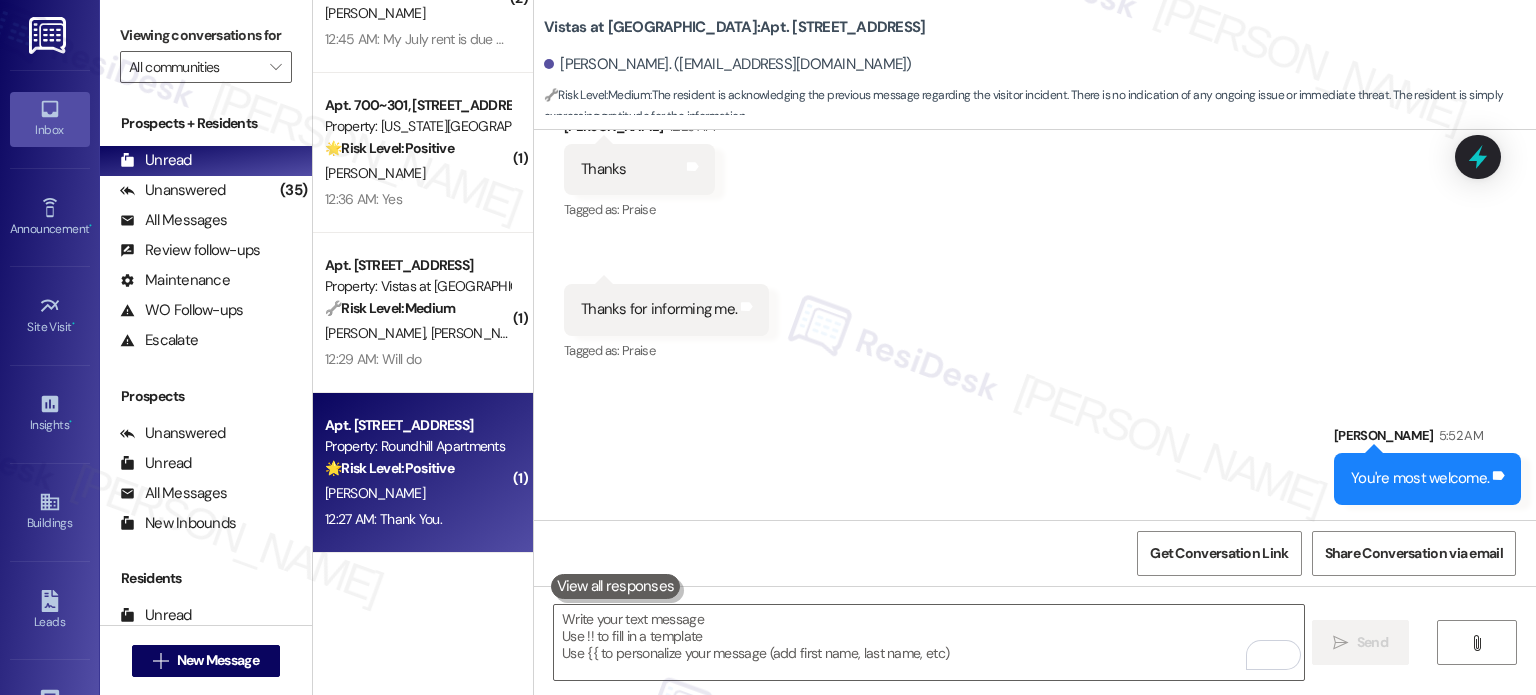 click on "M. Nichols" at bounding box center (417, 493) 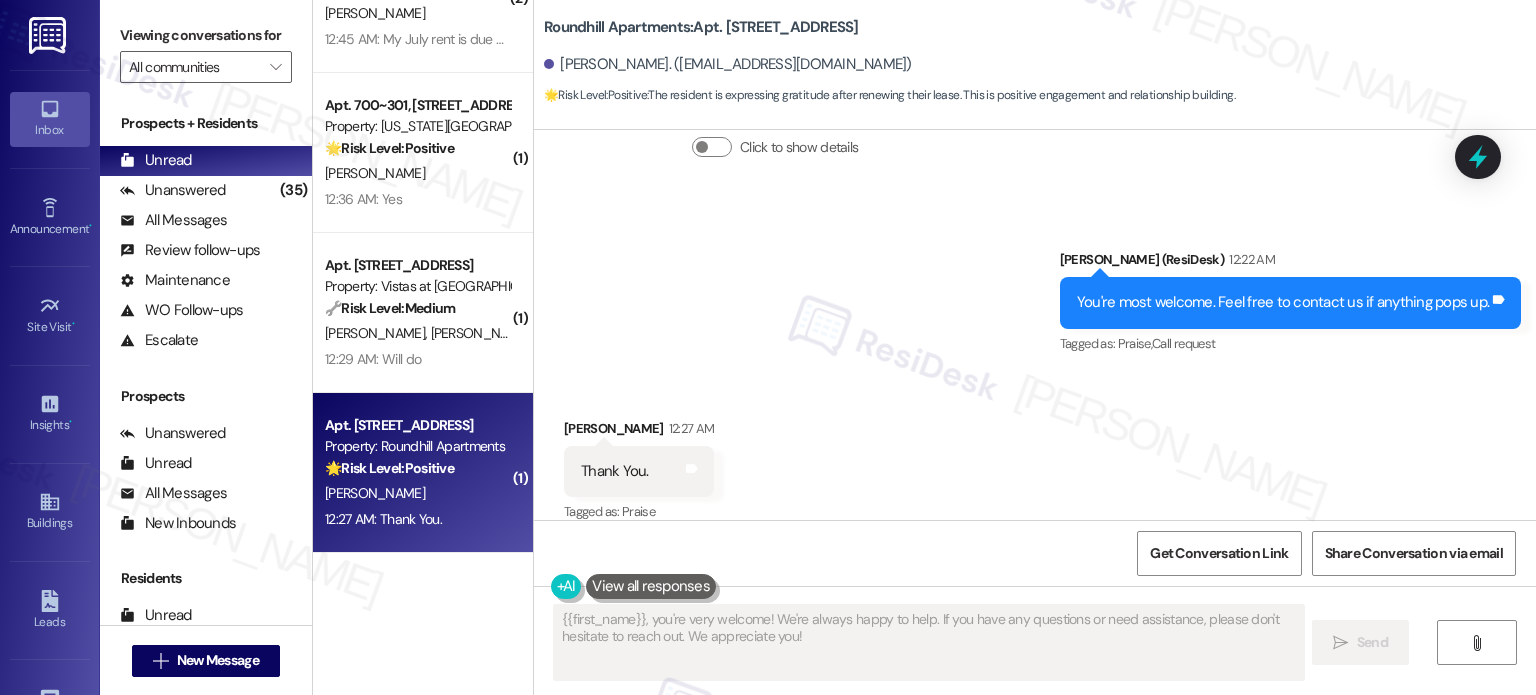 scroll, scrollTop: 1532, scrollLeft: 0, axis: vertical 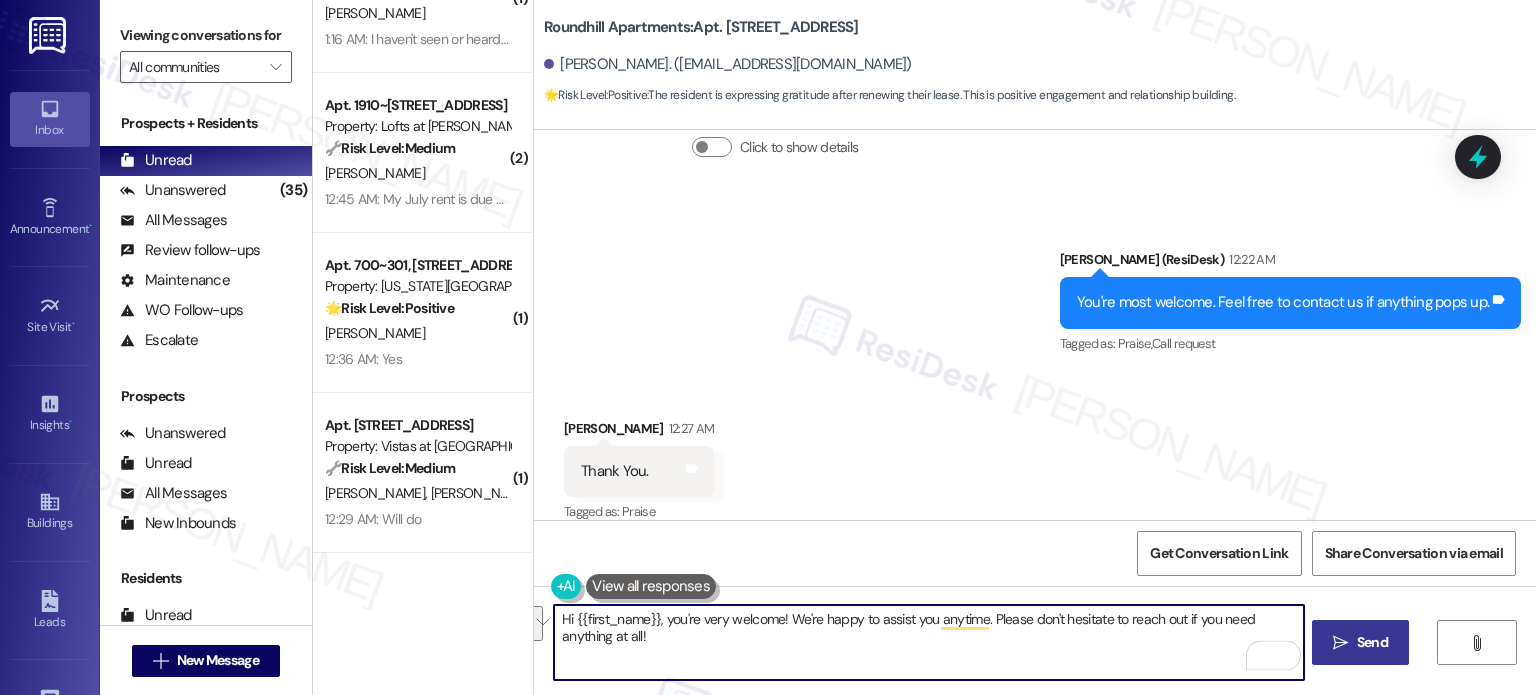 drag, startPoint x: 782, startPoint y: 623, endPoint x: 796, endPoint y: 643, distance: 24.41311 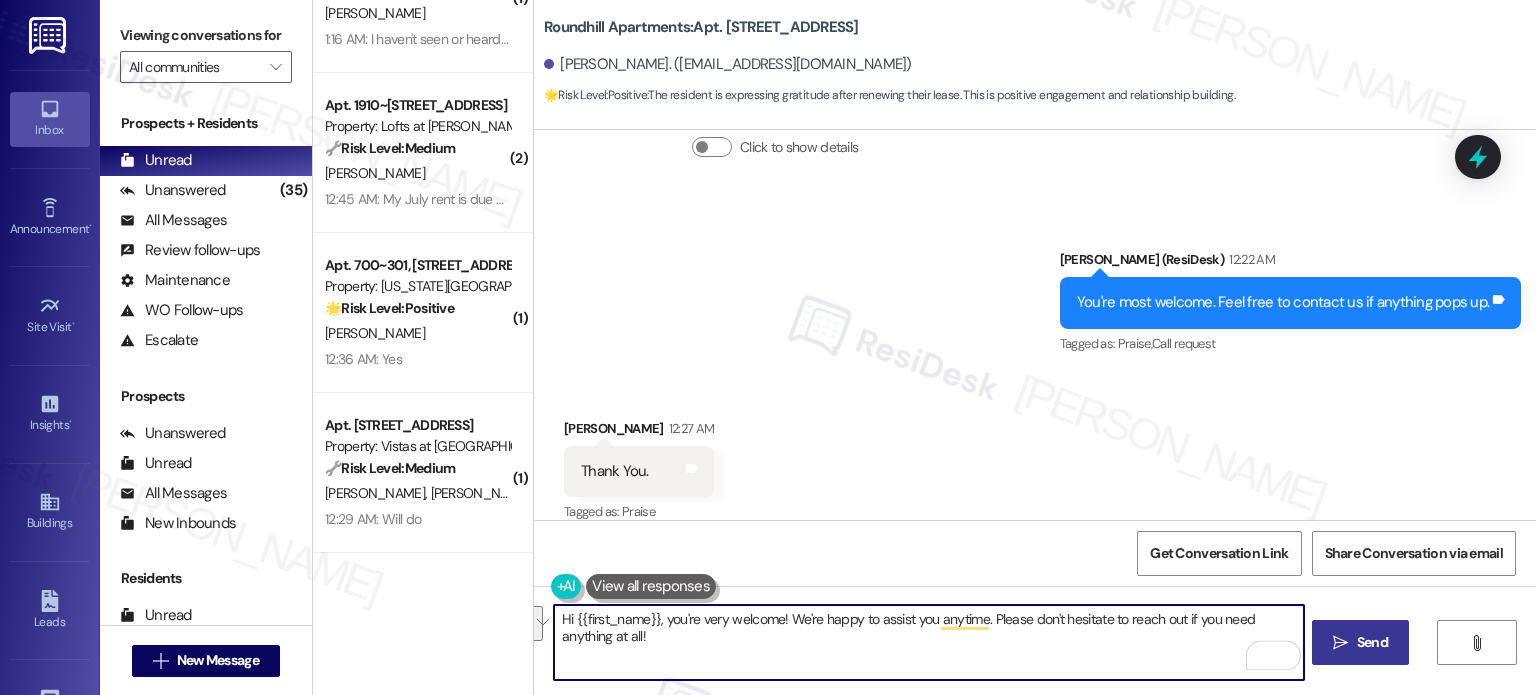 click on "Hi {{first_name}}, you're very welcome! We're happy to assist you anytime. Please don't hesitate to reach out if you need anything at all!" at bounding box center [928, 642] 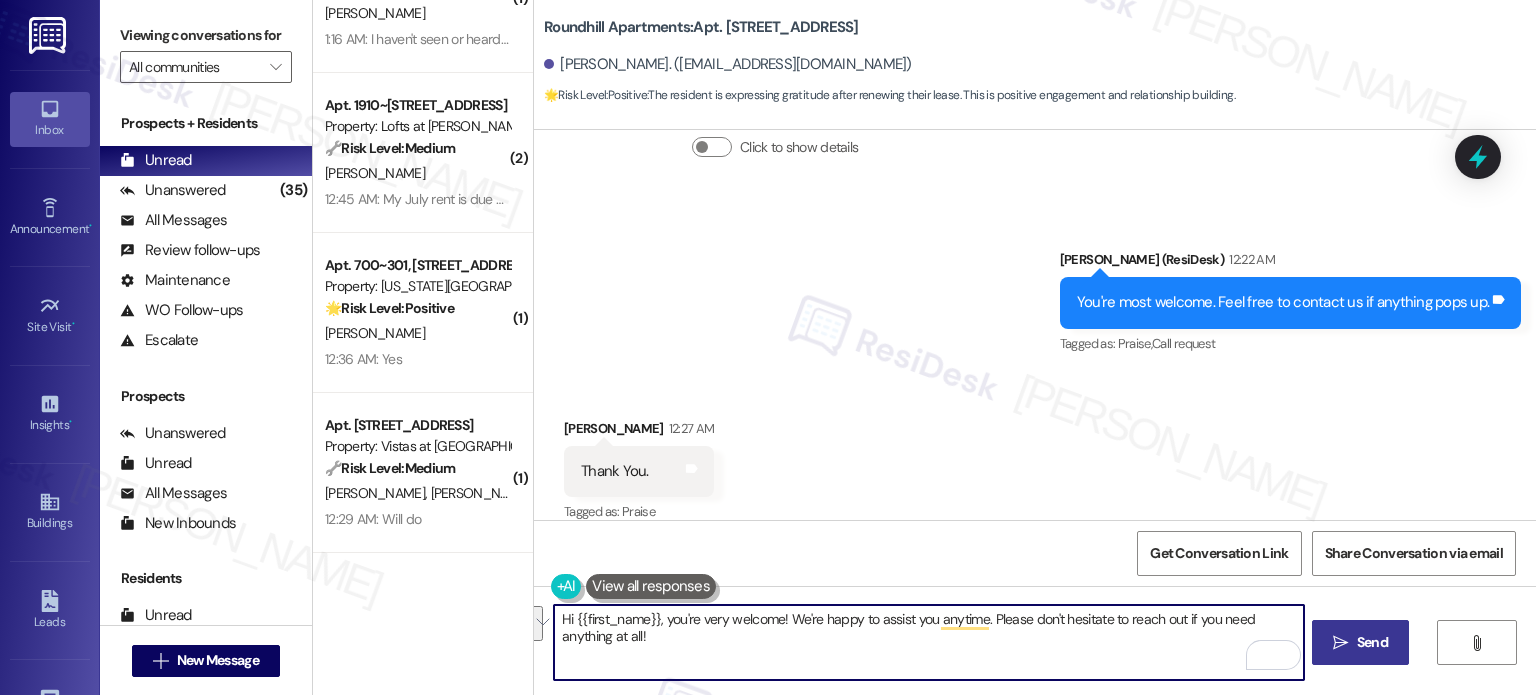 click on "Hi {{first_name}}, you're very welcome! We're happy to assist you anytime. Please don't hesitate to reach out if you need anything at all!" at bounding box center (928, 642) 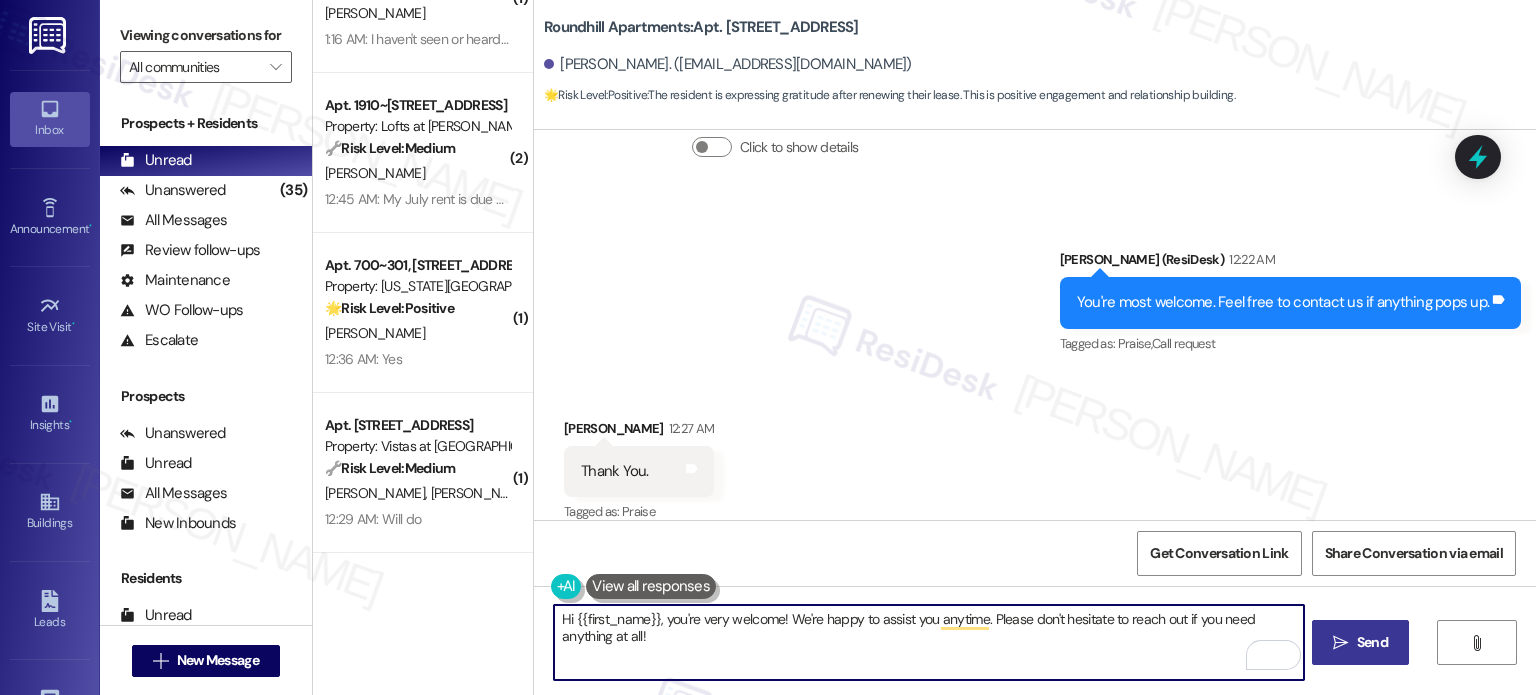 drag, startPoint x: 985, startPoint y: 622, endPoint x: 1004, endPoint y: 672, distance: 53.488316 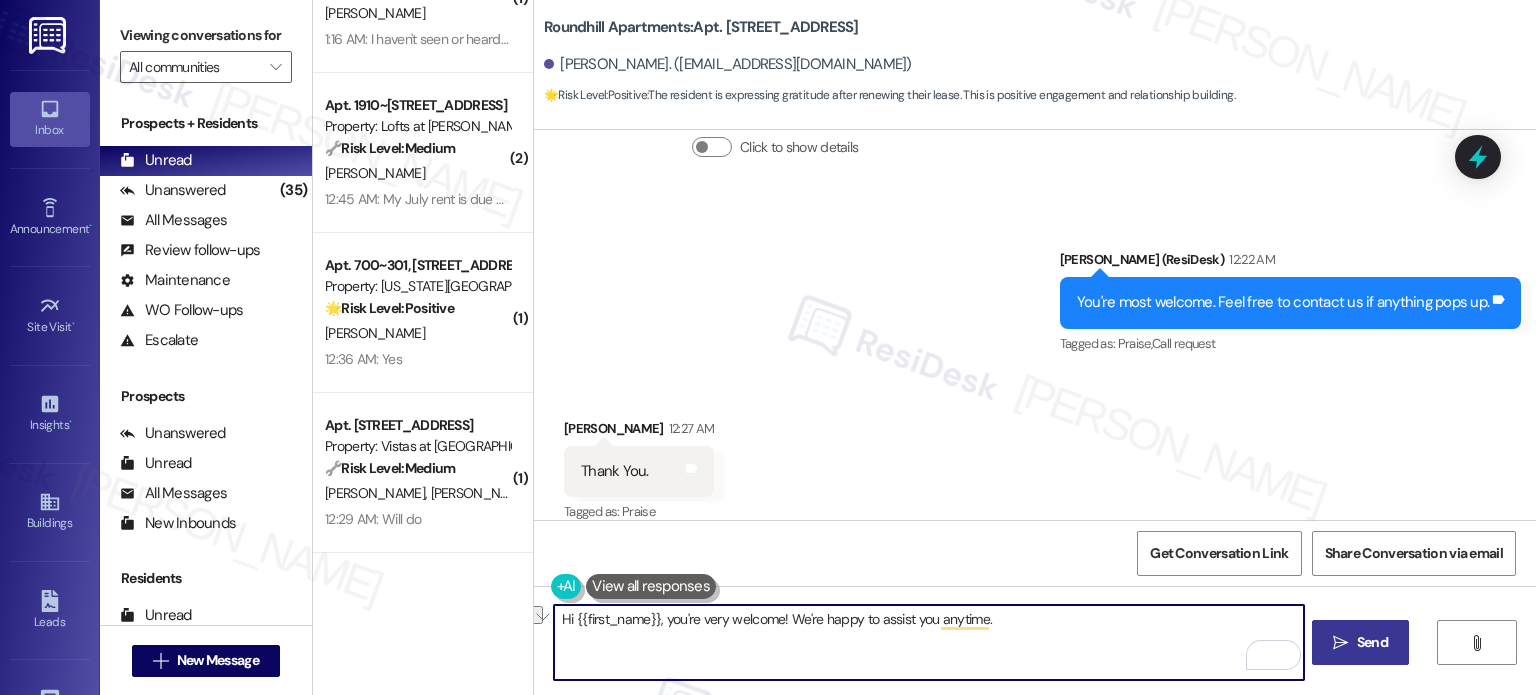 drag, startPoint x: 661, startPoint y: 617, endPoint x: 522, endPoint y: 616, distance: 139.0036 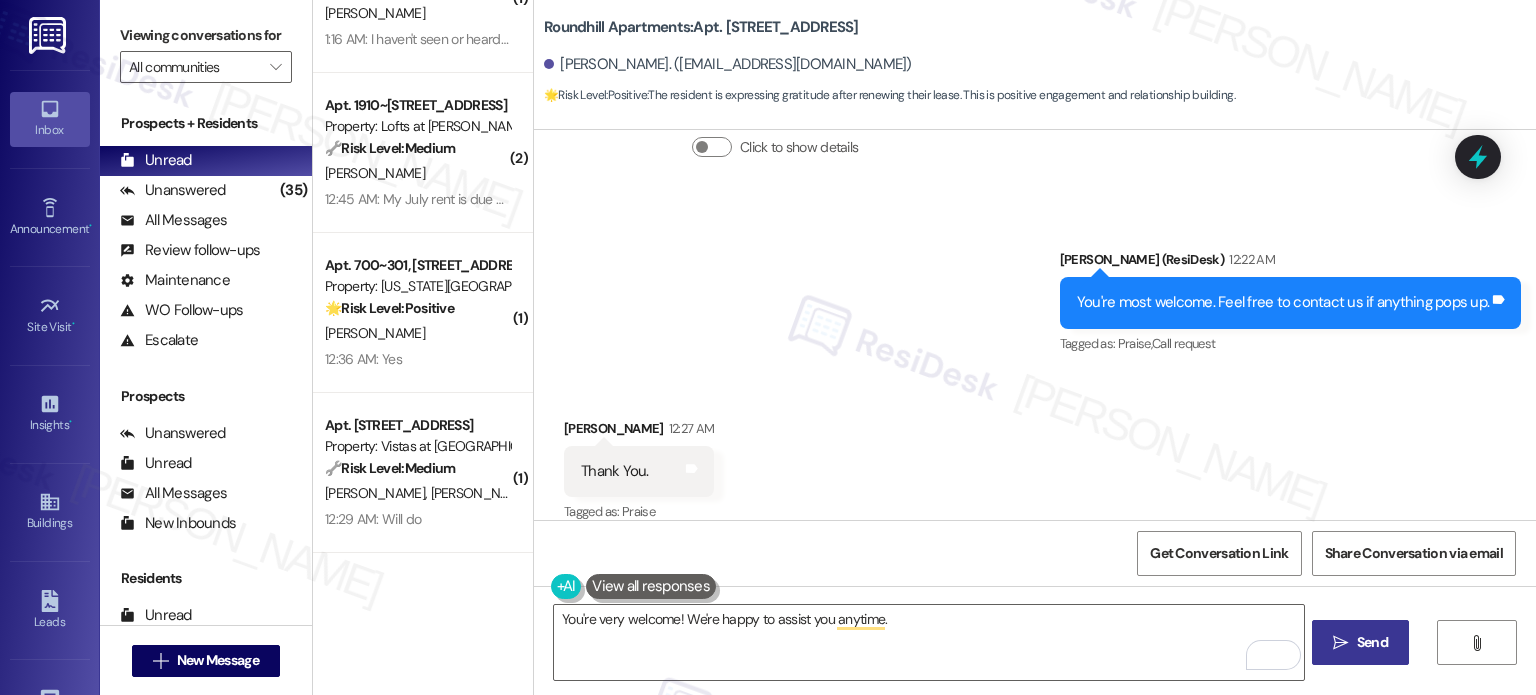 click on "Send" at bounding box center (1372, 642) 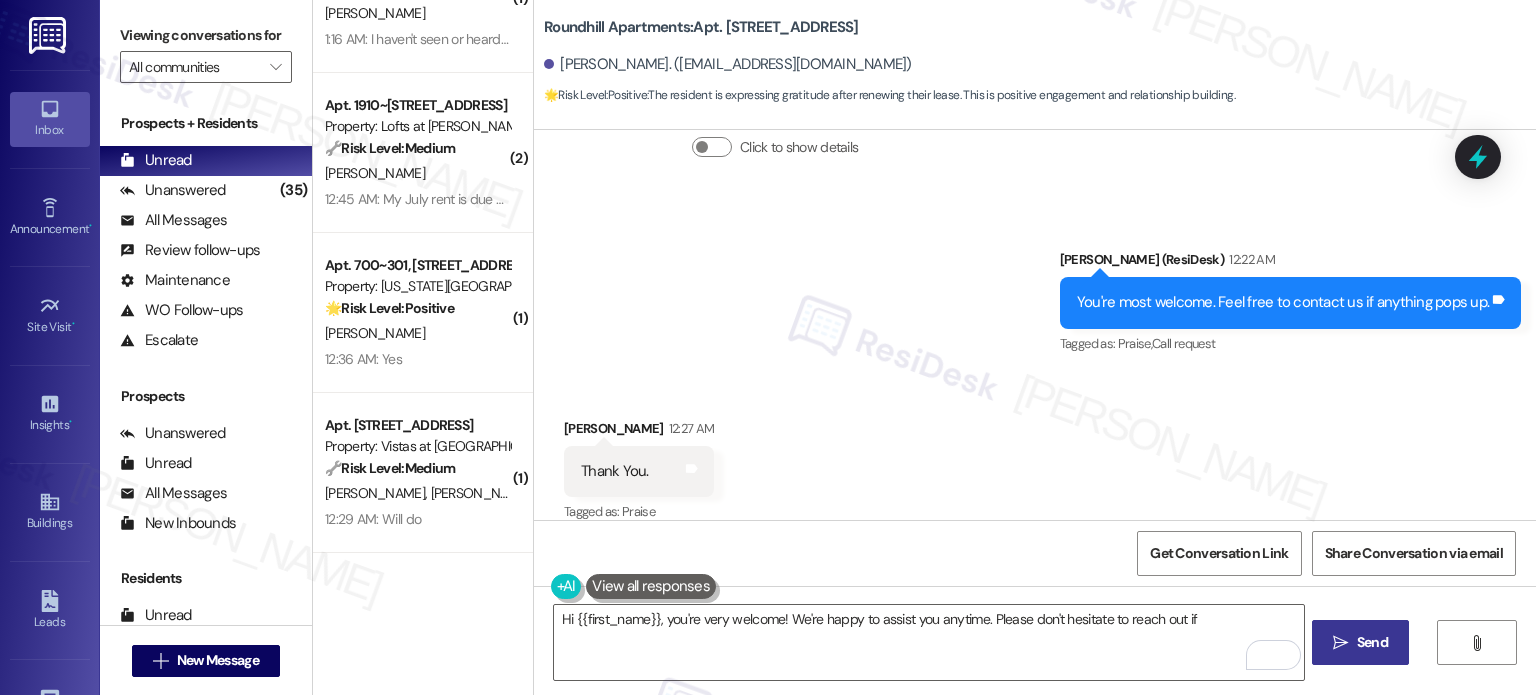 scroll, scrollTop: 1672, scrollLeft: 0, axis: vertical 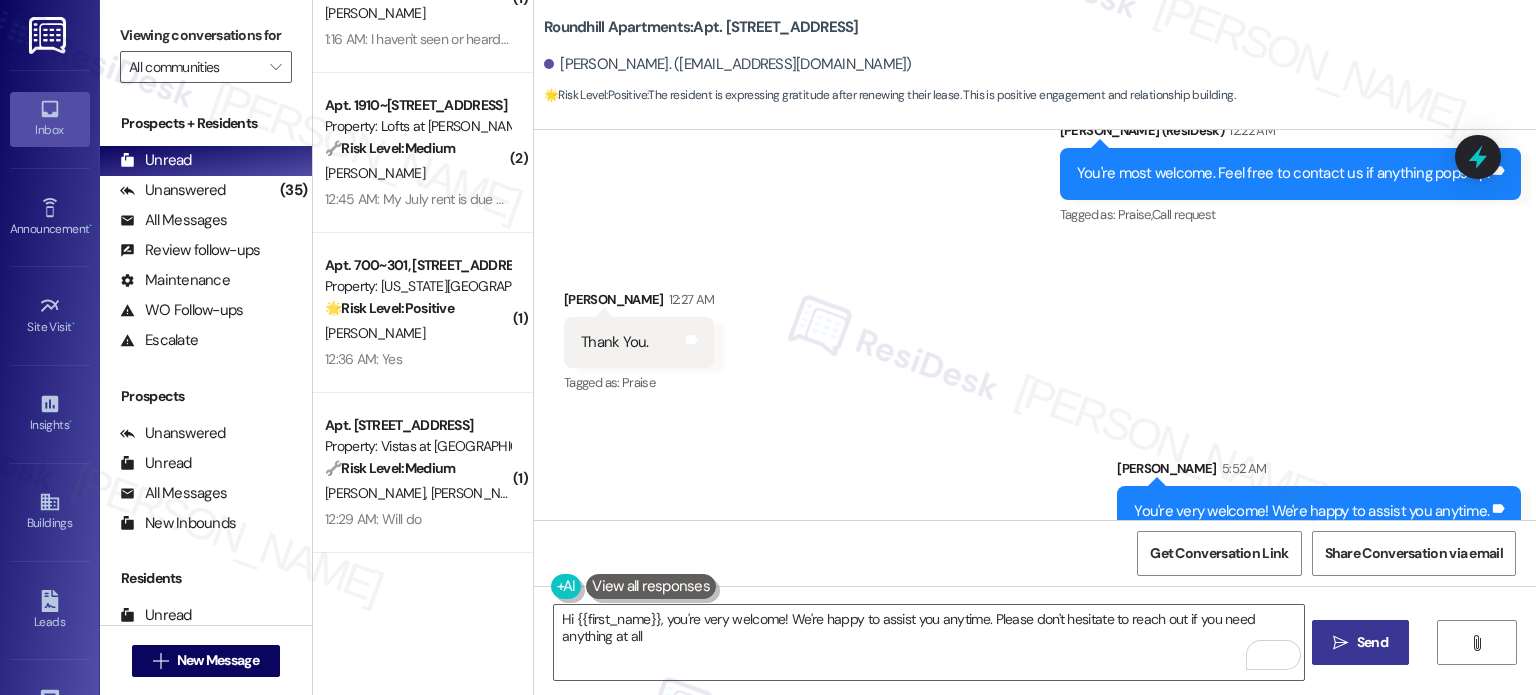 type on "Hi {{first_name}}, you're very welcome! We're happy to assist you anytime. Please don't hesitate to reach out if you need anything at all!" 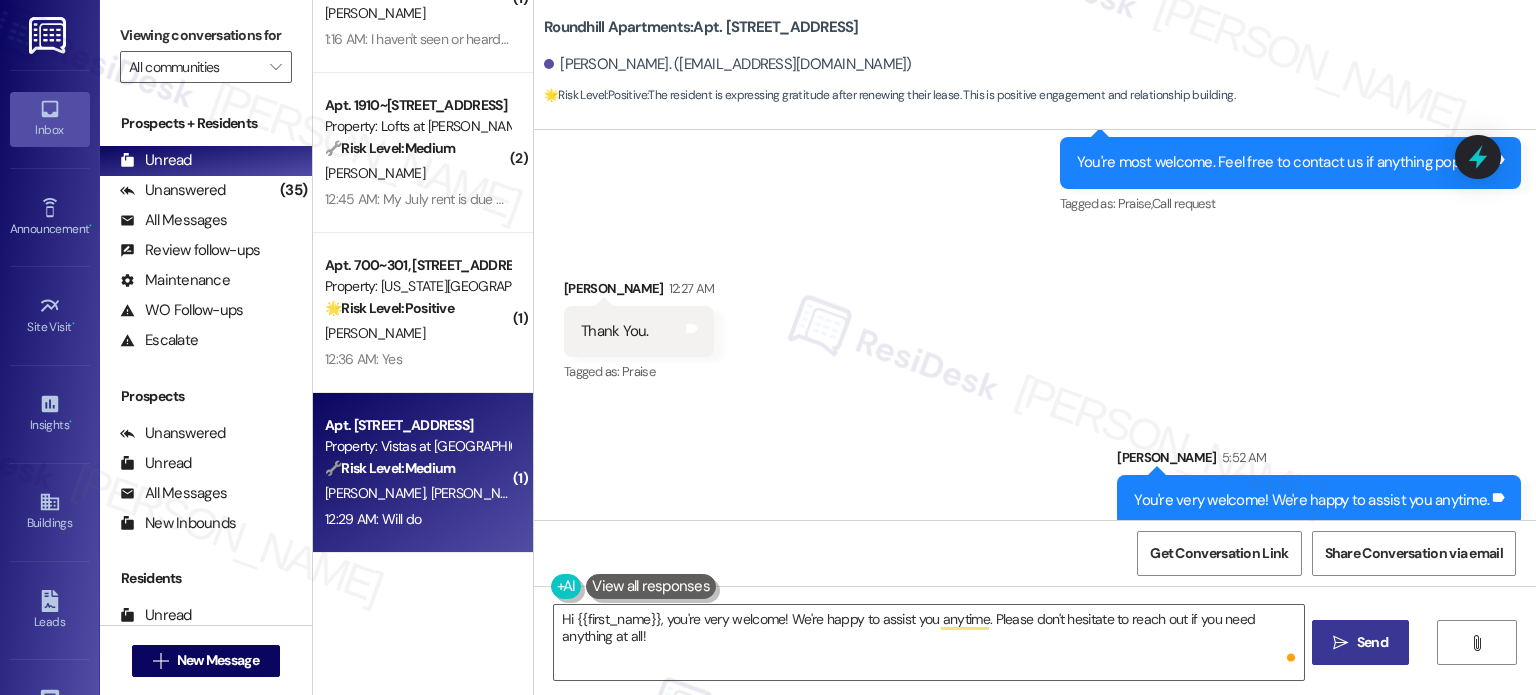 click on "Property: Vistas at [GEOGRAPHIC_DATA]" at bounding box center [417, 446] 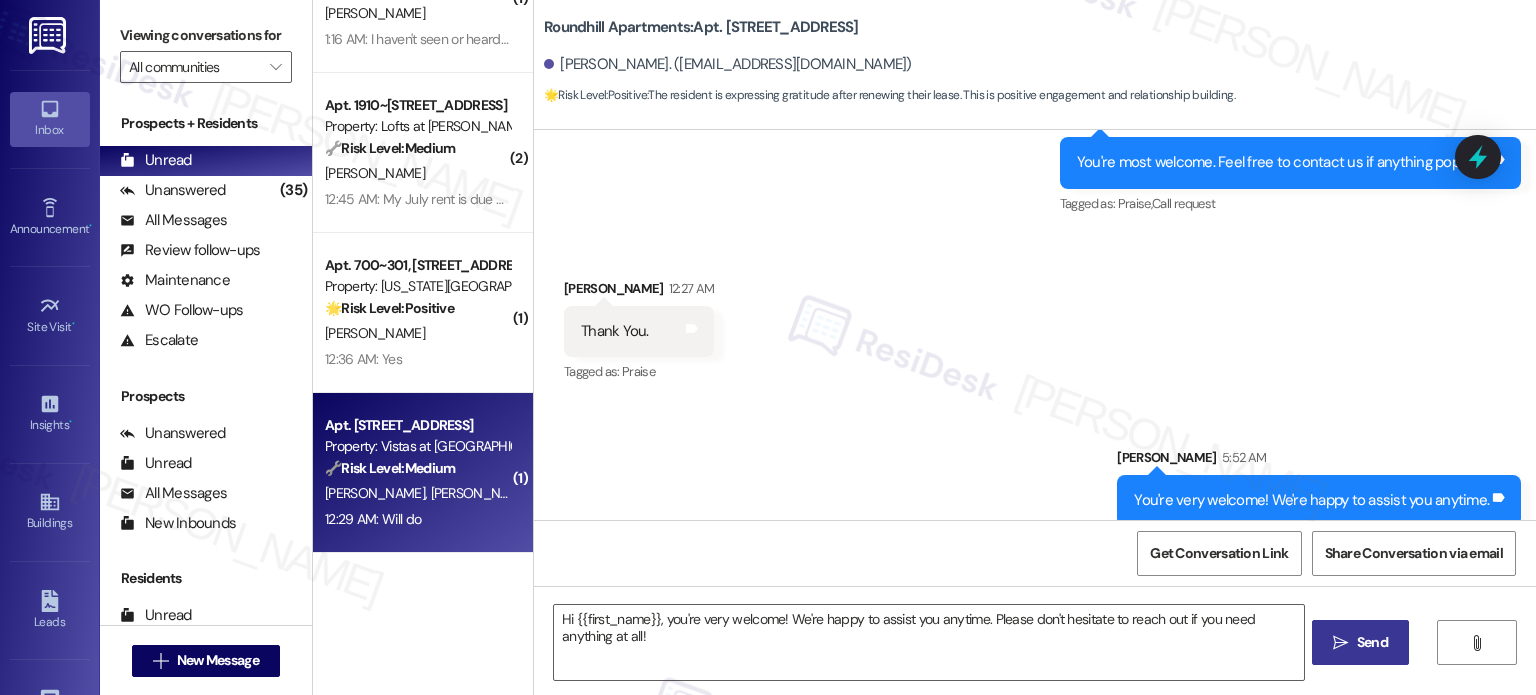 type on "Fetching suggested responses. Please feel free to read through the conversation in the meantime." 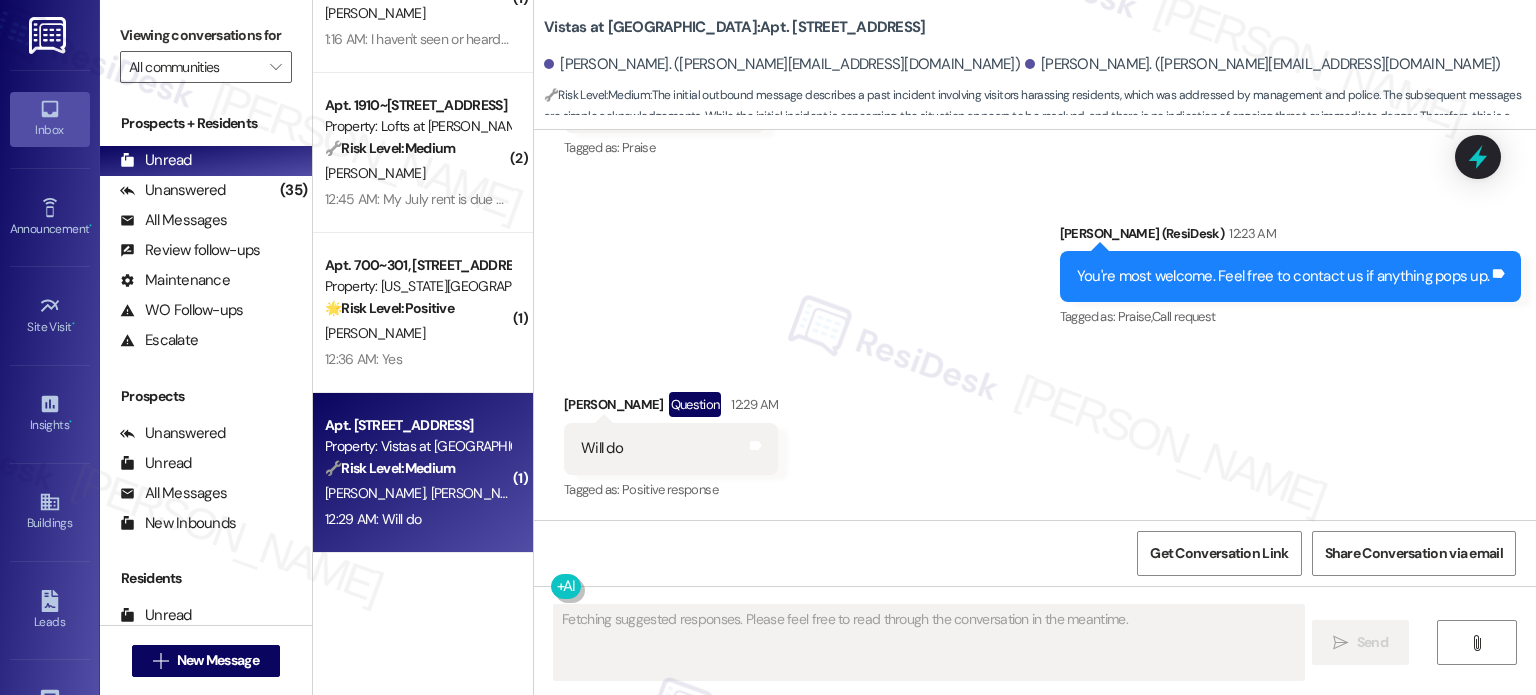scroll, scrollTop: 968, scrollLeft: 0, axis: vertical 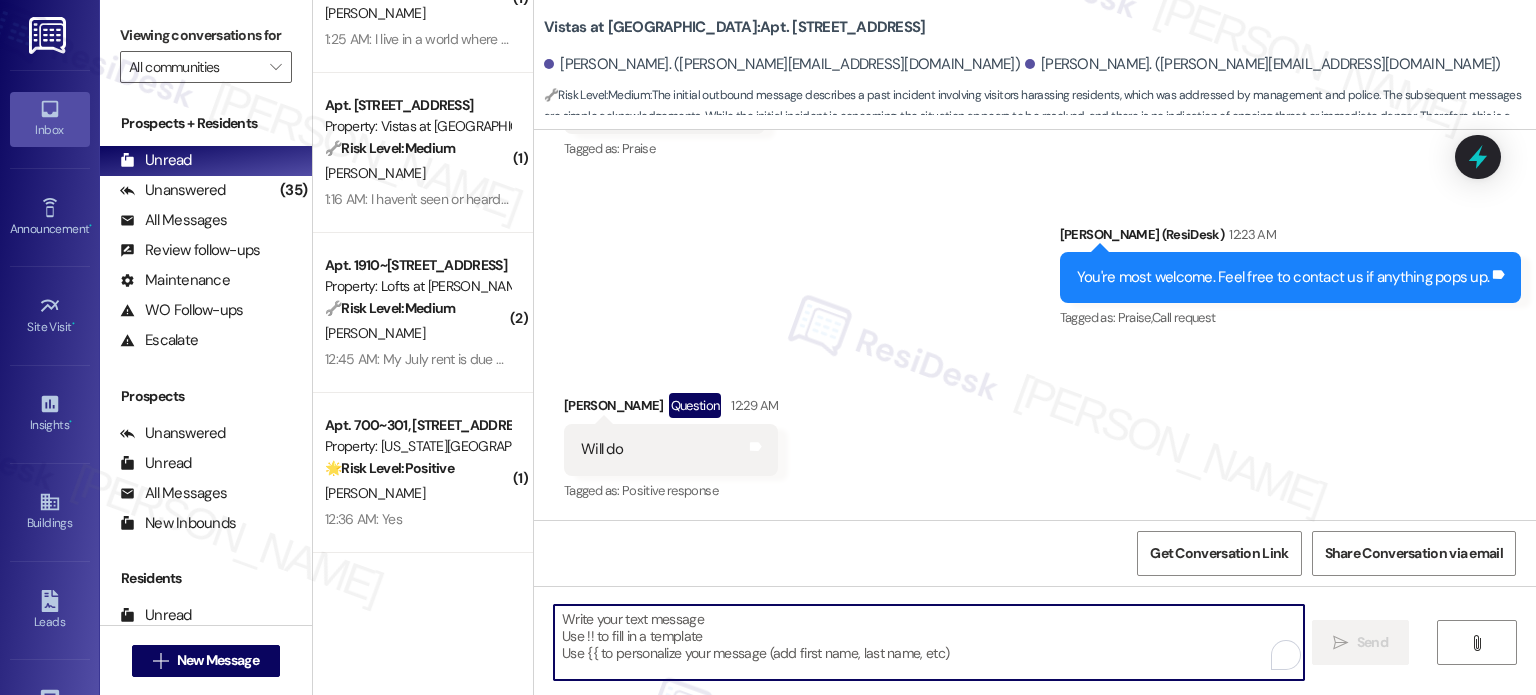 click at bounding box center (928, 642) 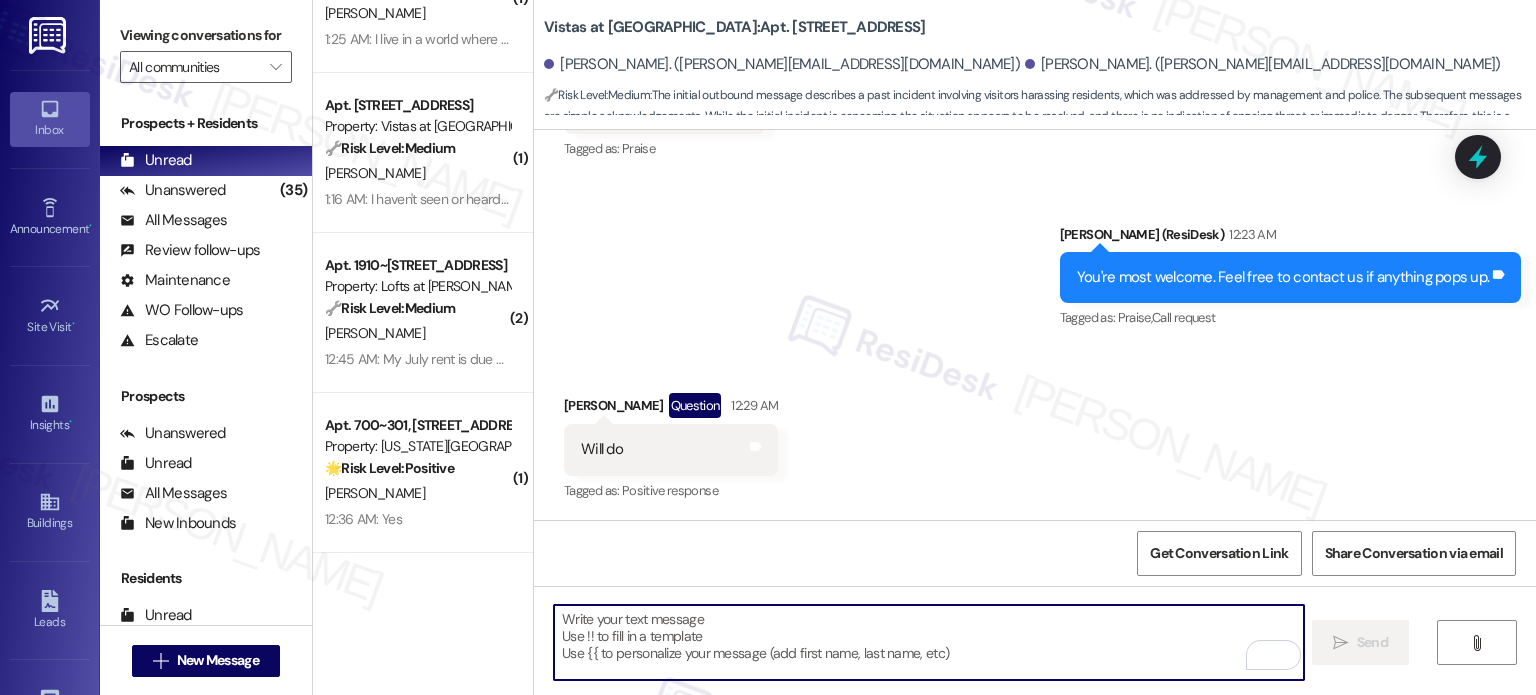 paste on "You're most welcome. Feel free to contact us if anything pops up." 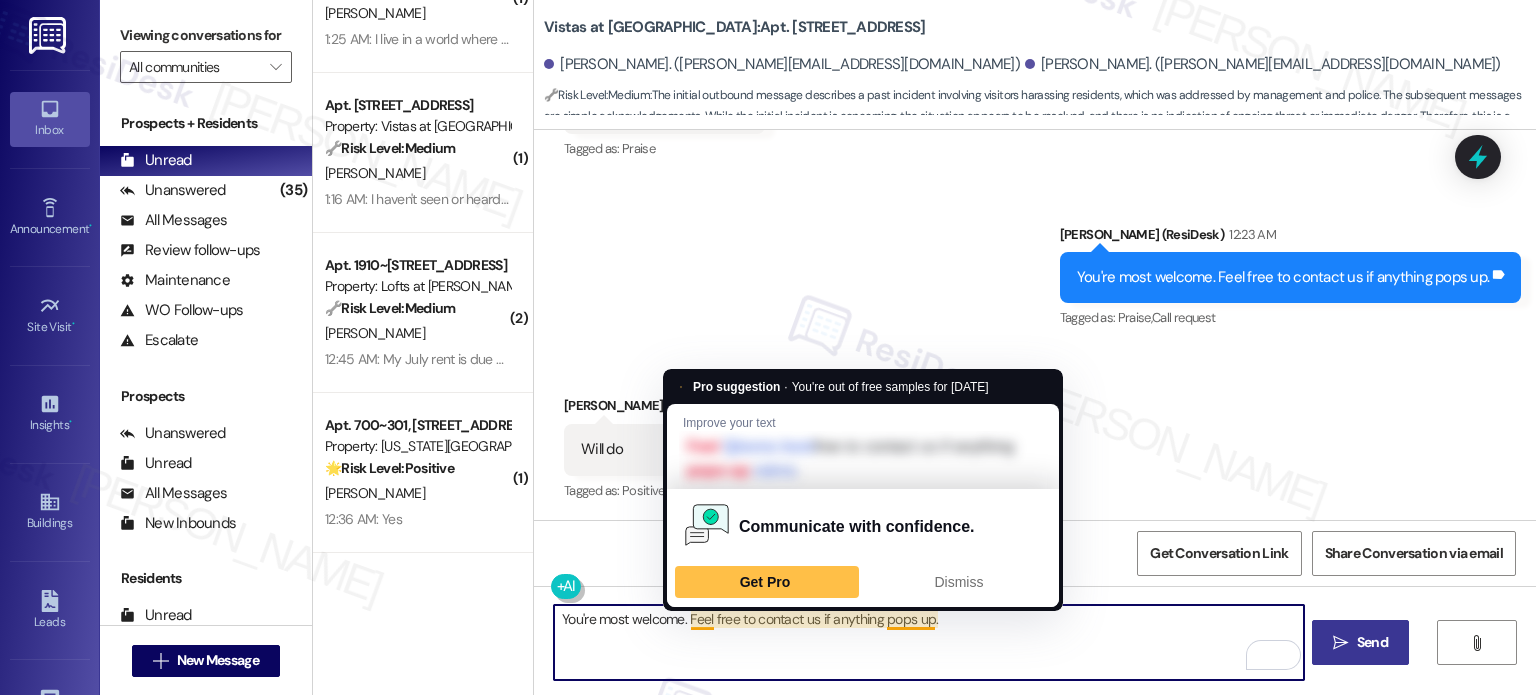 click on "You're most welcome. Feel free to contact us if anything pops up." at bounding box center [928, 642] 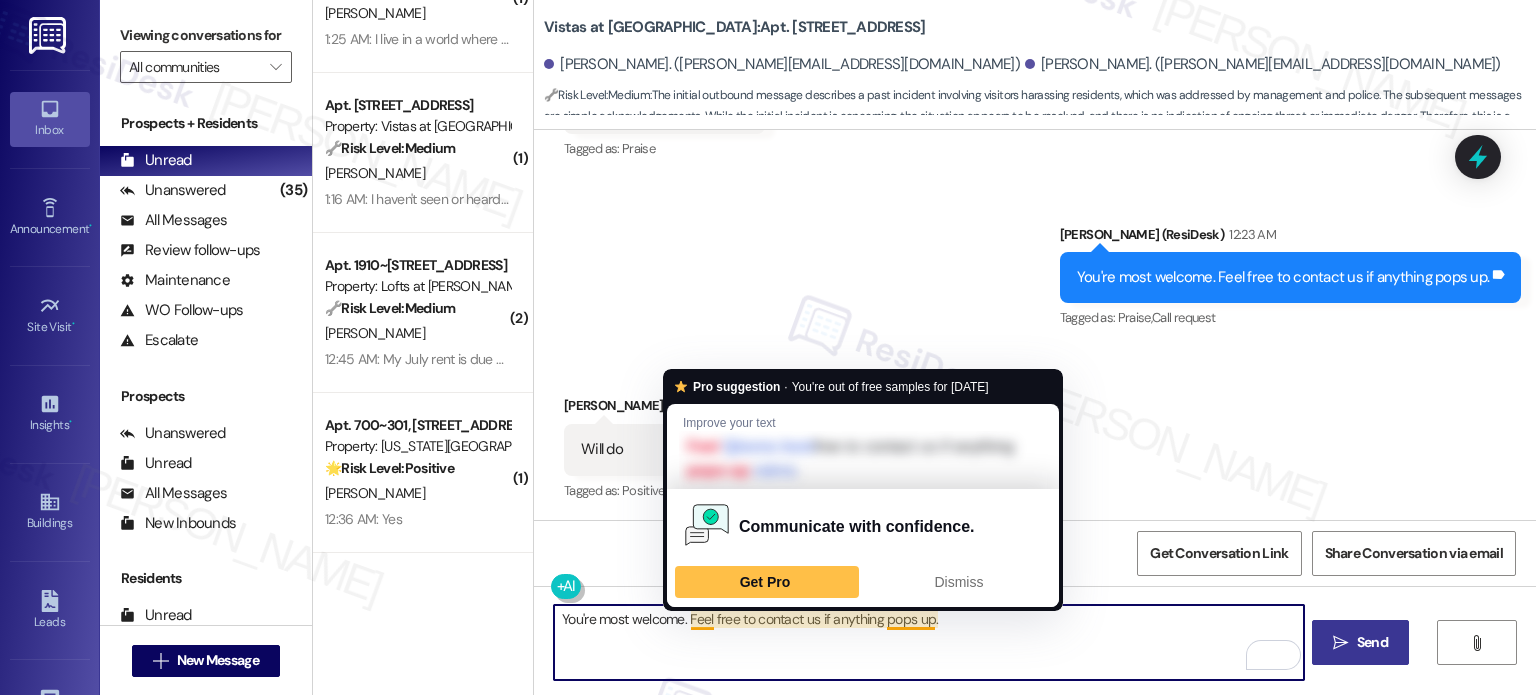 click on "You're most welcome. Feel free to contact us if anything pops up." at bounding box center (928, 642) 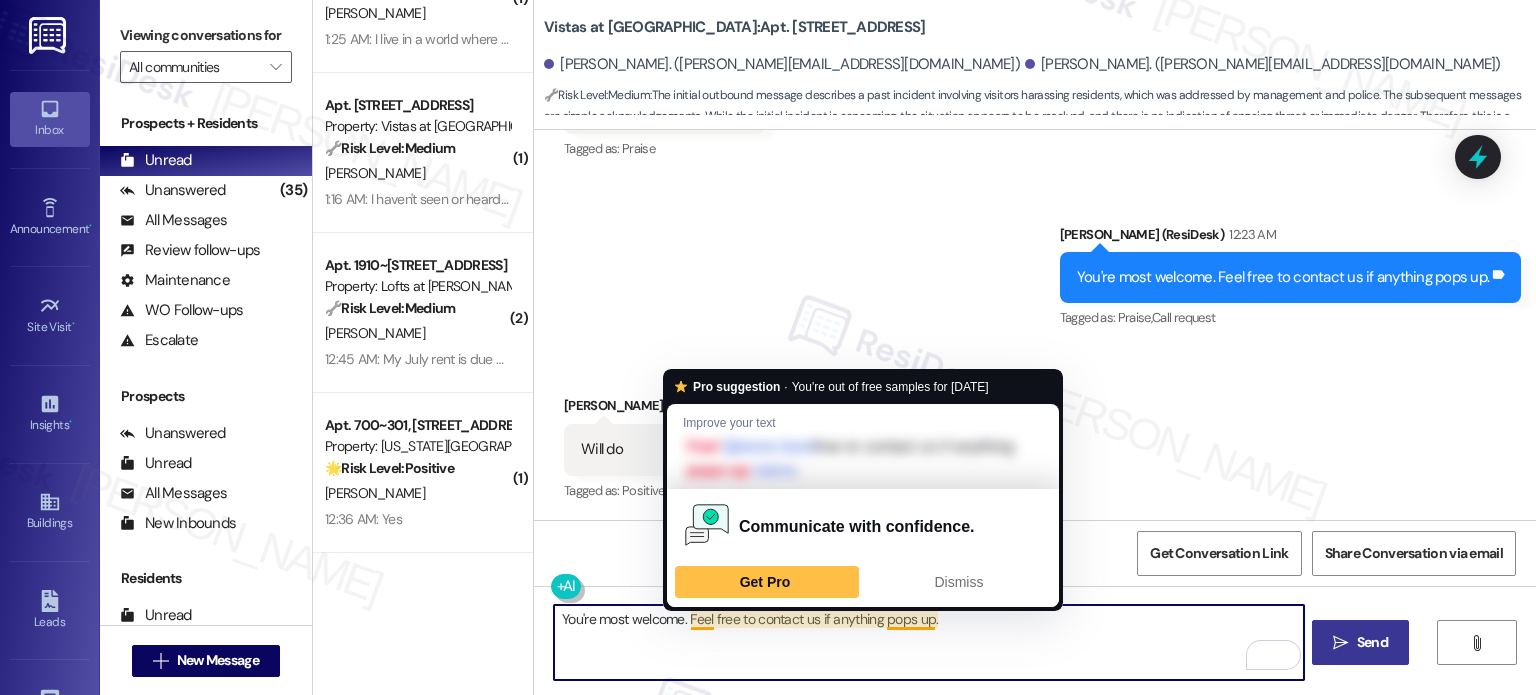 click on "You're most welcome. Feel free to contact us if anything pops up." at bounding box center [928, 642] 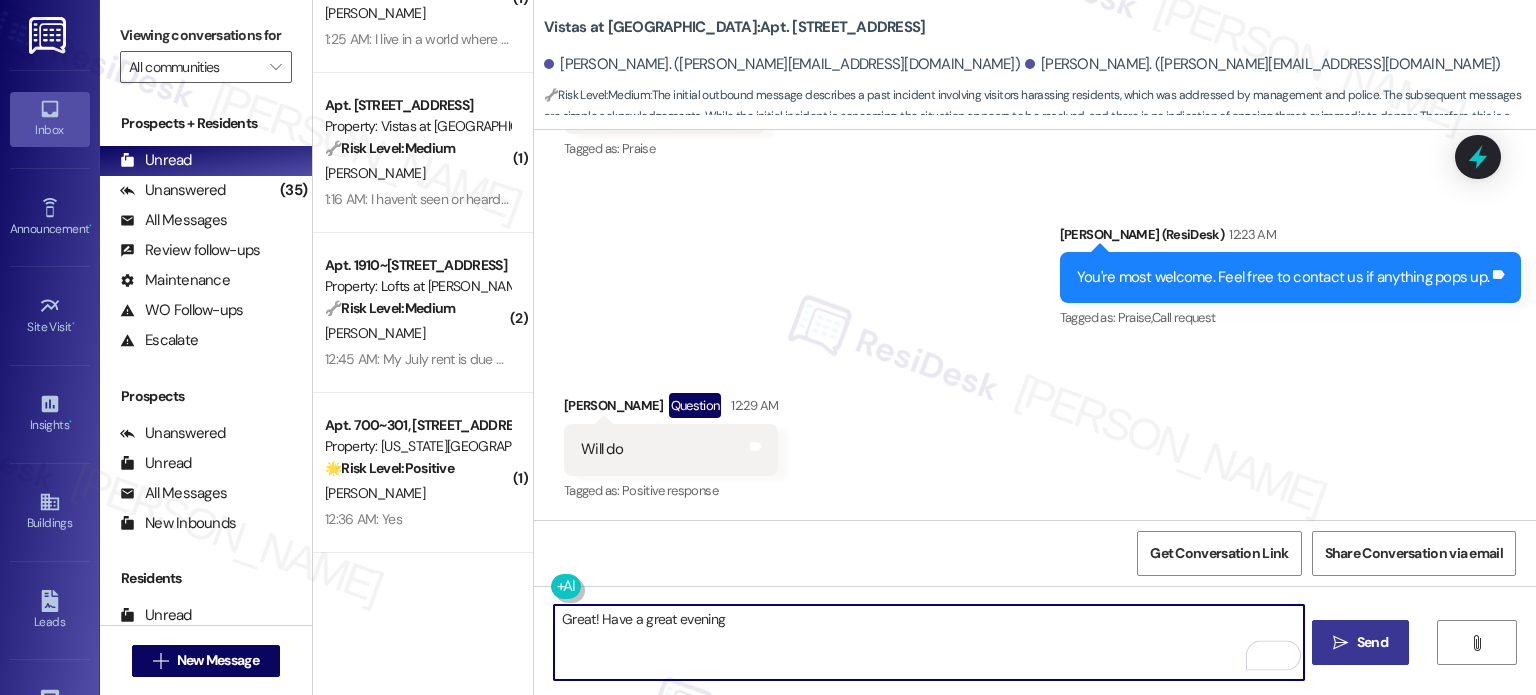 type on "Great! Have a great evening." 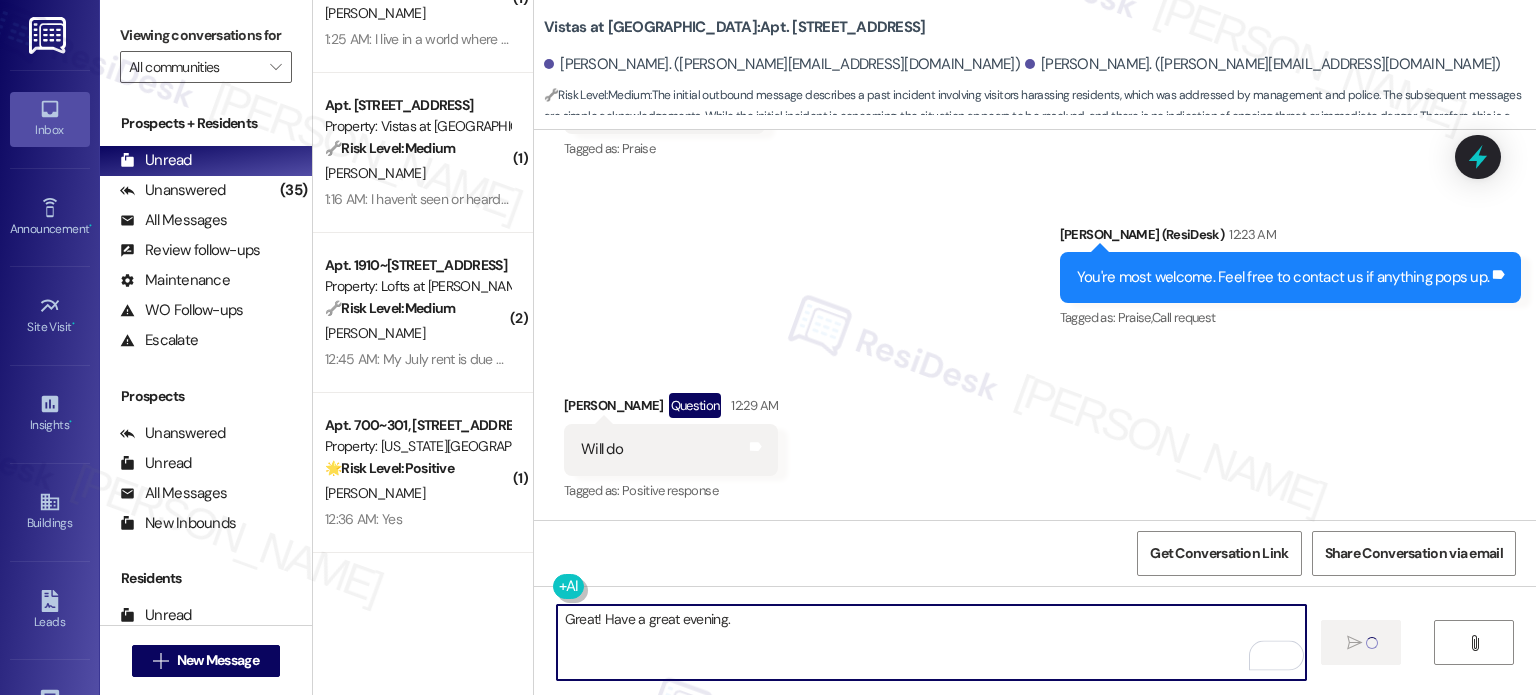 type 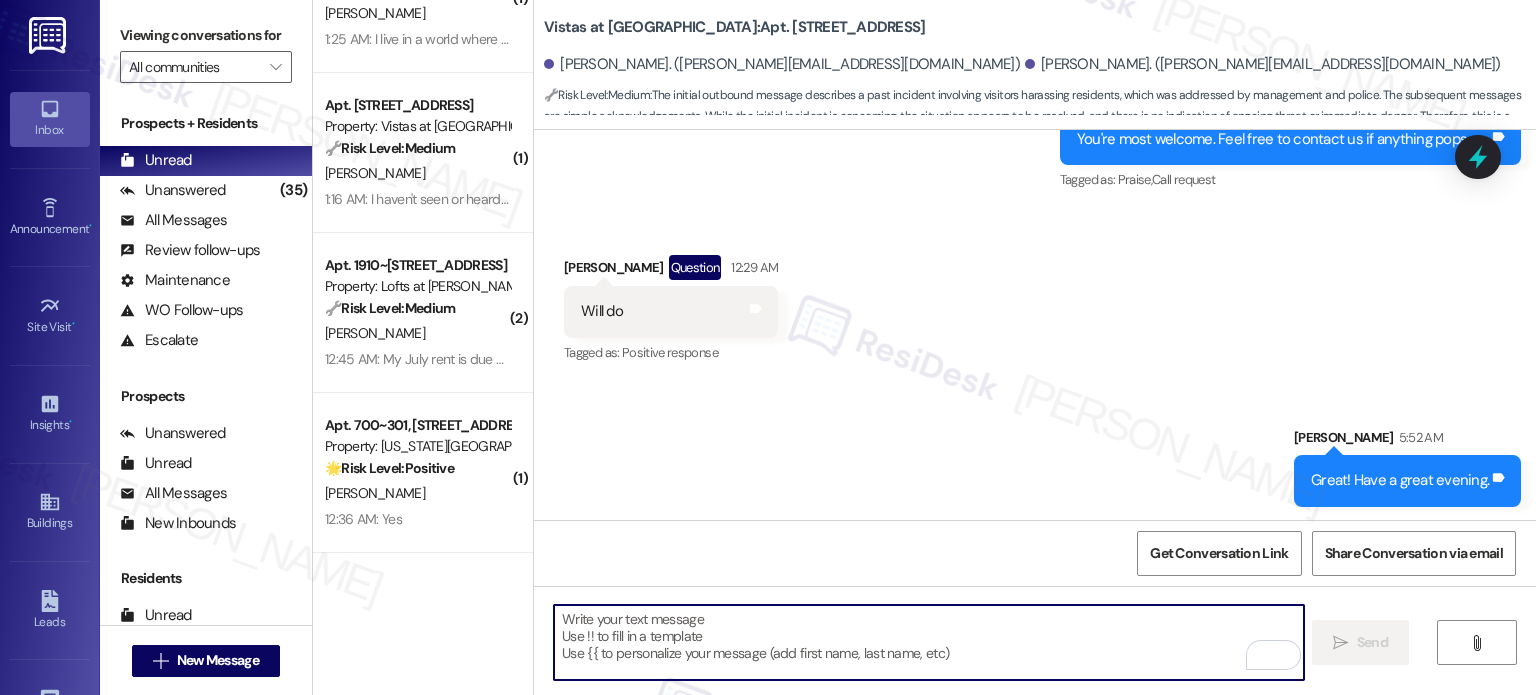 scroll, scrollTop: 1108, scrollLeft: 0, axis: vertical 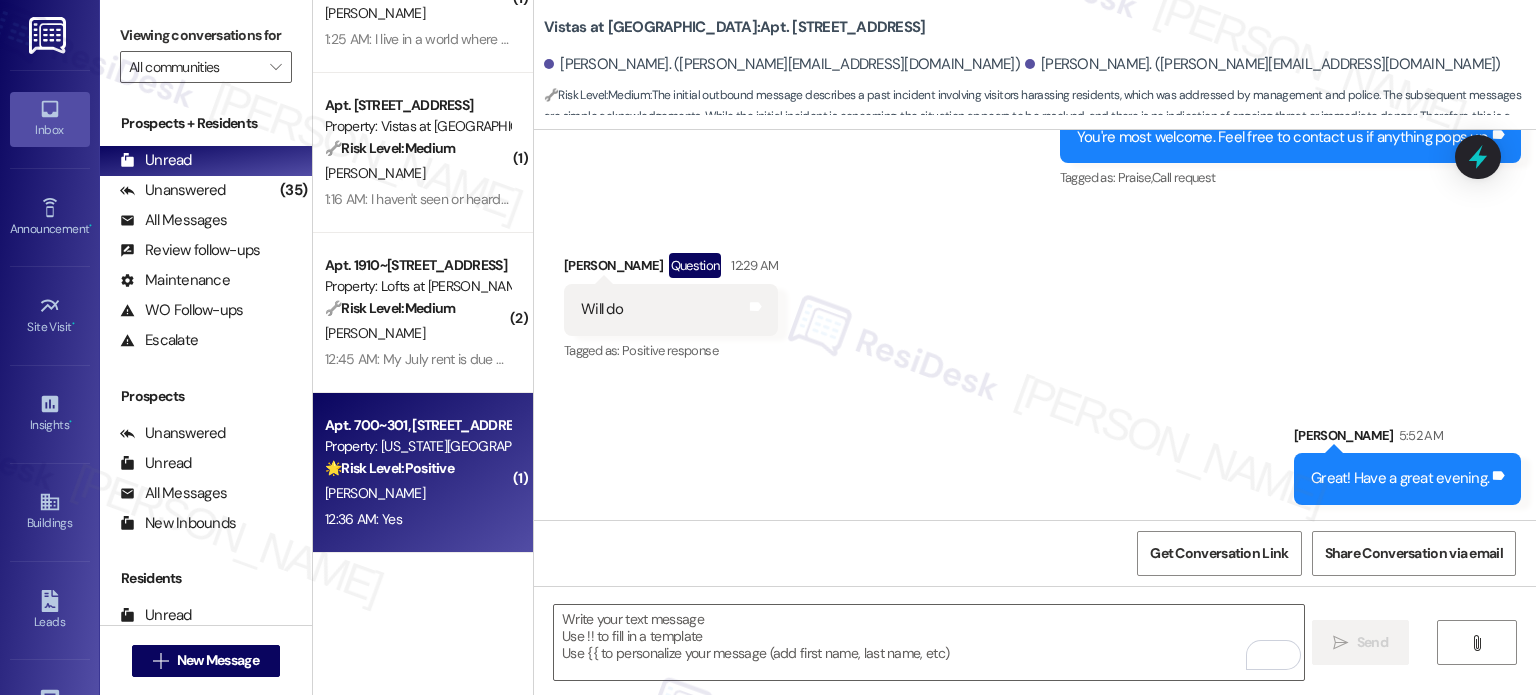 click on "B. Kercheval" at bounding box center [417, 493] 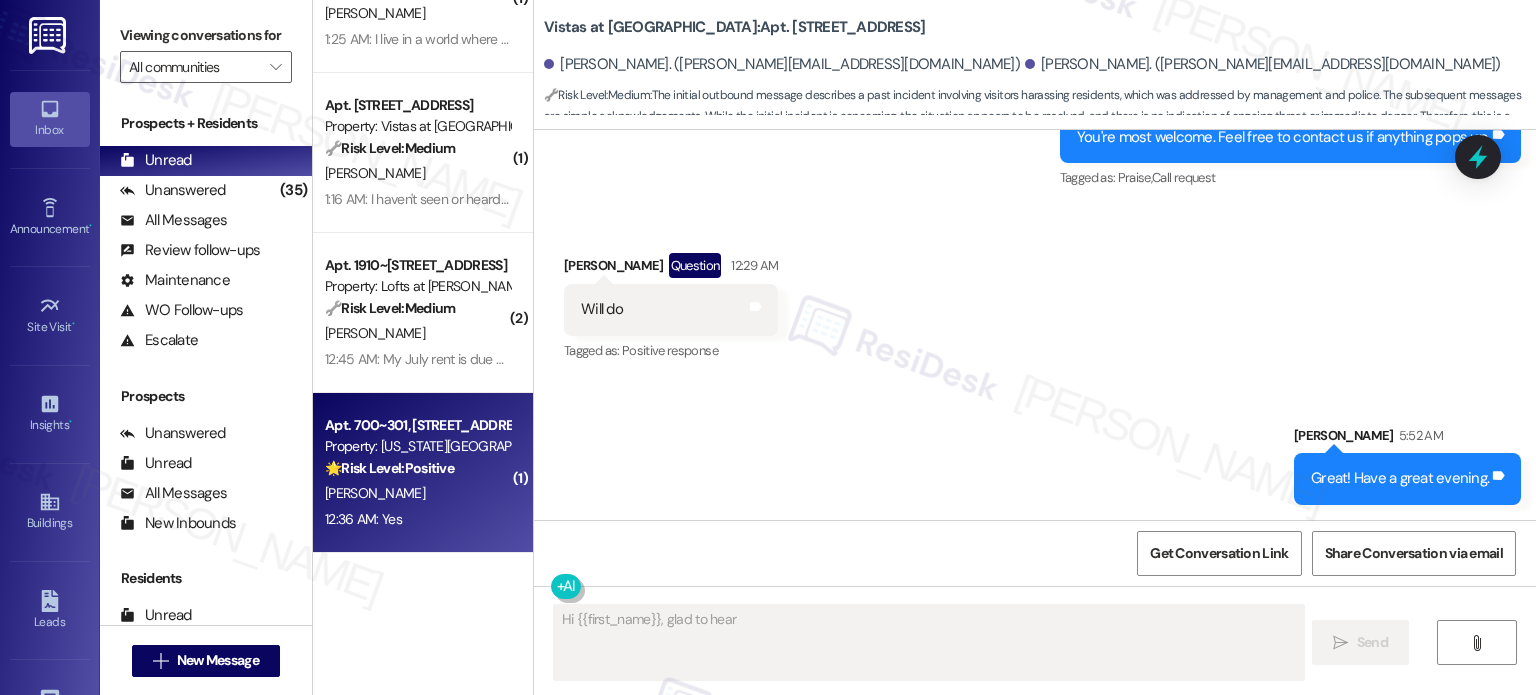 scroll, scrollTop: 499, scrollLeft: 0, axis: vertical 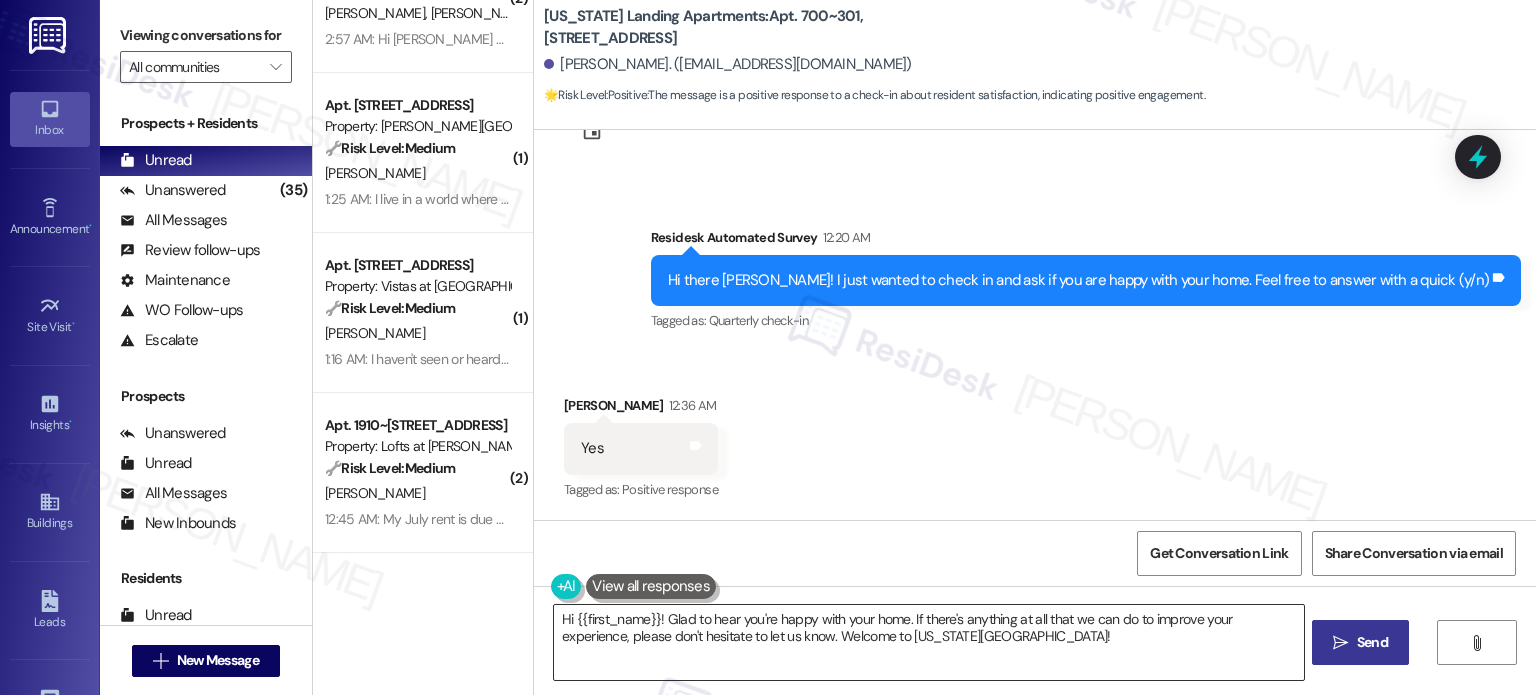 click on "Hi {{first_name}}! Glad to hear you're happy with your home. If there's anything at all that we can do to improve your experience, please don't hesitate to let us know. Welcome to Washington Landing!" at bounding box center (928, 642) 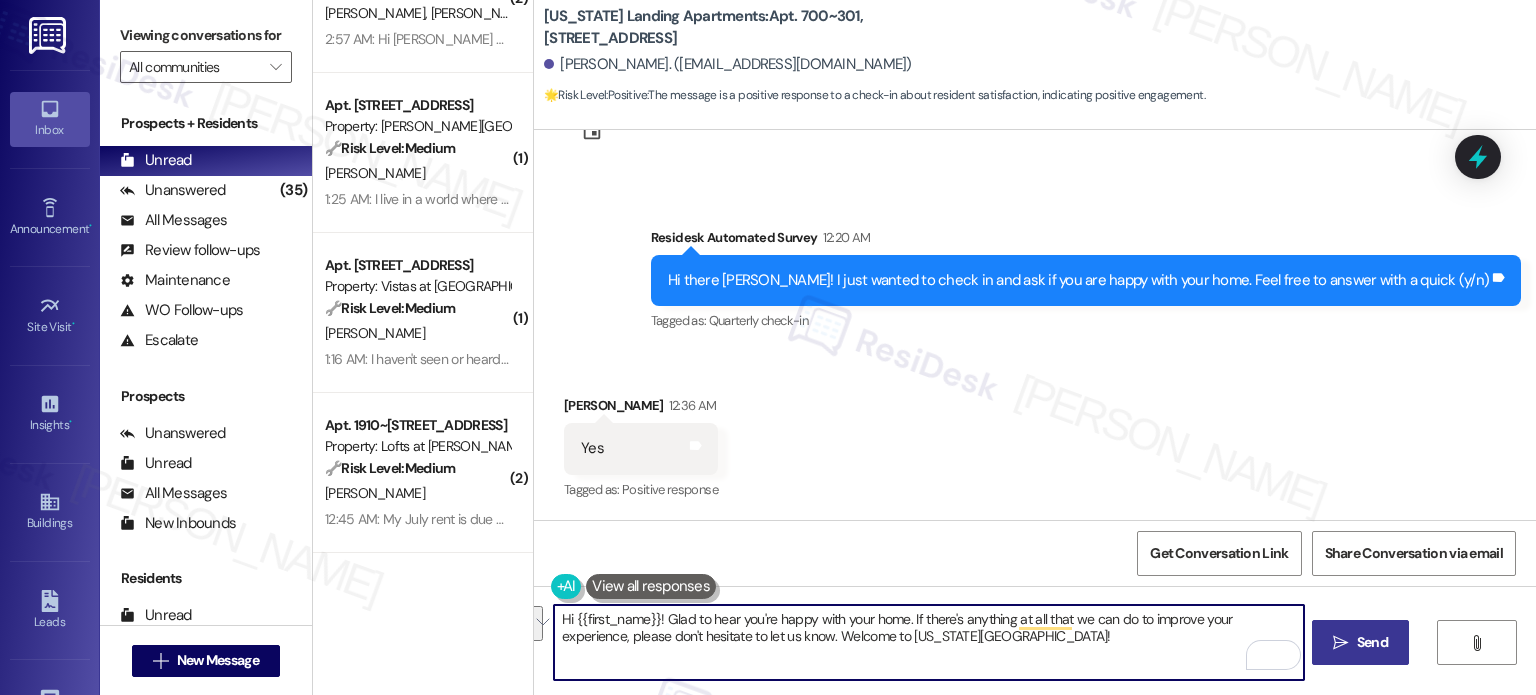 drag, startPoint x: 901, startPoint y: 615, endPoint x: 1060, endPoint y: 651, distance: 163.02454 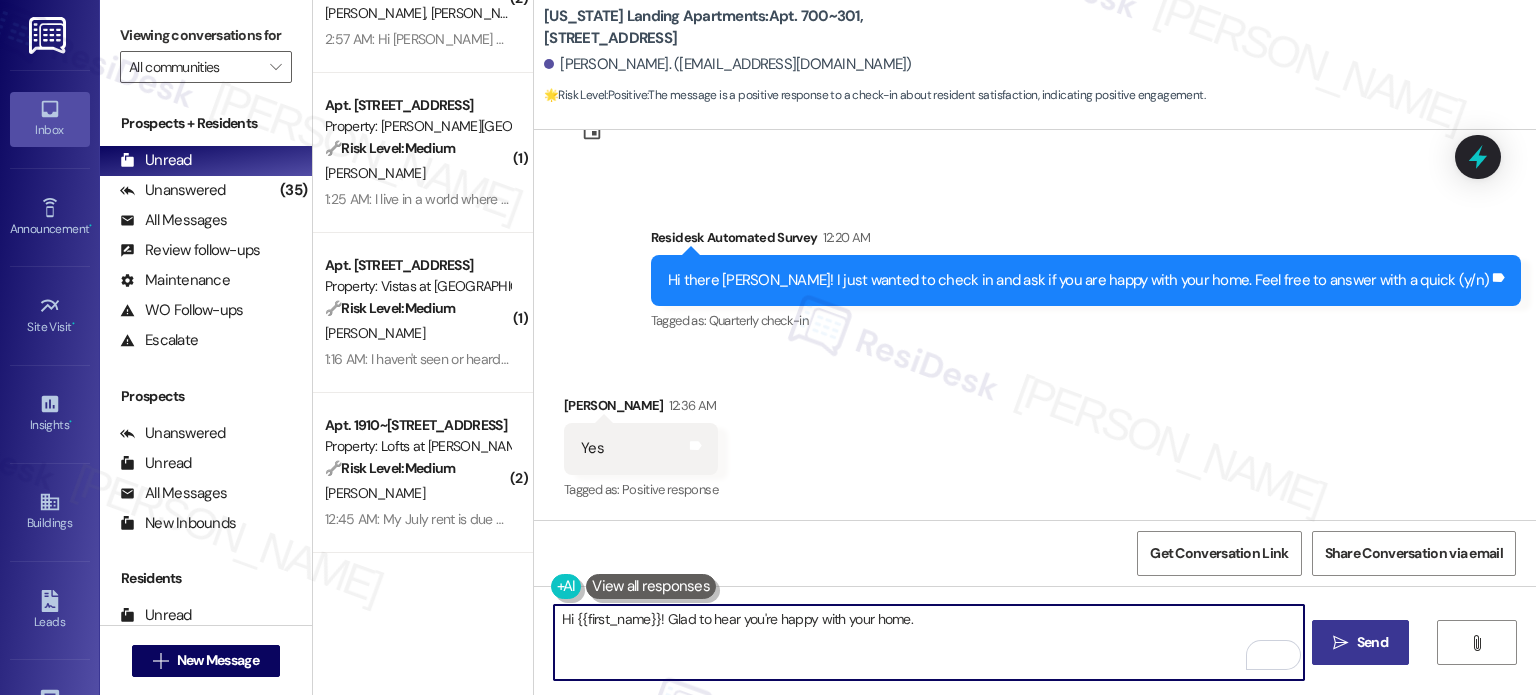 paste on "Can I ask a quick favor? Would you mind writing us a Google review? No worries at all if not. Here's a quick link {{google_review_link}}" 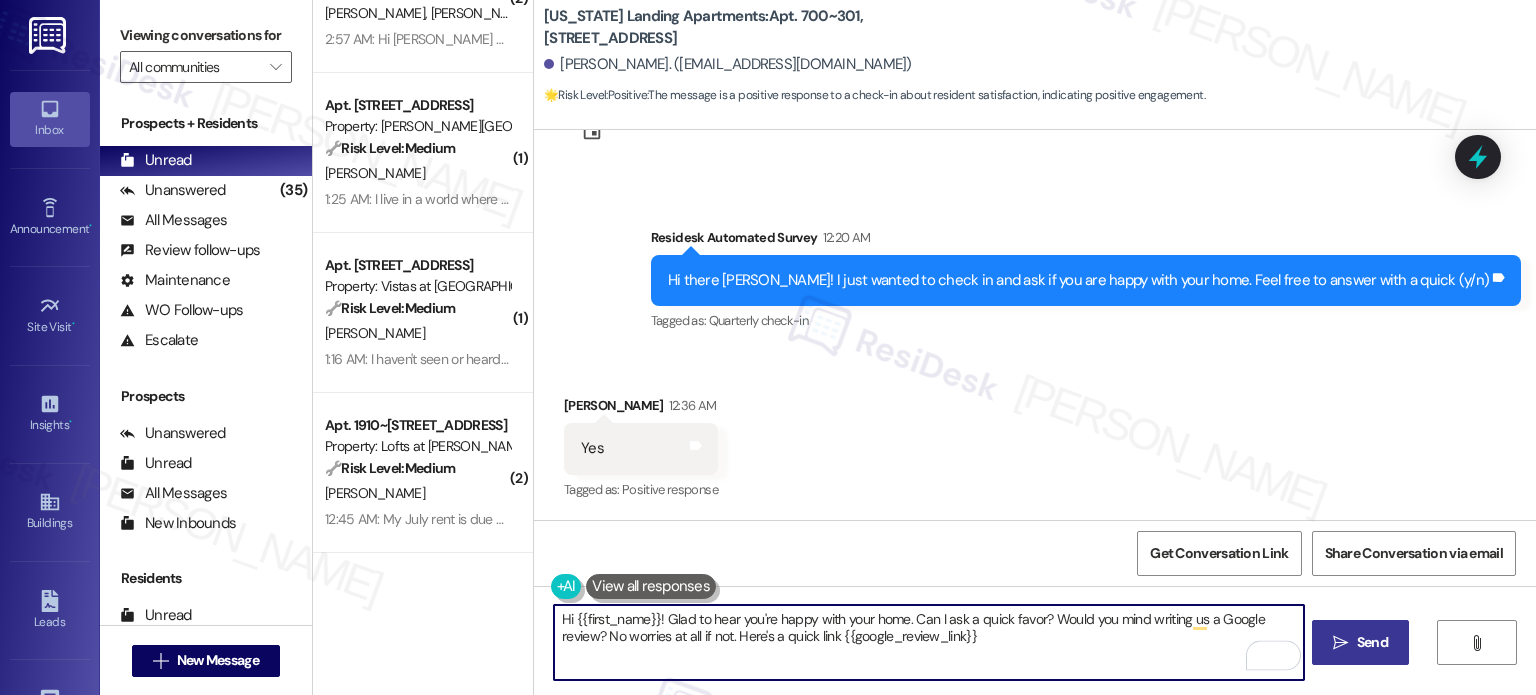 type on "Hi {{first_name}}! Glad to hear you're happy with your home. Can I ask a quick favor? Would you mind writing us a Google review? No worries at all if not. Here's a quick link {{google_review_link}}" 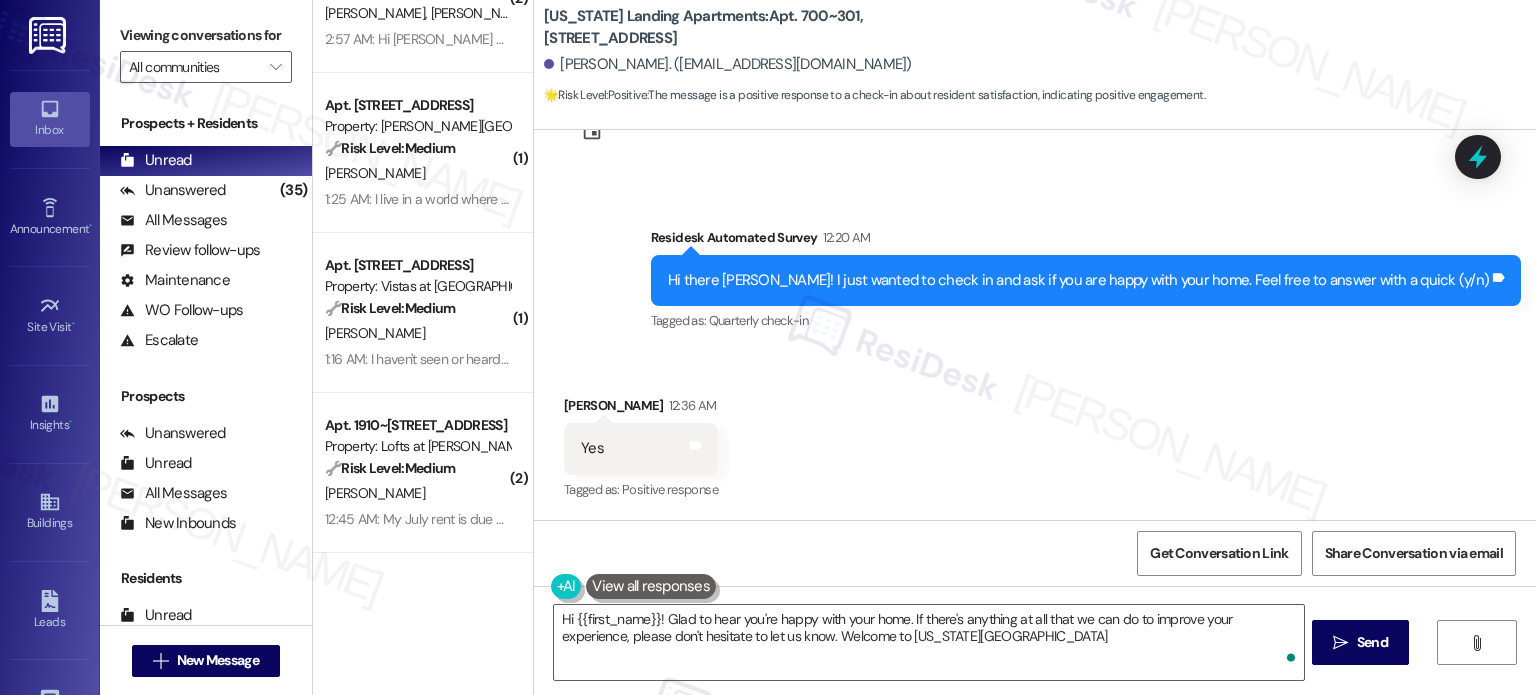 type on "Hi {{first_name}}! Glad to hear you're happy with your home. If there's anything at all that we can do to improve your experience, please don't hesitate to let us know. Welcome to Washington Landing!" 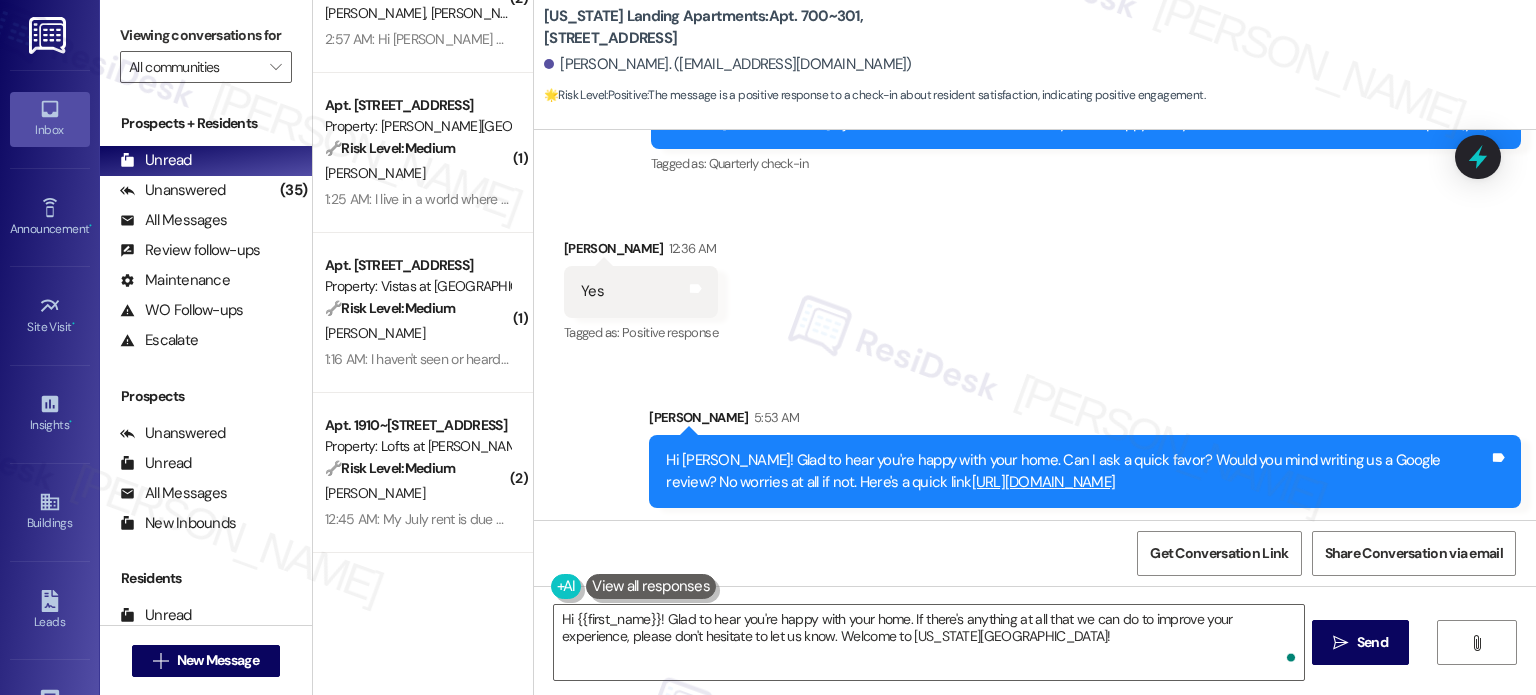 scroll, scrollTop: 660, scrollLeft: 0, axis: vertical 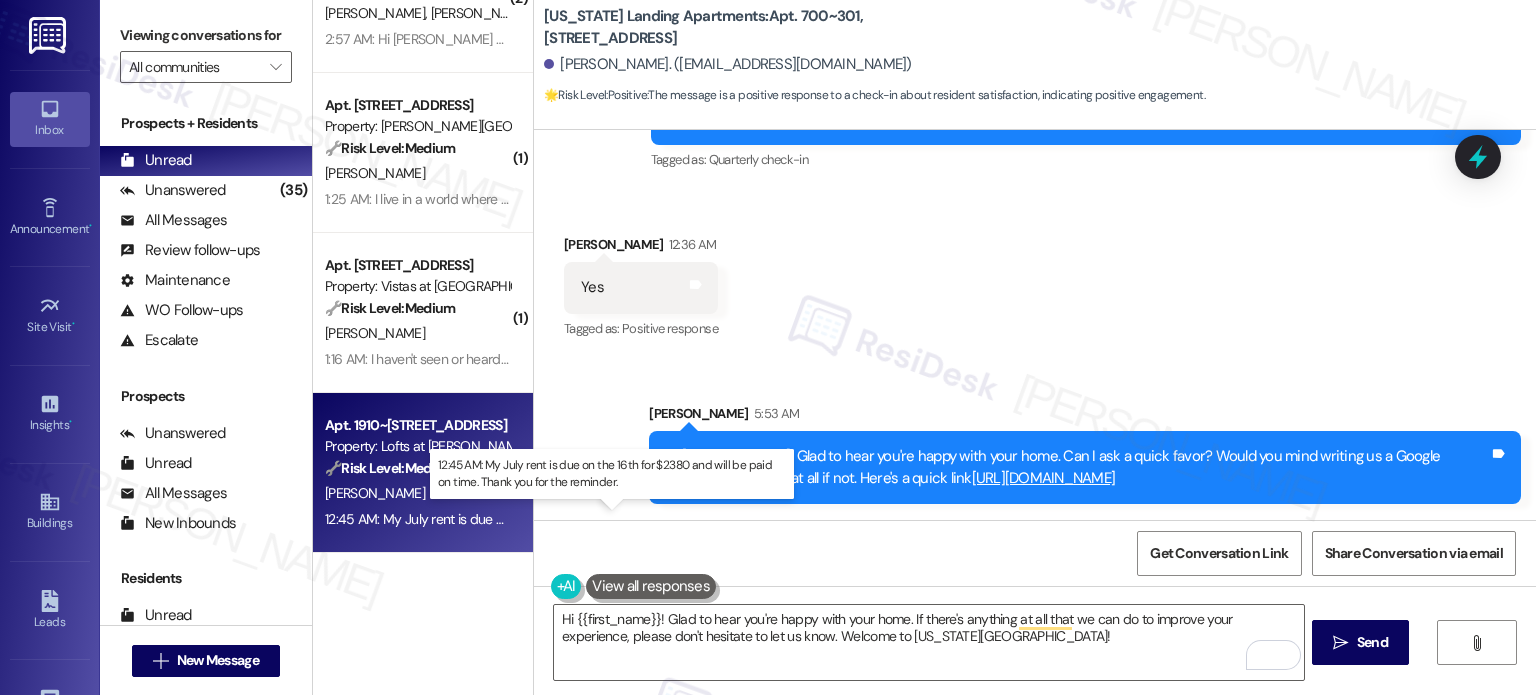 click on "12:45 AM: My July rent is due on the 16th for $2380 and will be paid on time. Thank you for the reminder. 12:45 AM: My July rent is due on the 16th for $2380 and will be paid on time. Thank you for the reminder." at bounding box center [626, 519] 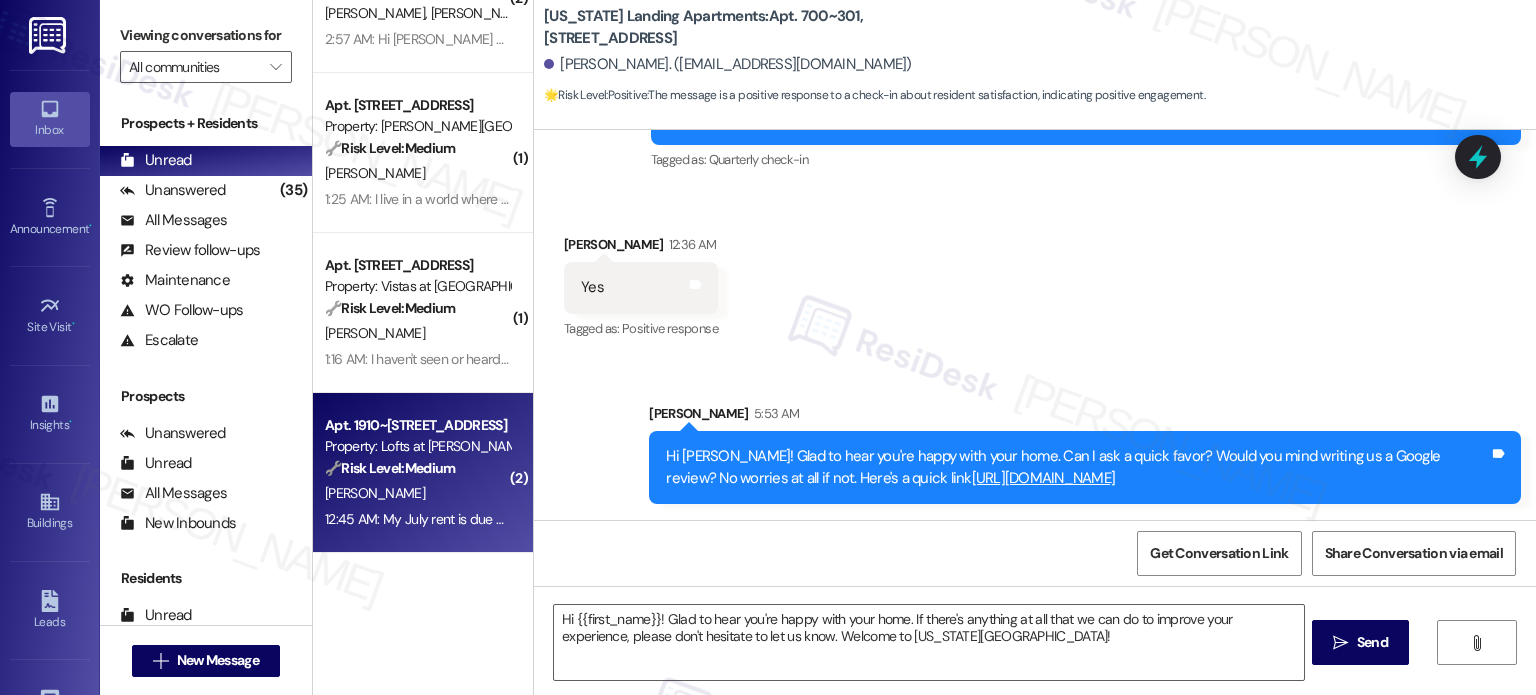 type on "Fetching suggested responses. Please feel free to read through the conversation in the meantime." 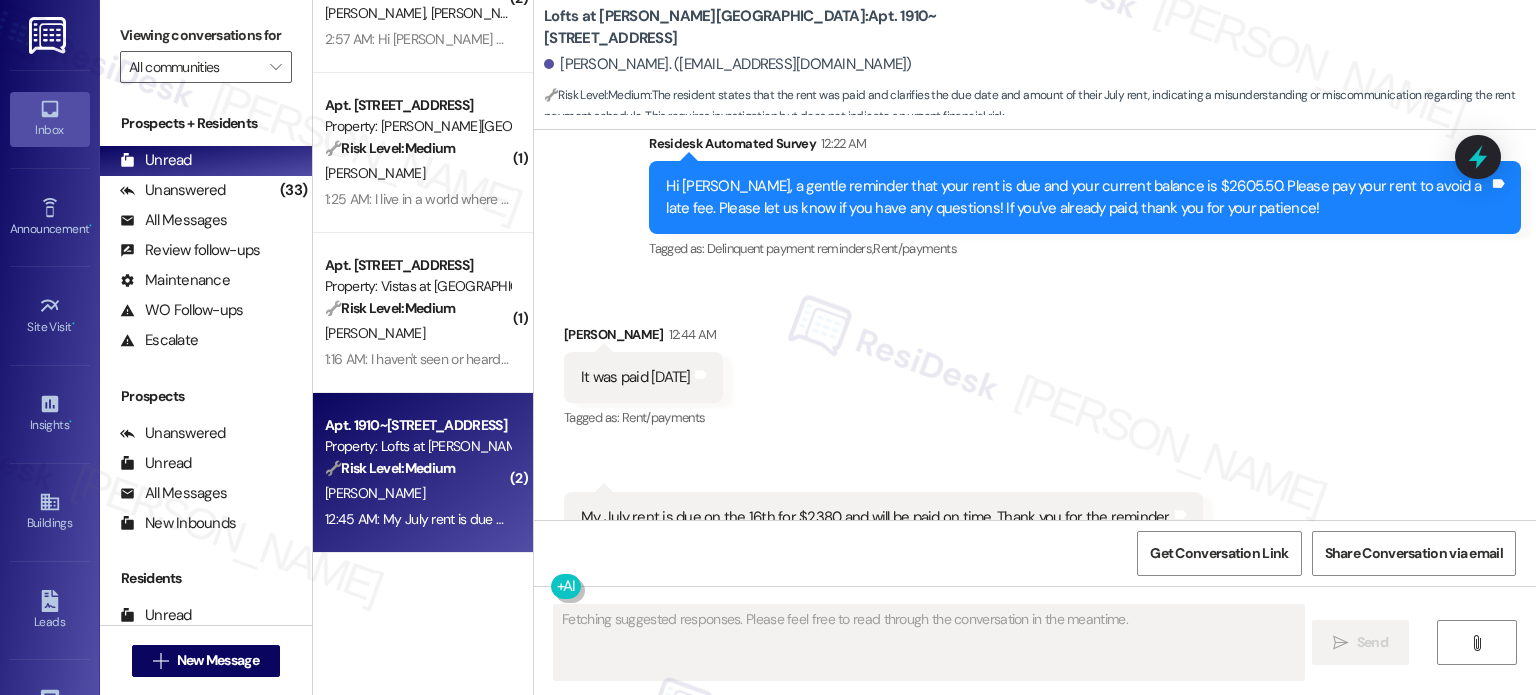 scroll, scrollTop: 9896, scrollLeft: 0, axis: vertical 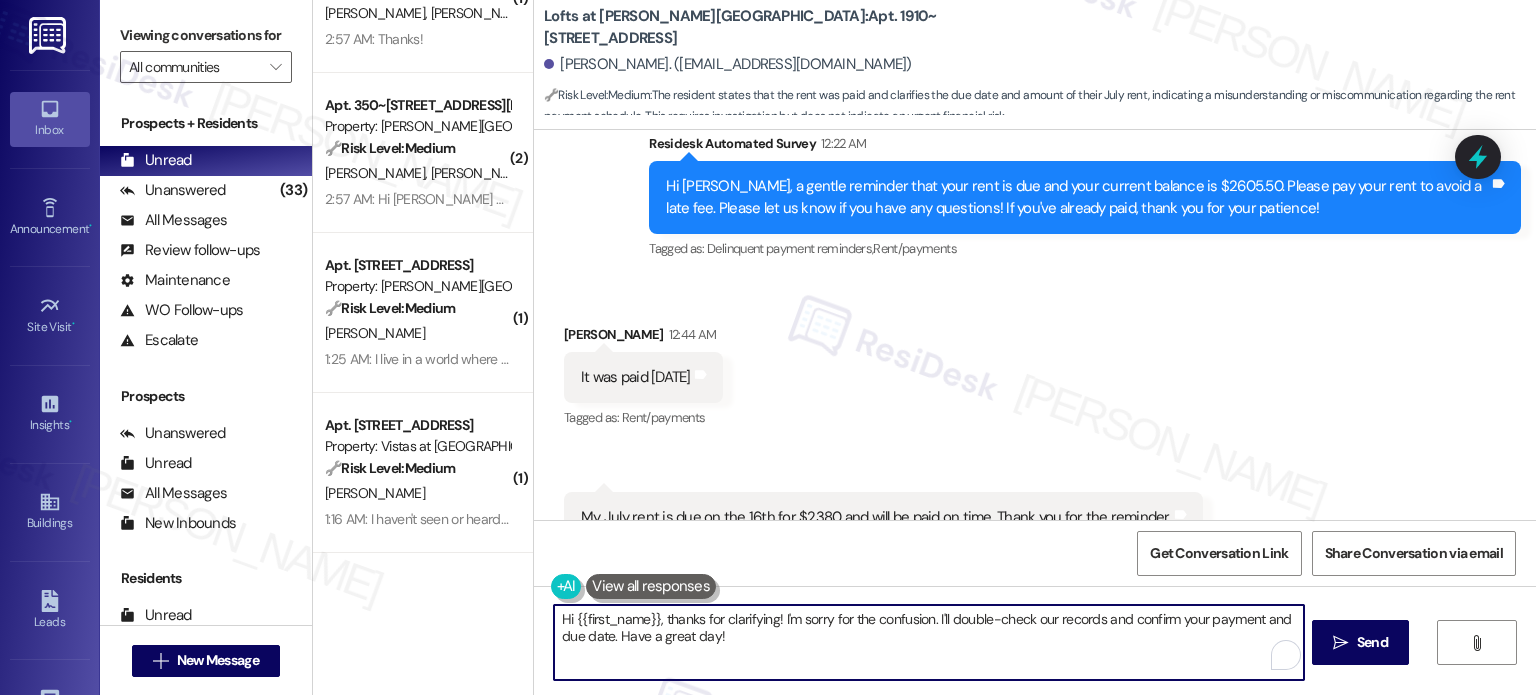 click on "Hi {{first_name}}, thanks for clarifying! I'm sorry for the confusion. I'll double-check our records and confirm your payment and due date. Have a great day!" at bounding box center [928, 642] 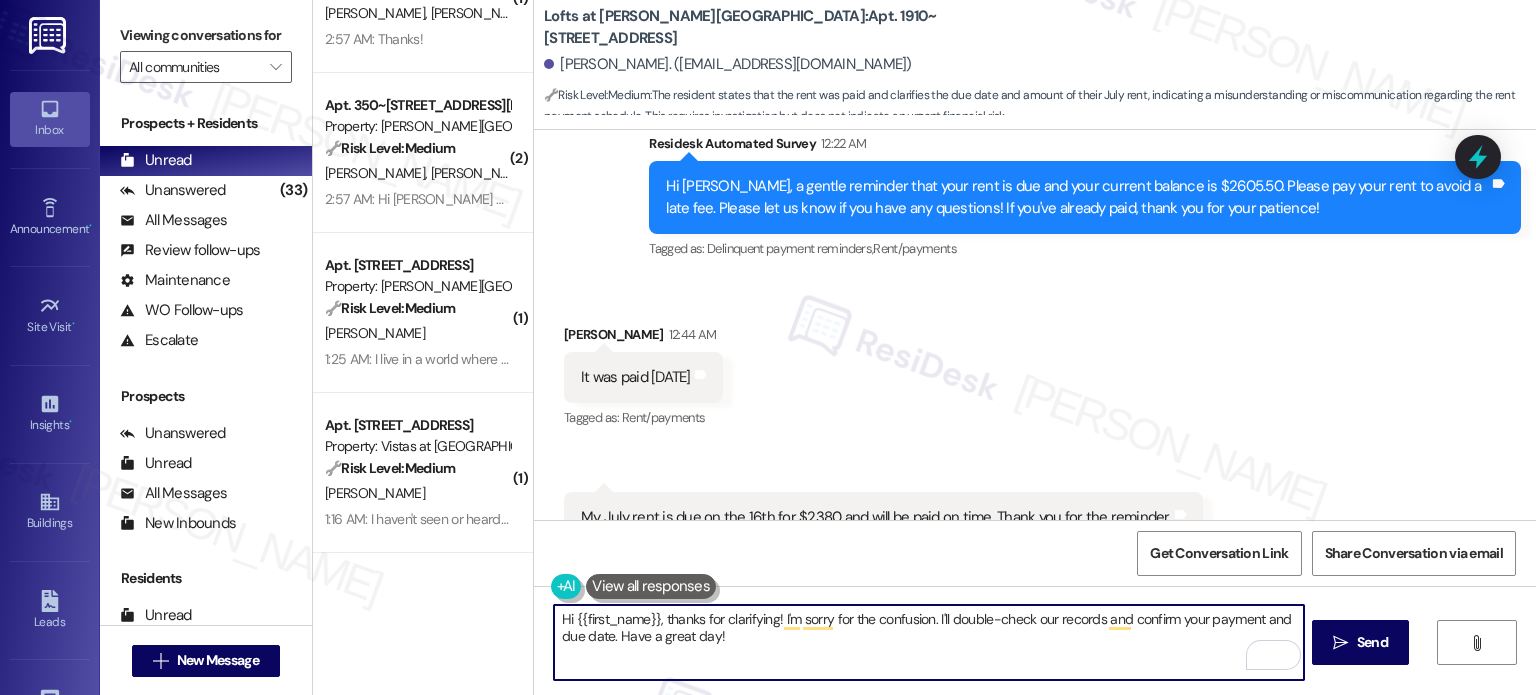 click on "Hi {{first_name}}, thanks for clarifying! I'm sorry for the confusion. I'll double-check our records and confirm your payment and due date. Have a great day!" at bounding box center (928, 642) 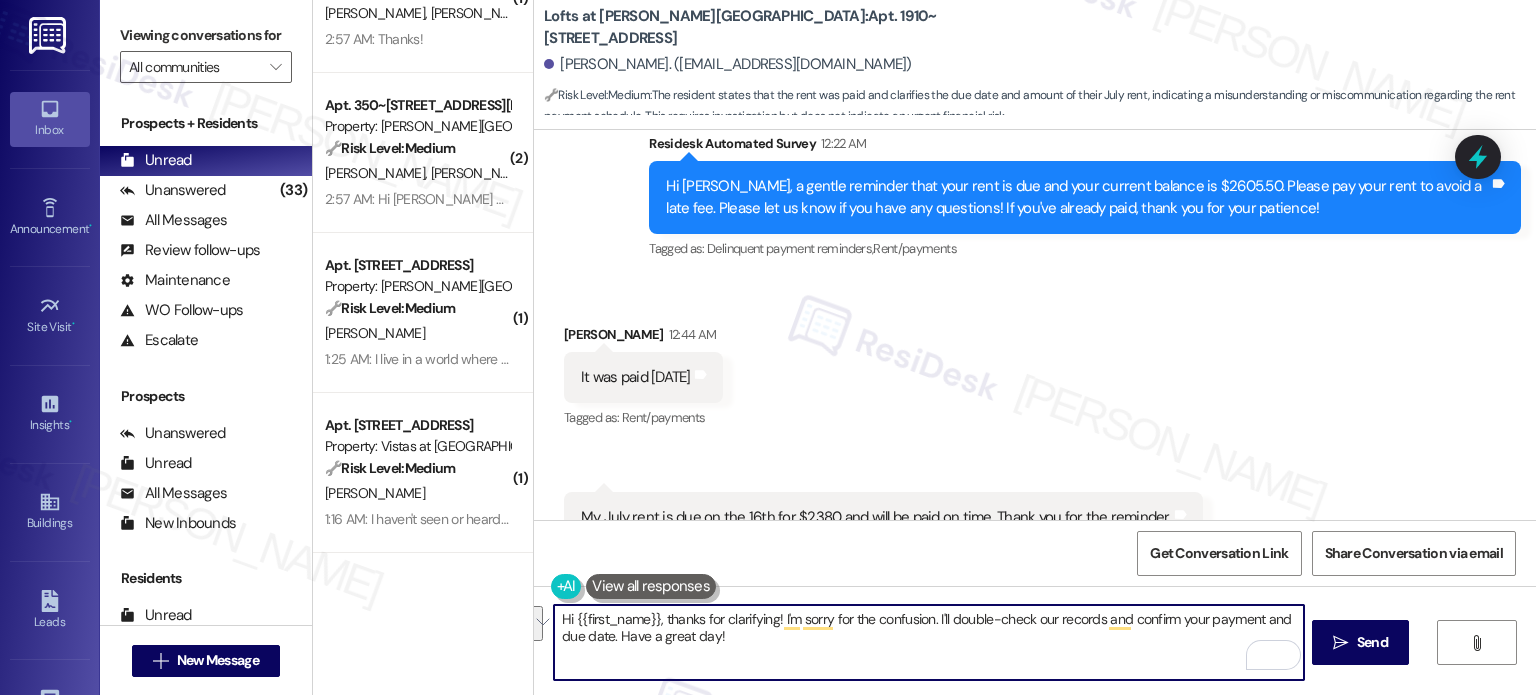 paste on "Thank you. I'll forward your concern to the team, and I'll let you know once I have more information. We appreciate your patience." 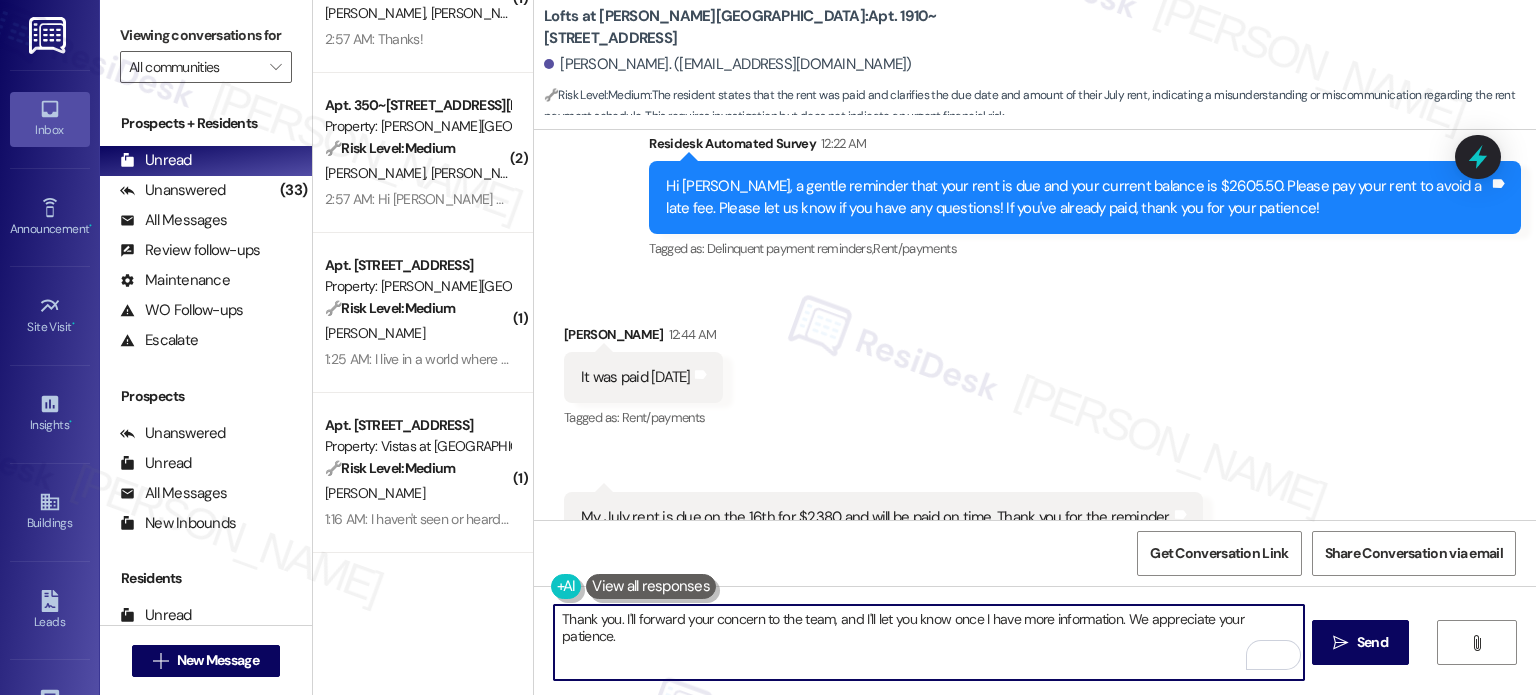 drag, startPoint x: 701, startPoint y: 617, endPoint x: 753, endPoint y: 620, distance: 52.086468 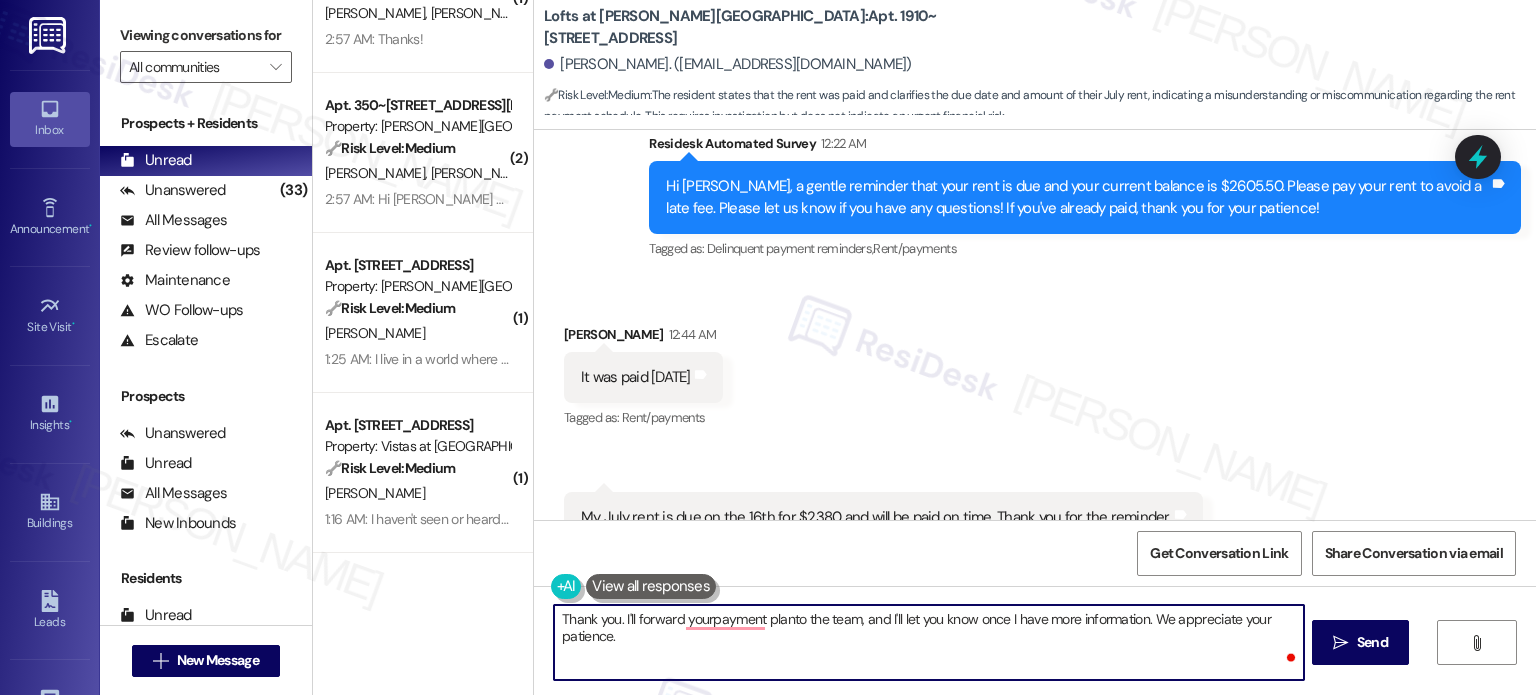 type on "Thank you. I'll forward yourpayment plan to the team, and I'll let you know once I have more information. We appreciate your patience." 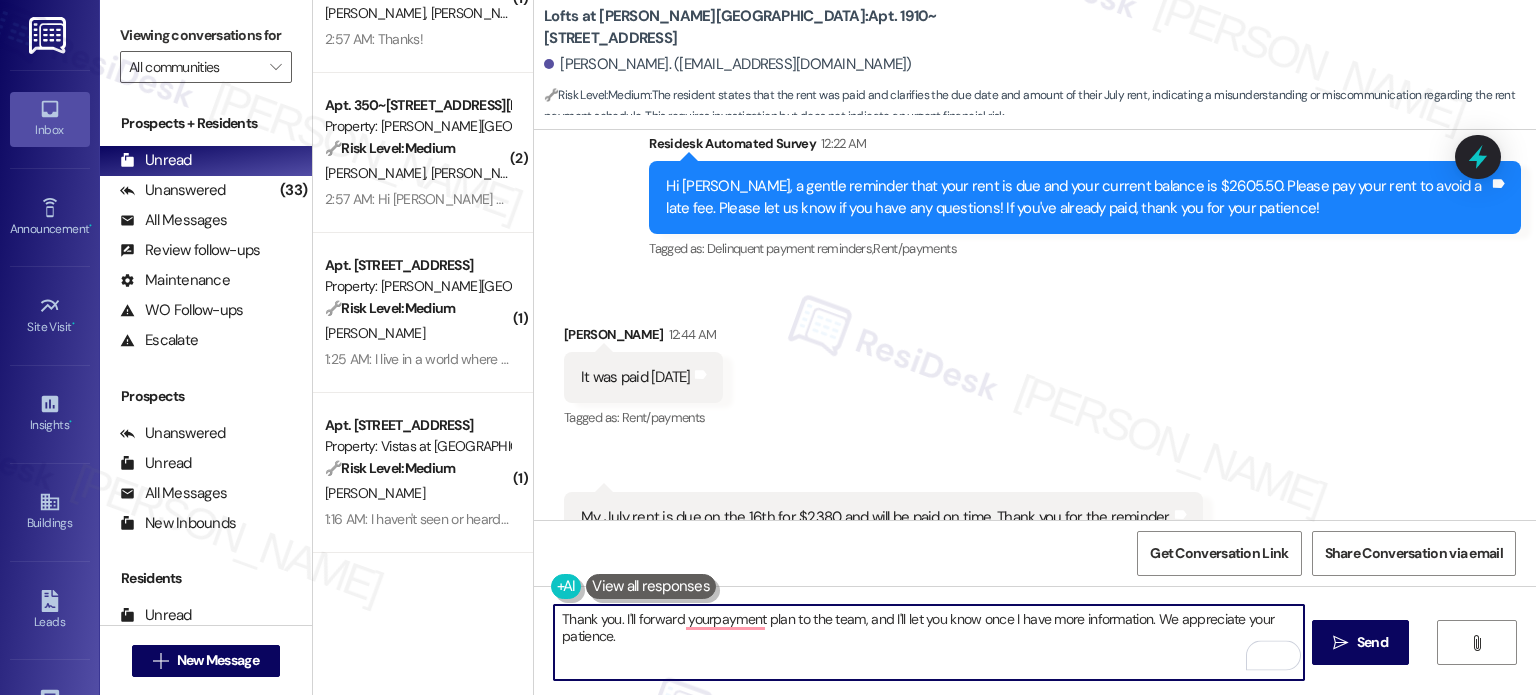 click on "Thank you. I'll forward yourpayment plan to the team, and I'll let you know once I have more information. We appreciate your patience." at bounding box center [928, 642] 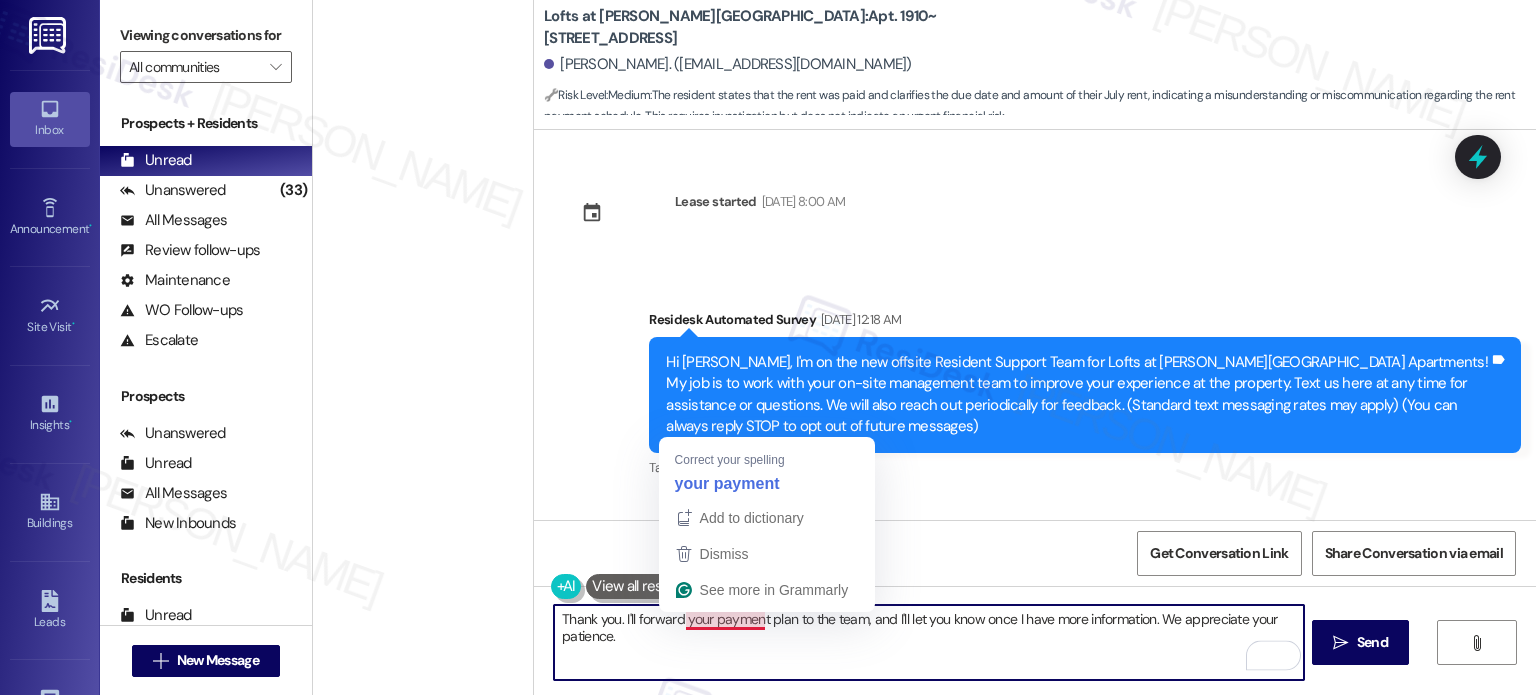 scroll, scrollTop: 0, scrollLeft: 0, axis: both 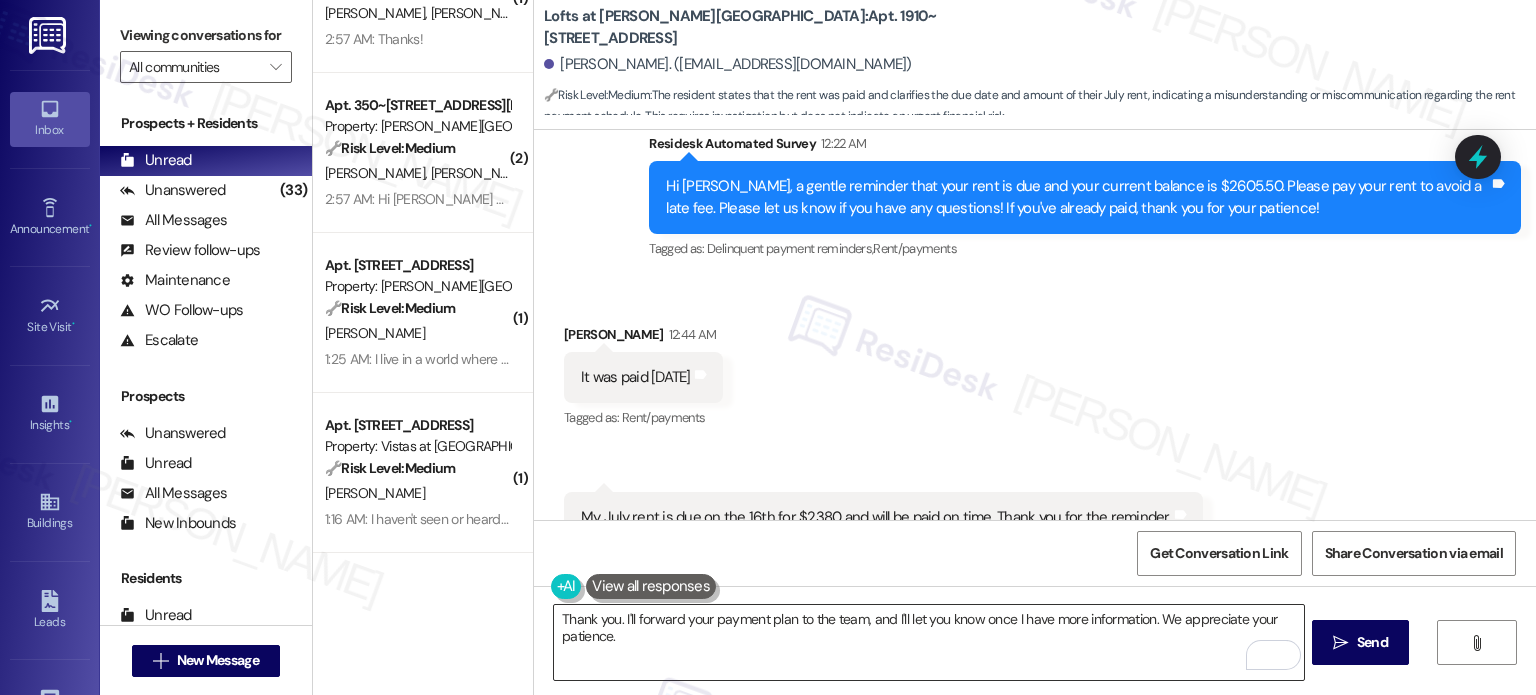 click on "Thank you. I'll forward your payment plan to the team, and I'll let you know once I have more information. We appreciate your patience." at bounding box center (928, 642) 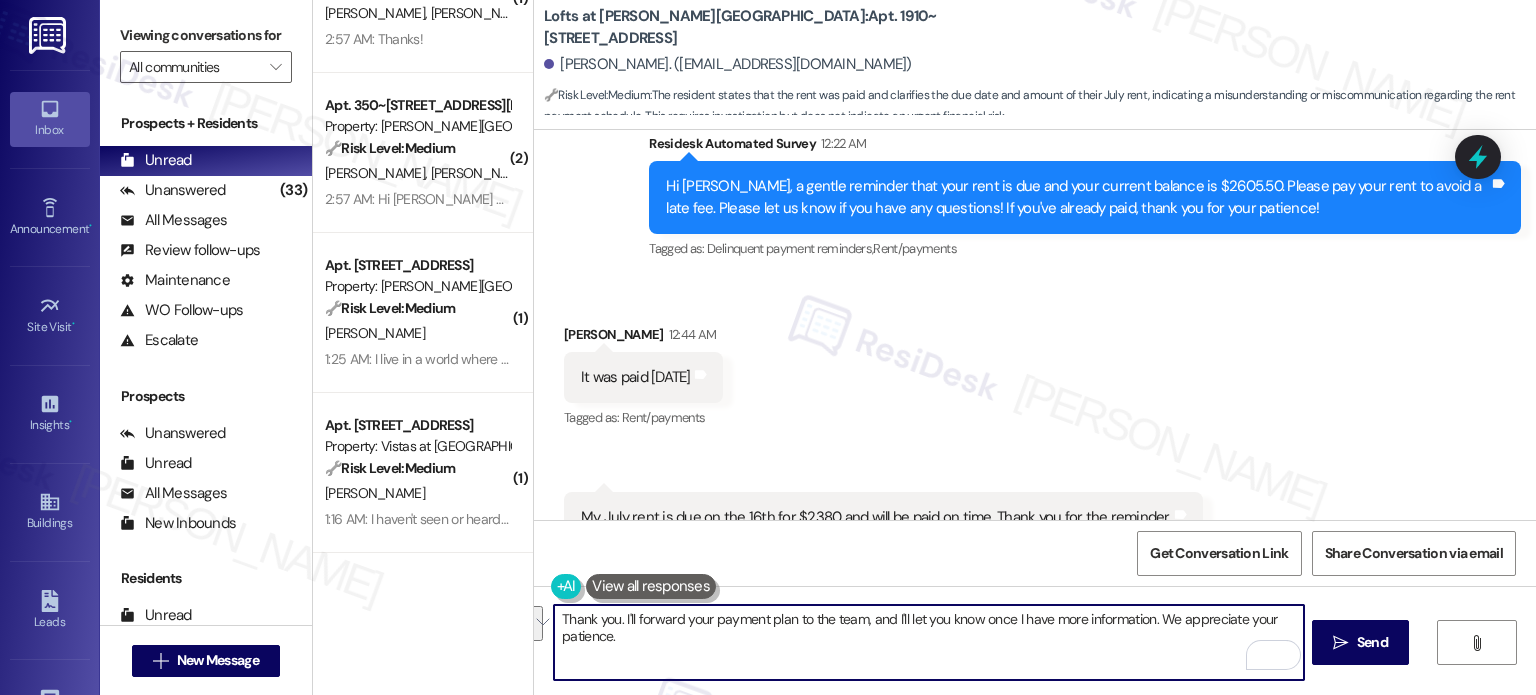 drag, startPoint x: 852, startPoint y: 617, endPoint x: 866, endPoint y: 657, distance: 42.379242 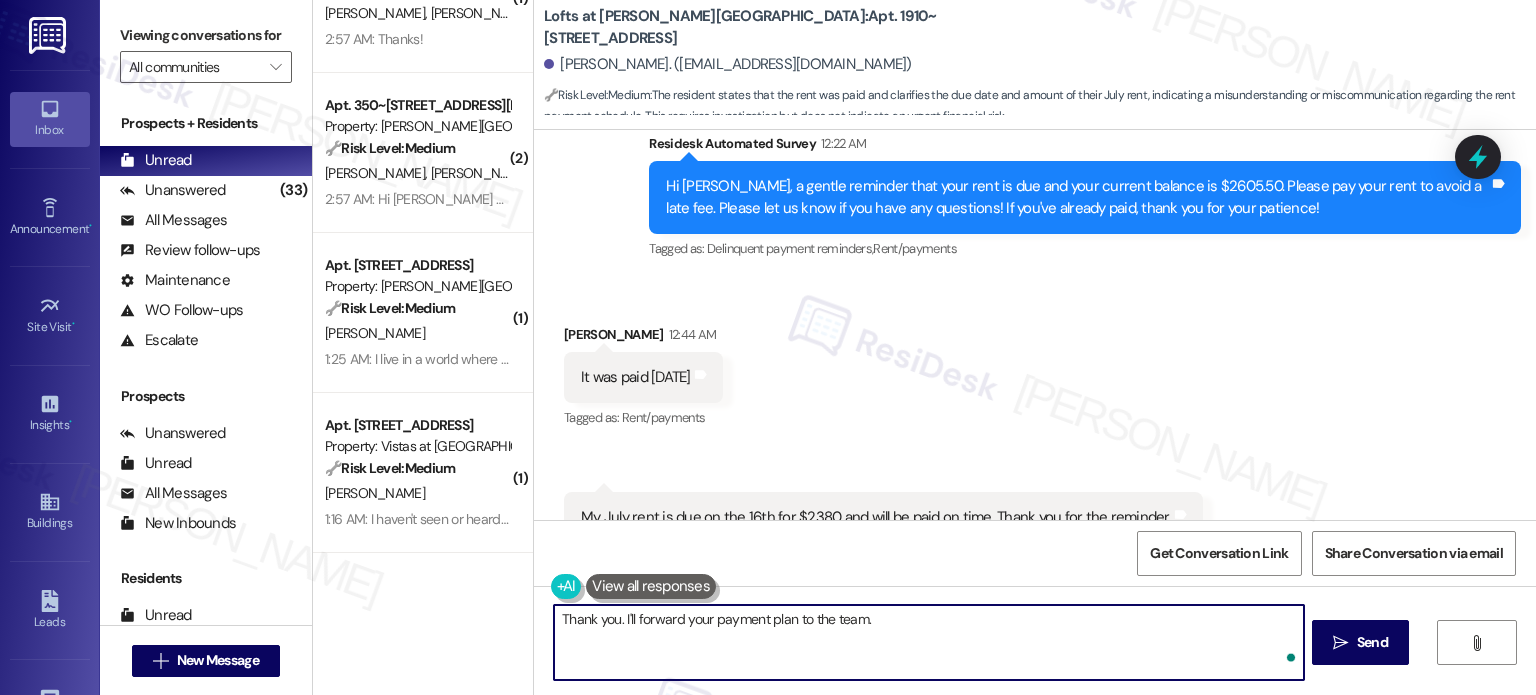 paste on "Feel free to contact us if anything pops up." 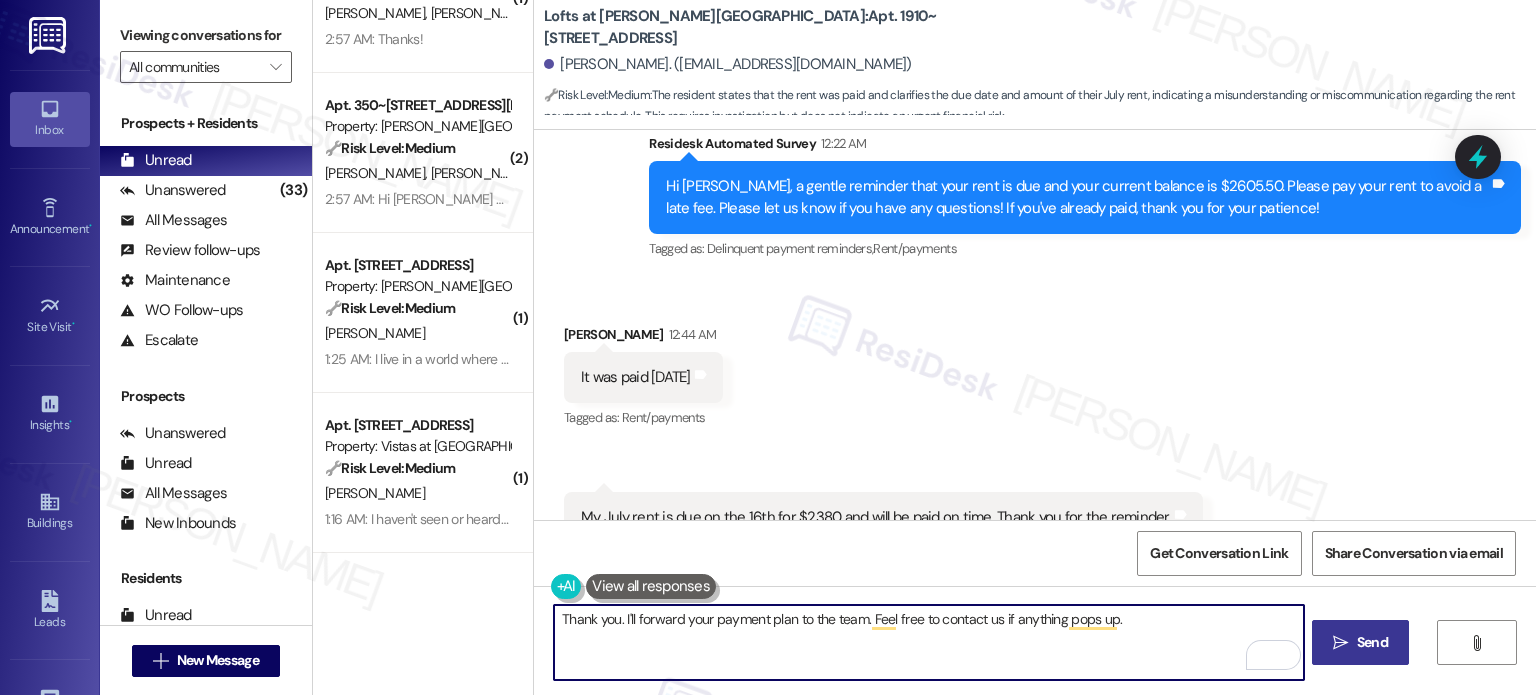 type on "Thank you. I'll forward your payment plan to the team. Feel free to contact us if anything pops up." 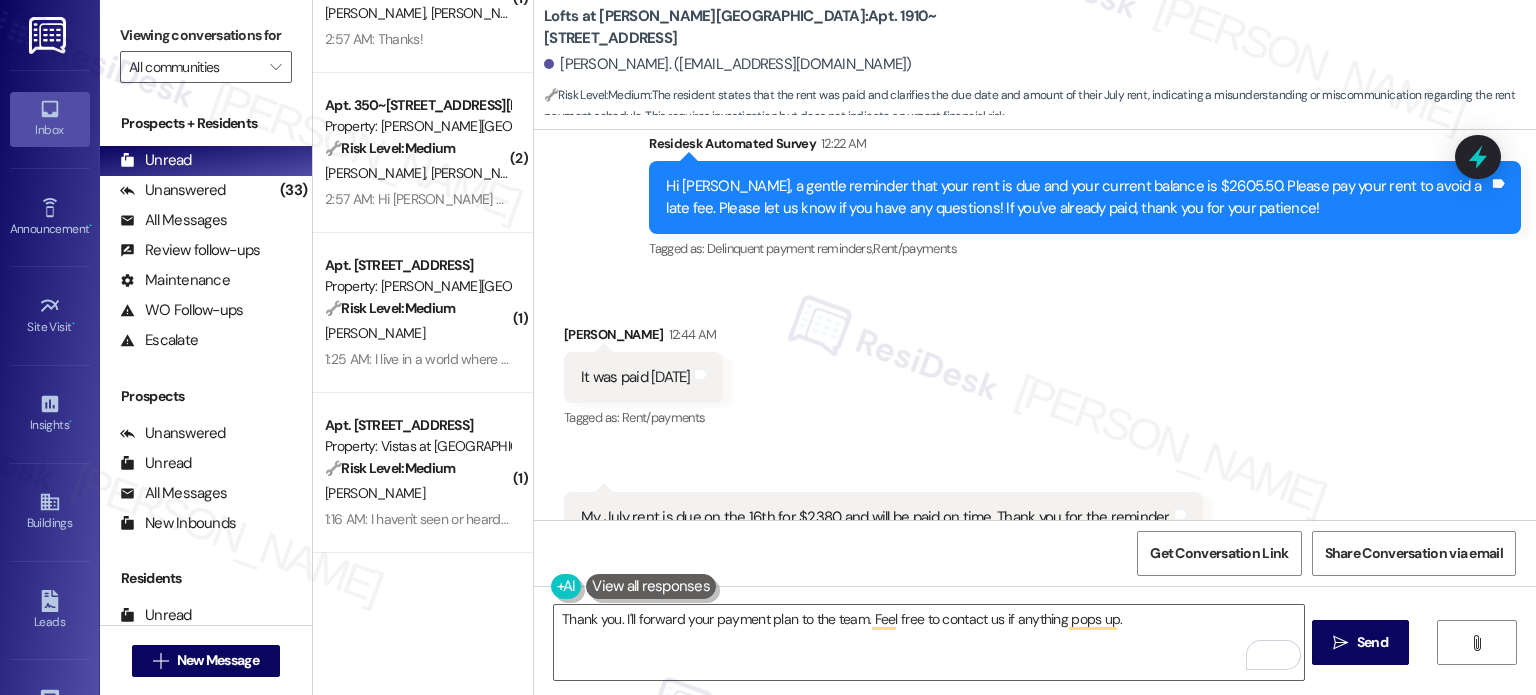 drag, startPoint x: 1368, startPoint y: 635, endPoint x: 1371, endPoint y: 584, distance: 51.088158 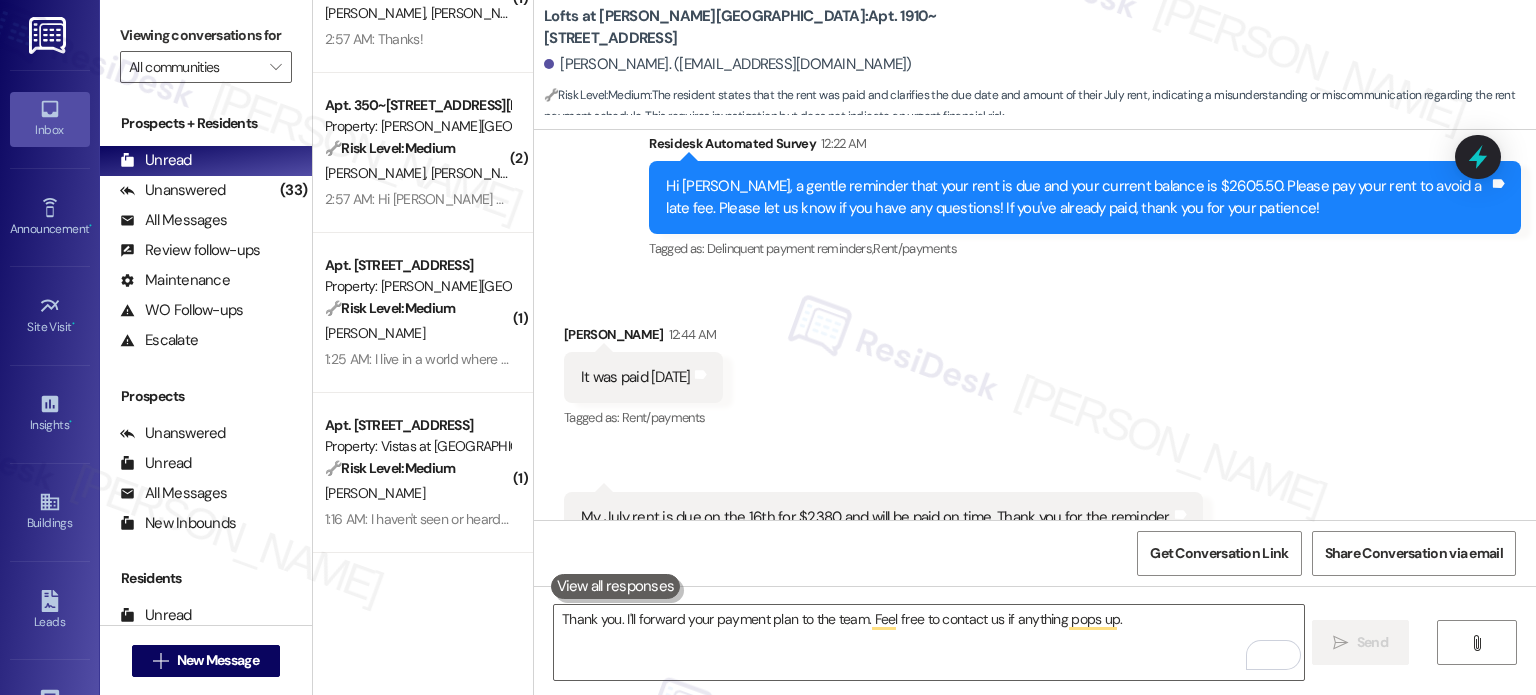 scroll, scrollTop: 9896, scrollLeft: 0, axis: vertical 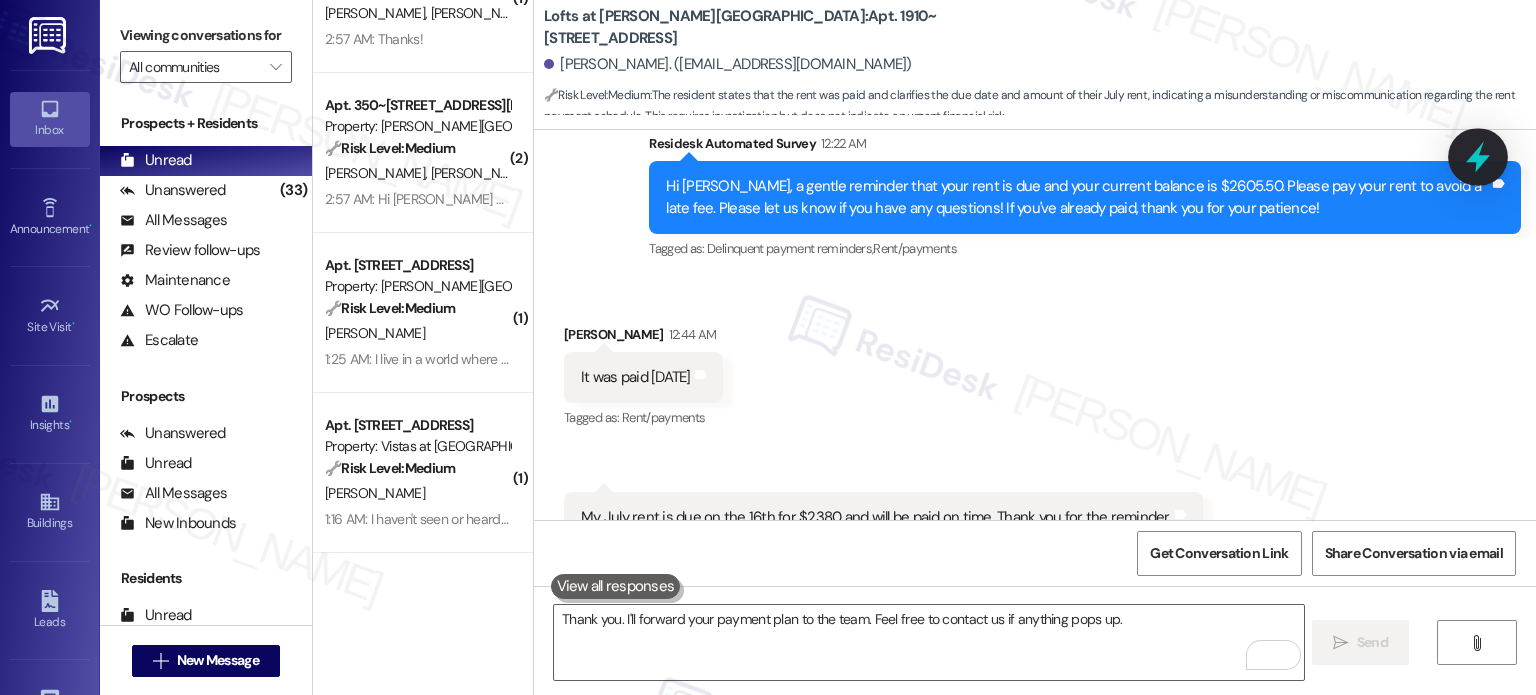 click 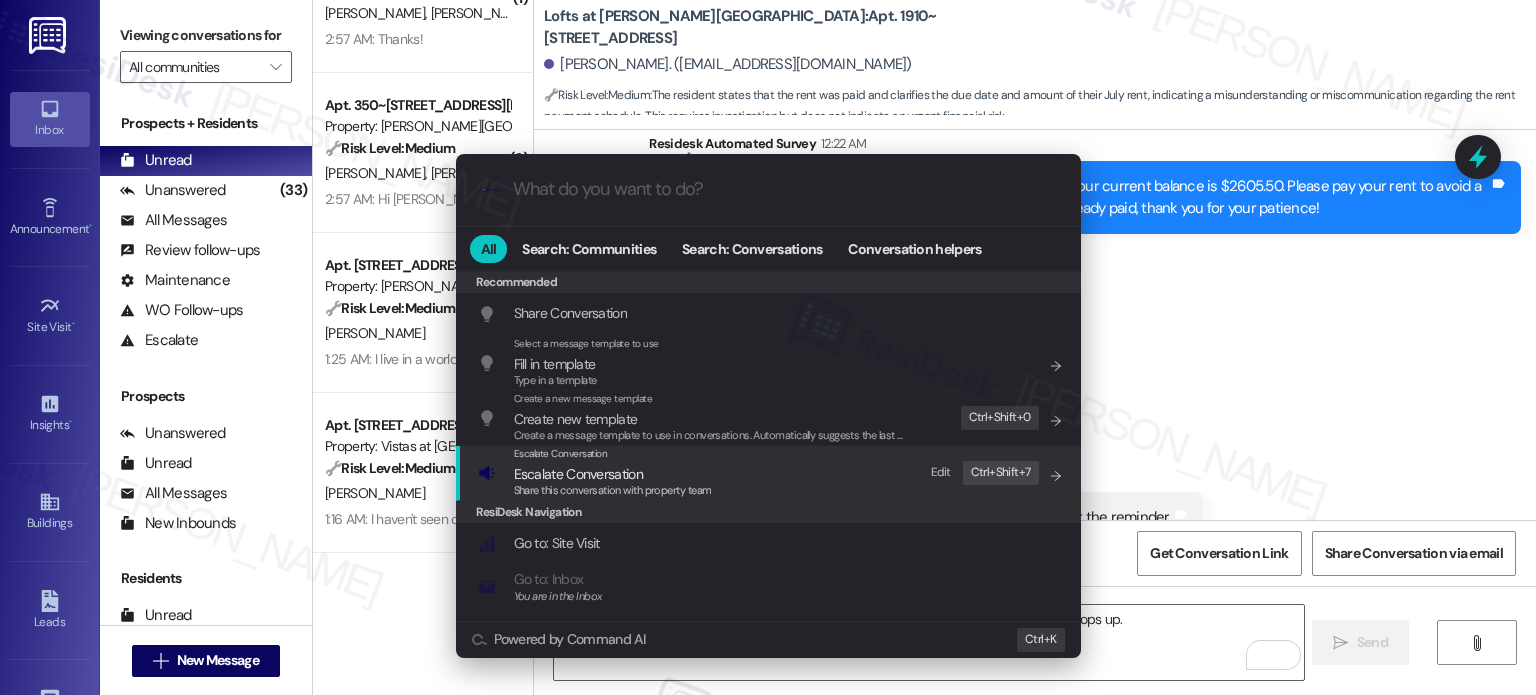 click on "Share this conversation with property team" at bounding box center [613, 491] 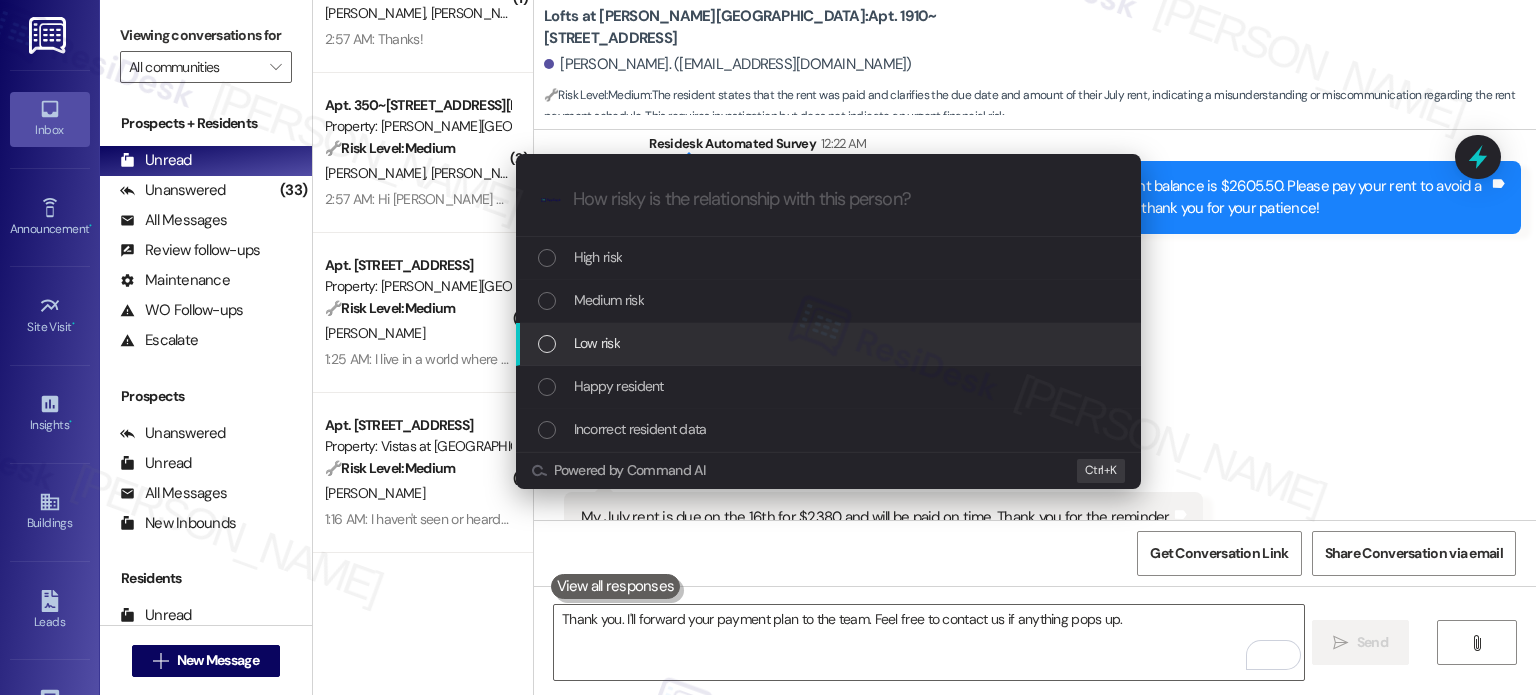 click on "Low risk" at bounding box center (830, 343) 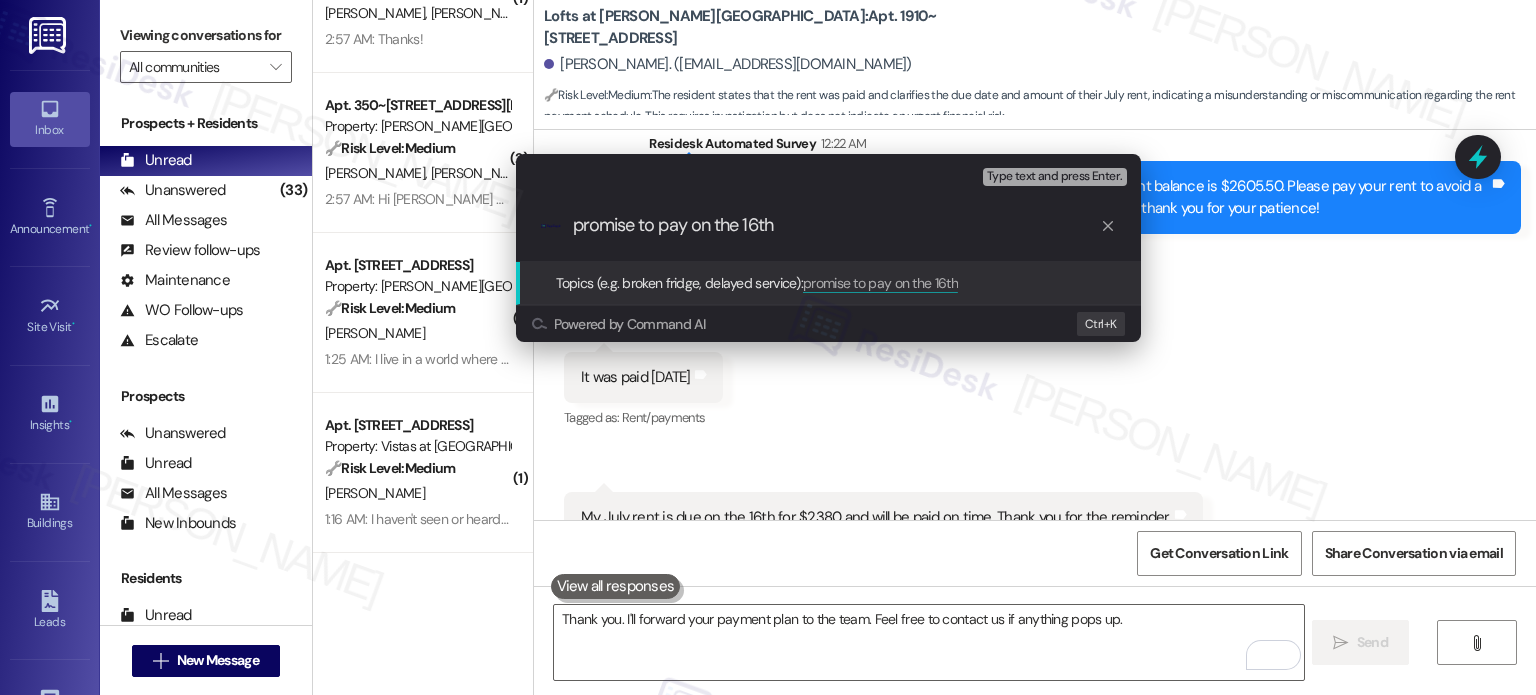 click on "promise to pay on the 16th" at bounding box center [836, 225] 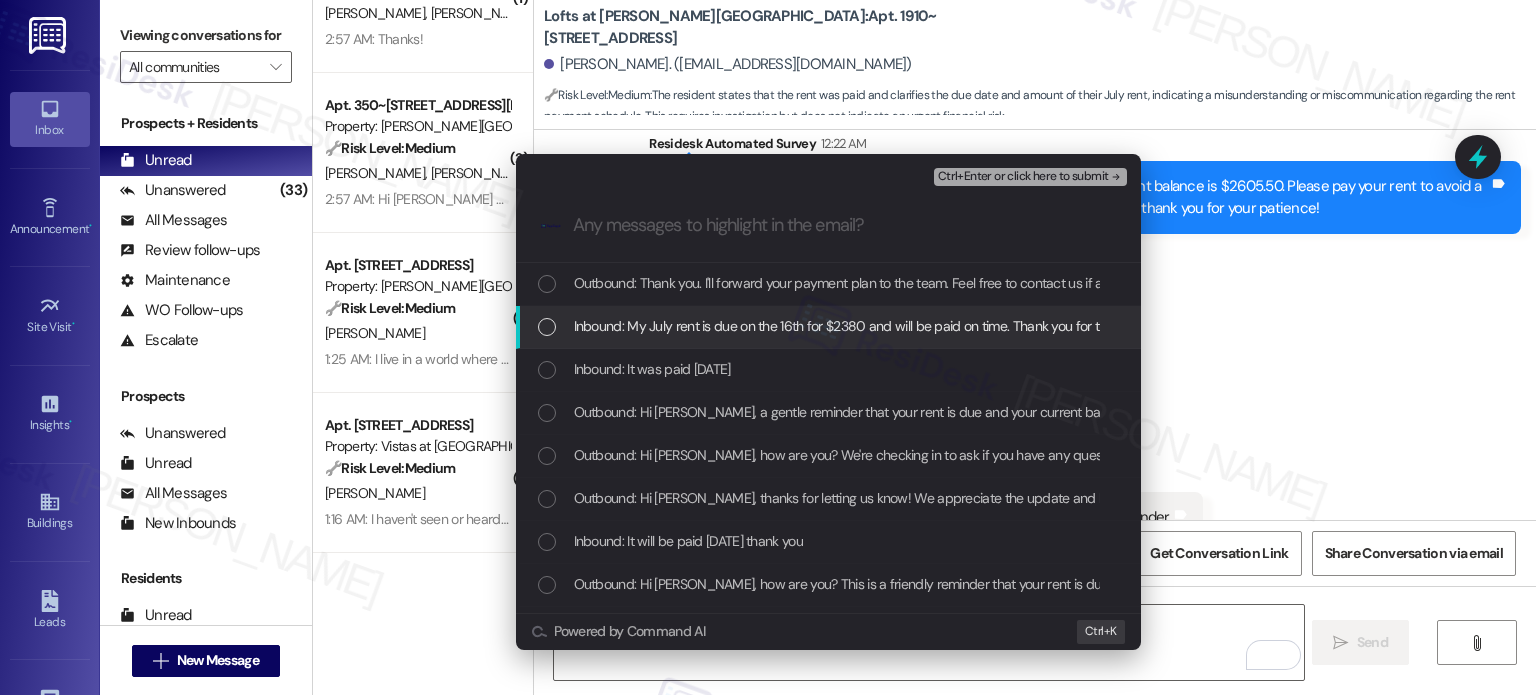 click on "Inbound: My July rent is due on the 16th for $2380 and will be paid on time. Thank you for the reminder." at bounding box center (872, 326) 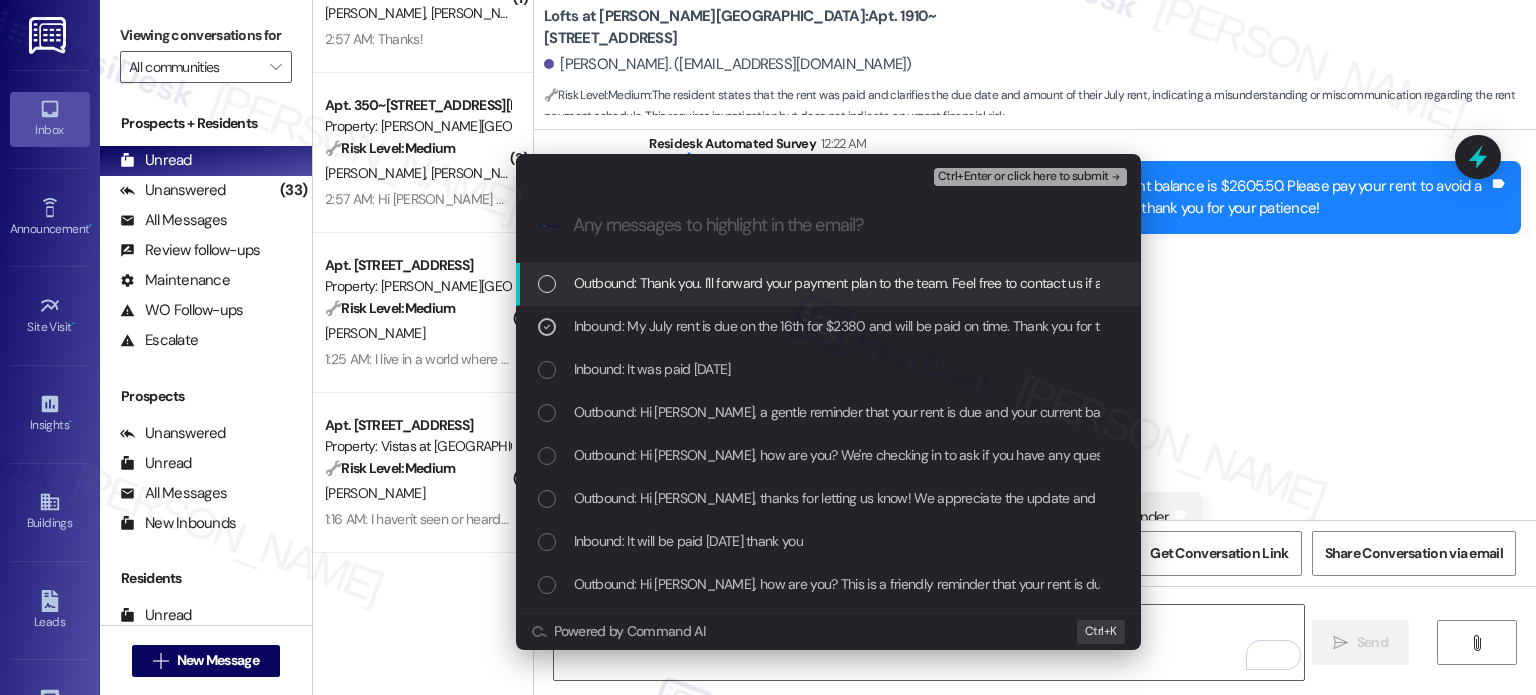 click on "Ctrl+Enter or click here to submit" at bounding box center (1023, 177) 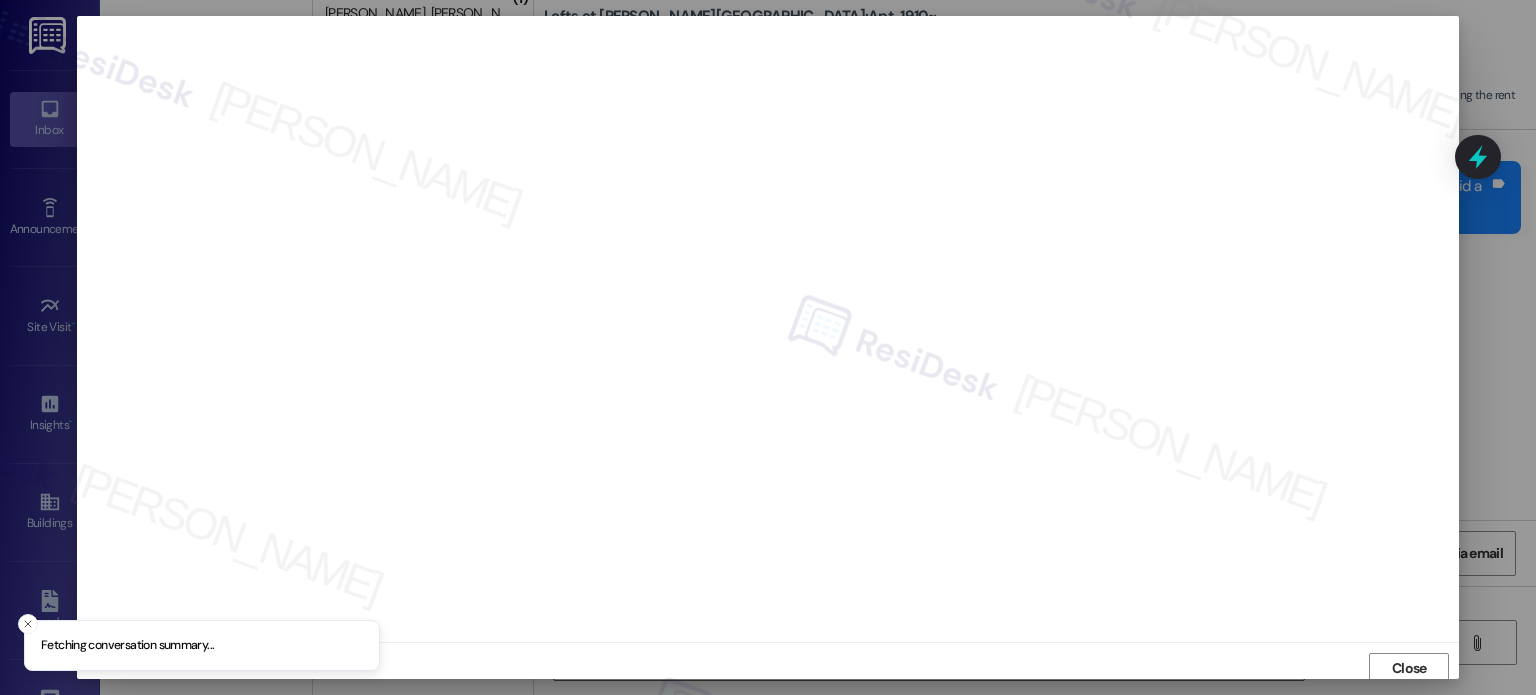 scroll, scrollTop: 5, scrollLeft: 0, axis: vertical 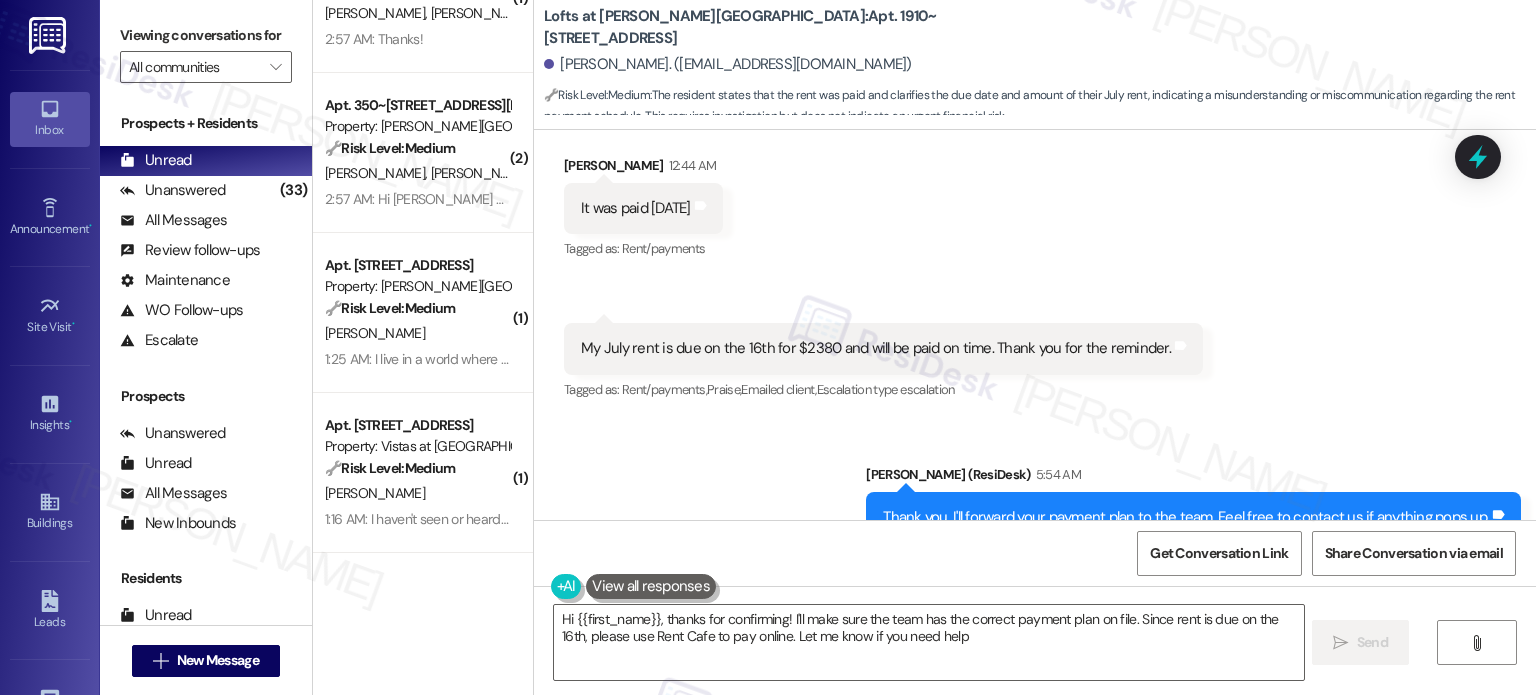 type on "Hi {{first_name}}, thanks for confirming! I'll make sure the team has the correct payment plan on file. Since rent is due on the 16th, please use Rent Cafe to pay online. Let me know if you need help!" 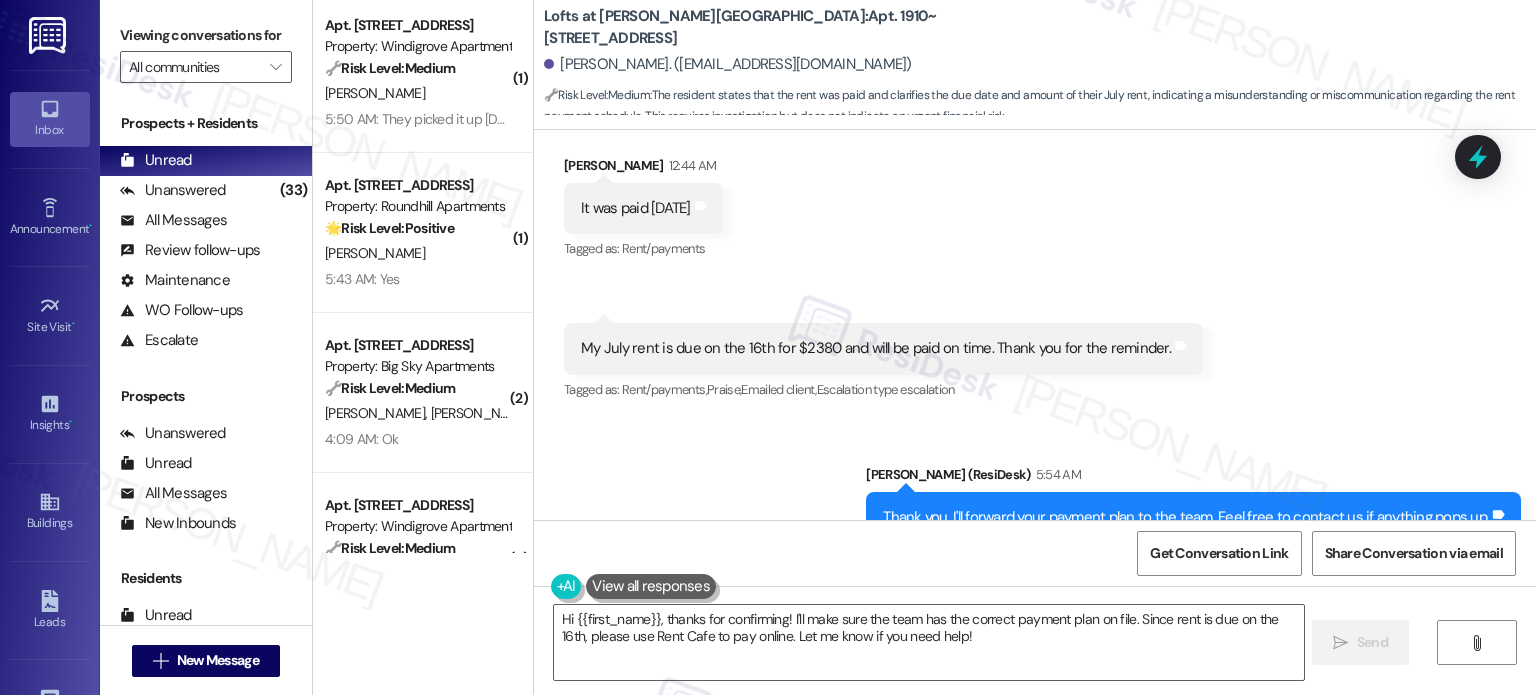scroll, scrollTop: 0, scrollLeft: 0, axis: both 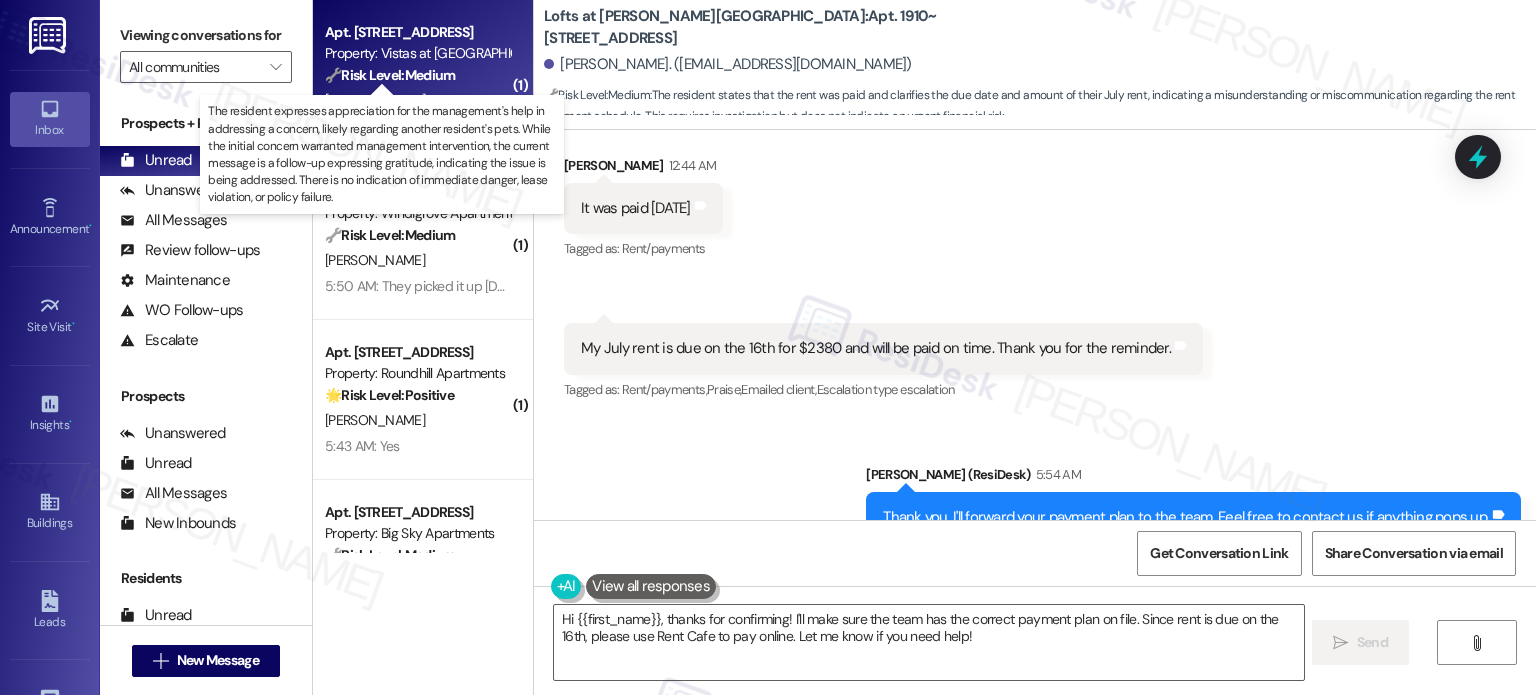 click on "🔧  Risk Level:  Medium" at bounding box center (390, 75) 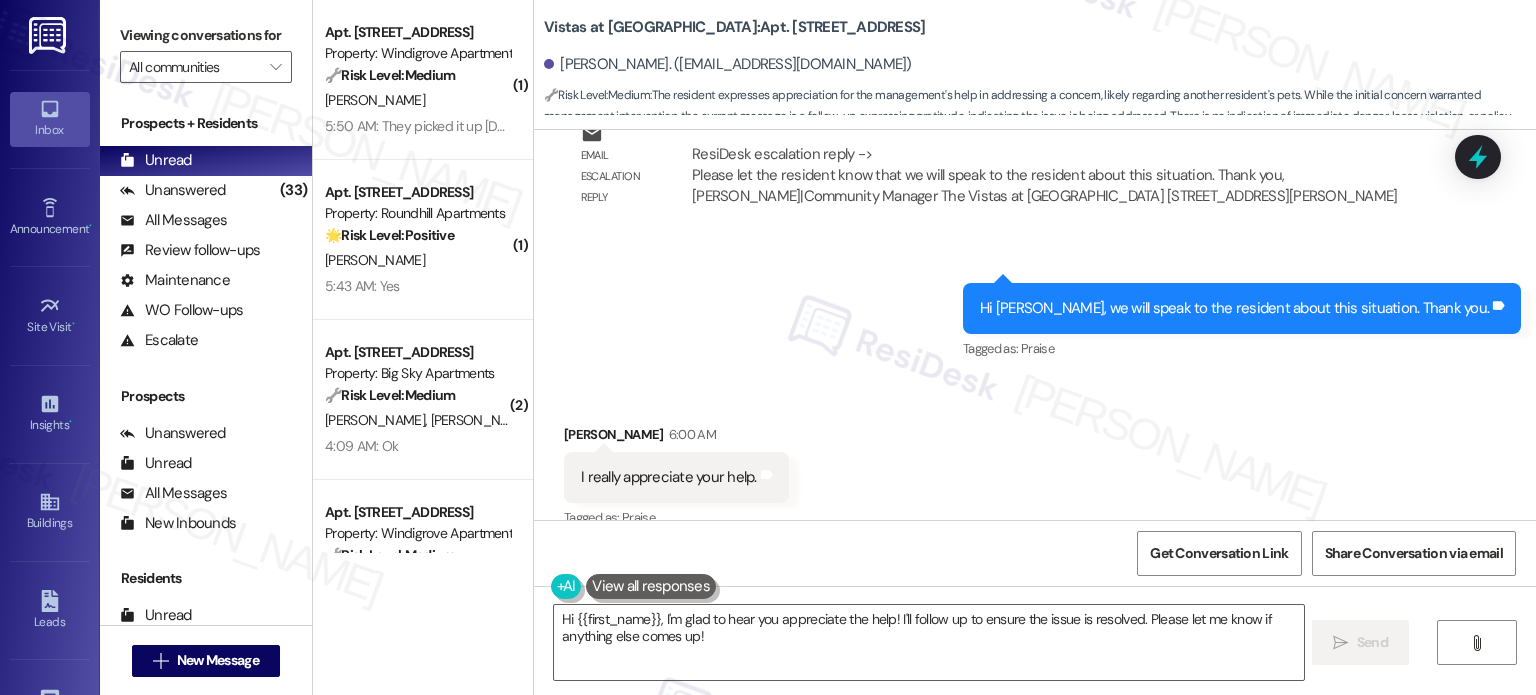 scroll, scrollTop: 3592, scrollLeft: 0, axis: vertical 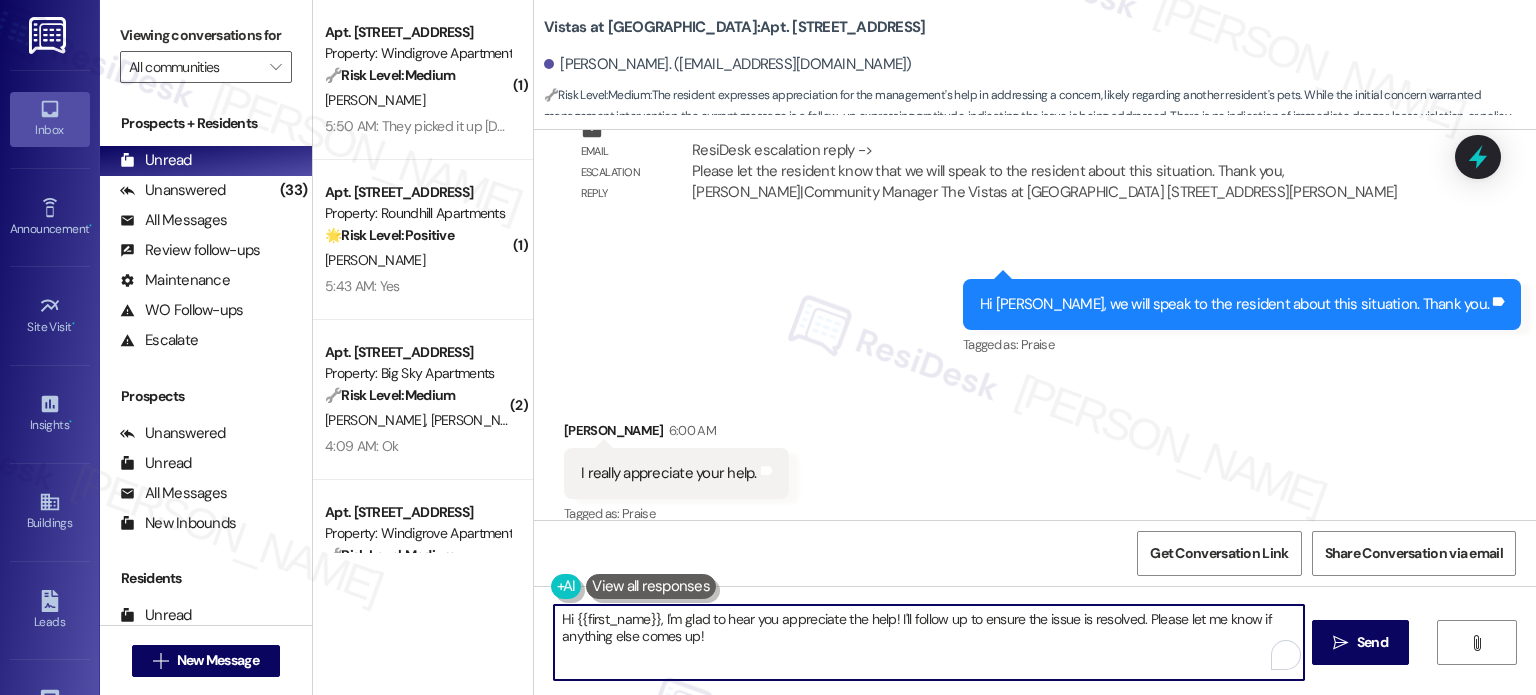 drag, startPoint x: 1136, startPoint y: 618, endPoint x: 487, endPoint y: 610, distance: 649.0493 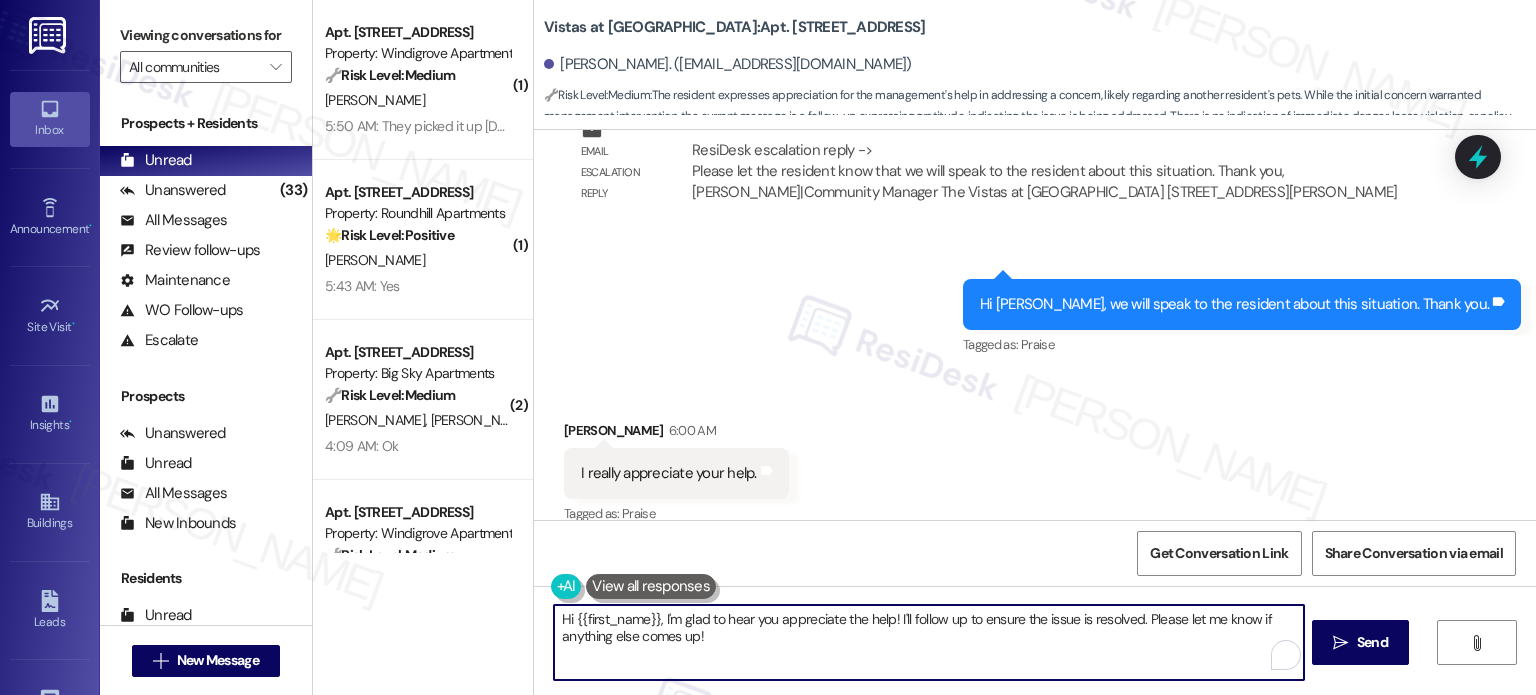 click on "( 1 ) Apt. 224, 357 Windigrove Drive Property: Windigrove Apartments 🔧  Risk Level:  Medium The resident confirms that the portable AC unit was picked up. This resolves the issue, indicating a completed non-urgent maintenance request. E. Spencer 5:50 AM: They picked it up today! 5:50 AM: They picked it up today! ( 1 ) Apt. 3112, 7102 North Street Property: Roundhill Apartments 🌟  Risk Level:  Positive The resident responded positively to a check-in message, indicating satisfaction with their home. This is positive engagement and relationship building. D. Davis 5:43 AM: Yes  5:43 AM: Yes  ( 2 ) Apt. 1013, 106 Community Way Property: Big Sky Apartments 🔧  Risk Level:  Medium The message thread involves a community alert regarding potential solicitation scams. The resident's response 'Loved' and 'Ok' indicates acknowledgement and understanding of the message, and does not require immediate action or indicate any urgent issue. This is a community concern and asset preservation issue. H. Edwards ( 3 ) ( 1" at bounding box center (924, 347) 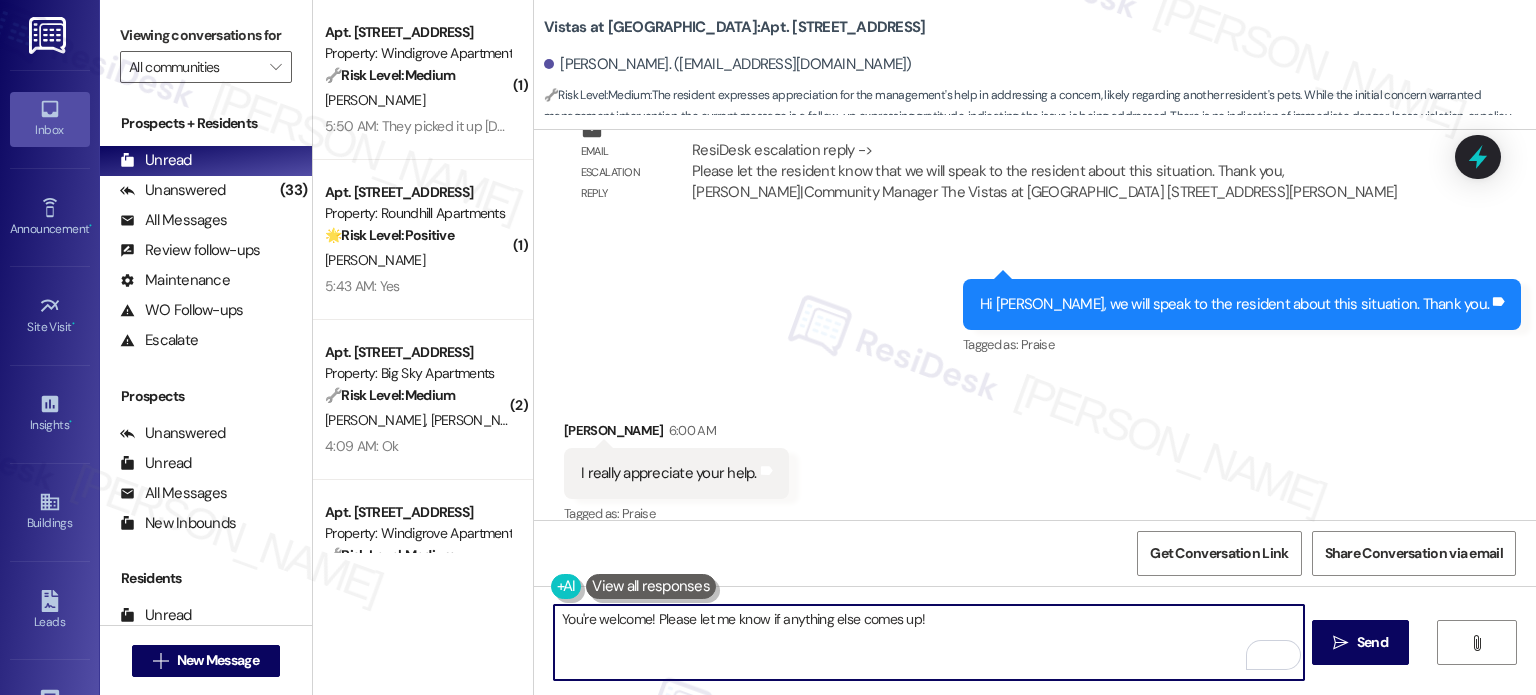click on "You're welcome! Please let me know if anything else comes up!" at bounding box center (928, 642) 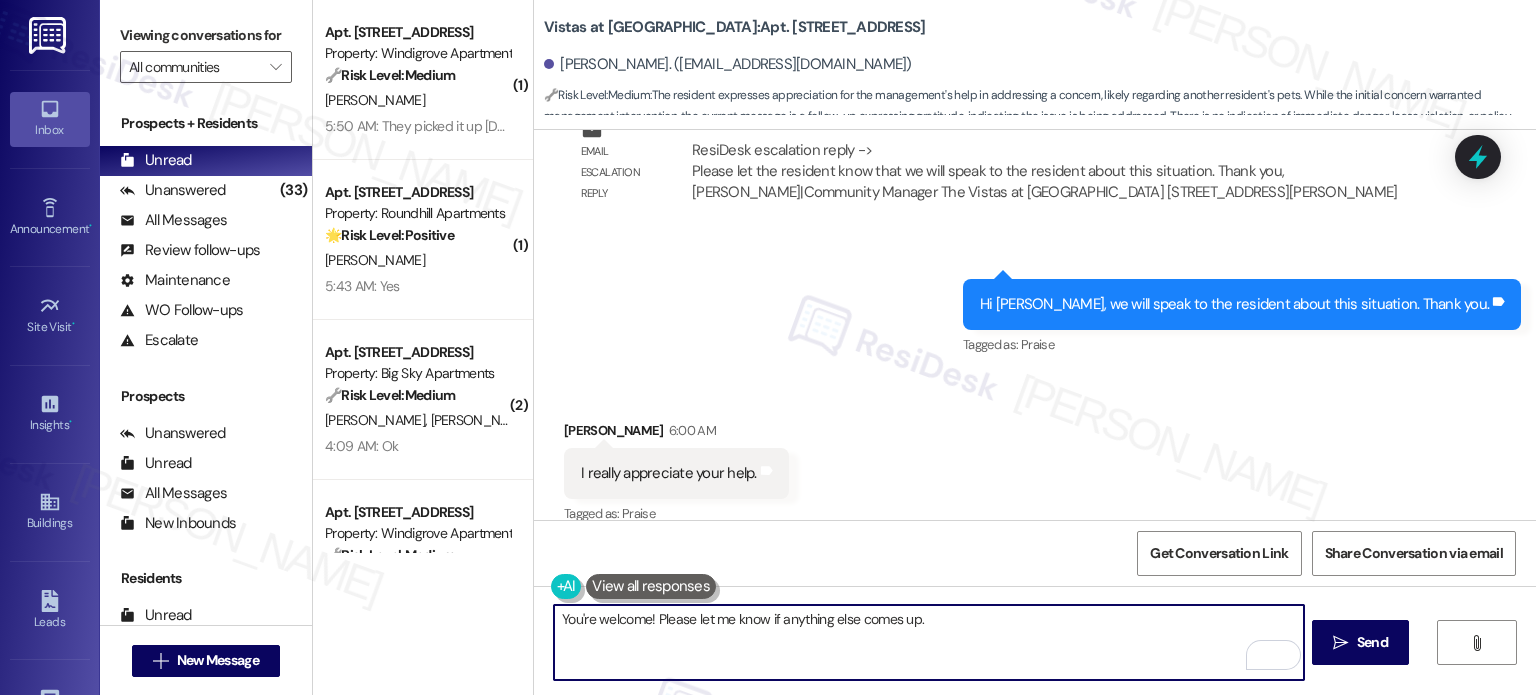 click on "You're welcome! Please let me know if anything else comes up." at bounding box center (928, 642) 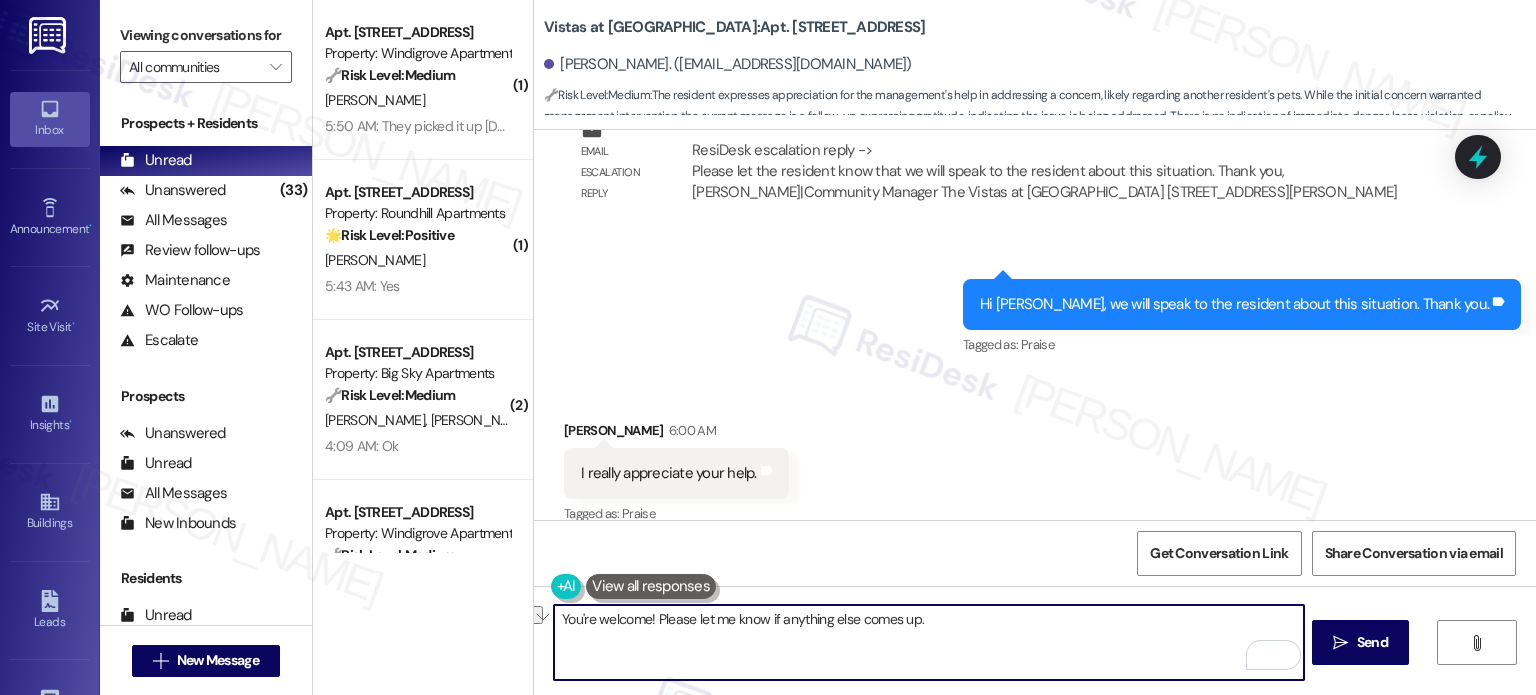 drag, startPoint x: 639, startPoint y: 614, endPoint x: 392, endPoint y: 611, distance: 247.01822 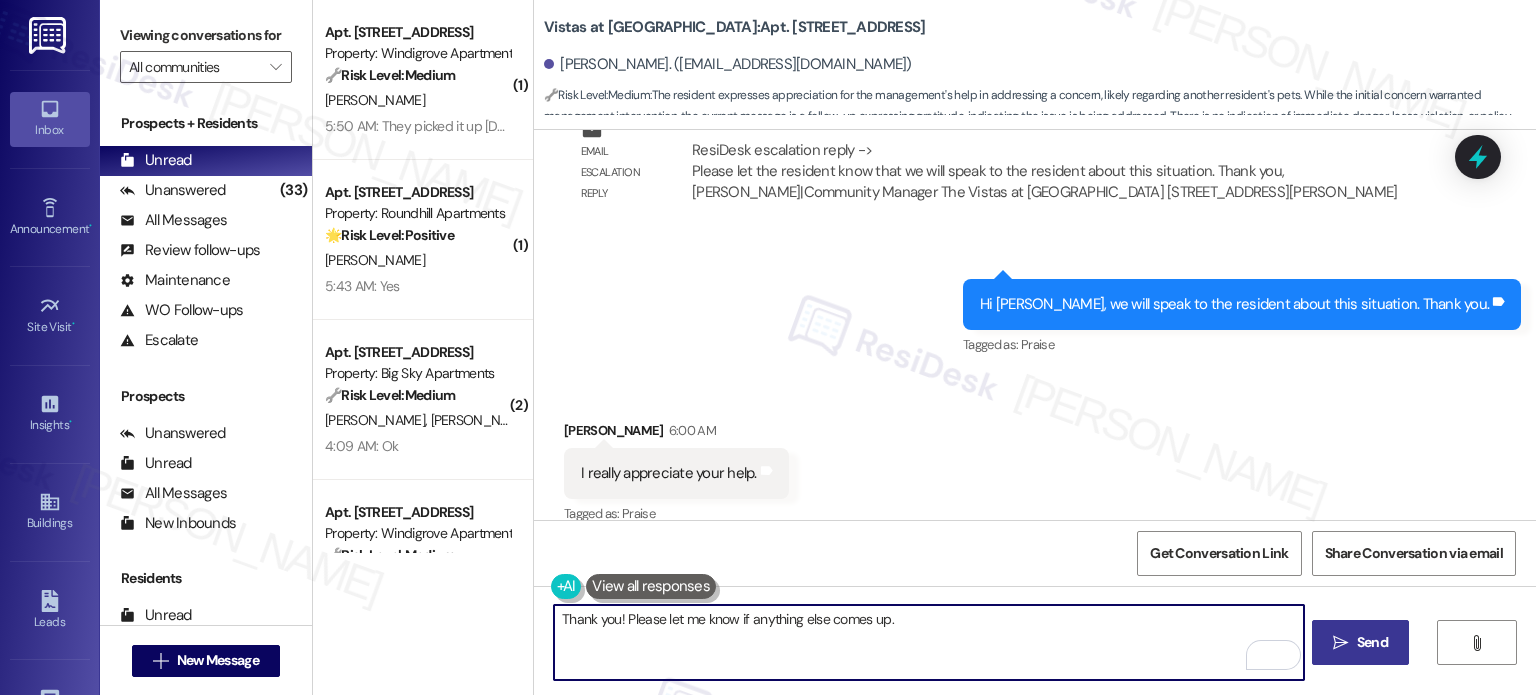 type on "Thank you! Please let me know if anything else comes up." 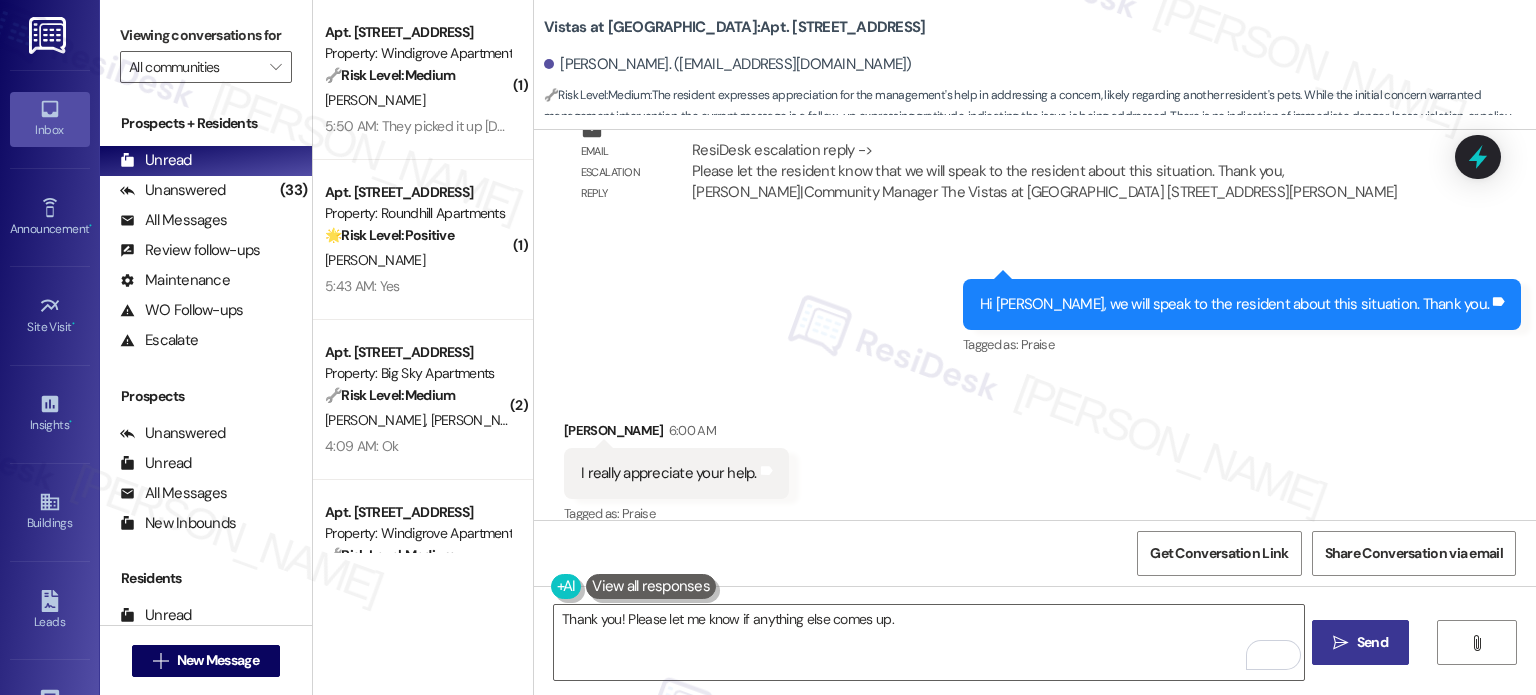 click on "" at bounding box center (1340, 643) 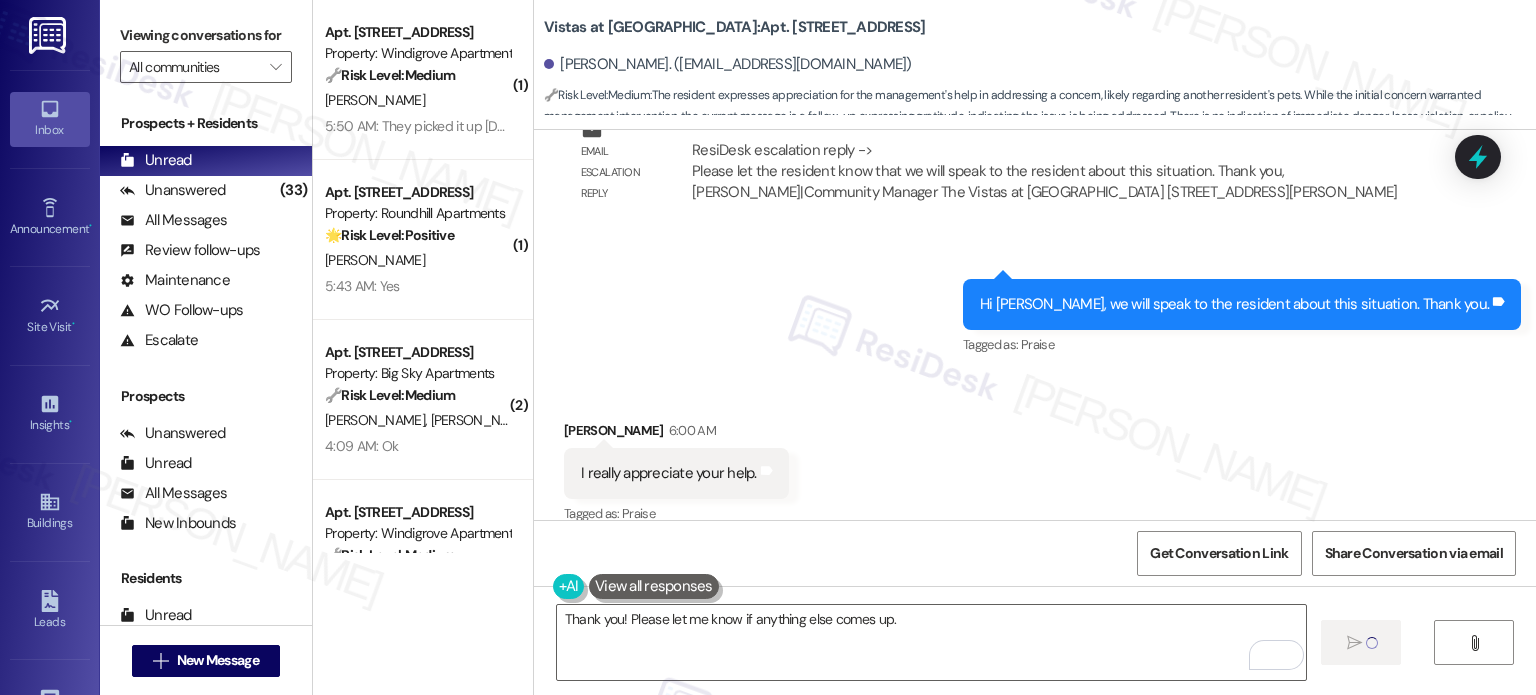 type 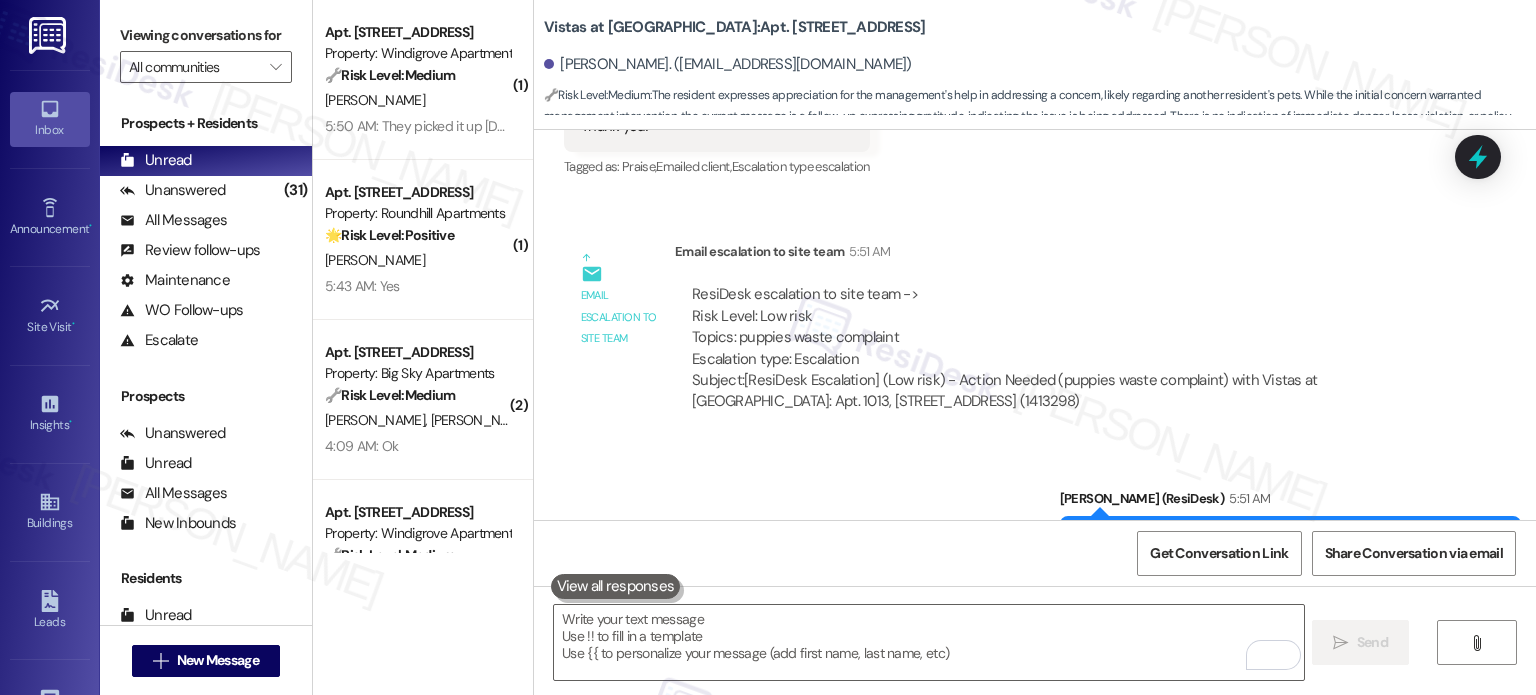 scroll, scrollTop: 3732, scrollLeft: 0, axis: vertical 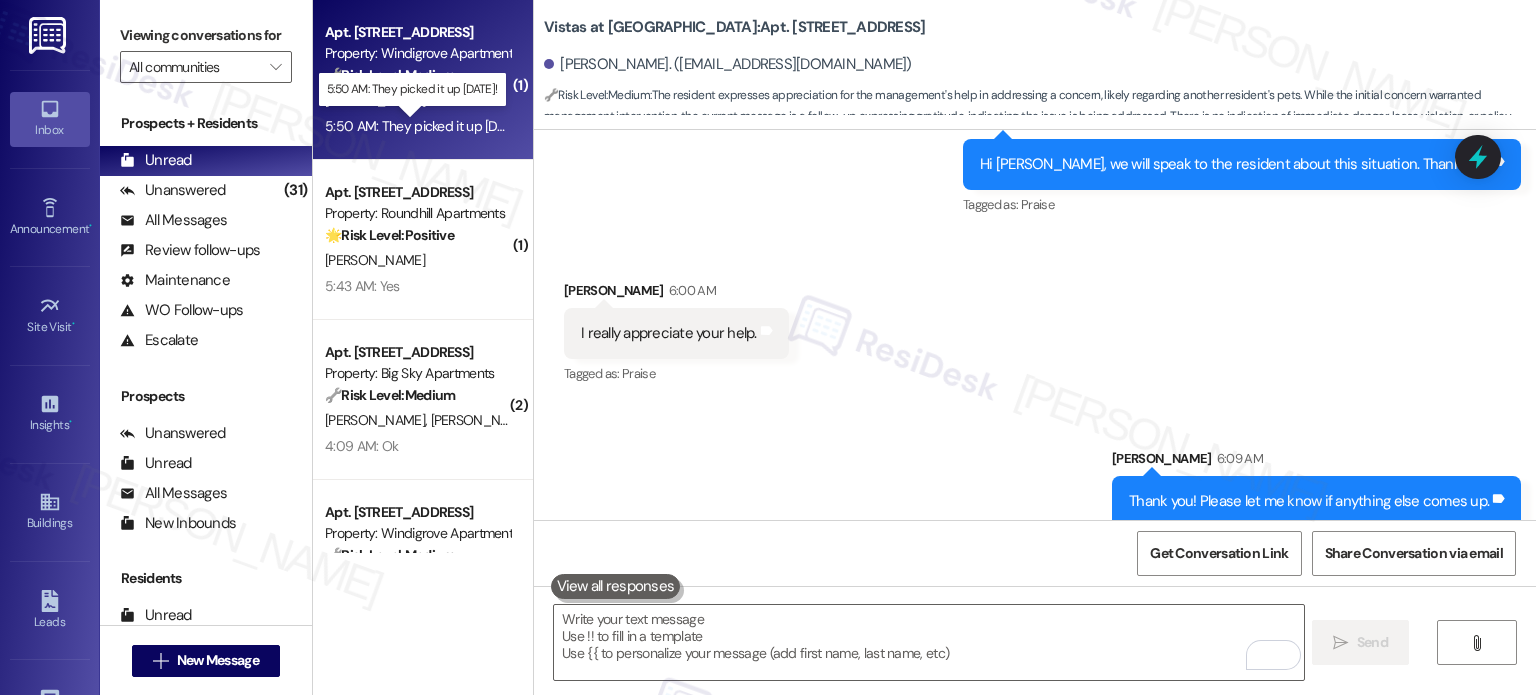 click on "5:50 AM: They picked it up today! 5:50 AM: They picked it up today!" at bounding box center (425, 126) 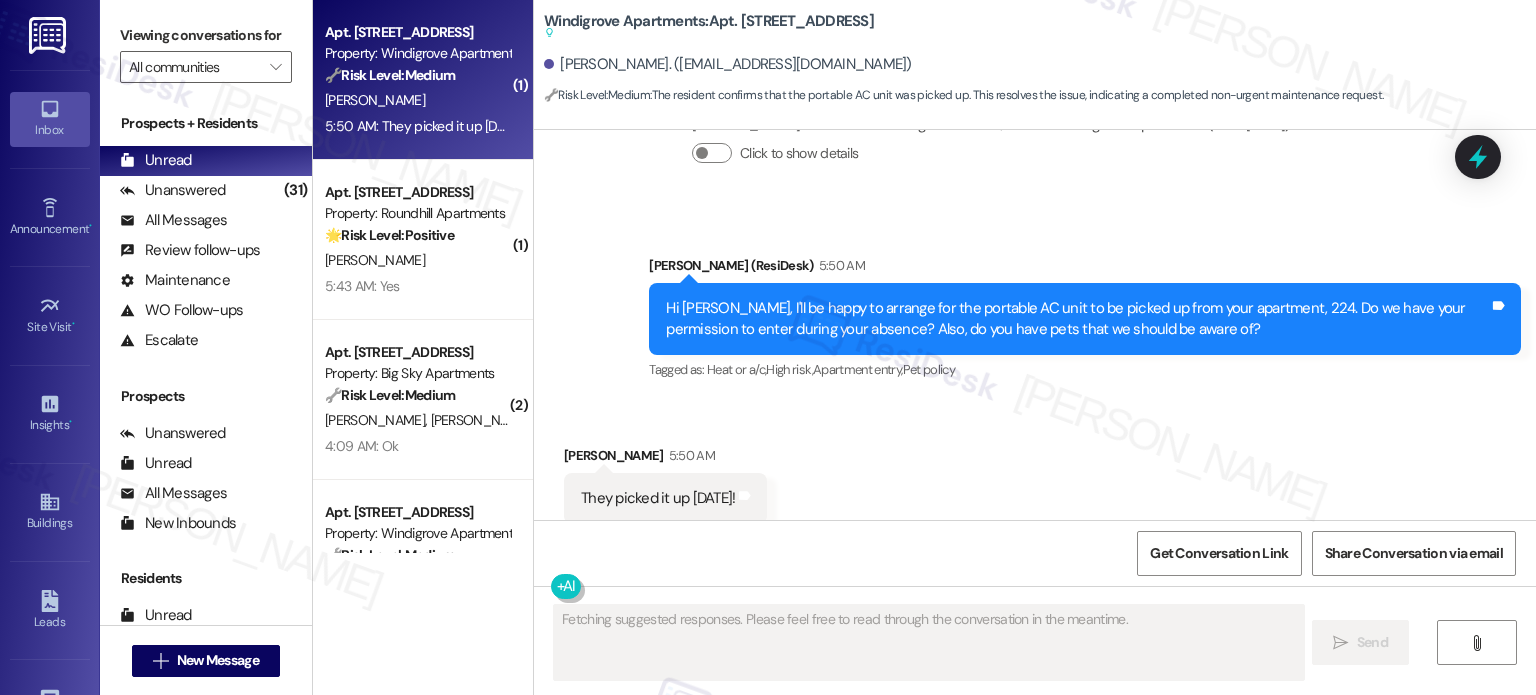 scroll, scrollTop: 4478, scrollLeft: 0, axis: vertical 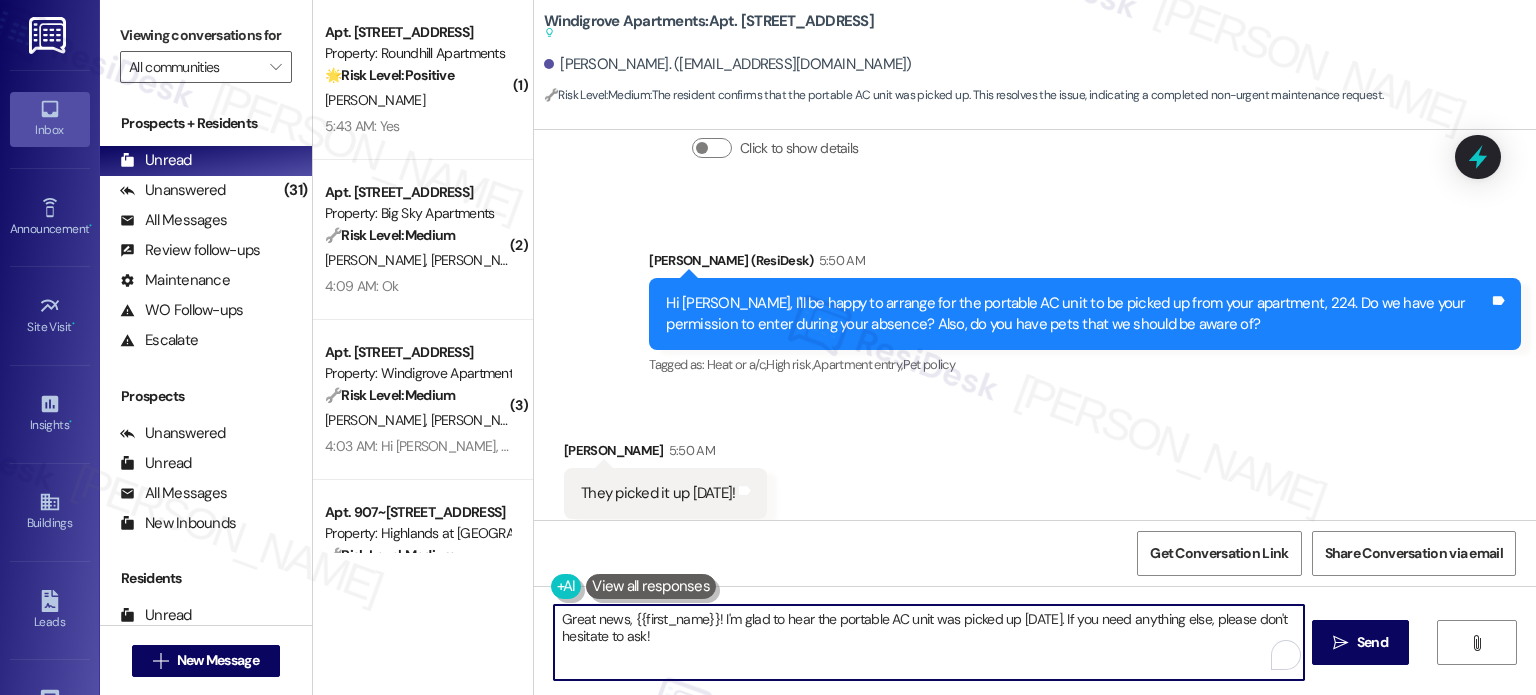 drag, startPoint x: 704, startPoint y: 620, endPoint x: 648, endPoint y: 611, distance: 56.718605 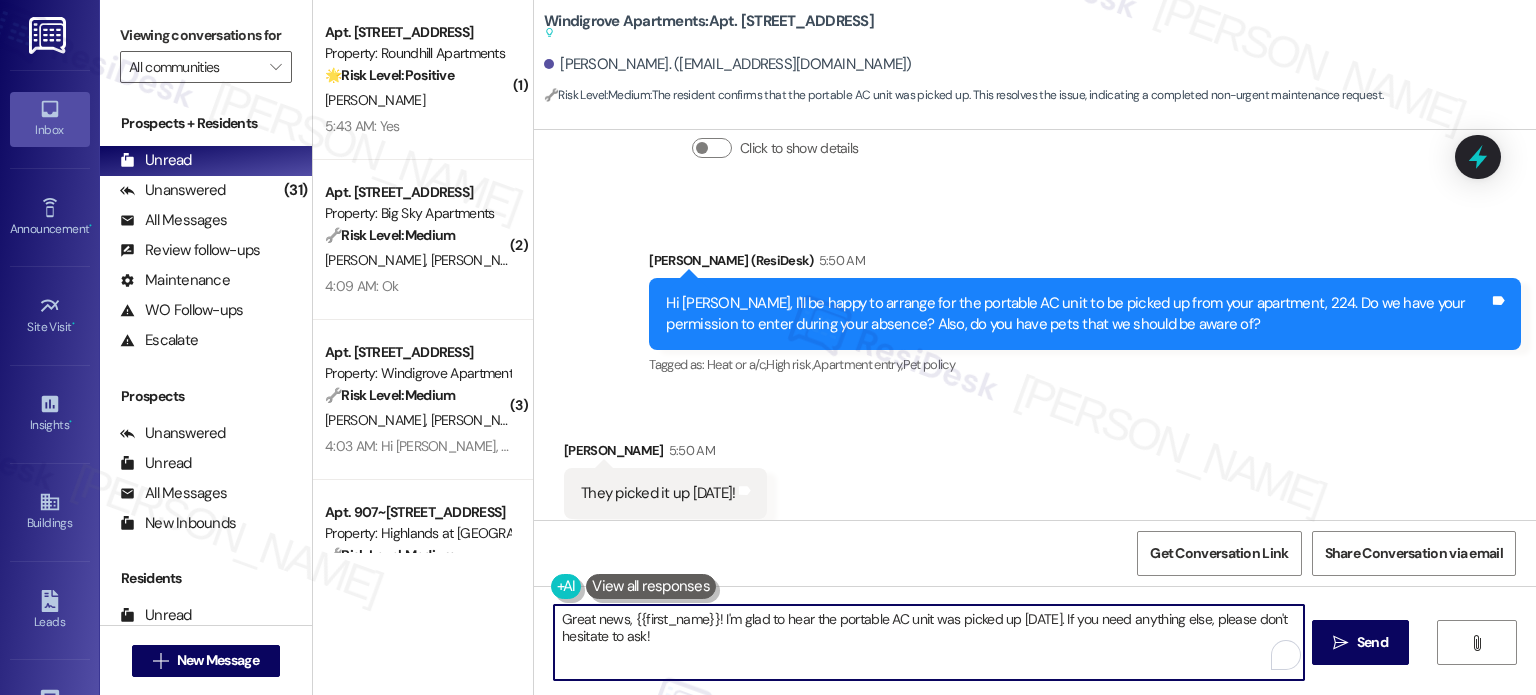 click on "Great news, {{first_name}}! I'm glad to hear the portable AC unit was picked up today. If you need anything else, please don't hesitate to ask!" at bounding box center [928, 642] 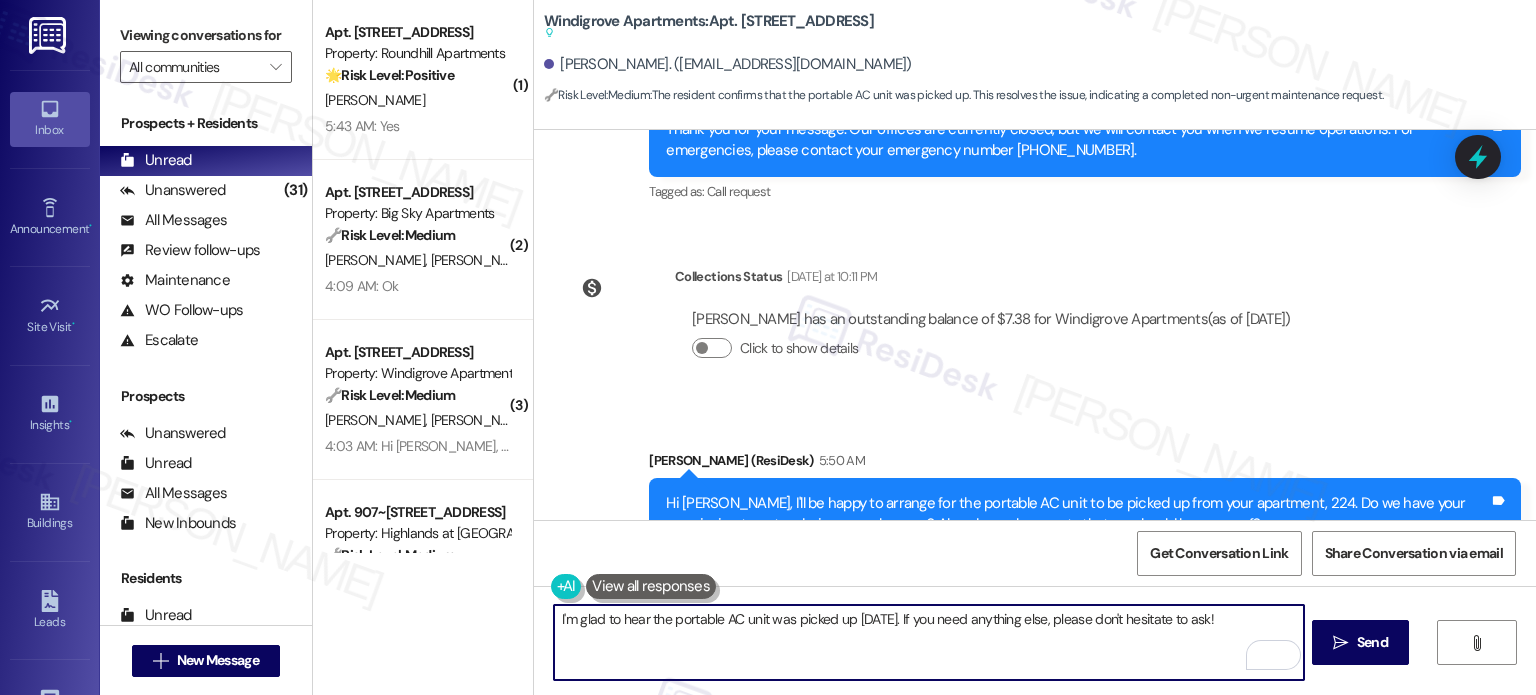 scroll, scrollTop: 4479, scrollLeft: 0, axis: vertical 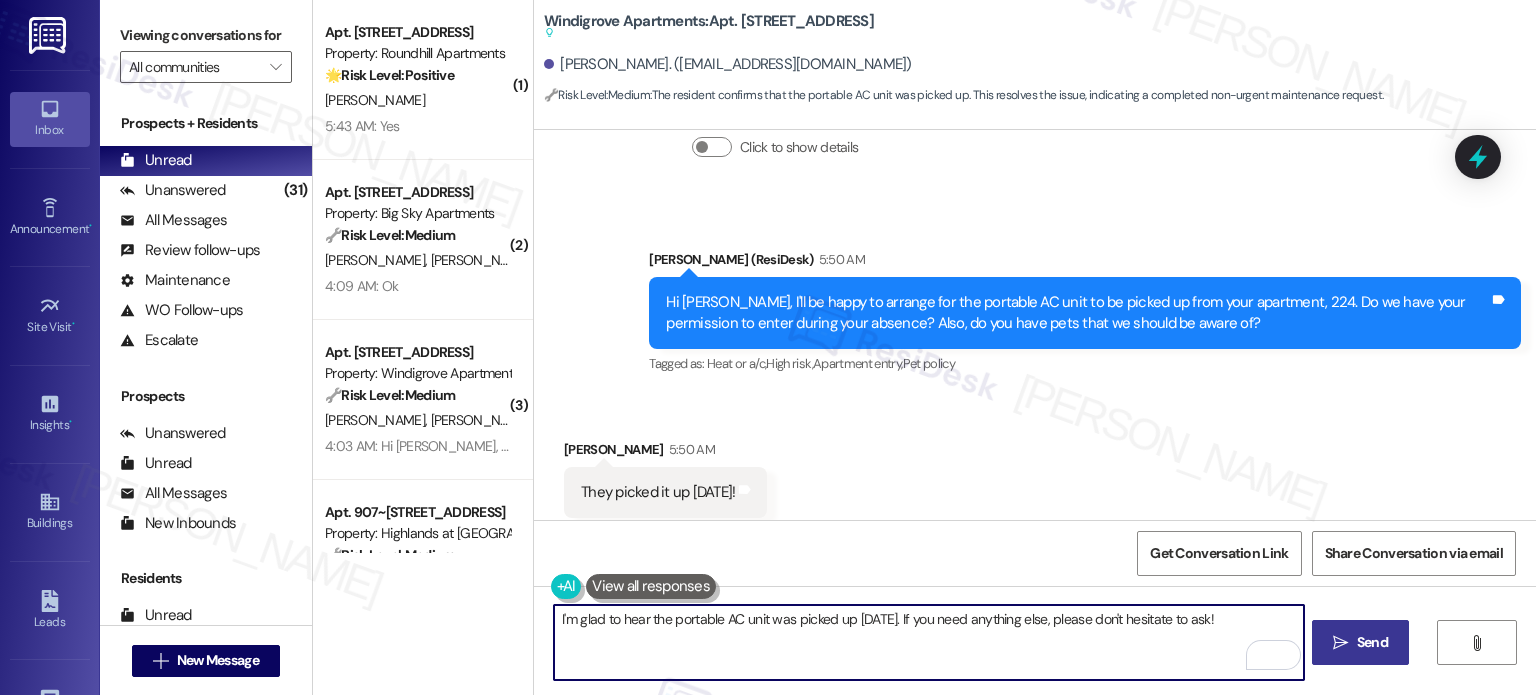 type on "I'm glad to hear the portable AC unit was picked up today. If you need anything else, please don't hesitate to ask!" 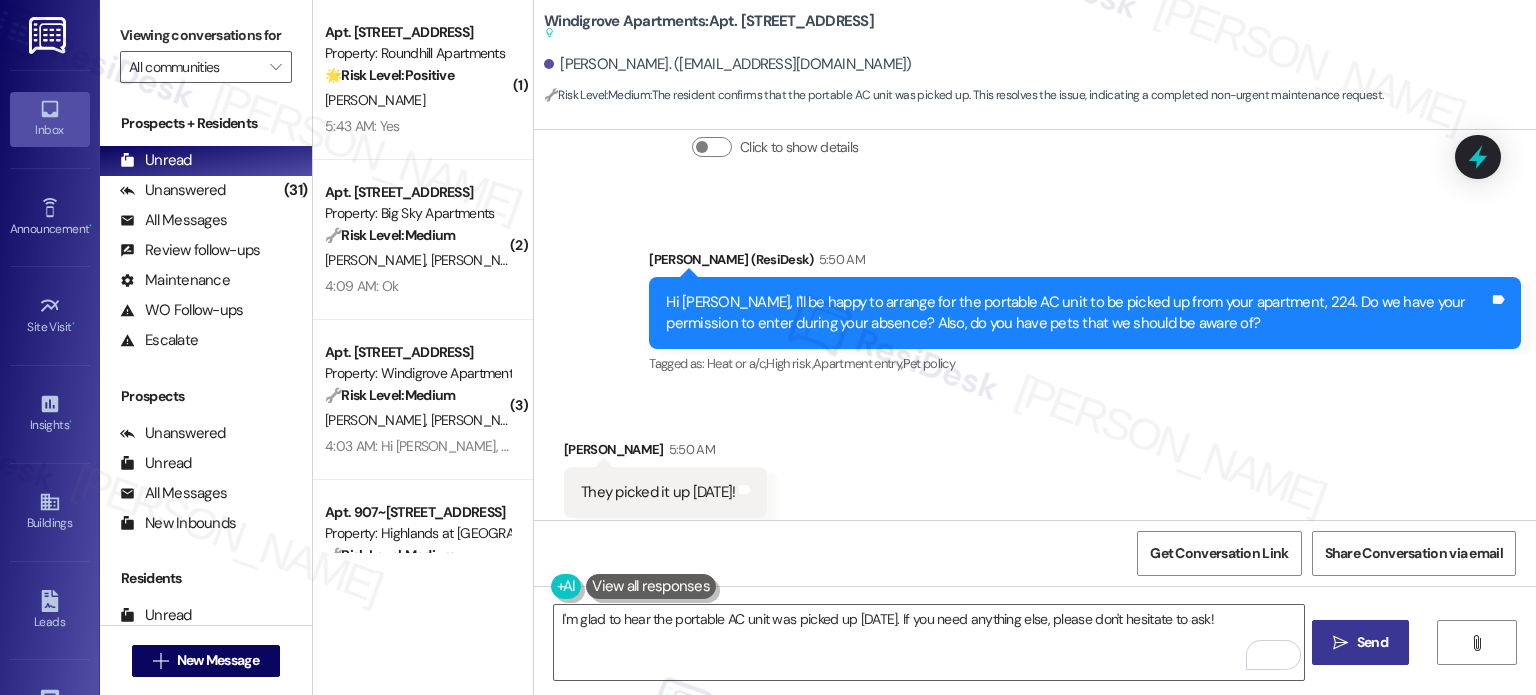 click on "Send" at bounding box center (1372, 642) 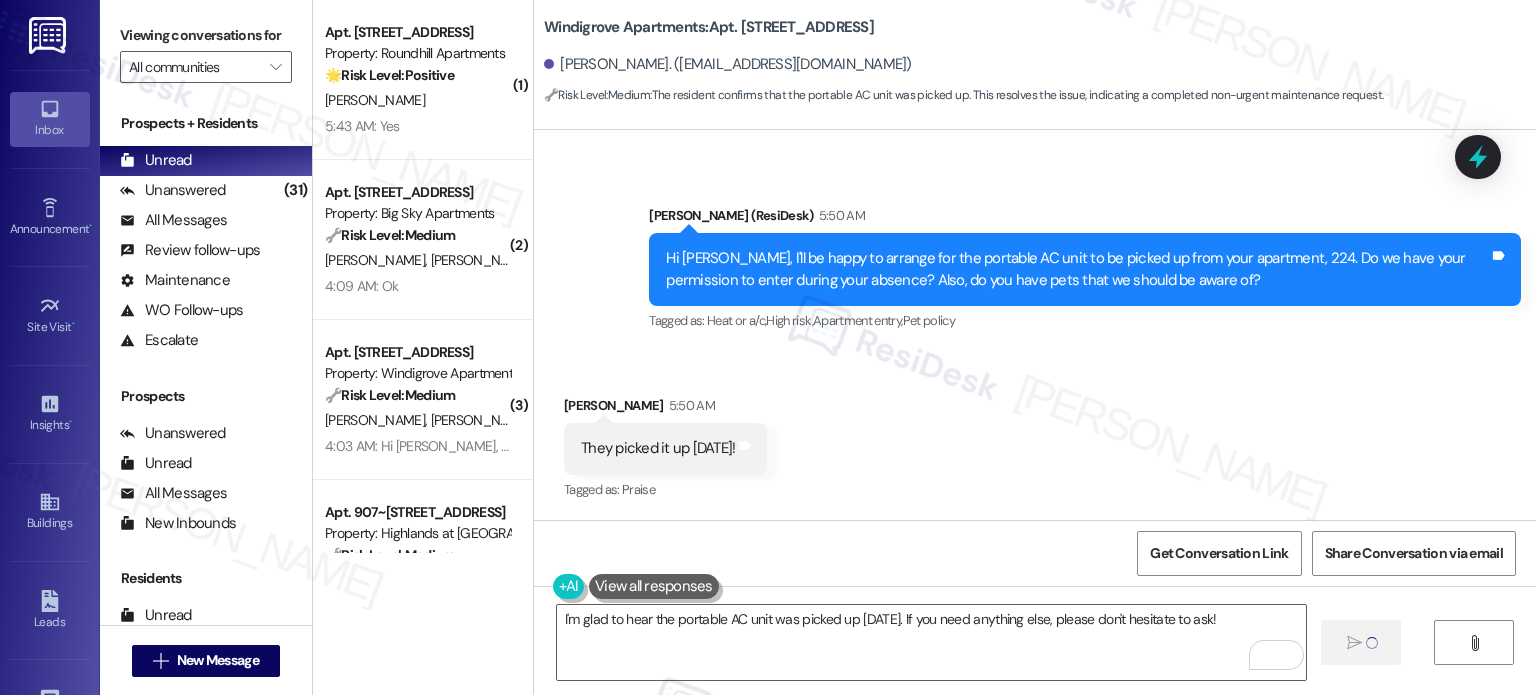 type 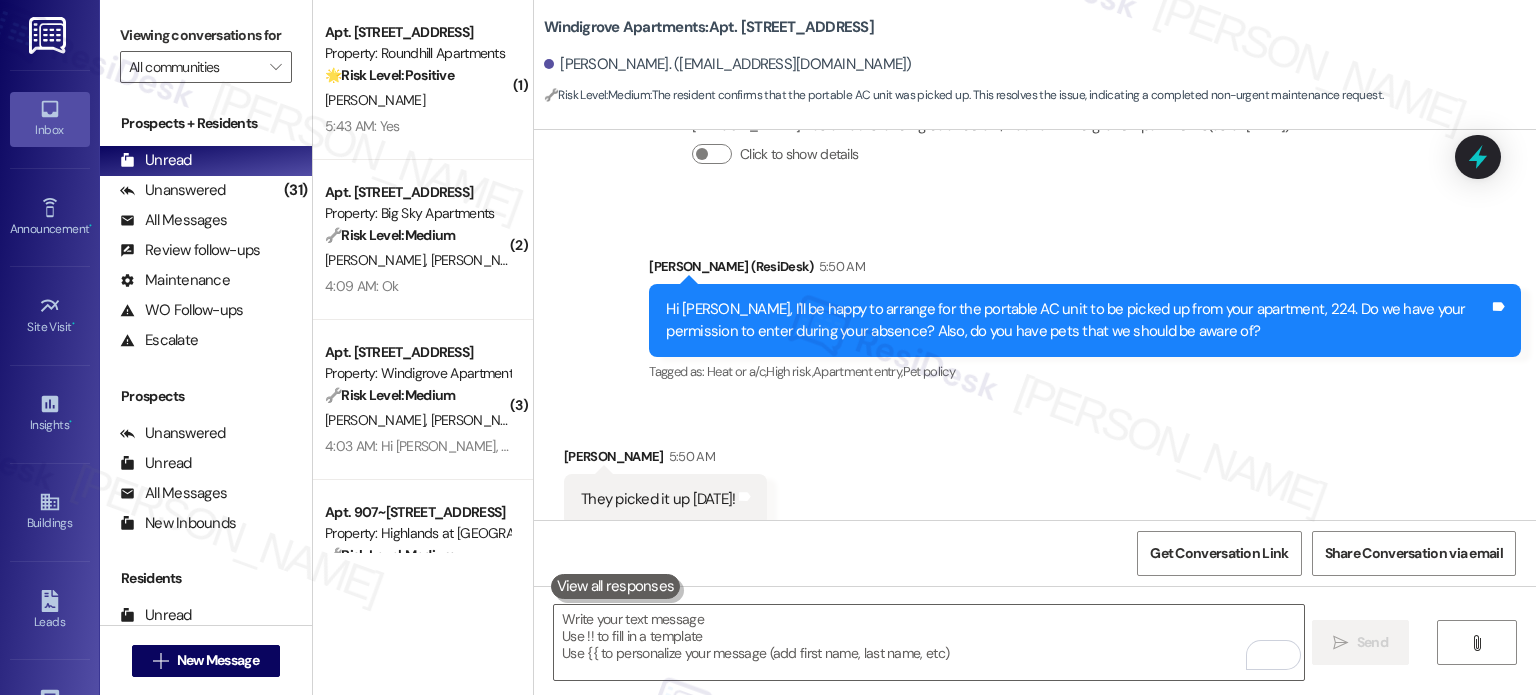 scroll, scrollTop: 4359, scrollLeft: 0, axis: vertical 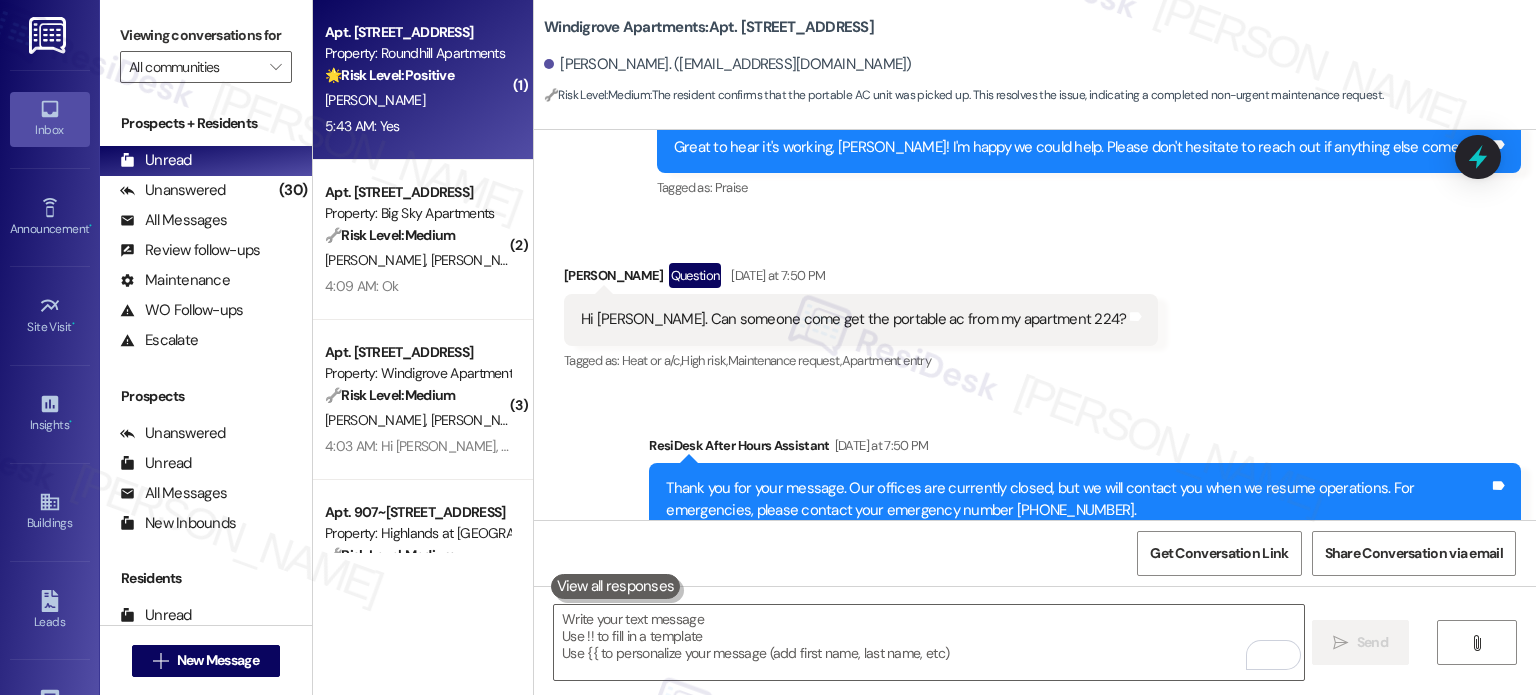 click on "D. Davis" at bounding box center [417, 100] 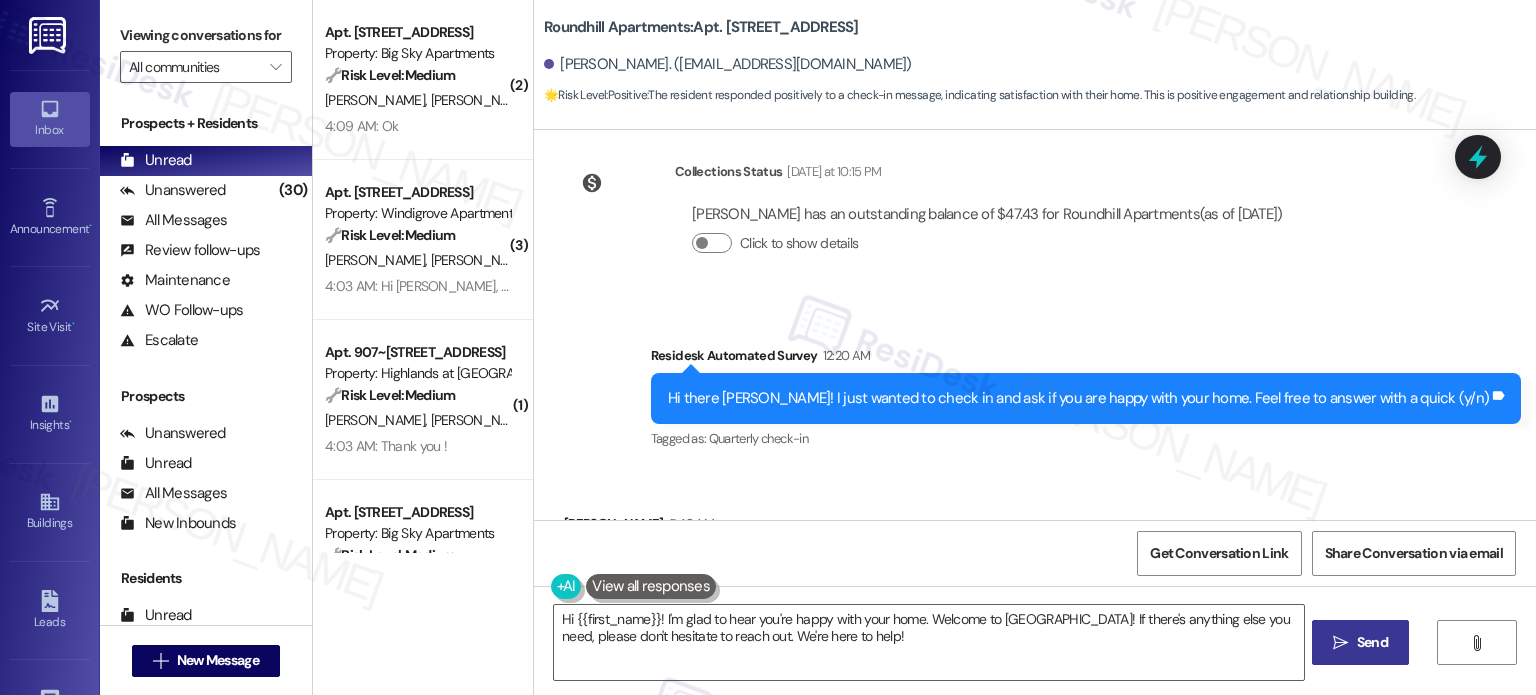 scroll, scrollTop: 477, scrollLeft: 0, axis: vertical 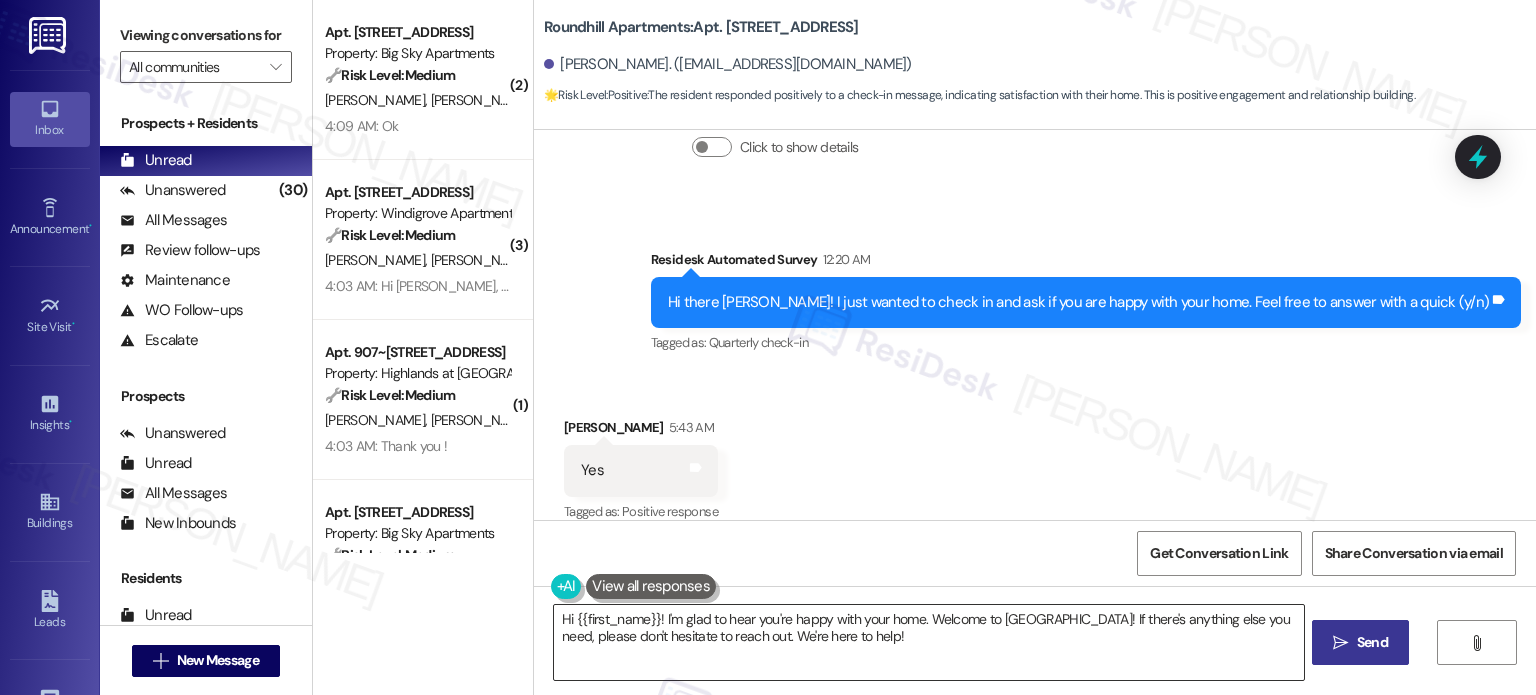 click on "Hi {{first_name}}! I'm glad to hear you're happy with your home. Welcome to Roundhill Apartments! If there's anything else you need, please don't hesitate to reach out. We're here to help!" at bounding box center [928, 642] 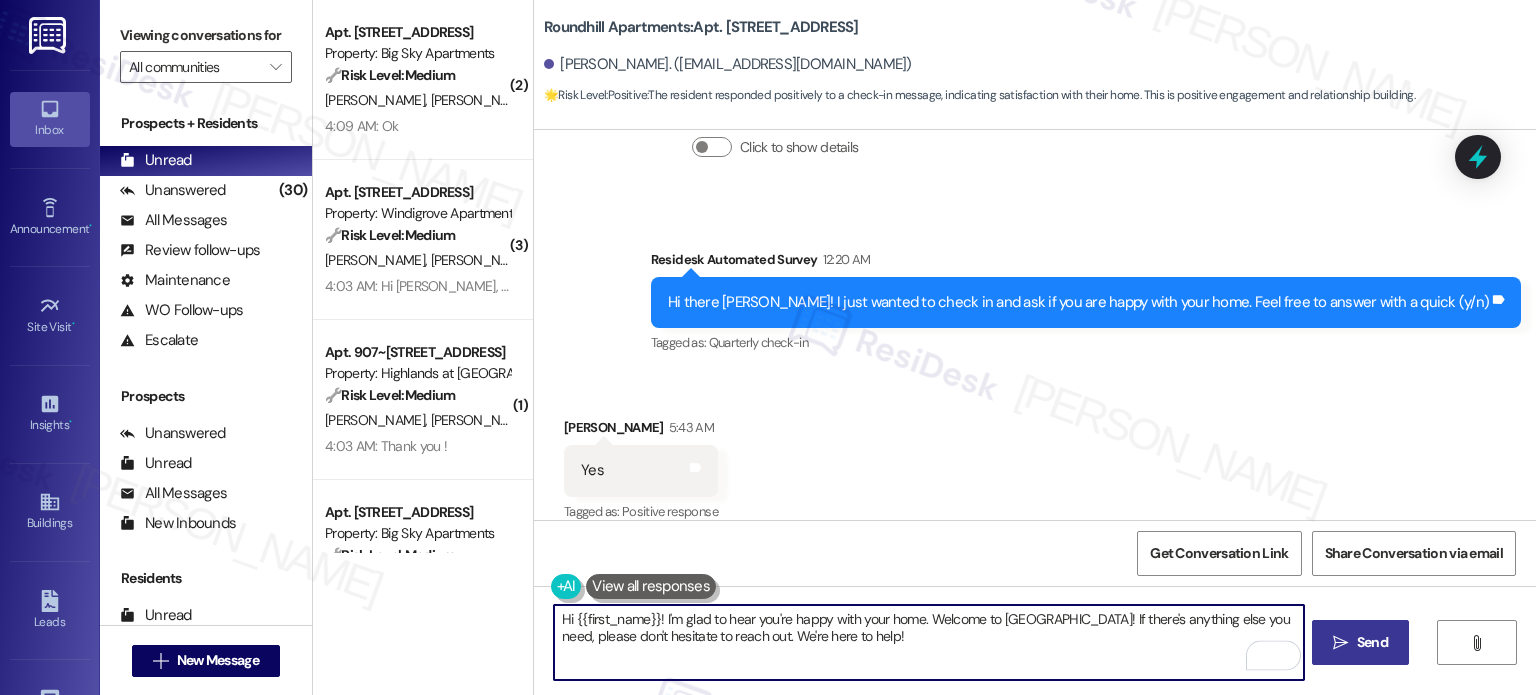drag, startPoint x: 1073, startPoint y: 646, endPoint x: 420, endPoint y: 569, distance: 657.5242 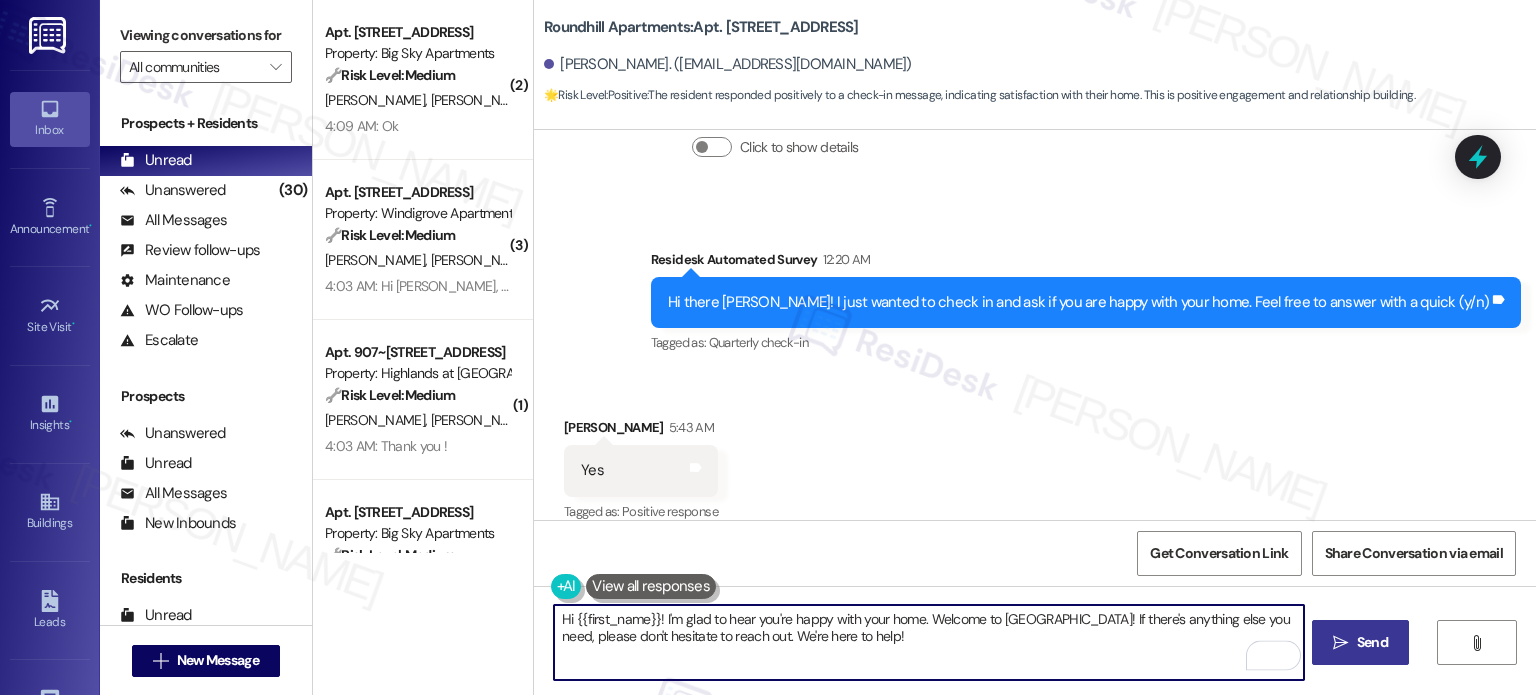 click on "( 2 ) Apt. 1013, 106 Community Way Property: Big Sky Apartments 🔧  Risk Level:  Medium The message thread involves a community alert regarding potential solicitation scams. The resident's response 'Loved' and 'Ok' indicates acknowledgement and understanding of the message, and does not require immediate action or indicate any urgent issue. This is a community concern and asset preservation issue. H. Edwards M. Mckenzie 4:09 AM: Ok 4:09 AM: Ok ( 3 ) Apt. 635, 357 Windigrove Drive Property: Windigrove Apartments 🔧  Risk Level:  Medium The resident is reporting a toilet handle issue and a clogged tub request that was placed 8 days ago. While inconvenient, these are non-urgent maintenance requests that do not pose an immediate threat to safety or property. The resident is also inquiring about the turnaround time for maintenance requests, indicating a need for better communication and expectation setting. N. Girard J. Girard ( 1 ) Apt. 907~101, 535 II Blackrock Drive 🔧  Risk Level:  Medium N. Mcmillan ( 2" at bounding box center [924, 347] 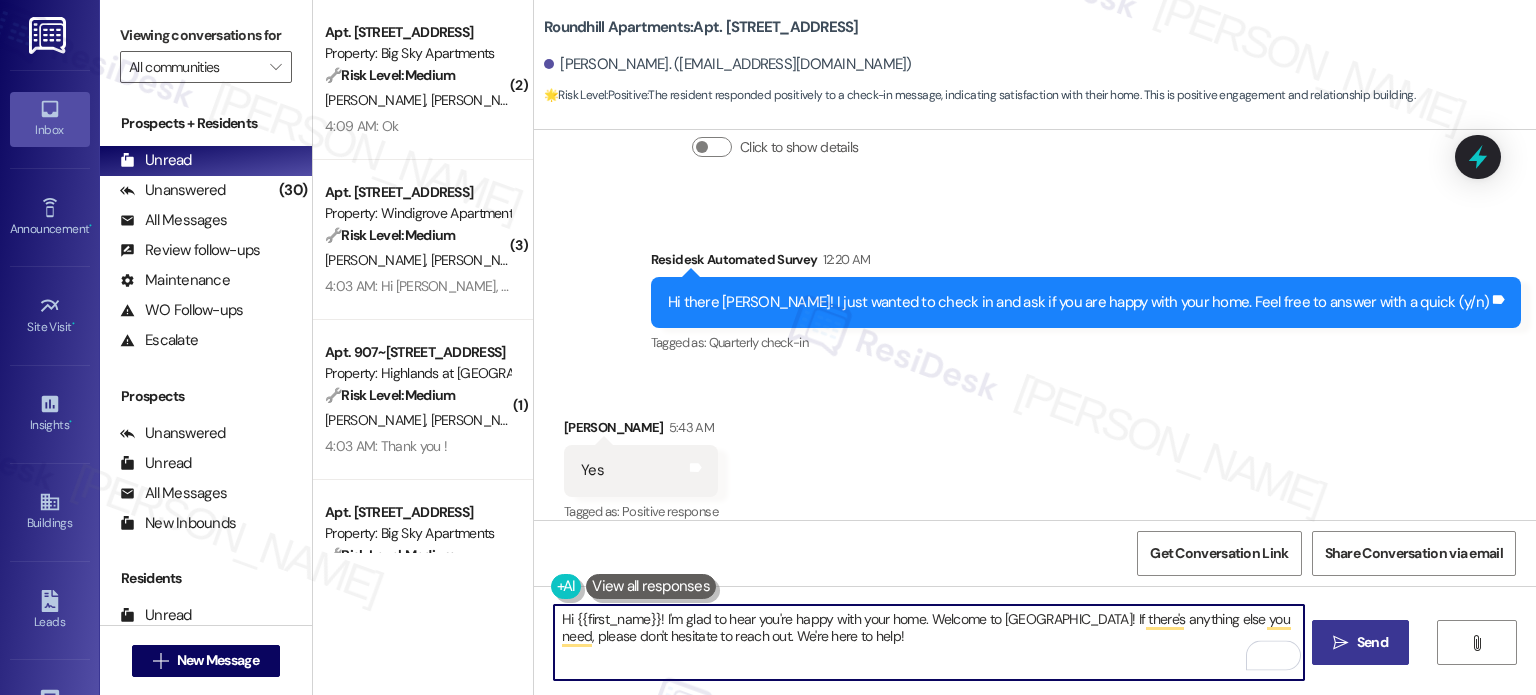 paste on "We're so happy to hear you're enjoying our community. Can I ask a quick favor...would you mind writing us a Google review? No worries at all if not. Here's a quick link {{google_review_link}}" 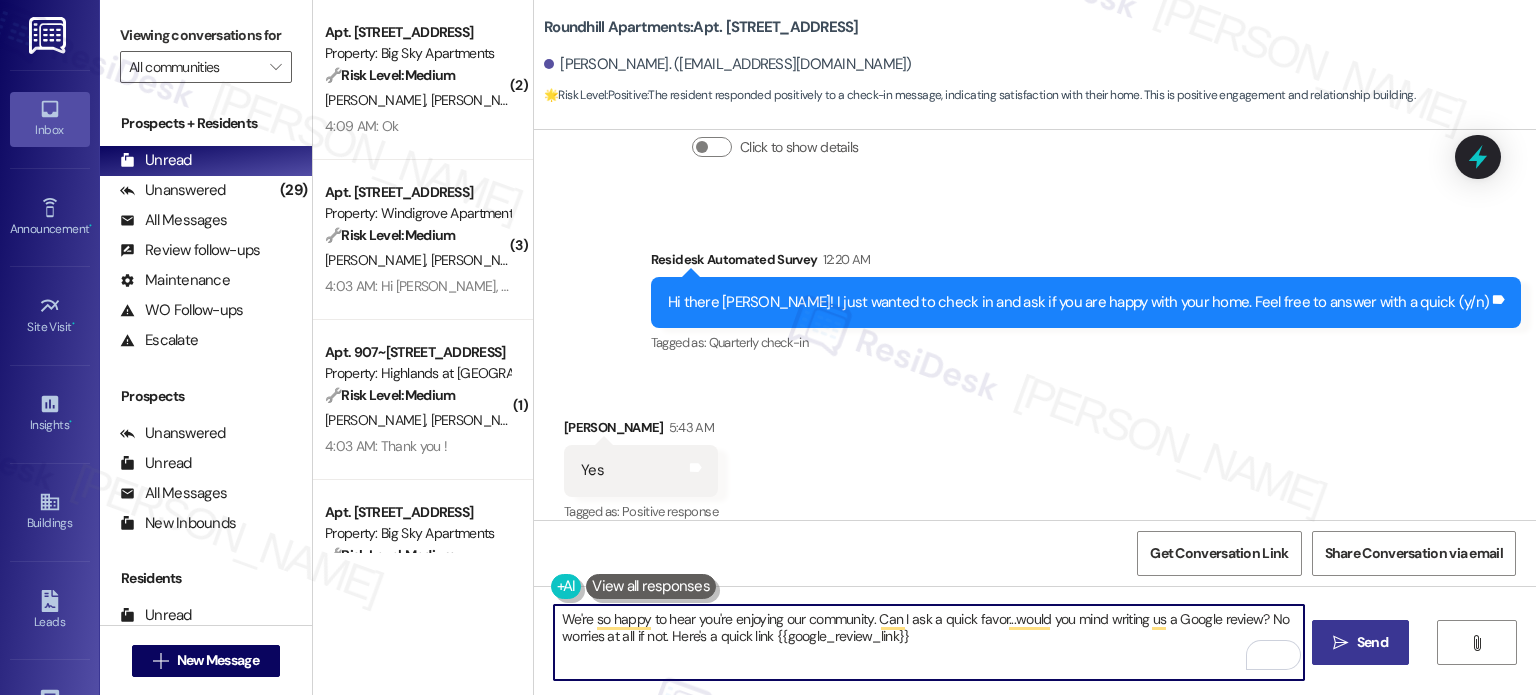 click on "We're so happy to hear you're enjoying our community. Can I ask a quick favor...would you mind writing us a Google review? No worries at all if not. Here's a quick link {{google_review_link}}" at bounding box center (928, 642) 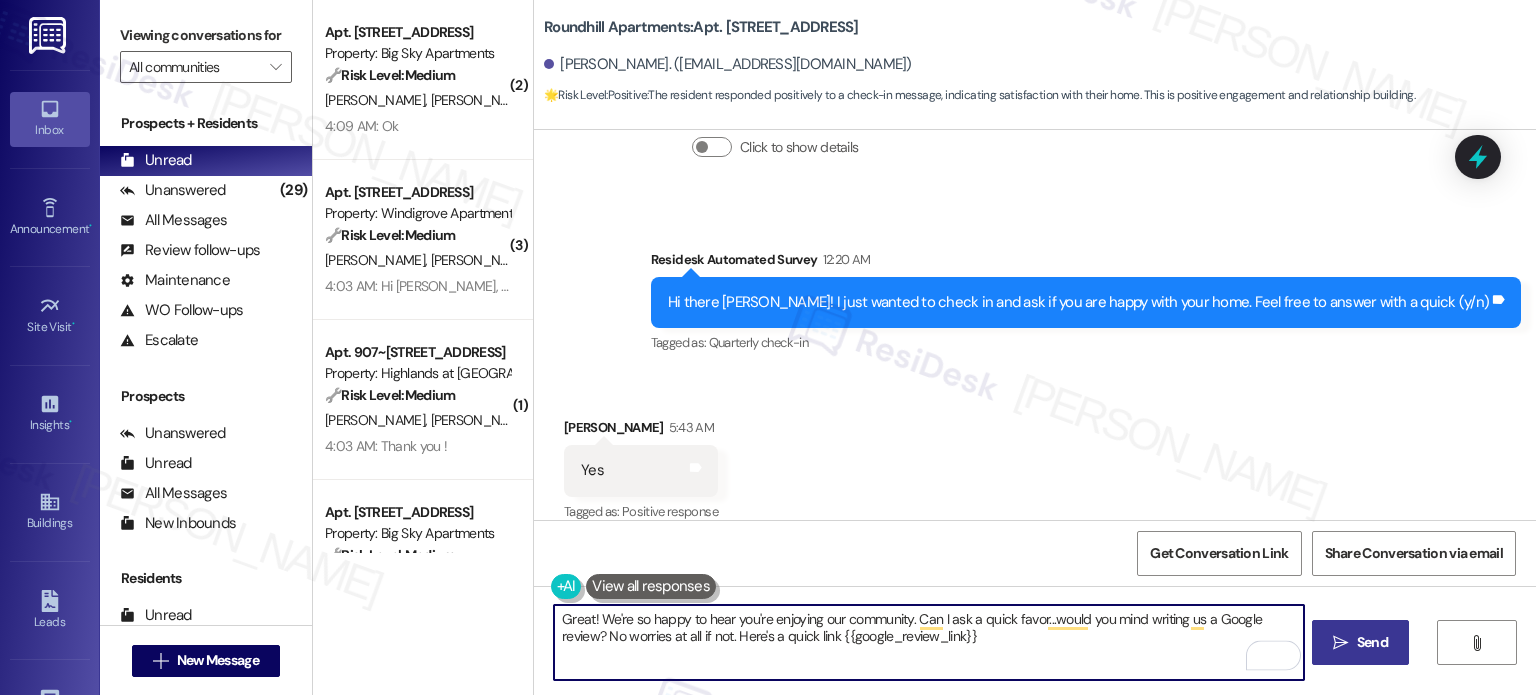click on "Great! We're so happy to hear you're enjoying our community. Can I ask a quick favor...would you mind writing us a Google review? No worries at all if not. Here's a quick link {{google_review_link}}" at bounding box center [928, 642] 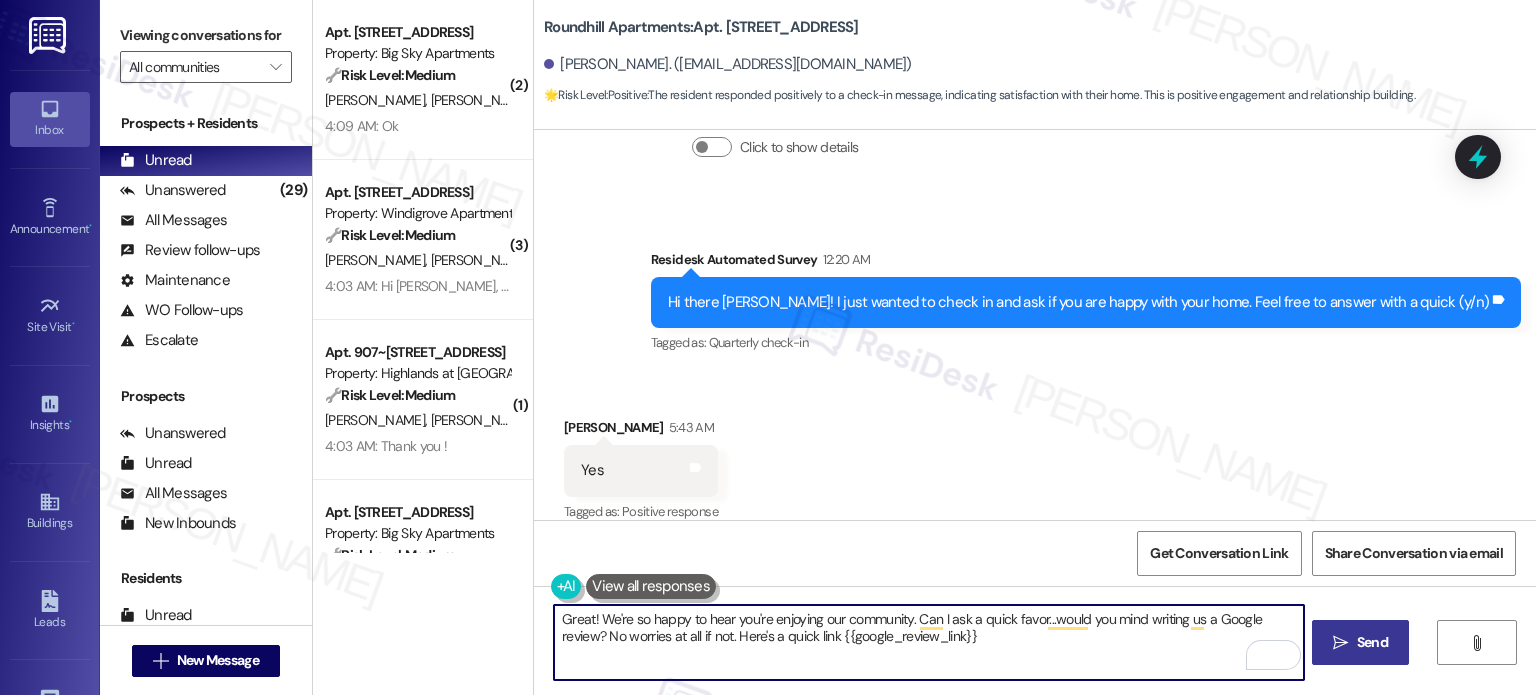 click on "Great! We're so happy to hear you're enjoying our community. Can I ask a quick favor...would you mind writing us a Google review? No worries at all if not. Here's a quick link {{google_review_link}}" at bounding box center (928, 642) 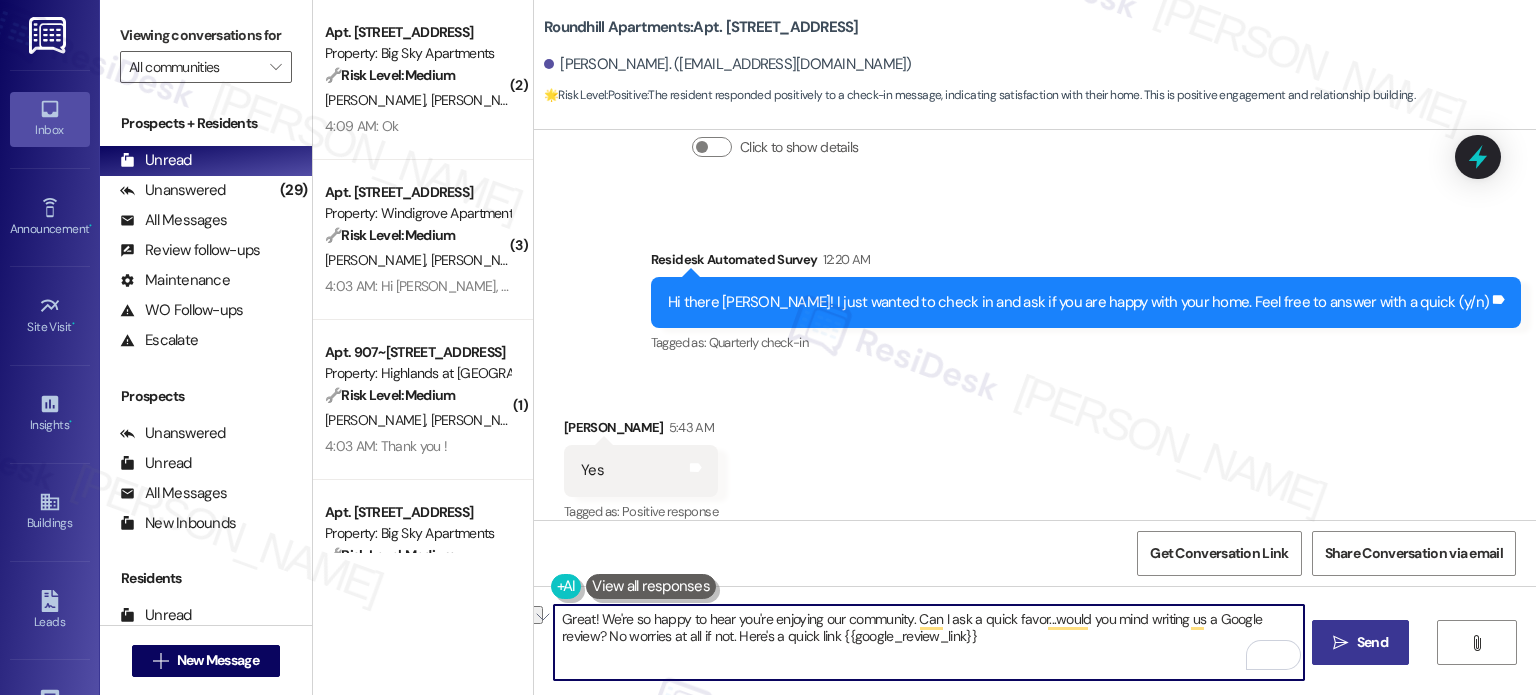 drag, startPoint x: 900, startPoint y: 620, endPoint x: 762, endPoint y: 614, distance: 138.13037 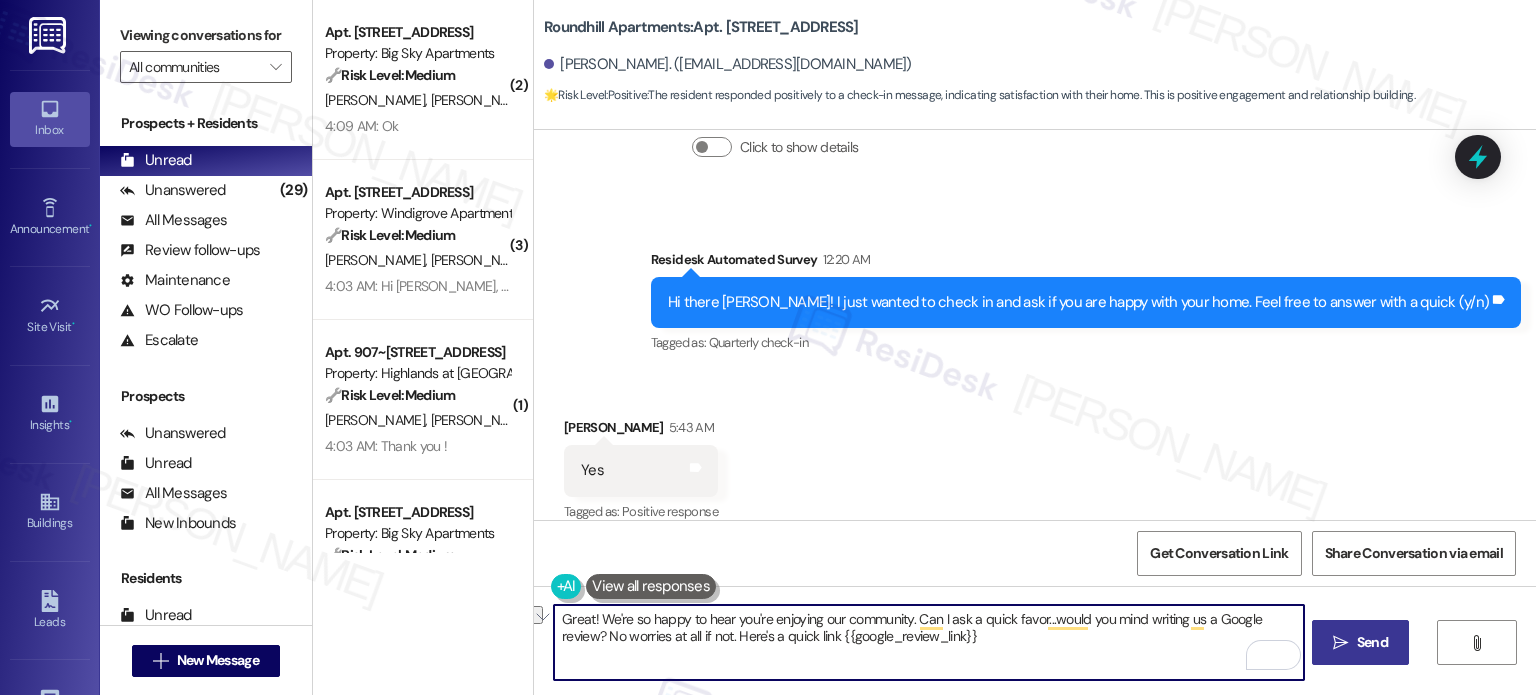 click on "Great! We're so happy to hear you're enjoying our community. Can I ask a quick favor...would you mind writing us a Google review? No worries at all if not. Here's a quick link {{google_review_link}}" at bounding box center [928, 642] 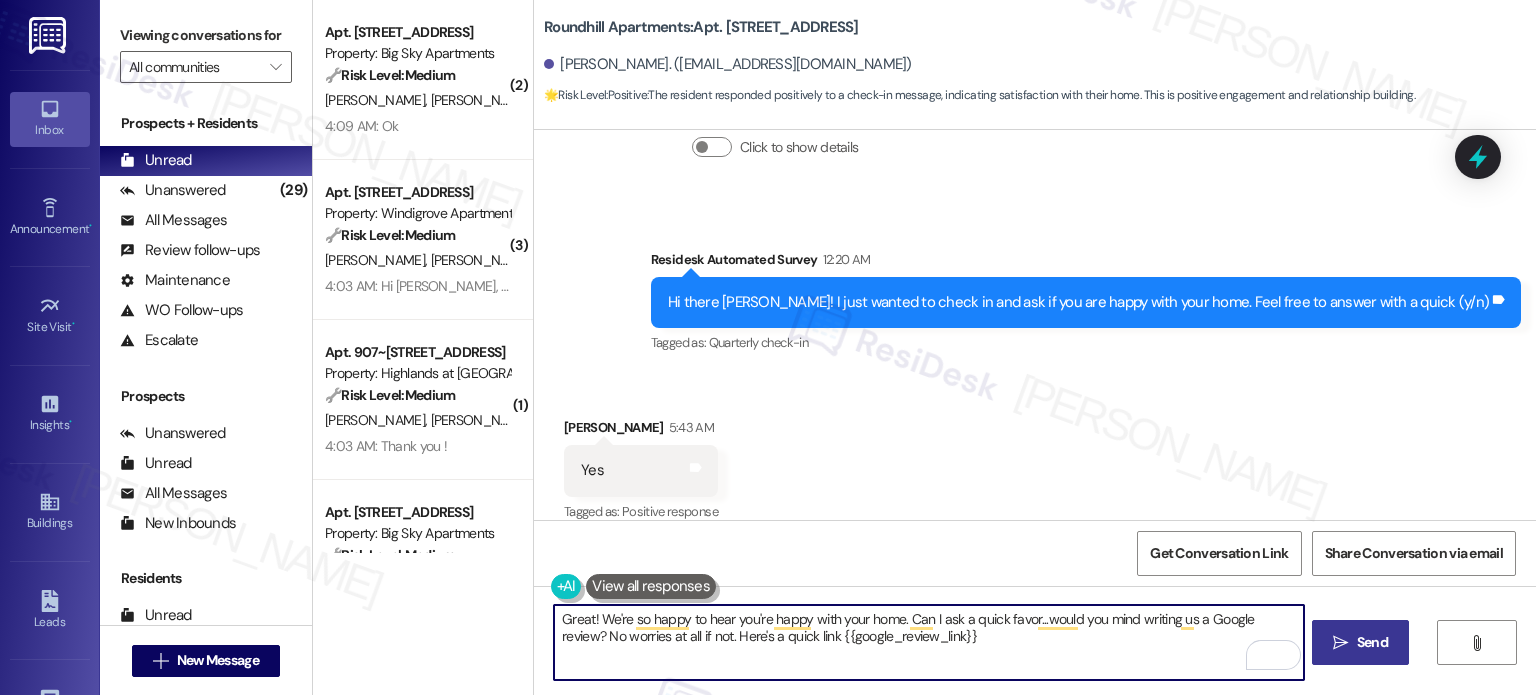 type on "Great! We're so happy to hear you're happy with your home. Can I ask a quick favor...would you mind writing us a Google review? No worries at all if not. Here's a quick link {{google_review_link}}" 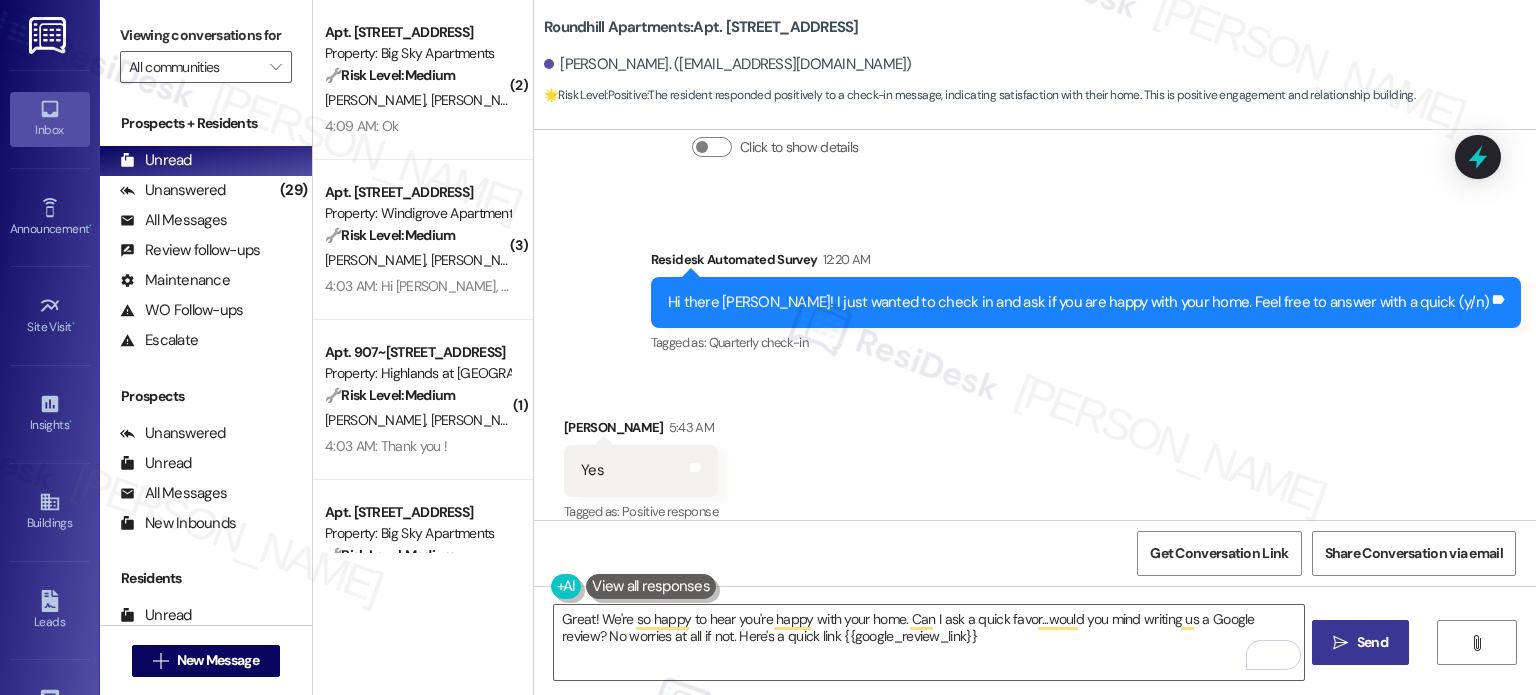 click on "Send" at bounding box center [1372, 642] 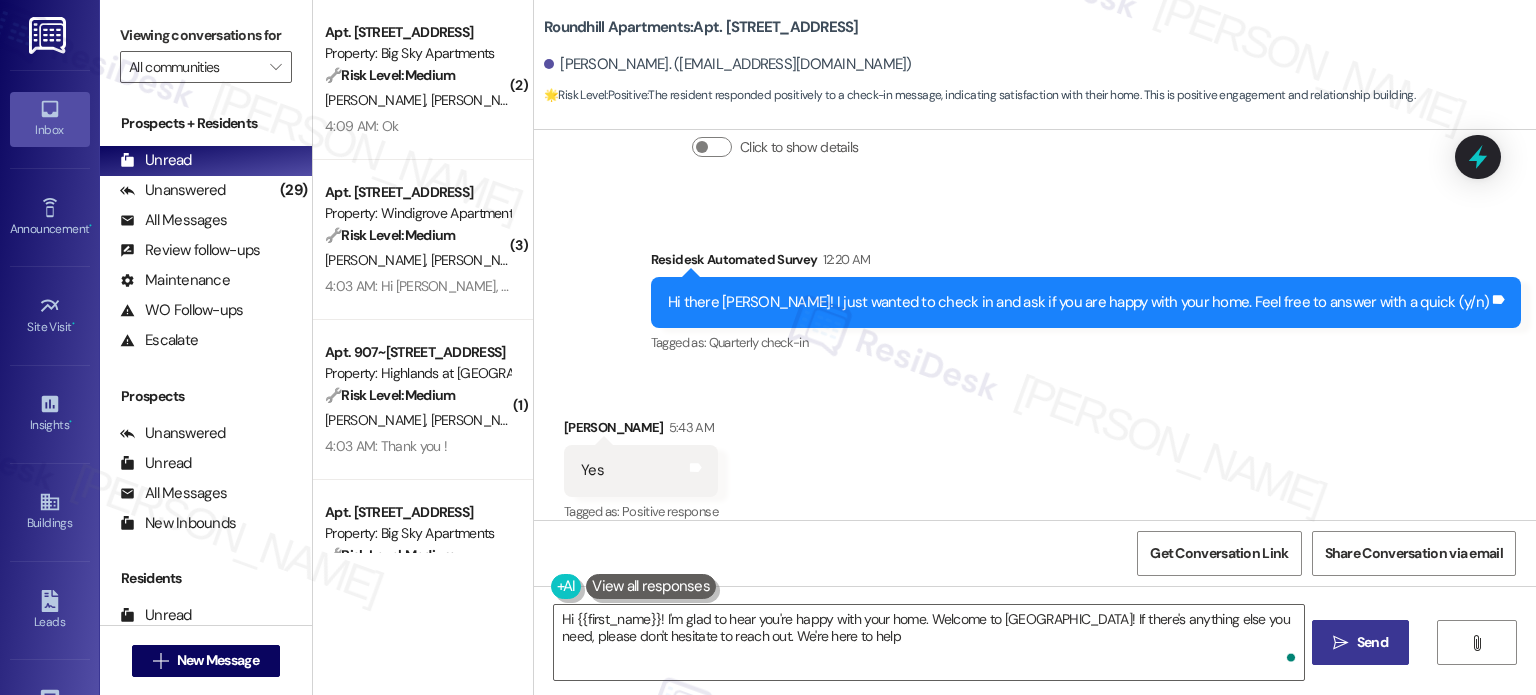 type on "Hi {{first_name}}! I'm glad to hear you're happy with your home. Welcome to Roundhill Apartments! If there's anything else you need, please don't hesitate to reach out. We're here to help!" 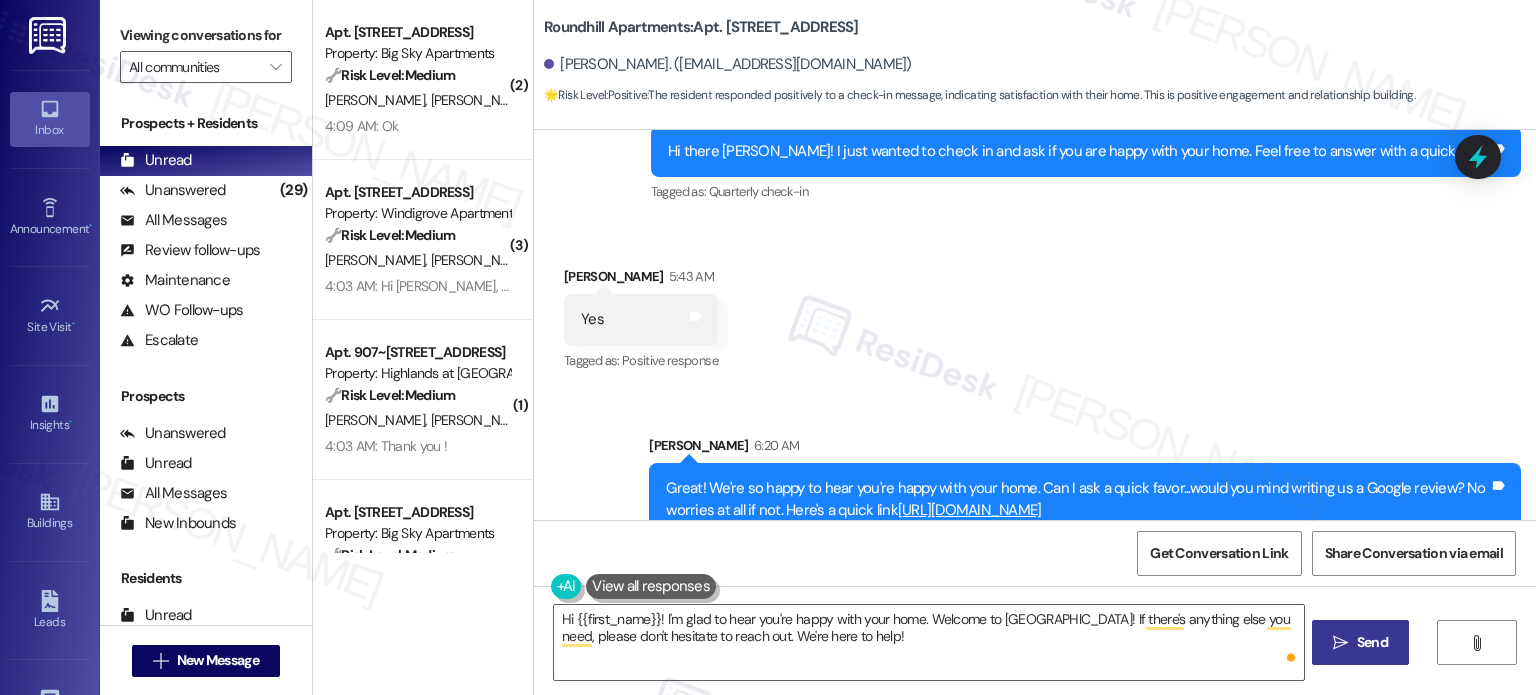 scroll, scrollTop: 638, scrollLeft: 0, axis: vertical 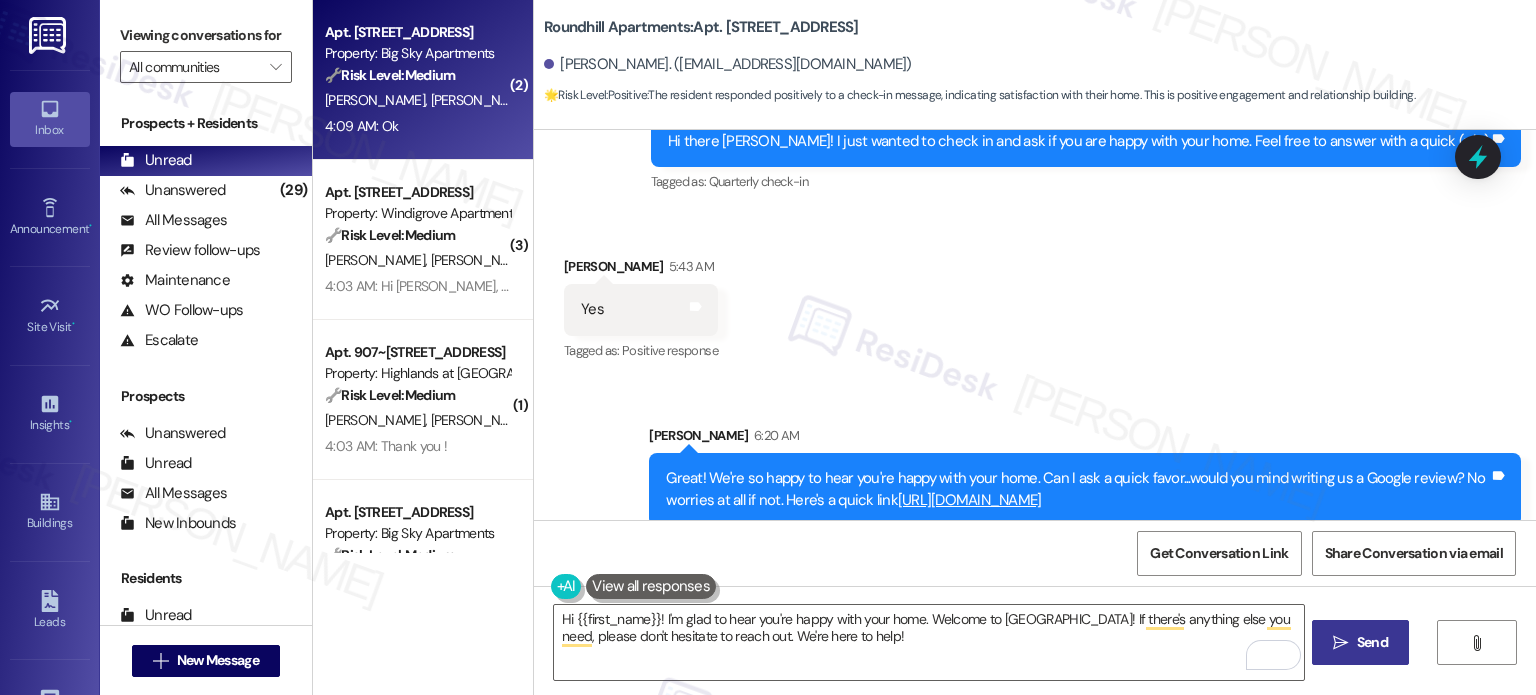 click on "4:09 AM: Ok 4:09 AM: Ok" at bounding box center [417, 126] 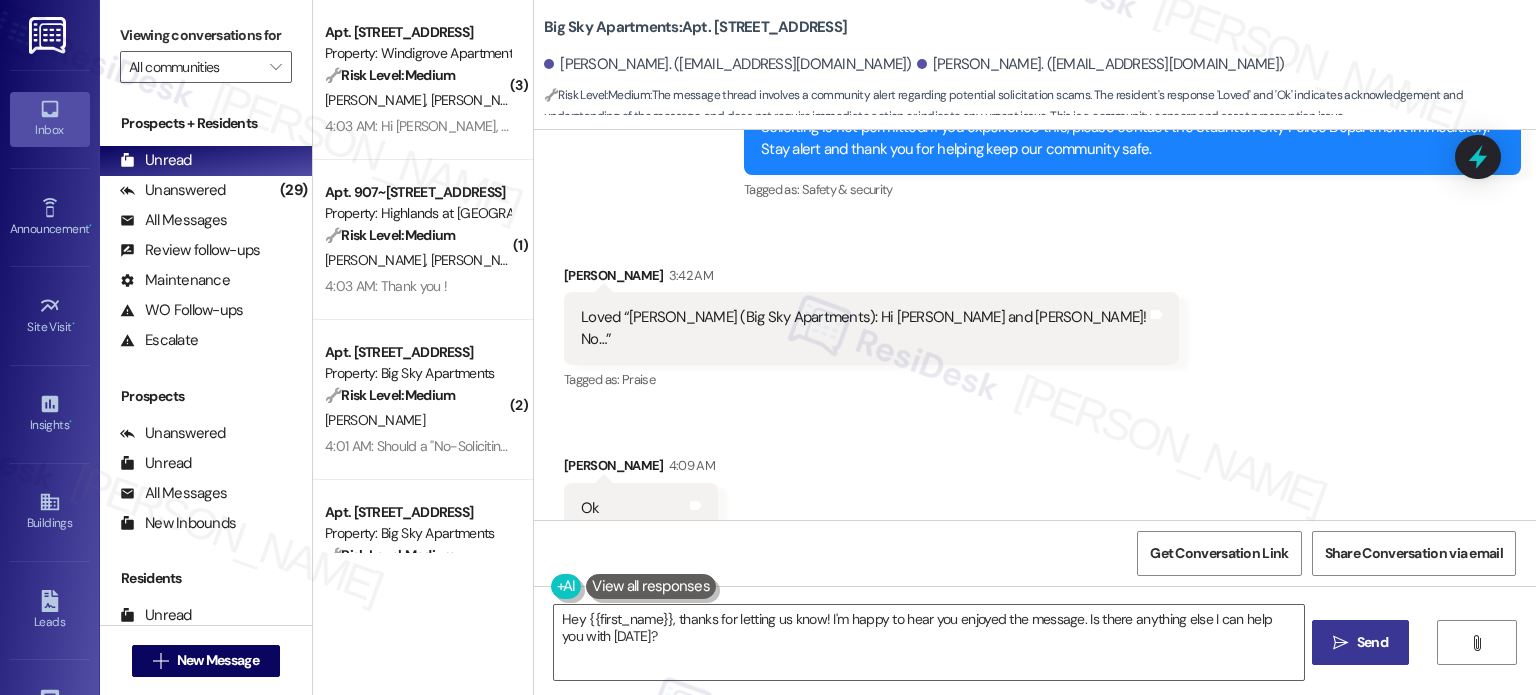 scroll, scrollTop: 6113, scrollLeft: 0, axis: vertical 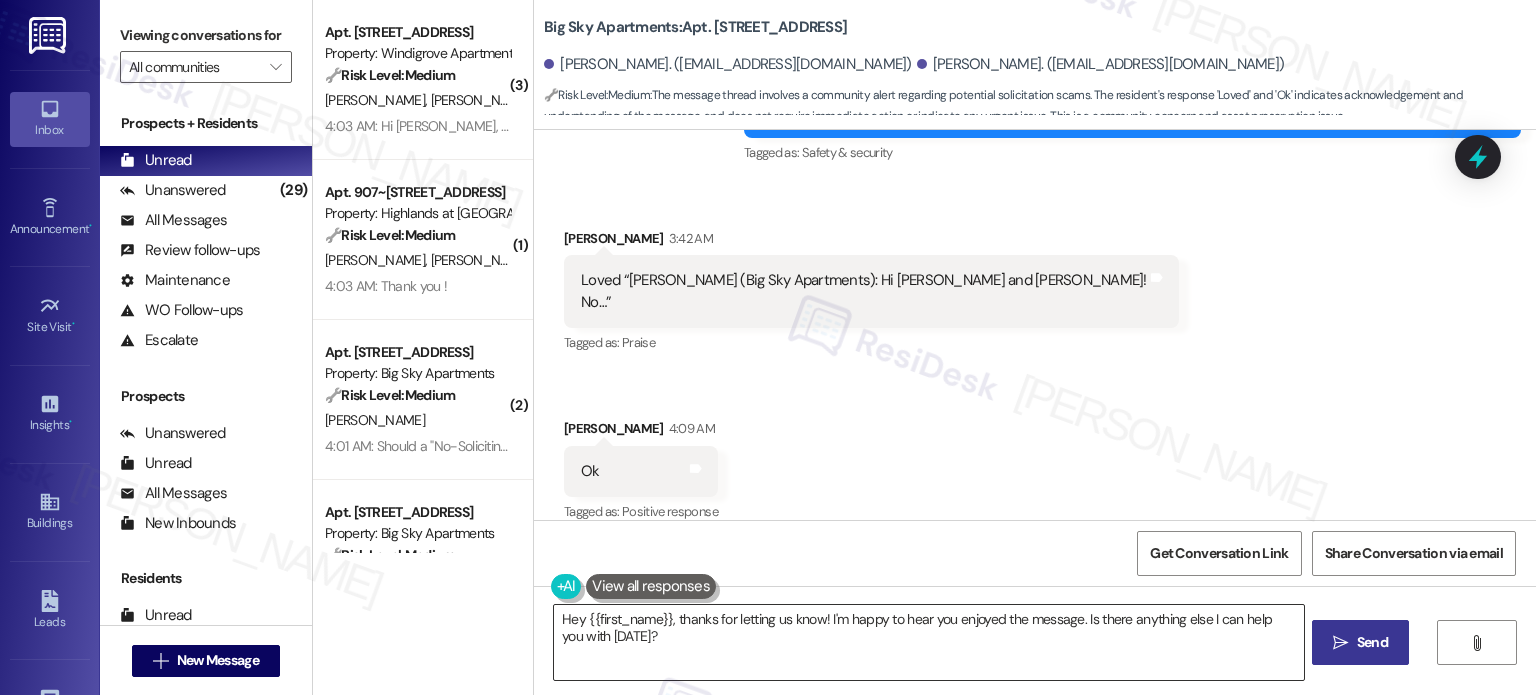 drag, startPoint x: 1093, startPoint y: 637, endPoint x: 1069, endPoint y: 644, distance: 25 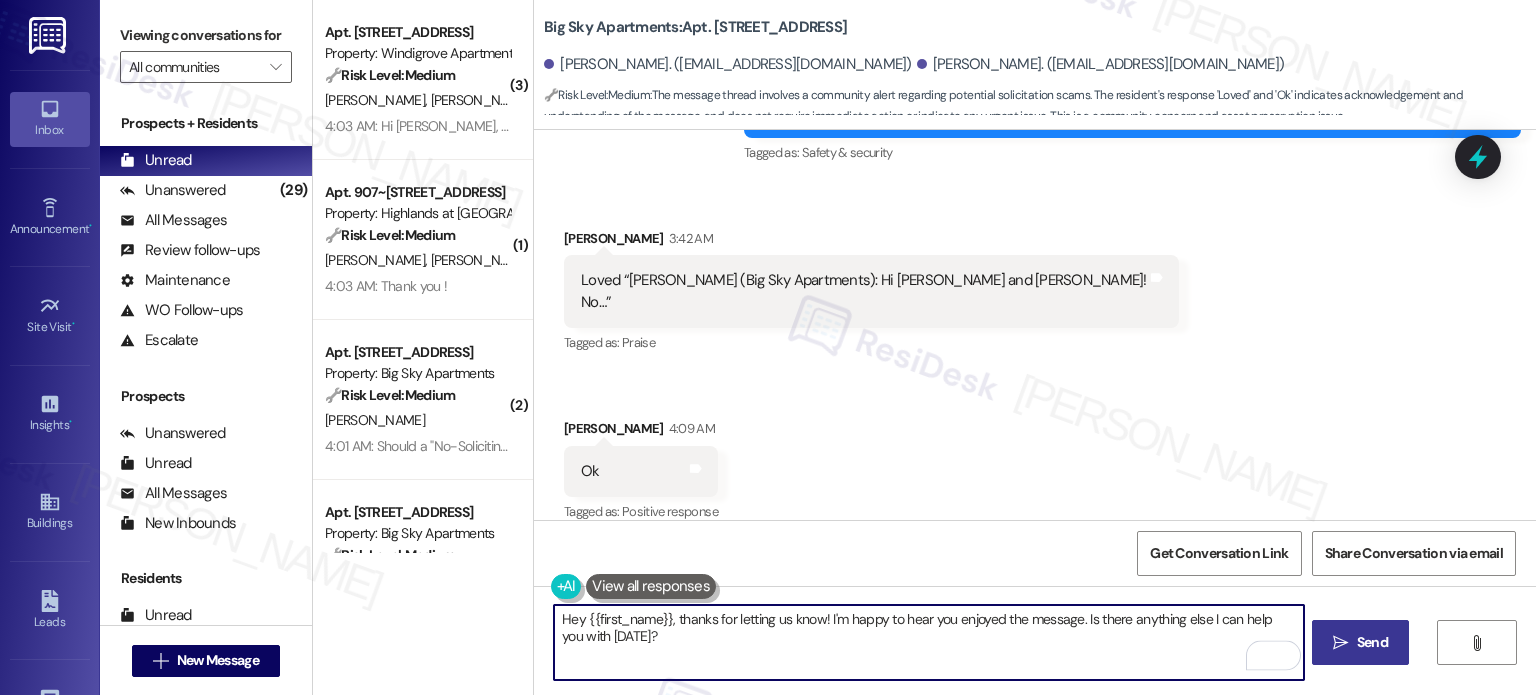 drag, startPoint x: 639, startPoint y: 638, endPoint x: 500, endPoint y: 609, distance: 141.99295 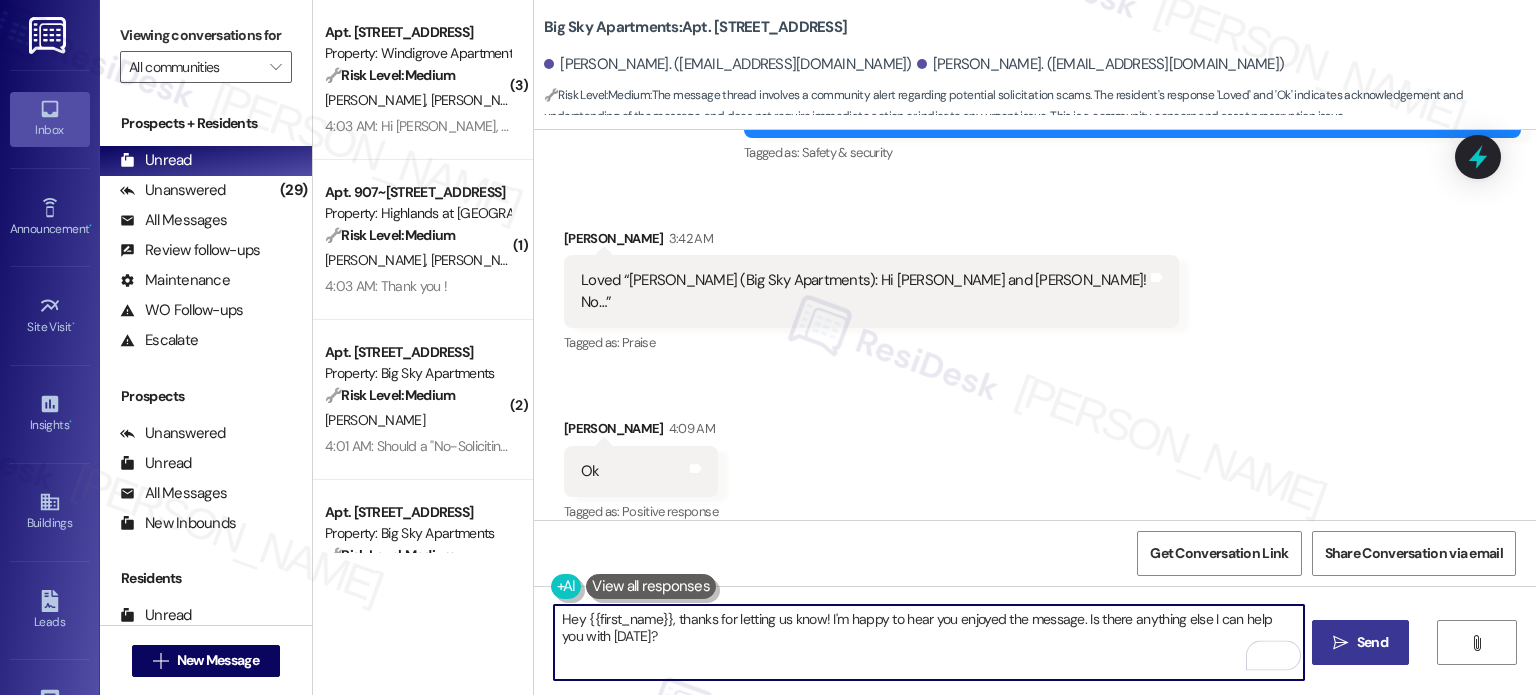 click on "( 3 ) Apt. 635, 357 Windigrove Drive Property: Windigrove Apartments 🔧  Risk Level:  Medium The resident is reporting a toilet handle issue and a clogged tub request that was placed 8 days ago. While inconvenient, these are non-urgent maintenance requests that do not pose an immediate threat to safety or property. The resident is also inquiring about the turnaround time for maintenance requests, indicating a need for better communication and expectation setting. N. Girard J. Girard 4:03 AM: Hi Sarah, what is the expected turnaround time for maintenance requests? The clogged tub request was placed 8 days ago. 4:03 AM: Hi Sarah, what is the expected turnaround time for maintenance requests? The clogged tub request was placed 8 days ago. ( 1 ) Apt. 907~101, 535 II Blackrock Drive Property: Highlands at Huckleberry Ridge Apartments 🔧  Risk Level:  Medium N. Mcmillan K. Mcmillan 4:03 AM: Thank you ! 4:03 AM: Thank you ! ( 2 ) Apt. 131, 107 Community Way Property: Big Sky Apartments 🔧  Risk Level:  Medium" at bounding box center [924, 347] 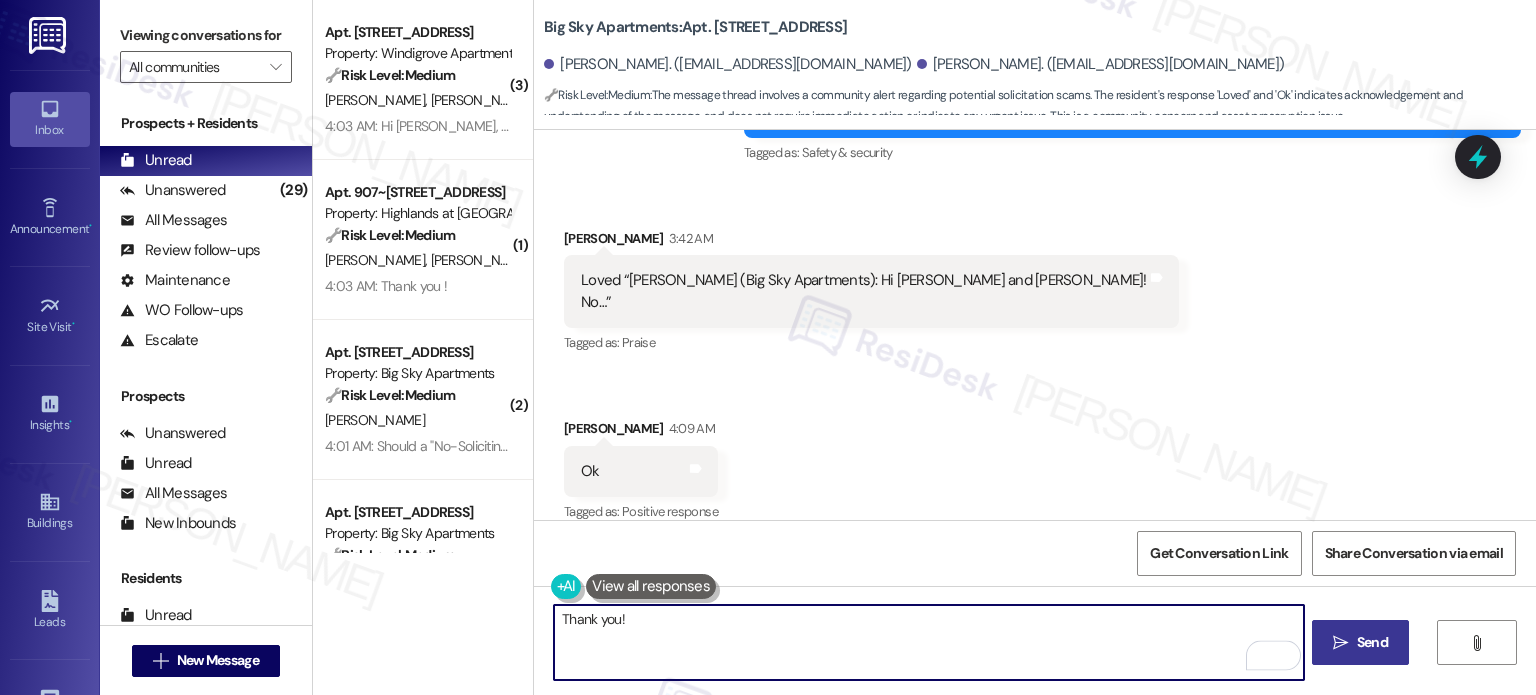 paste on "Feel free to contact us if anything pops up." 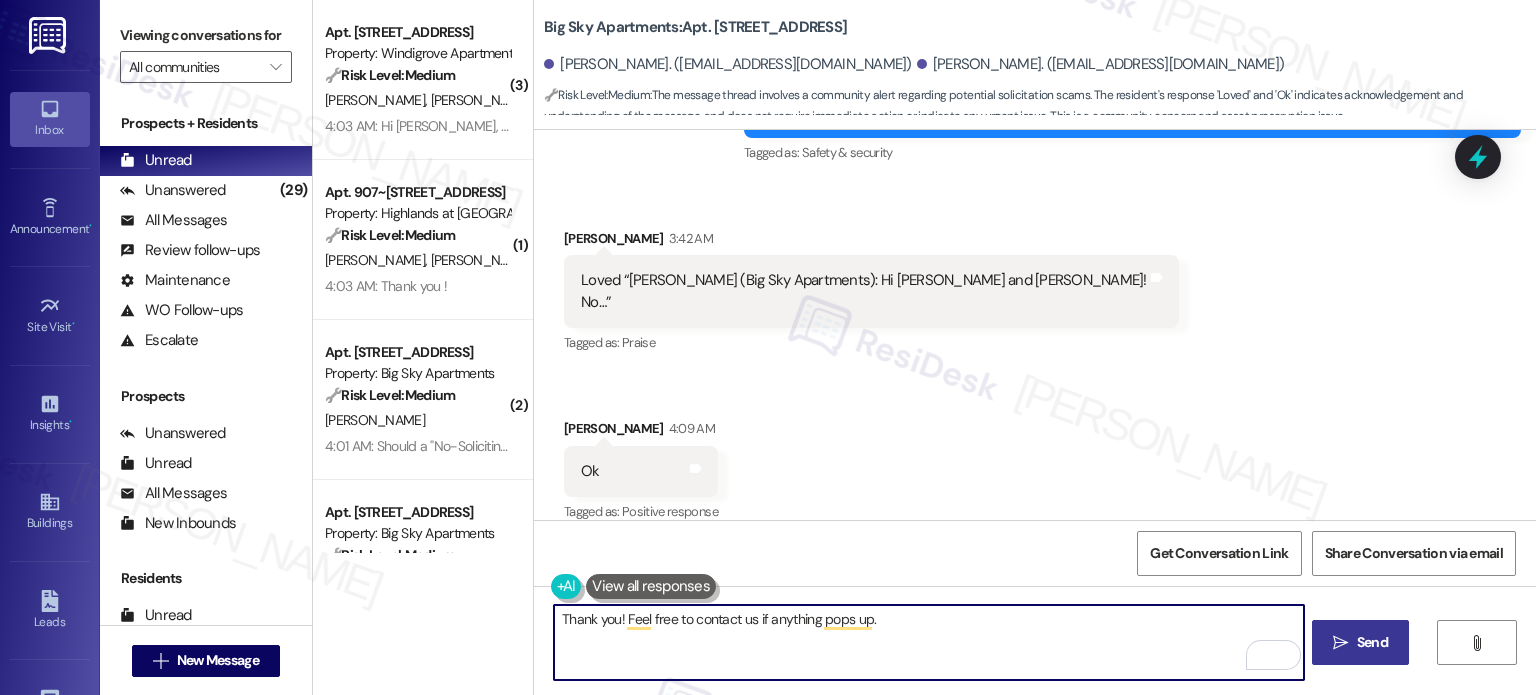 type on "Thank you! Feel free to contact us if anything pops up." 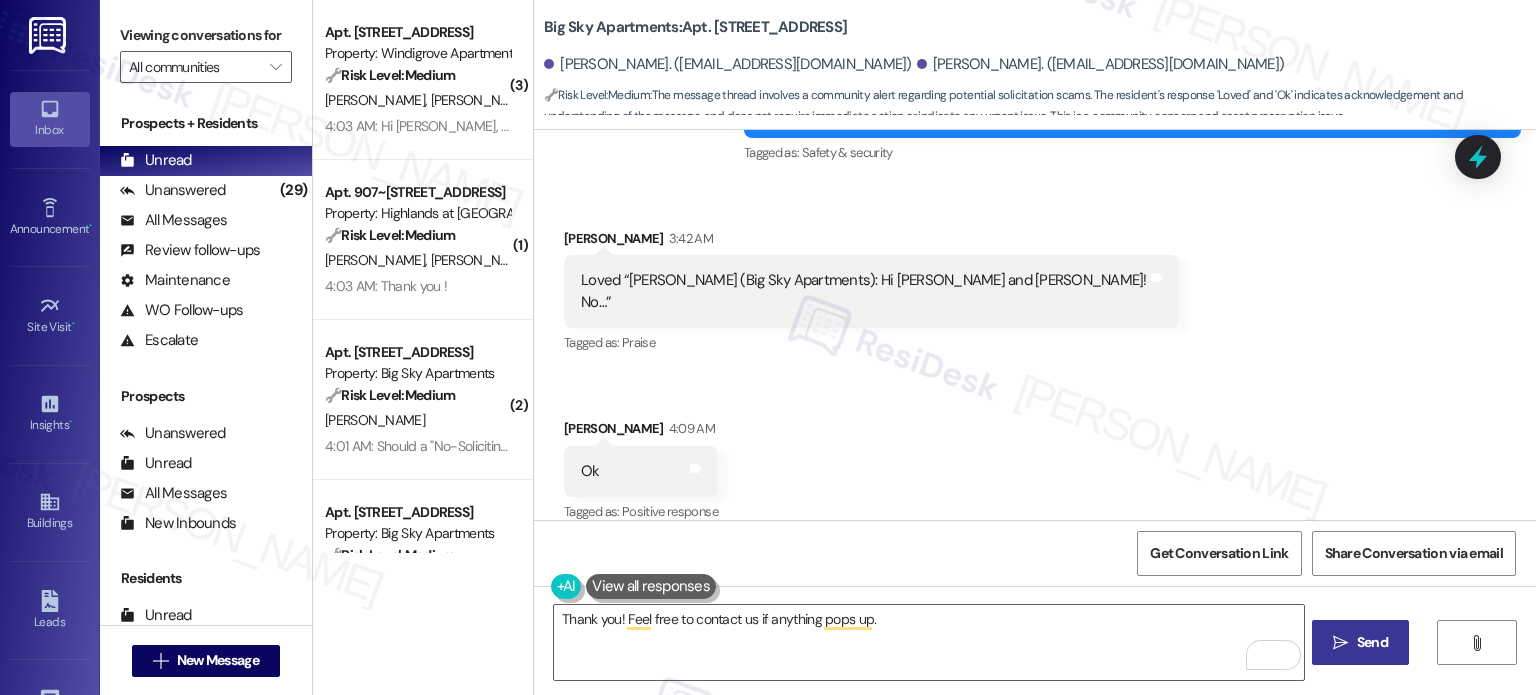 click on " Send" at bounding box center [1360, 642] 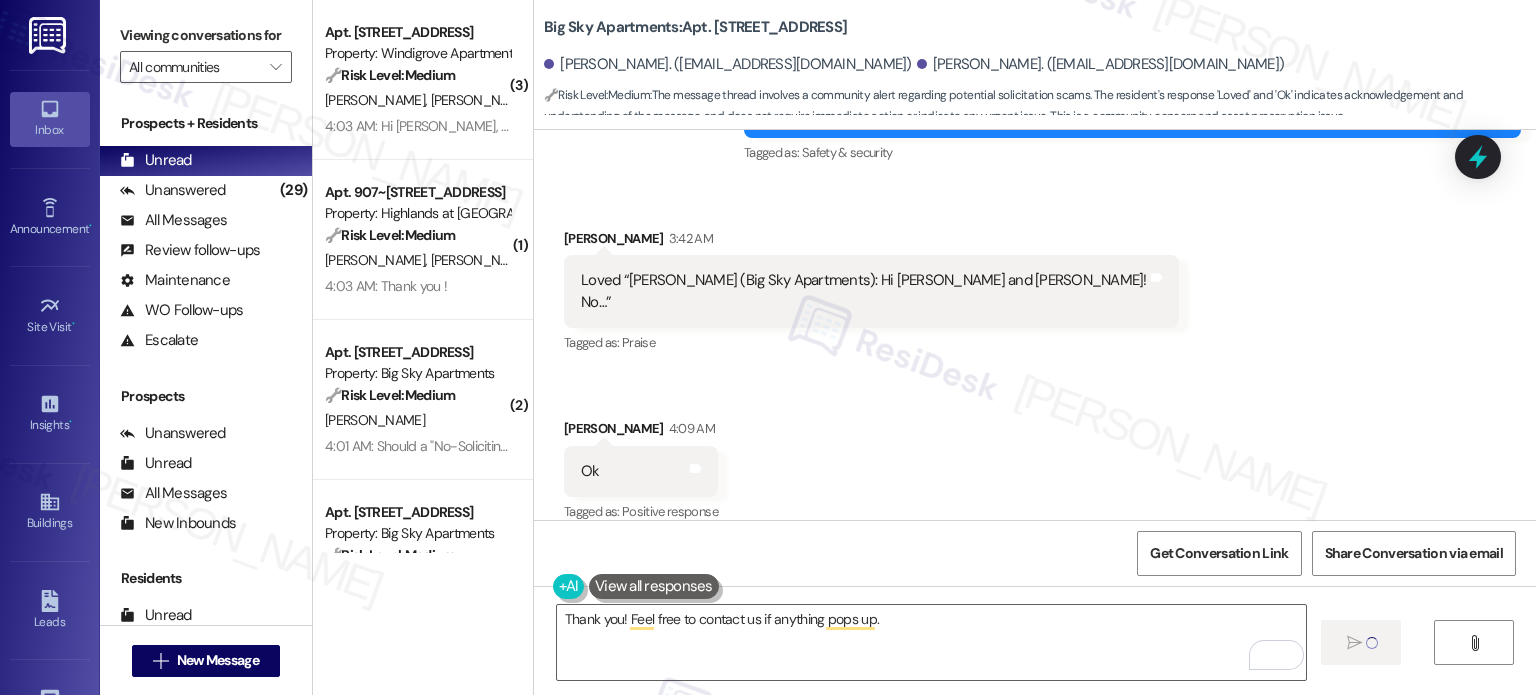 type 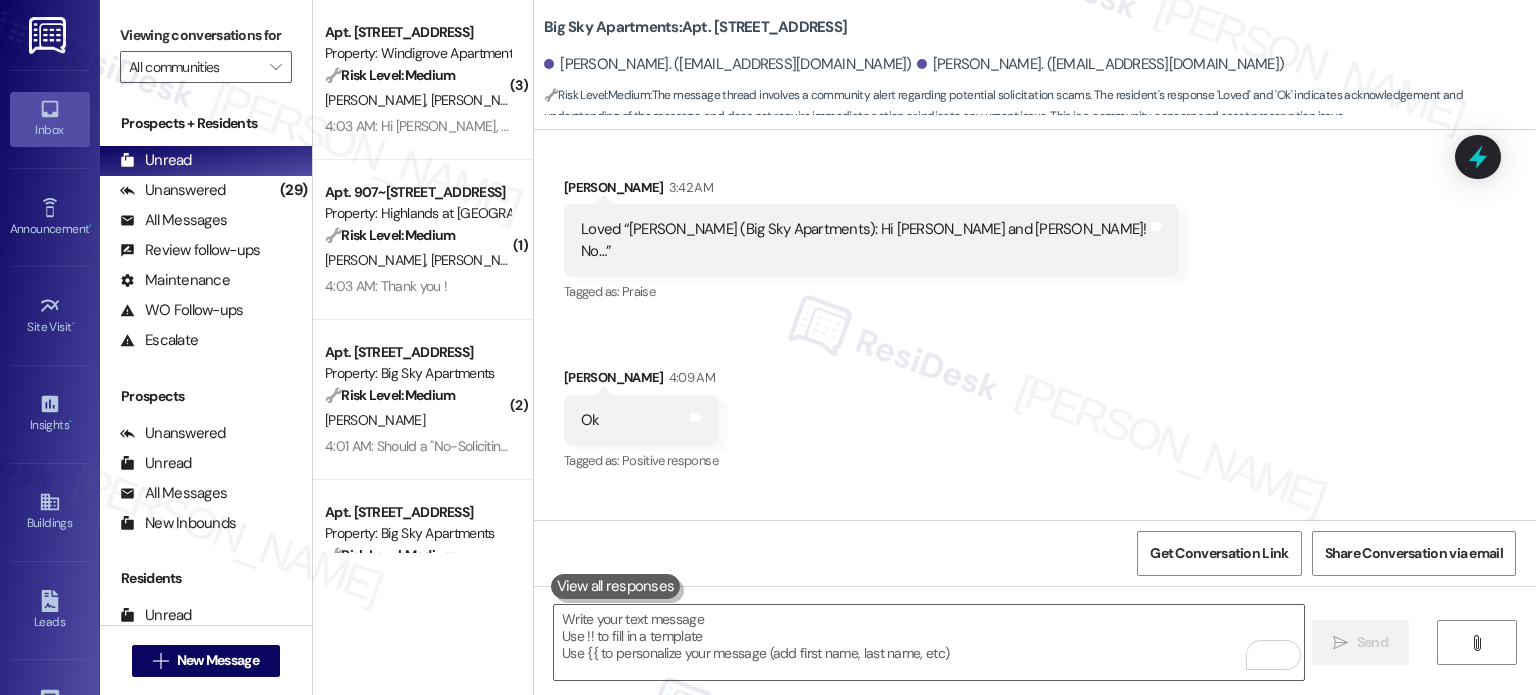 scroll, scrollTop: 6252, scrollLeft: 0, axis: vertical 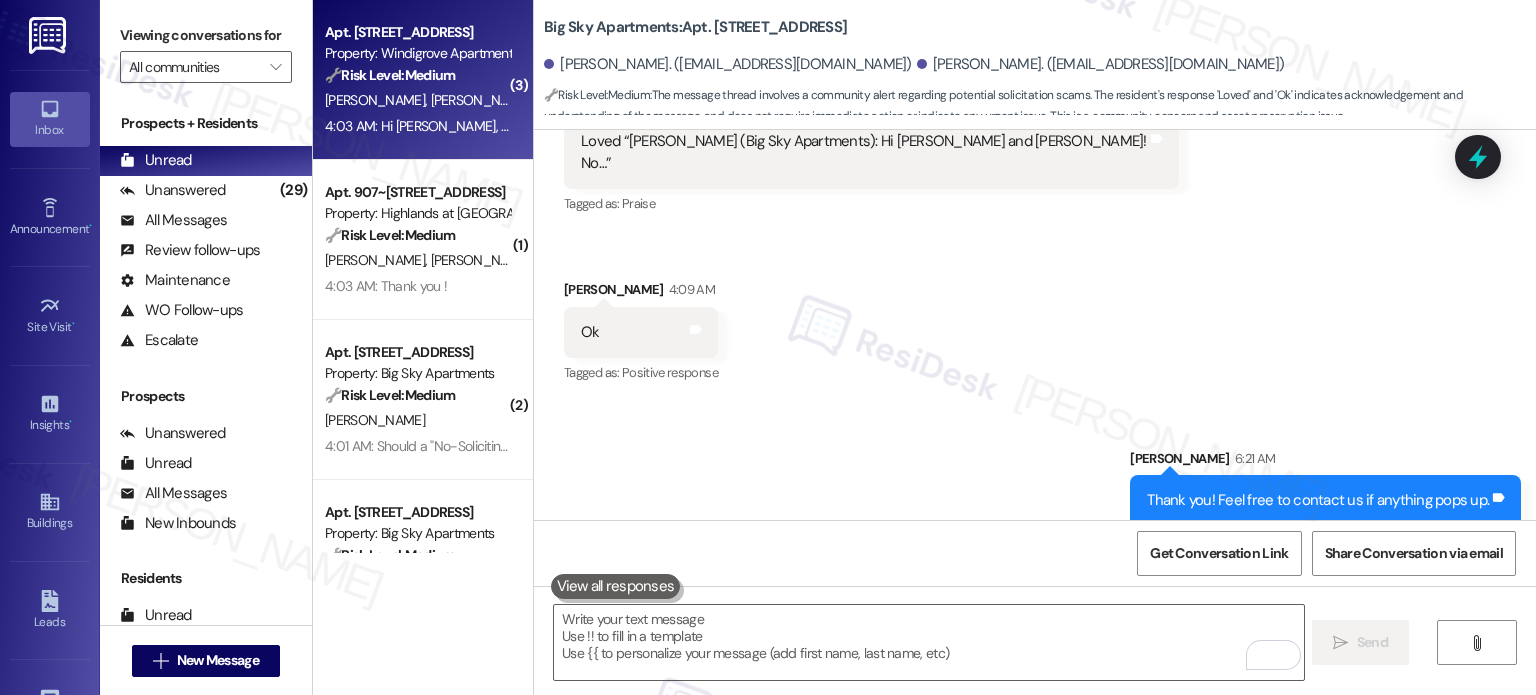 click on "N. Girard J. Girard" at bounding box center [417, 100] 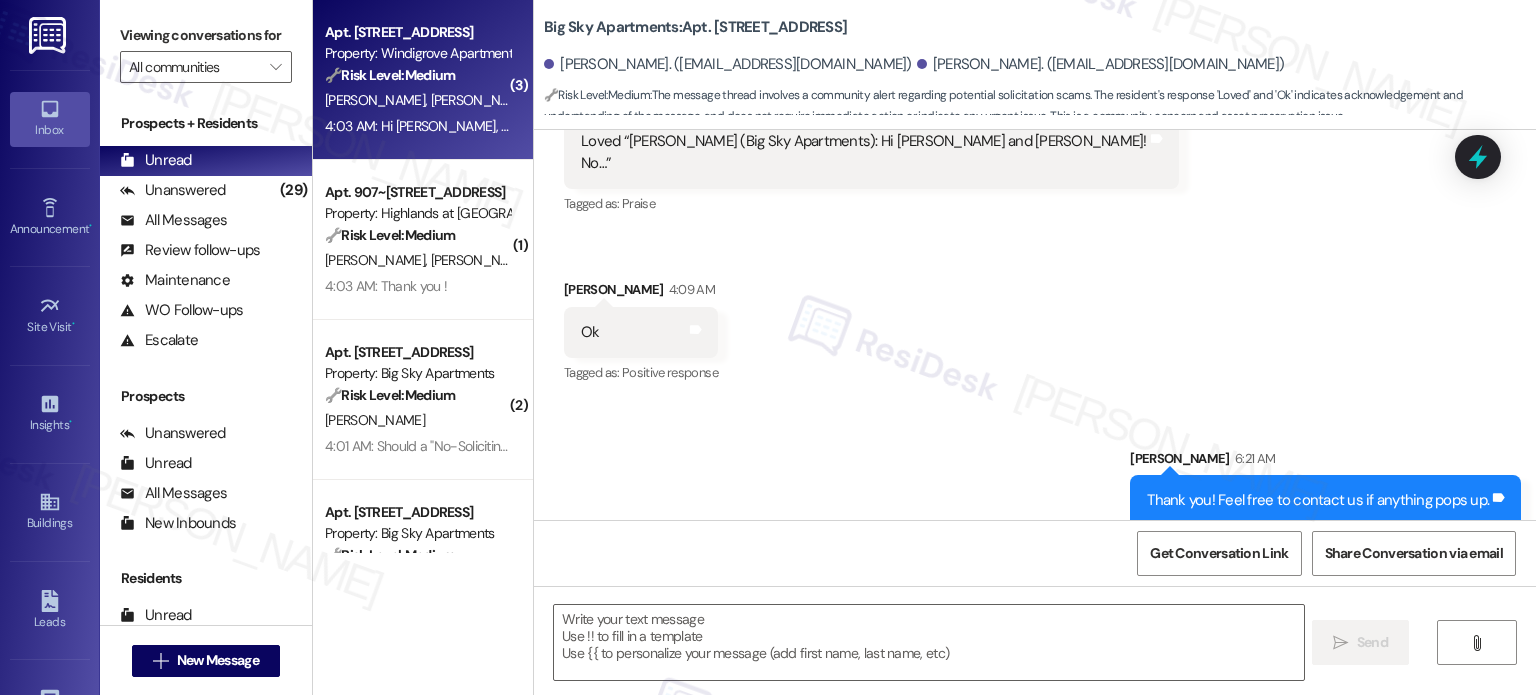 type on "Fetching suggested responses. Please feel free to read through the conversation in the meantime." 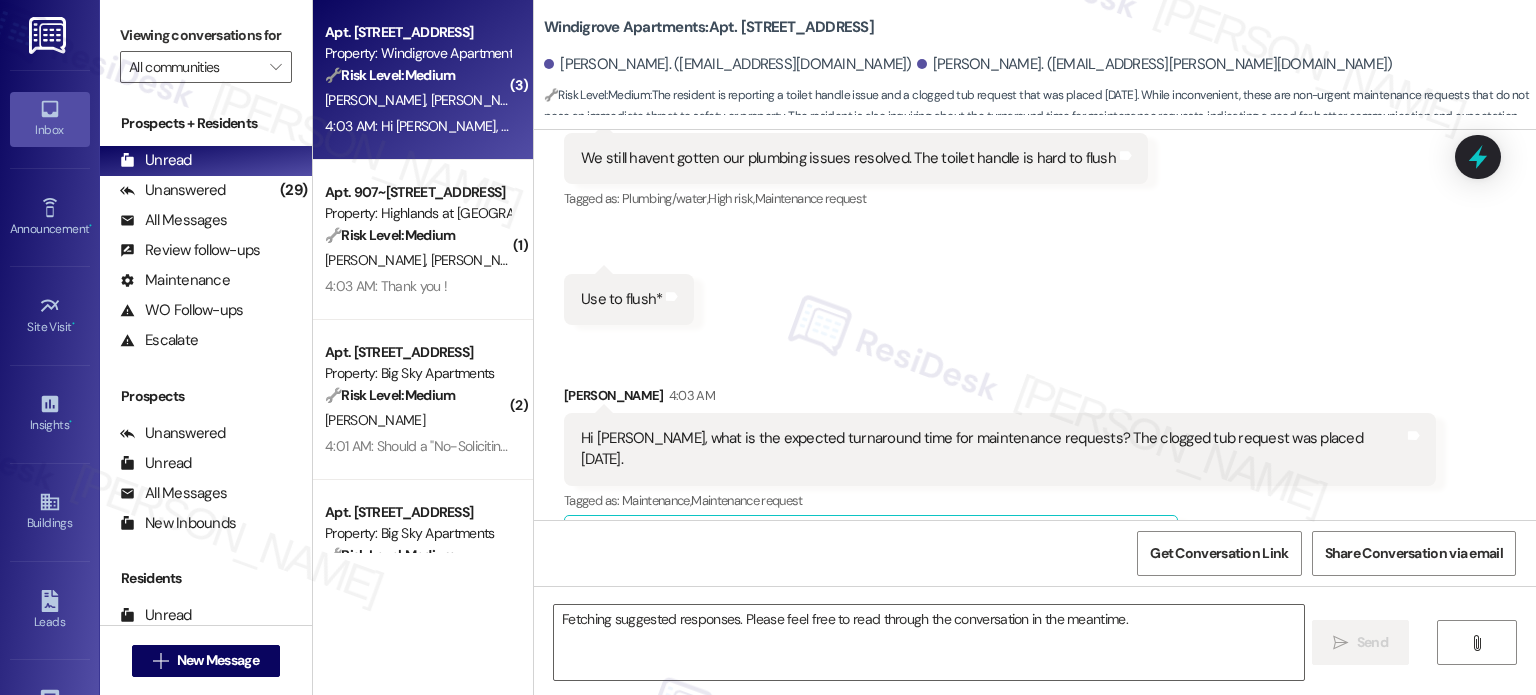 scroll, scrollTop: 6821, scrollLeft: 0, axis: vertical 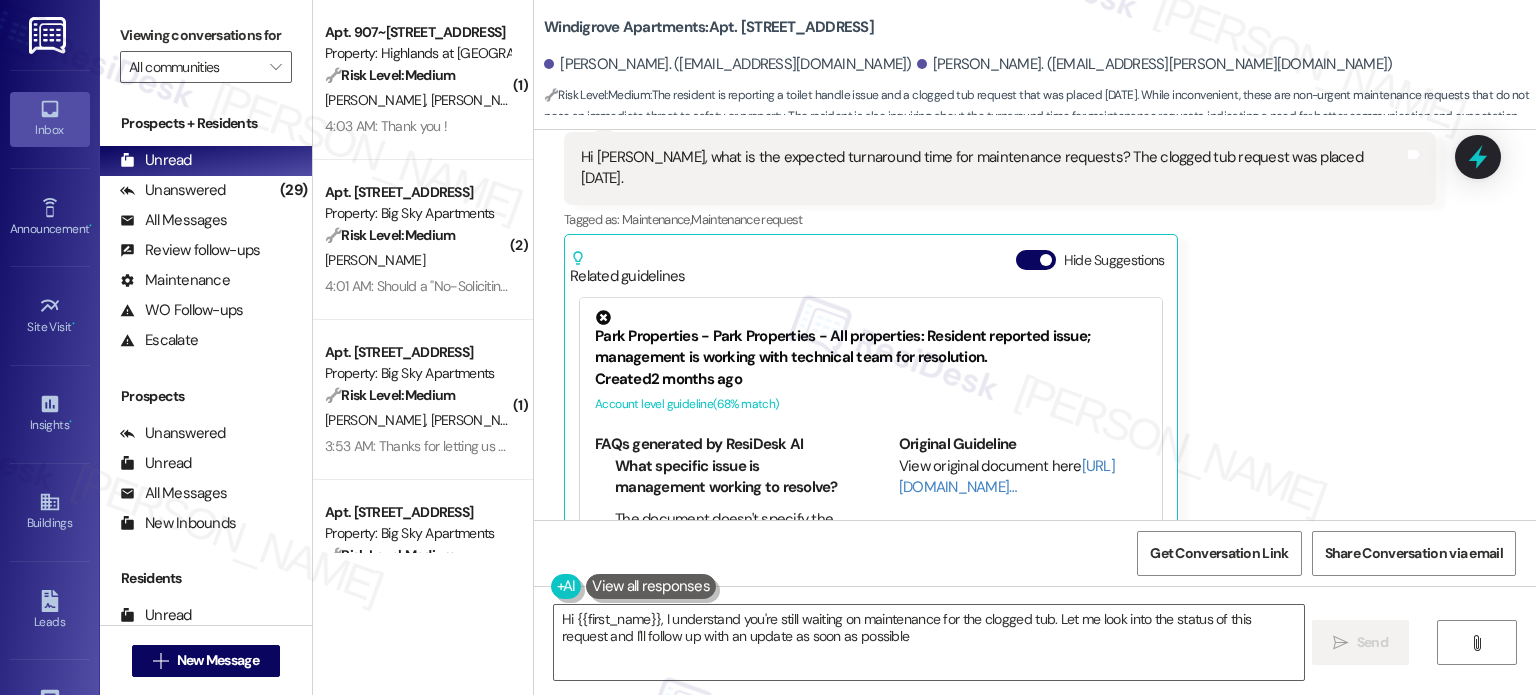 type on "Hi {{first_name}}, I understand you're still waiting on maintenance for the clogged tub. Let me look into the status of this request and I'll follow up with an update as soon as possible." 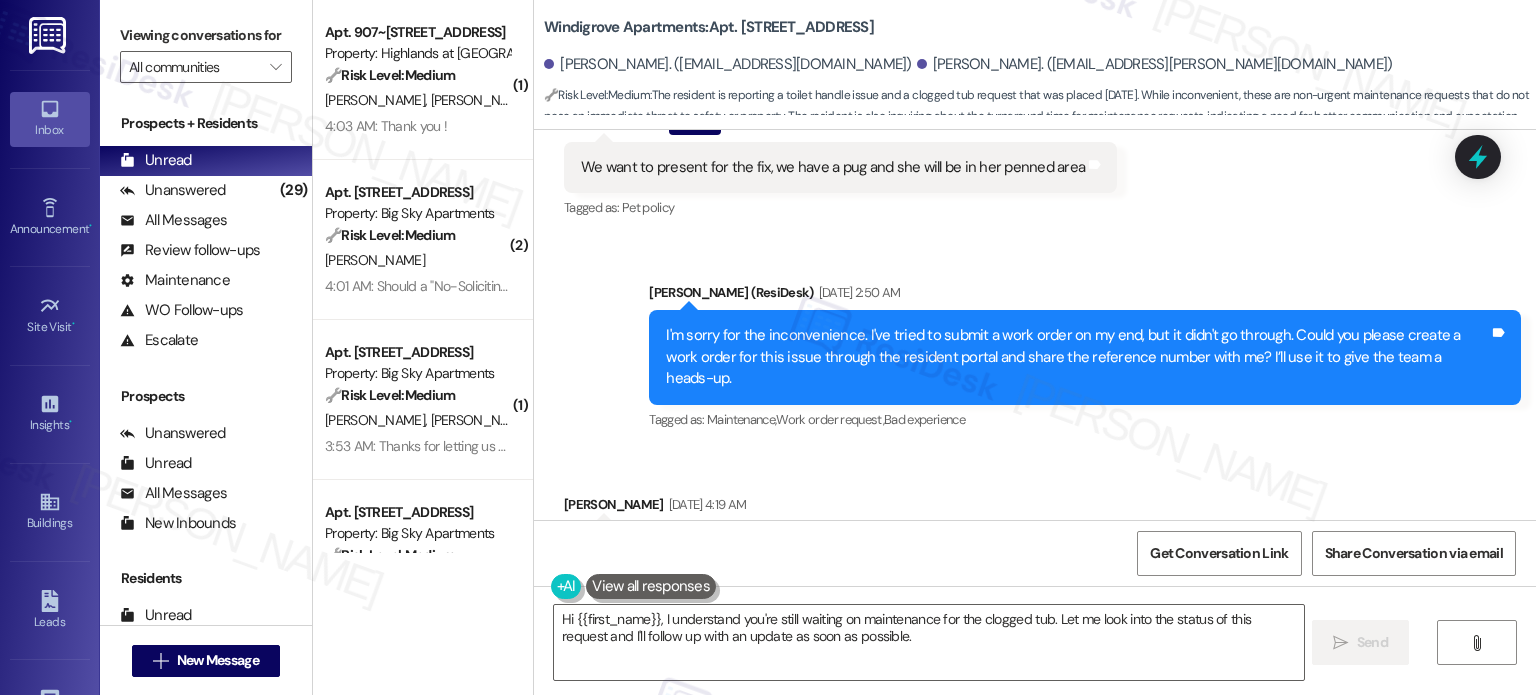 scroll, scrollTop: 3021, scrollLeft: 0, axis: vertical 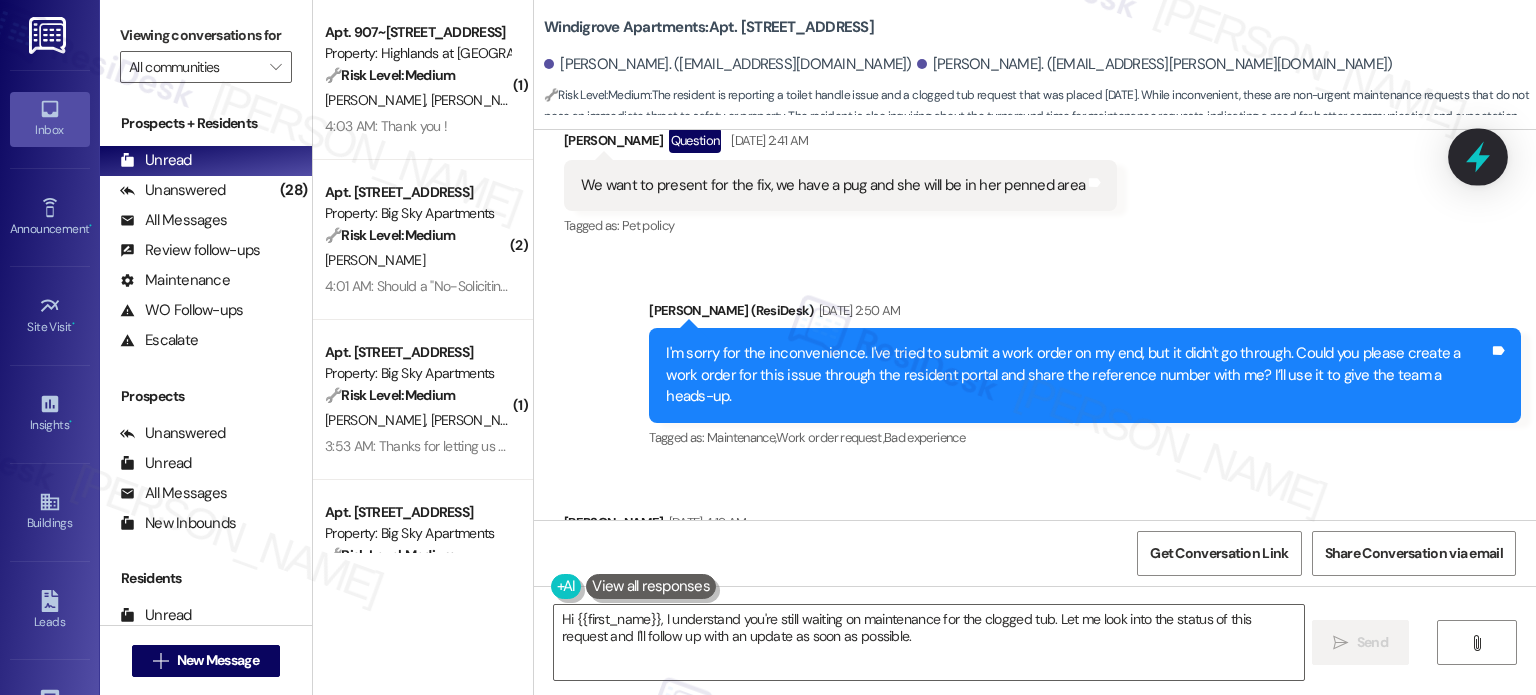 click 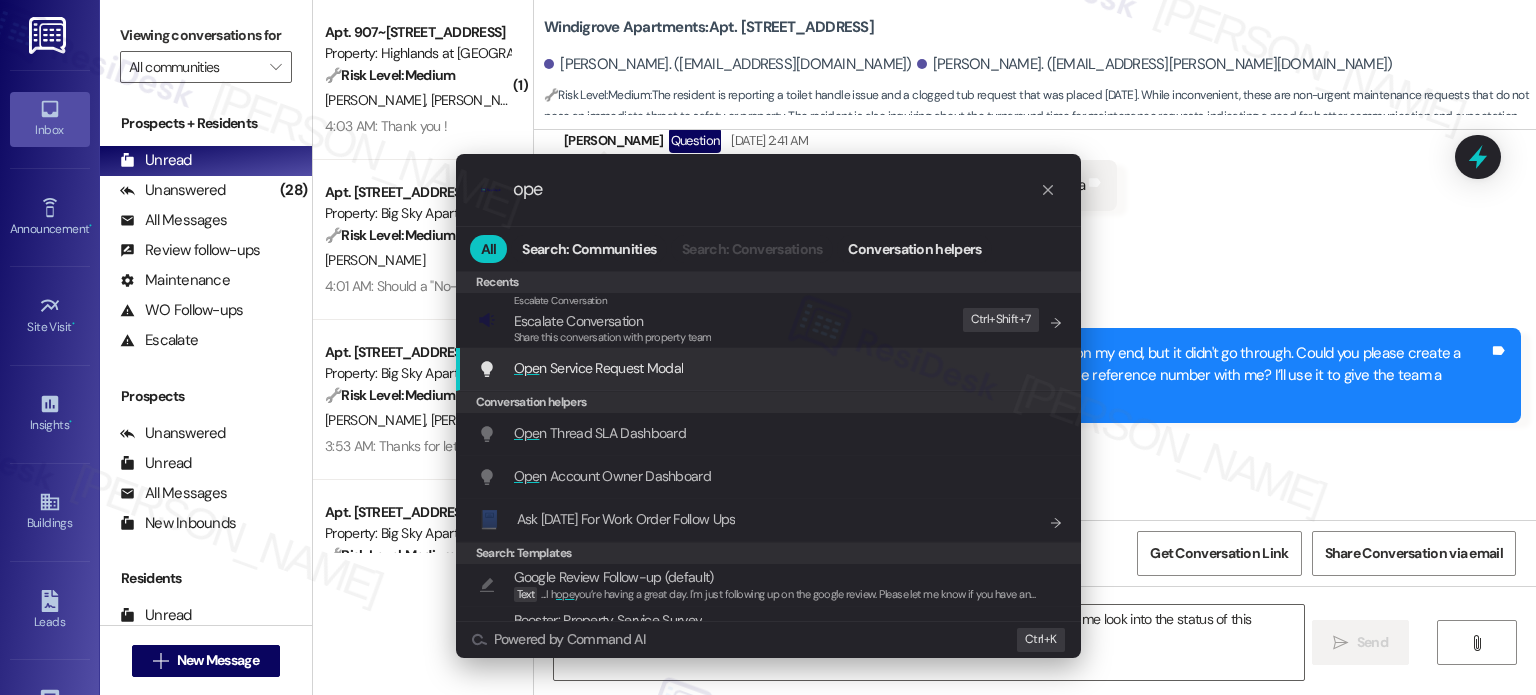 type on "ope" 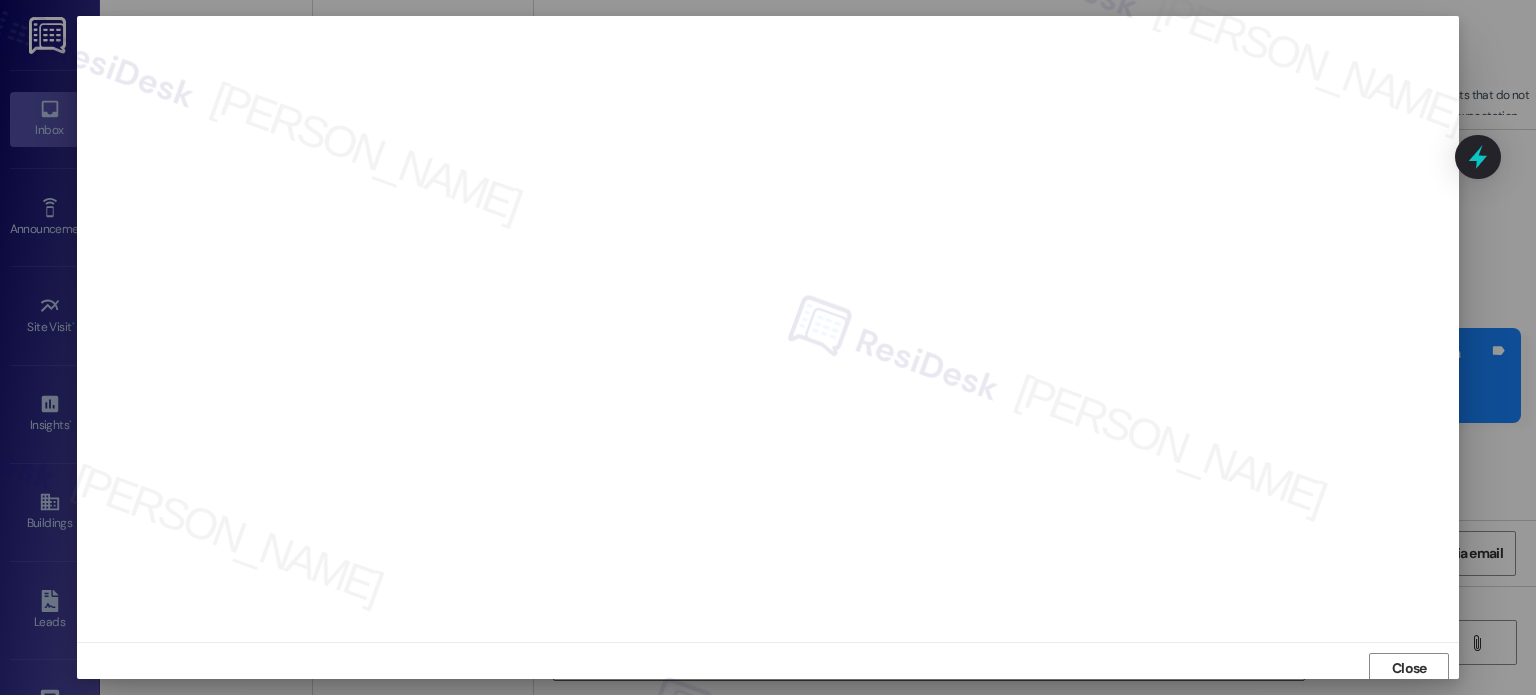 scroll, scrollTop: 0, scrollLeft: 0, axis: both 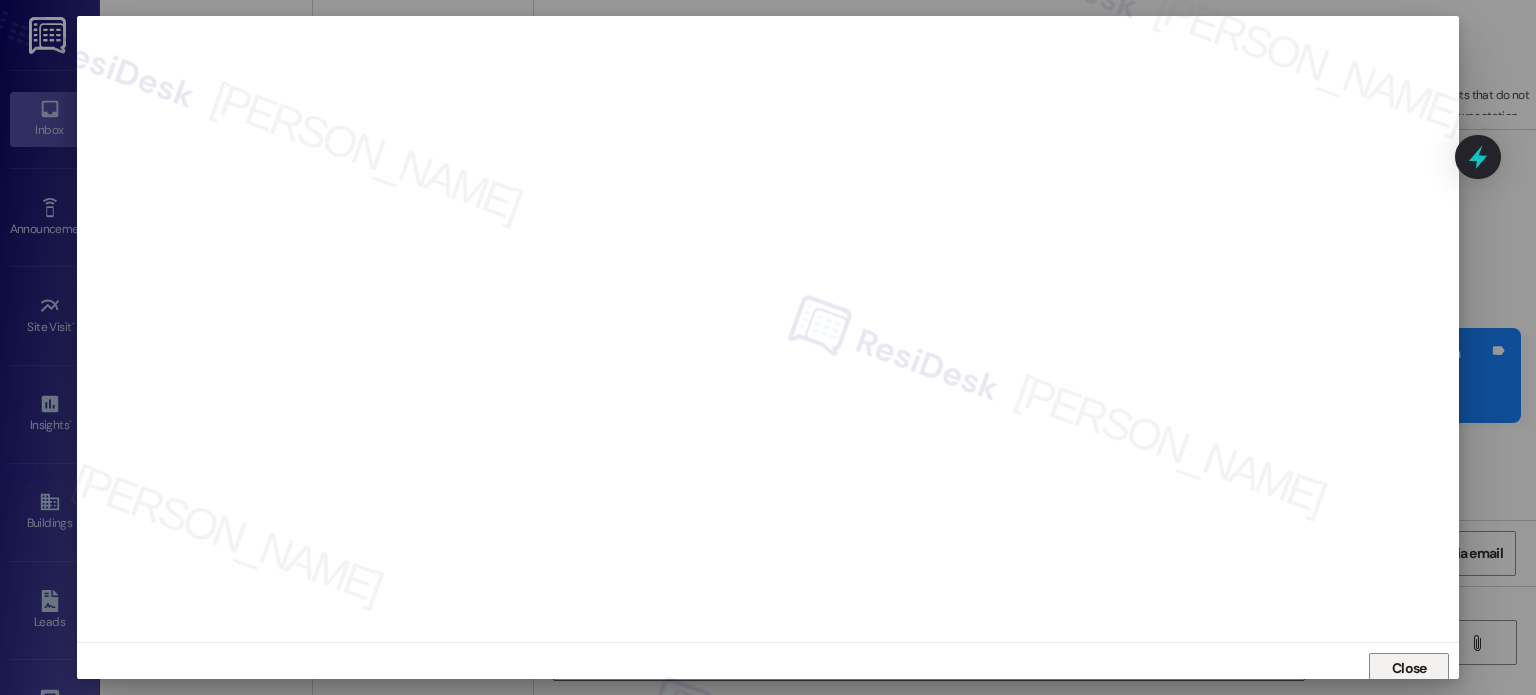 click on "Close" at bounding box center (1409, 668) 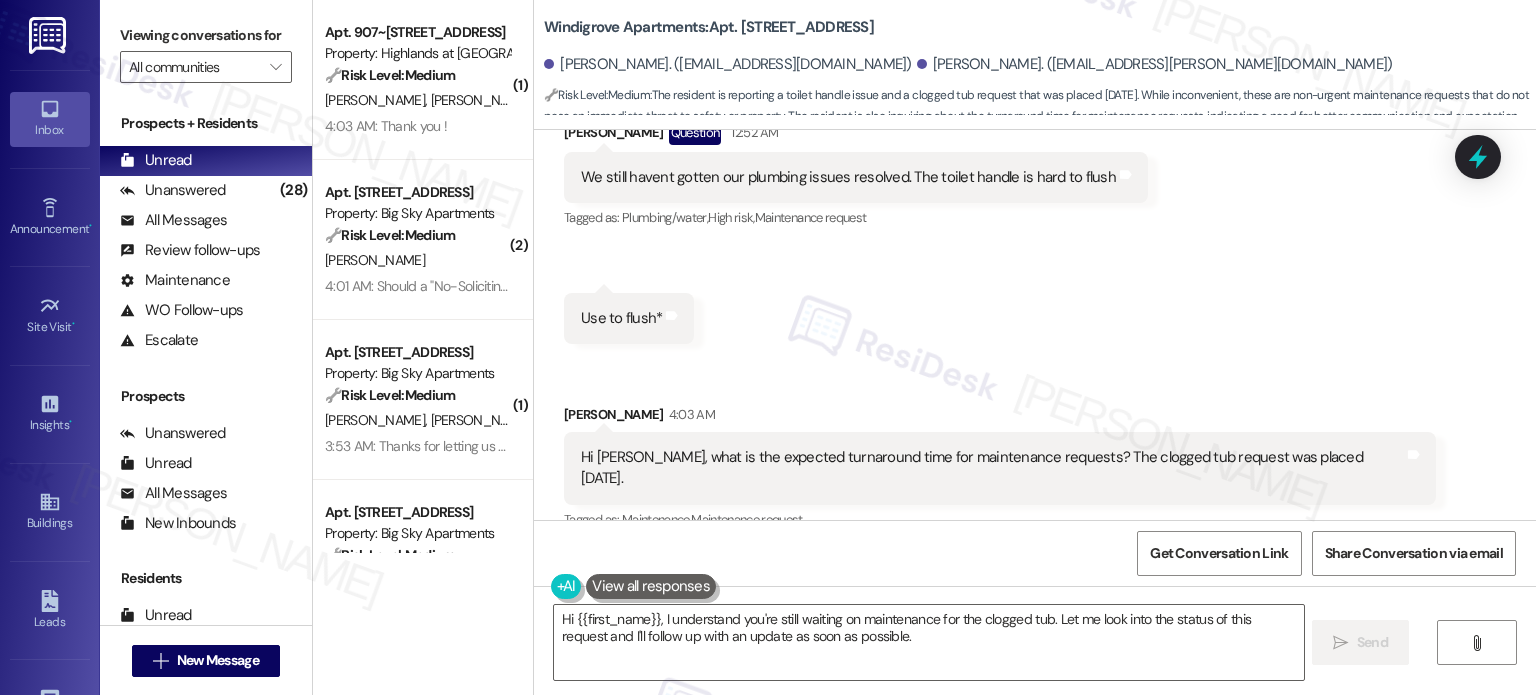 scroll, scrollTop: 6721, scrollLeft: 0, axis: vertical 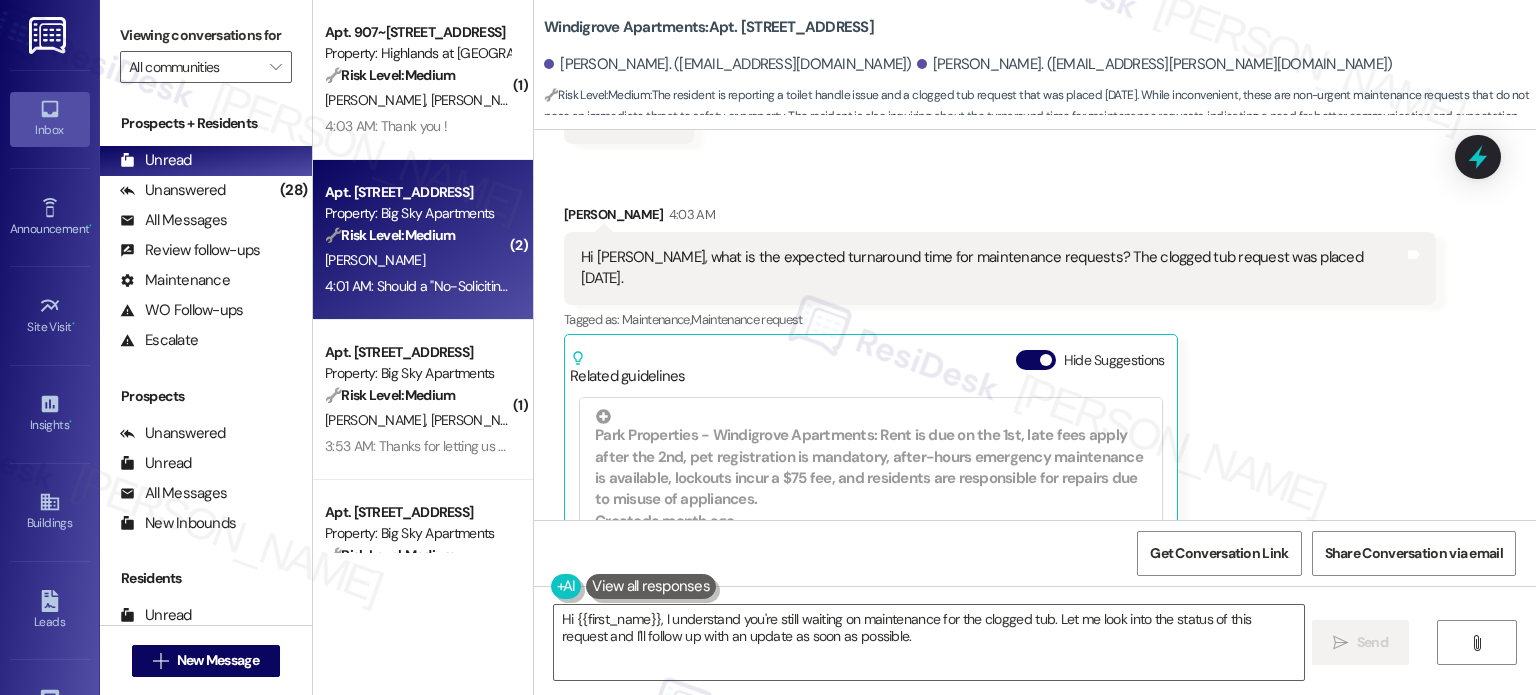 click on "Property: Big Sky Apartments" at bounding box center (417, 213) 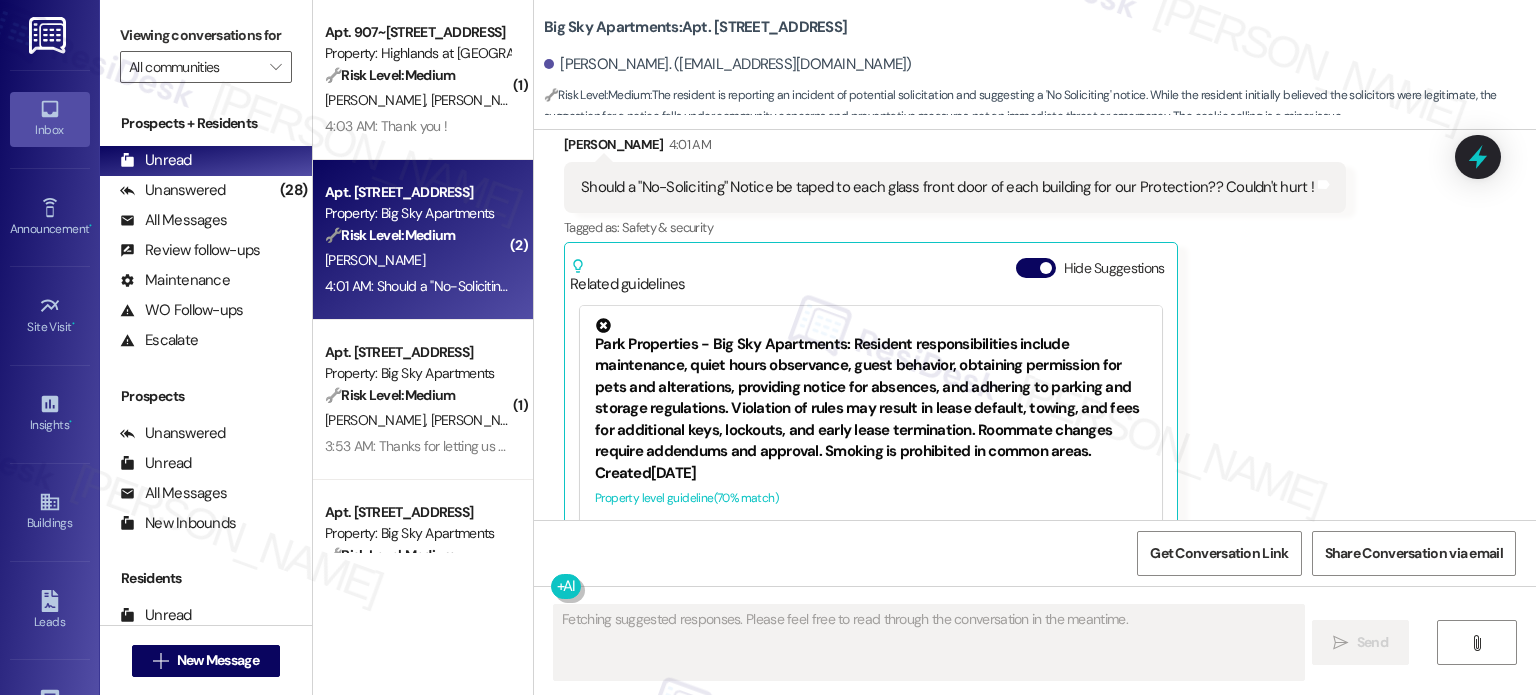 scroll, scrollTop: 1804, scrollLeft: 0, axis: vertical 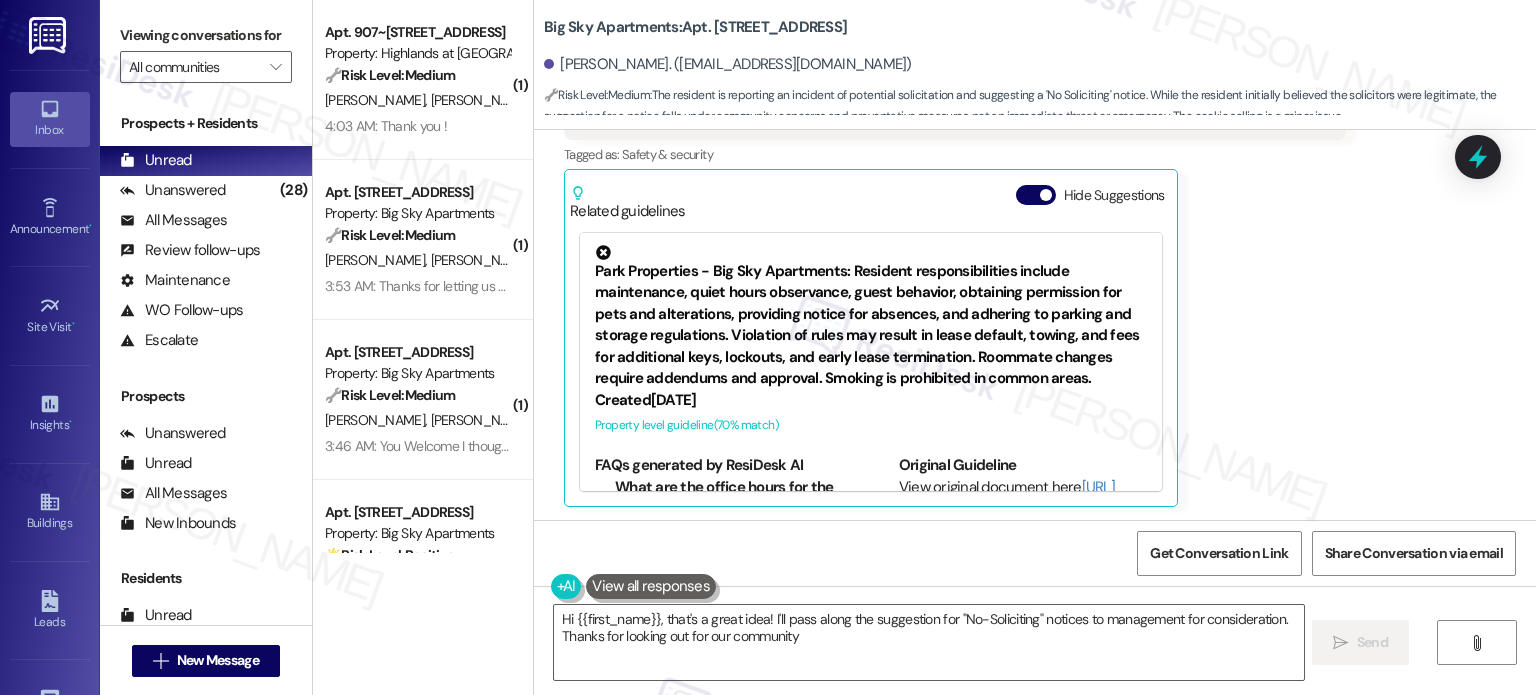 type on "Hi {{first_name}}, that's a great idea! I'll pass along the suggestion for "No-Soliciting" notices to management for consideration. Thanks for looking out for our community!" 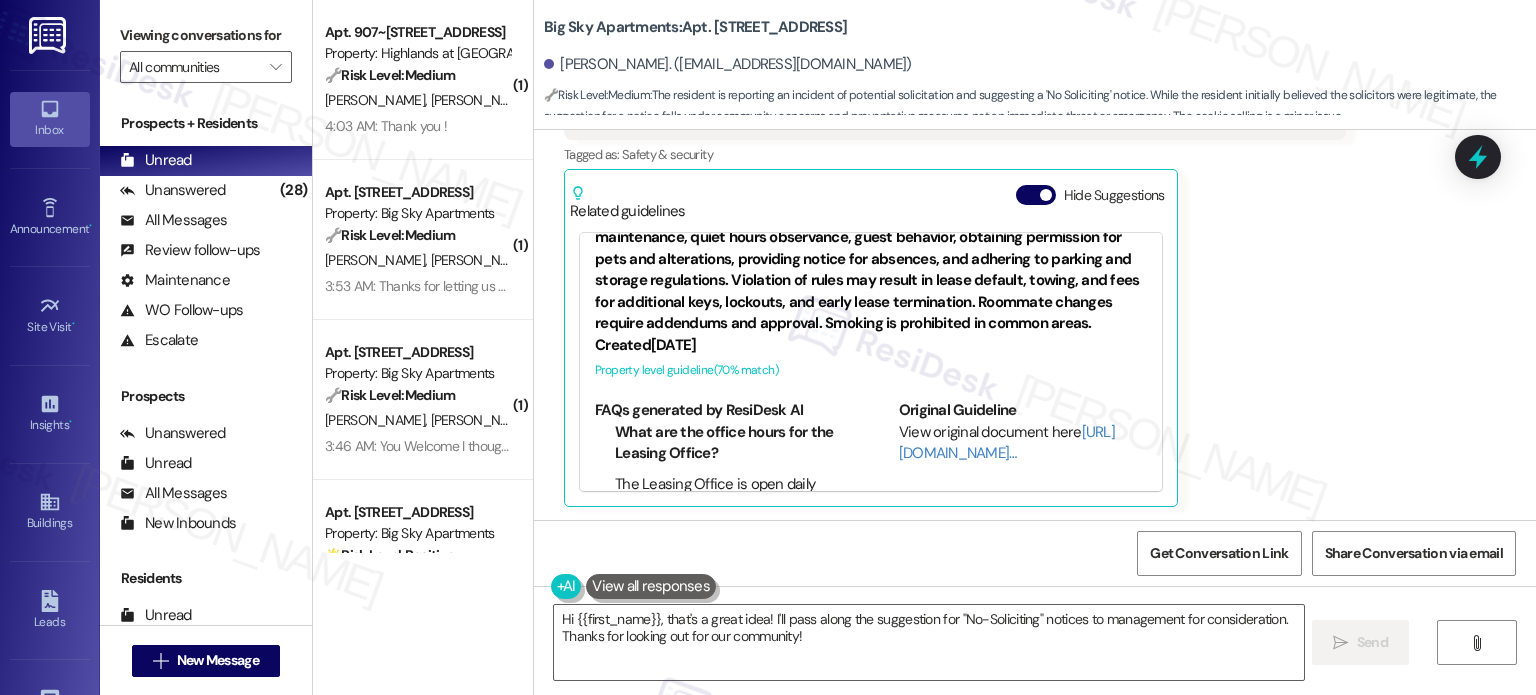 scroll, scrollTop: 0, scrollLeft: 0, axis: both 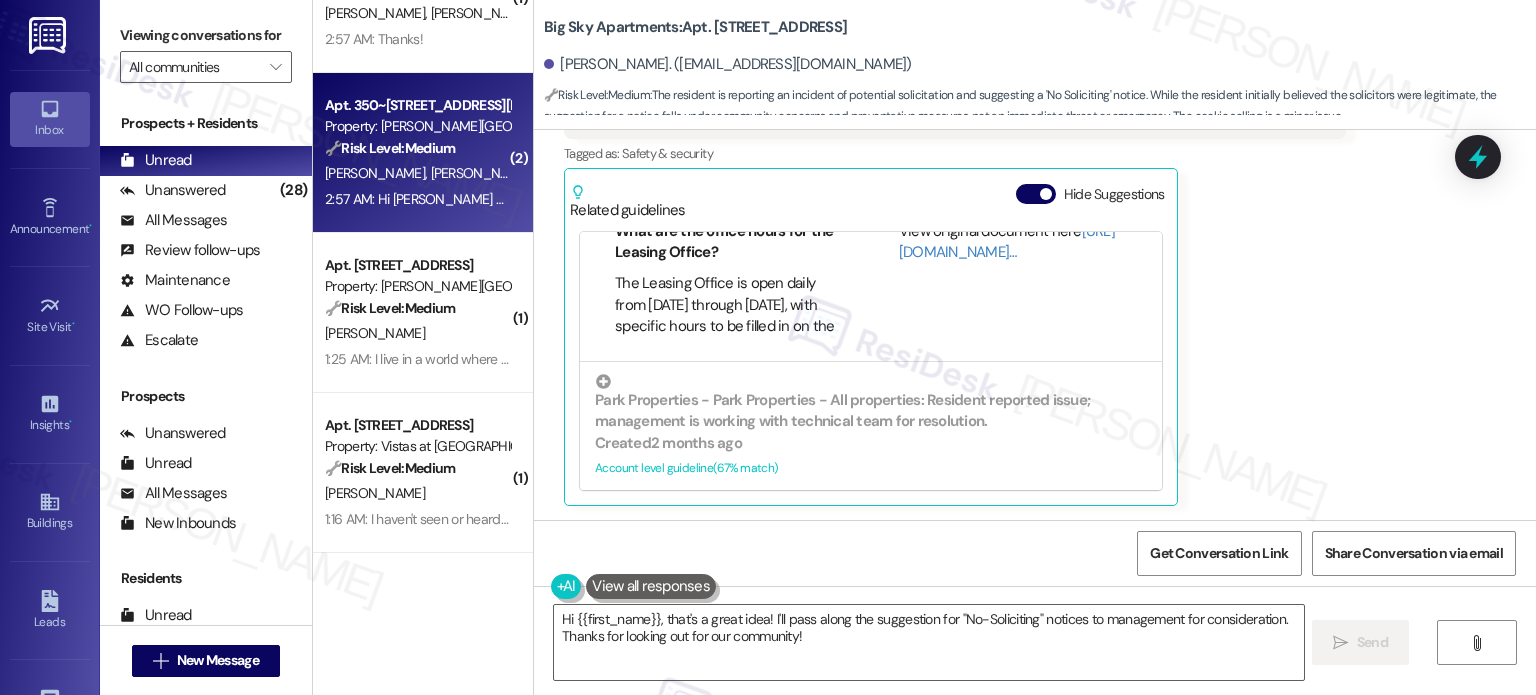click on "Property: Preston Lake Apartments" at bounding box center [417, 126] 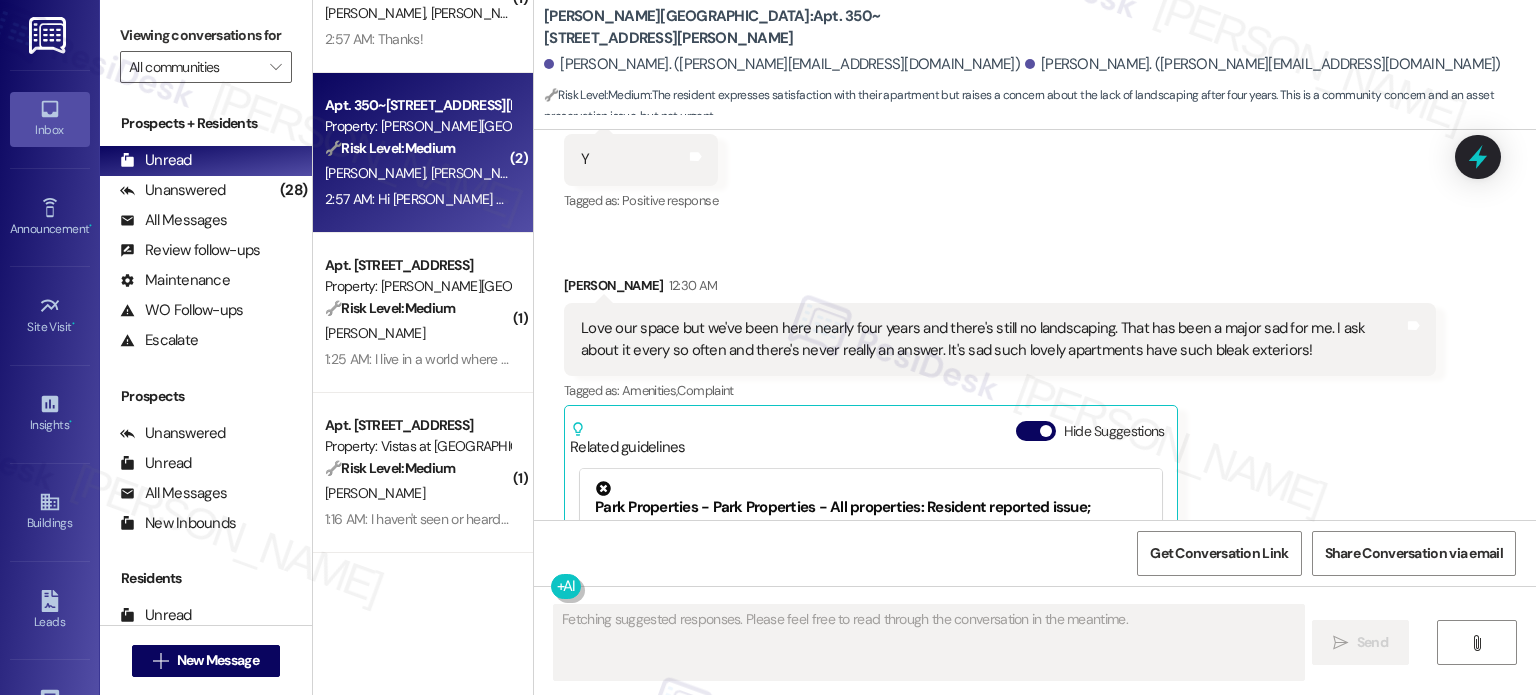 scroll, scrollTop: 936, scrollLeft: 0, axis: vertical 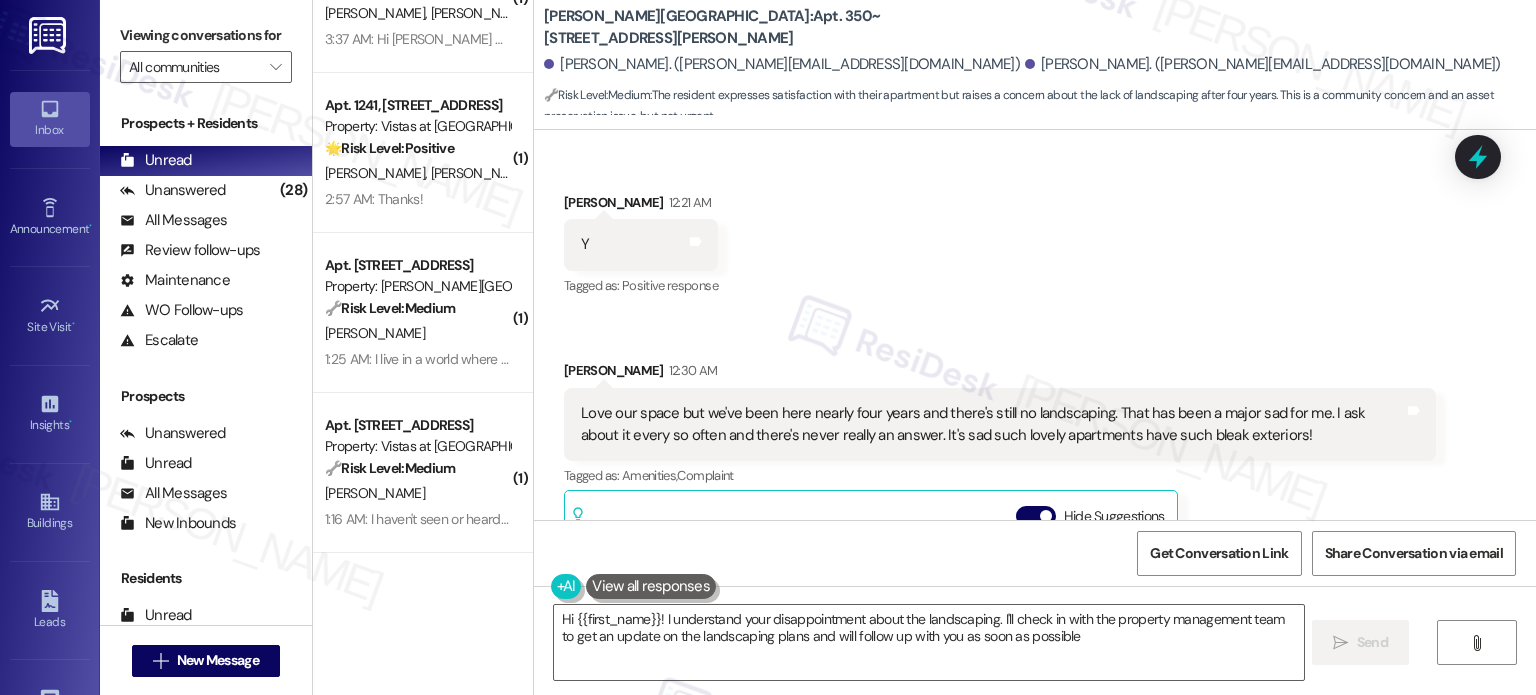 type on "Hi {{first_name}}! I understand your disappointment about the landscaping. I'll check in with the property management team to get an update on the landscaping plans and will follow up with you as soon as possible." 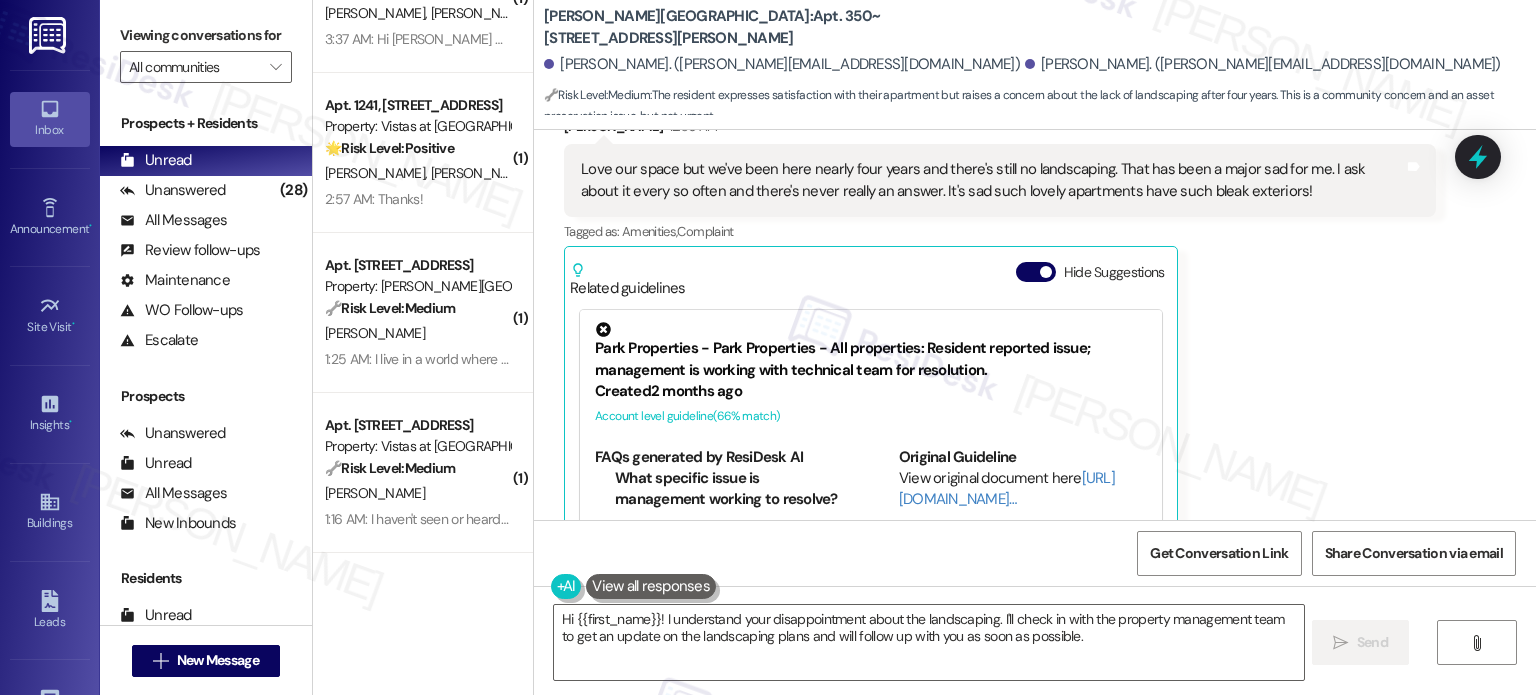 scroll, scrollTop: 1300, scrollLeft: 0, axis: vertical 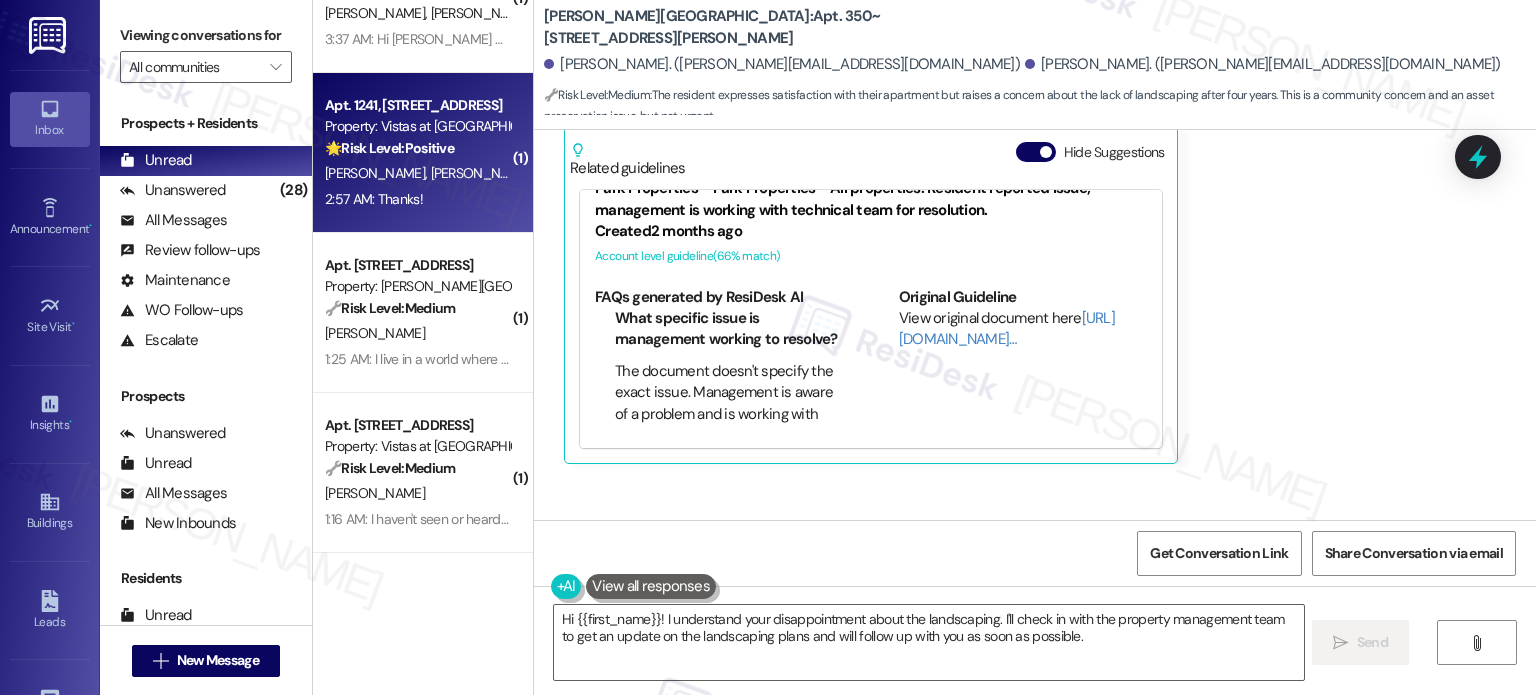 click on "2:57 AM: Thanks! 2:57 AM: Thanks!" at bounding box center [417, 199] 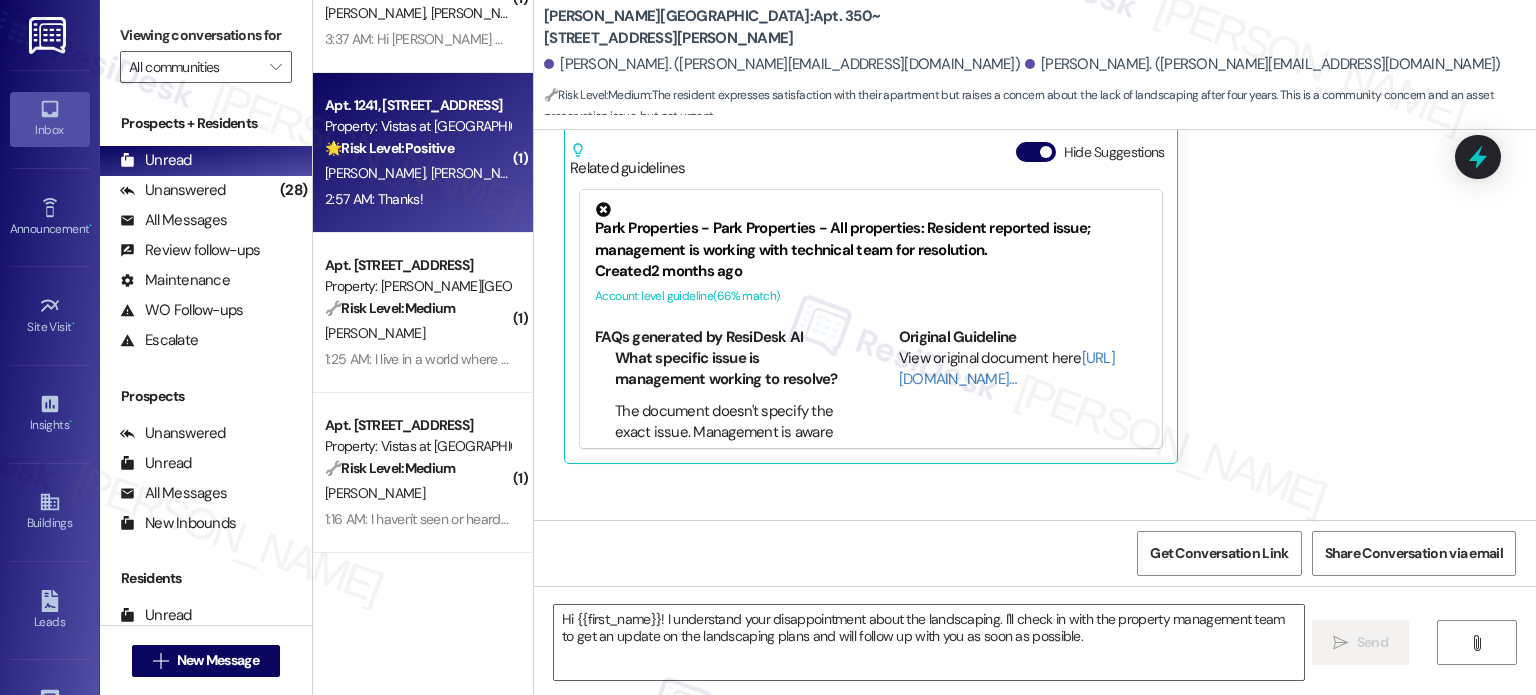 type on "Fetching suggested responses. Please feel free to read through the conversation in the meantime." 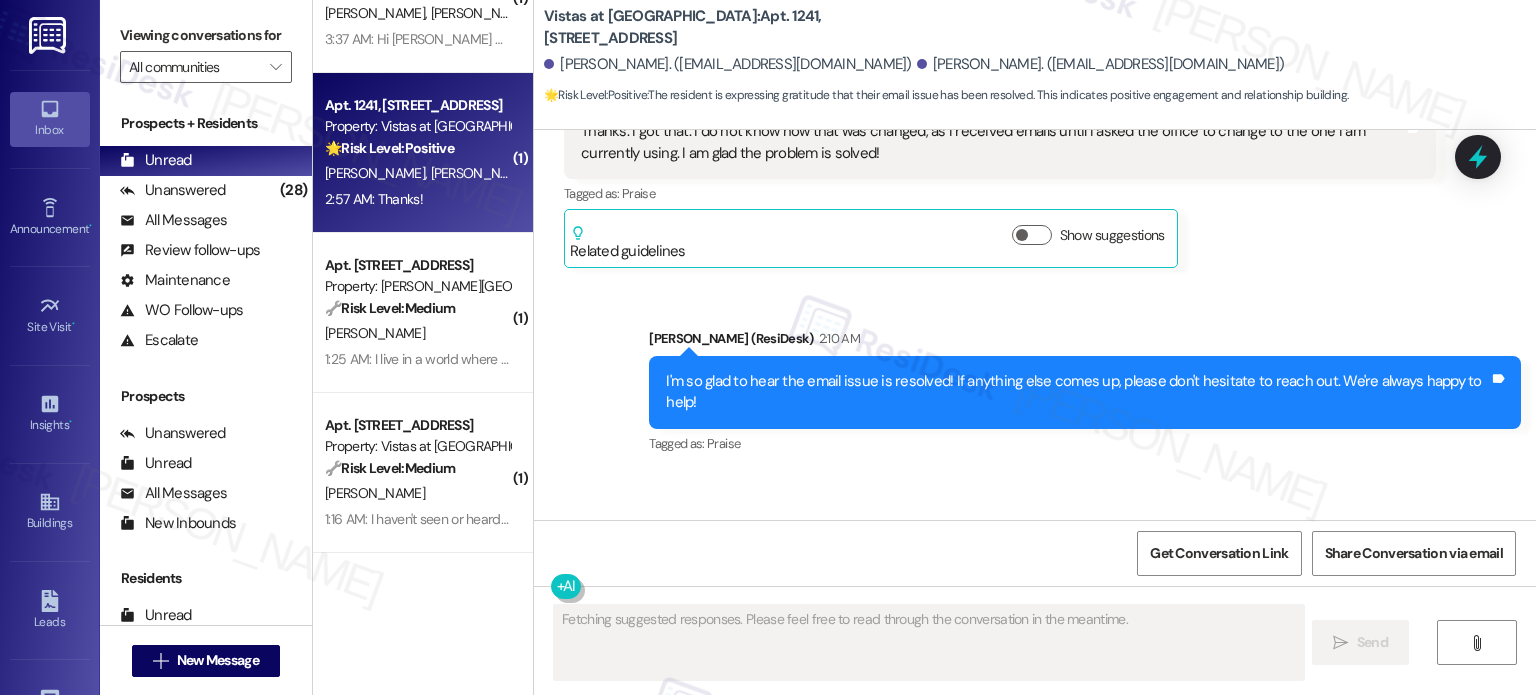scroll, scrollTop: 4310, scrollLeft: 0, axis: vertical 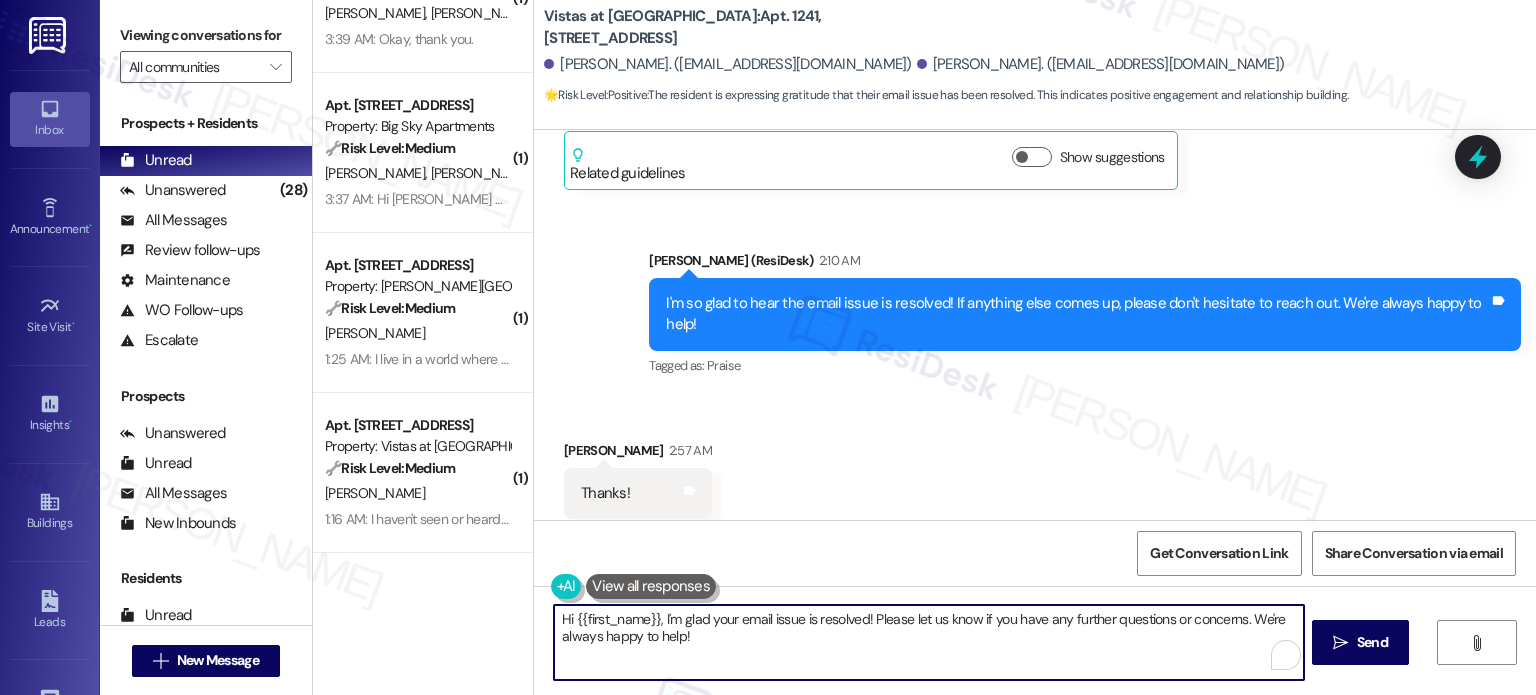 drag, startPoint x: 675, startPoint y: 648, endPoint x: 461, endPoint y: 607, distance: 217.89218 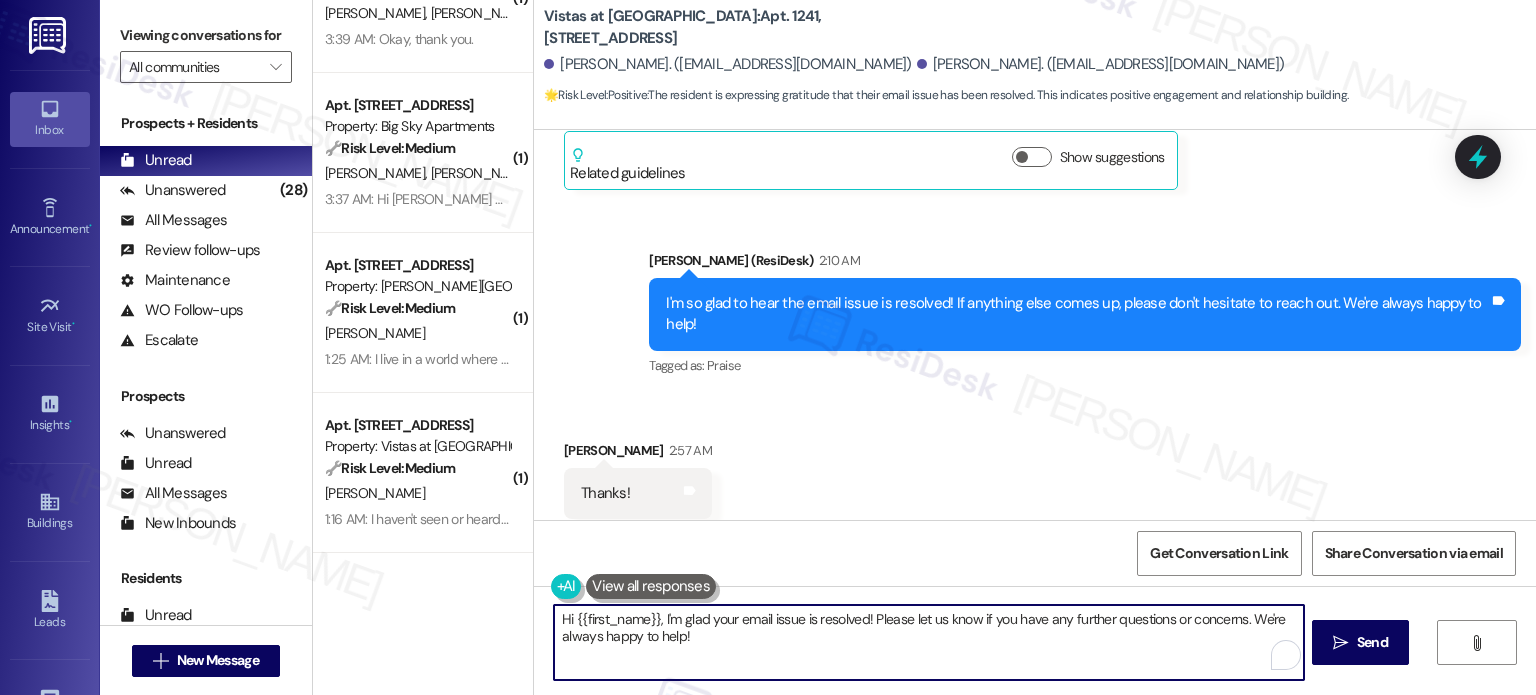 click on "( 1 ) Apt. 534, 107 Community Way Property: Big Sky Apartments 🌟  Risk Level:  Positive The resident is simply acknowledging a community safety notice. This is a positive engagement and indicates the resident is receiving and acknowledging important information. A. Saad A. Emad 3:44 AM: Ok thanks  3:44 AM: Ok thanks  ( 1 ) Apt. 221, 107 Community Way Property: Big Sky Apartments 🔧  Risk Level:  Medium The message is a community-wide alert about potential solicitation scams. While it's important for safety, it doesn't indicate an immediate threat or emergency requiring a higher SLA tier. The resident's response is simply an acknowledgement. S. Ijaz 3:40 AM: Ok 3:40 AM: Ok ( 1 ) Apt. 403, 107 Community Way Property: Big Sky Apartments 🔧  Risk Level:  Medium The initial message is a community-wide alert about potential solicitation scams, which falls under community safety and asset preservation. The resident's response is a simple acknowledgment. No immediate threat or risk is indicated. C. Wilson ( 1" at bounding box center [924, 347] 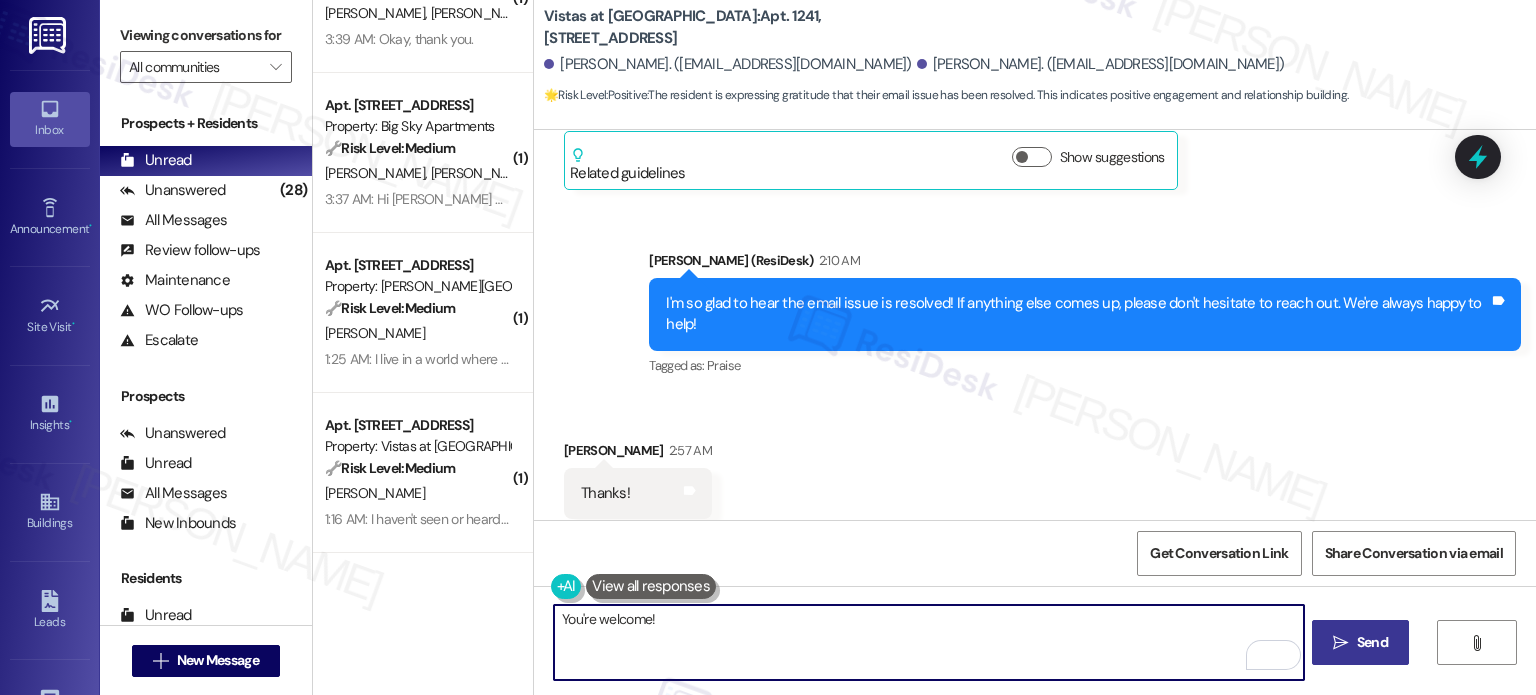 type on "You're welcome!" 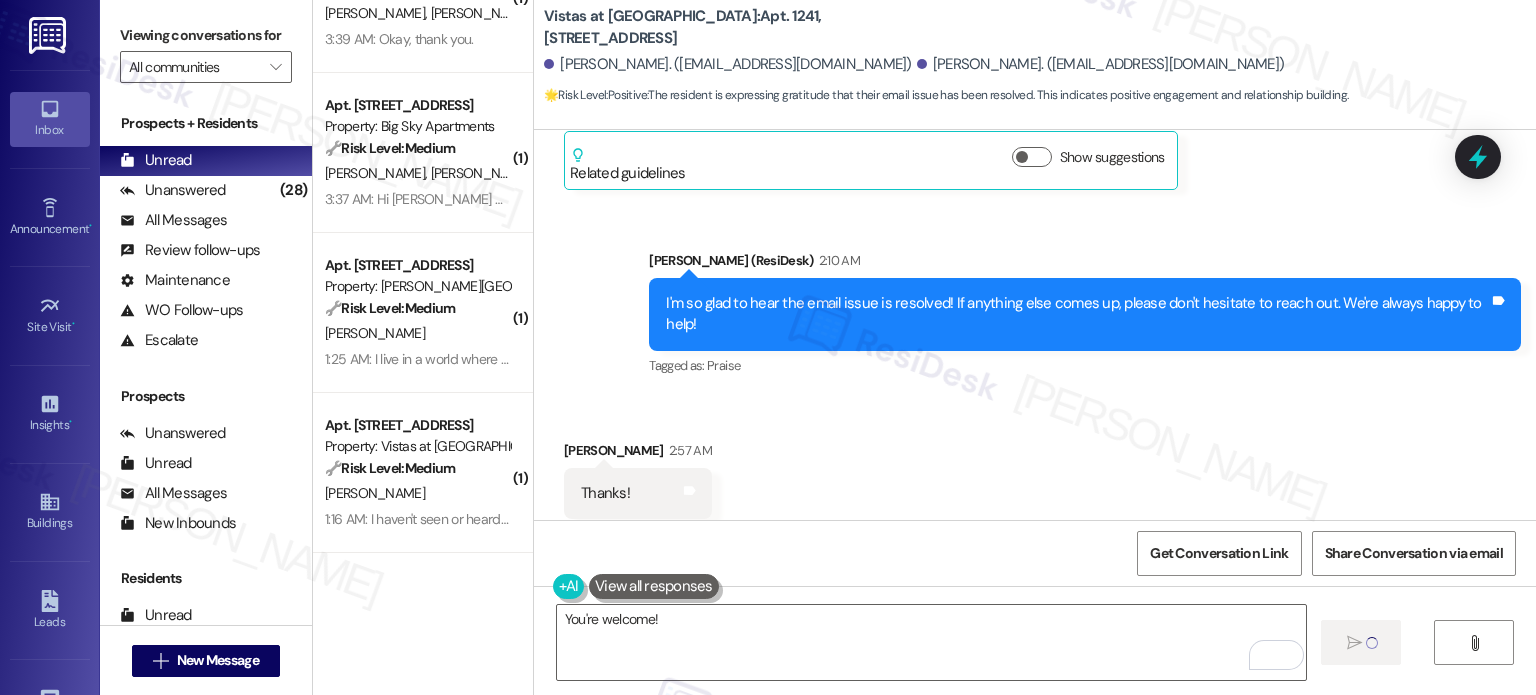 type 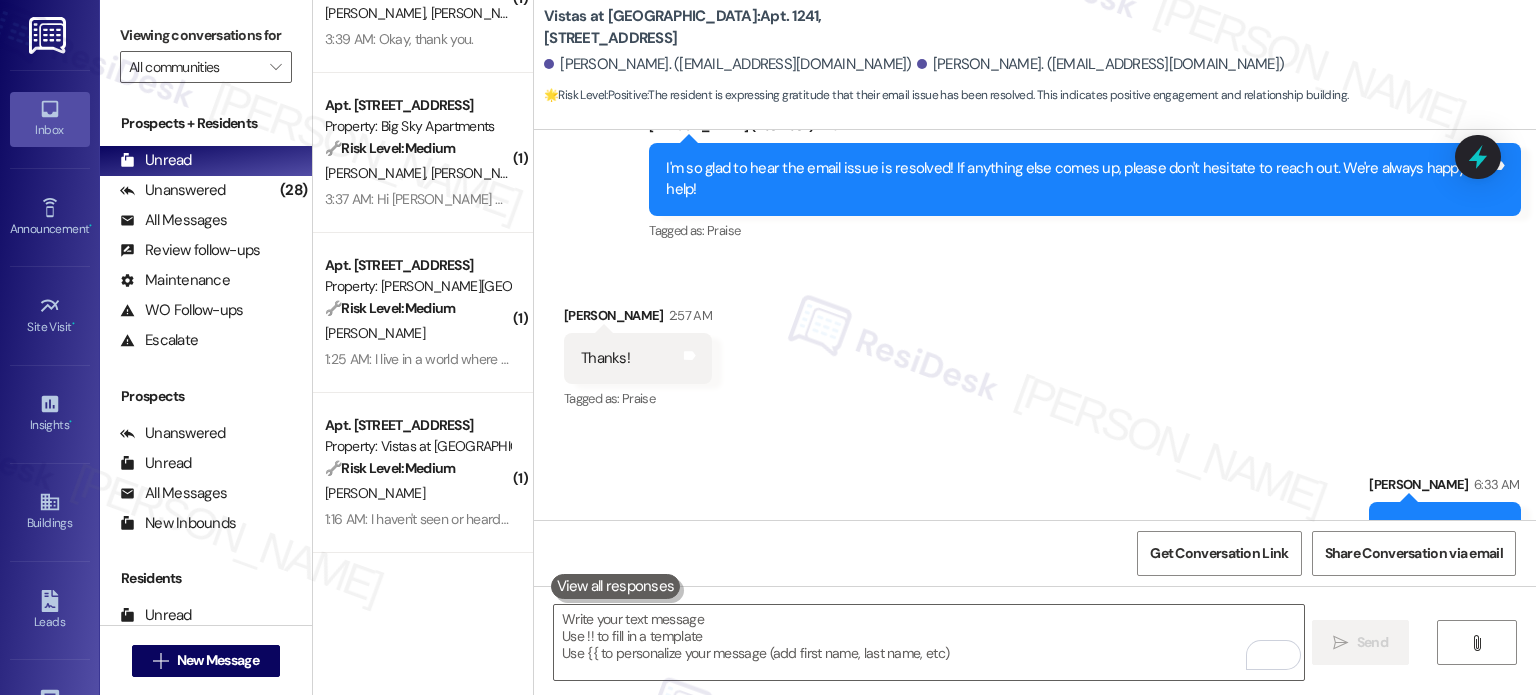 scroll, scrollTop: 4450, scrollLeft: 0, axis: vertical 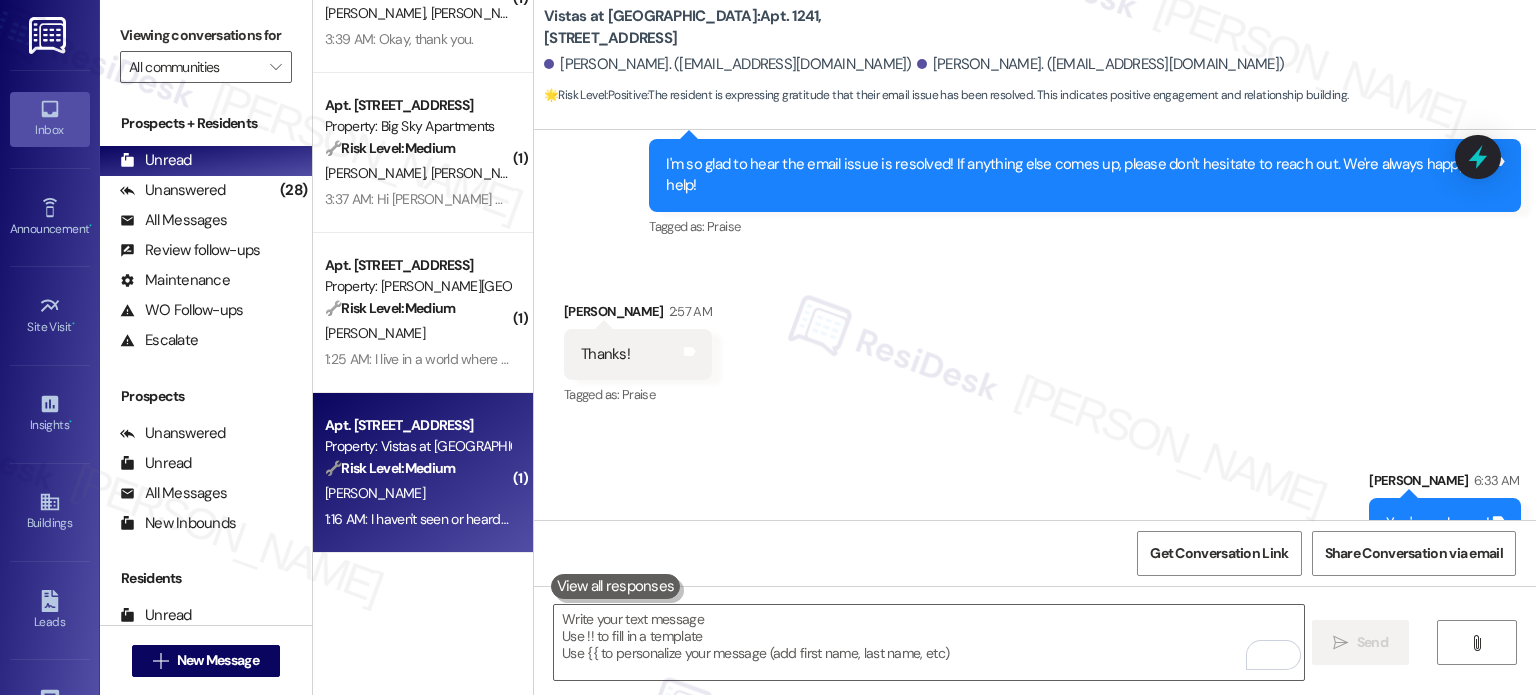 click on "🔧  Risk Level:  Medium" at bounding box center [390, 468] 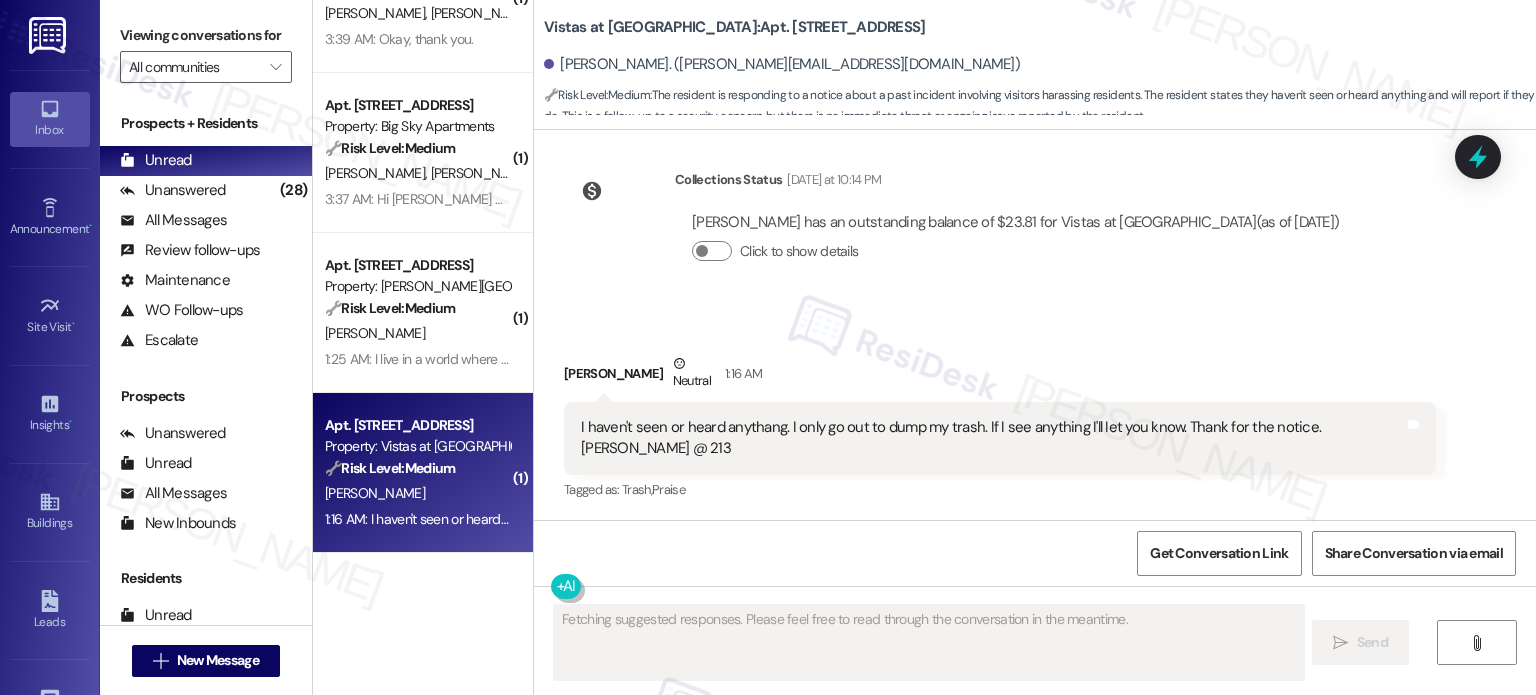 scroll, scrollTop: 1153, scrollLeft: 0, axis: vertical 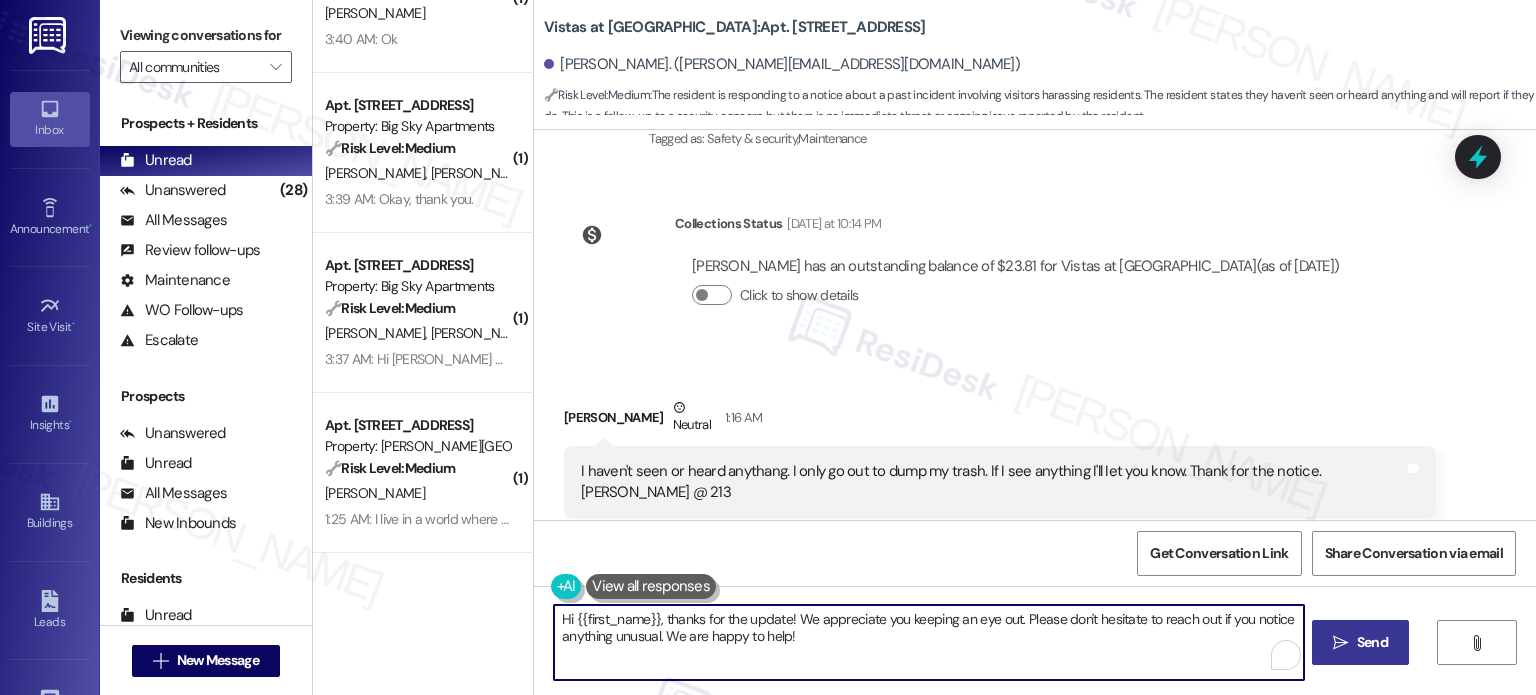 drag, startPoint x: 783, startPoint y: 615, endPoint x: 823, endPoint y: 617, distance: 40.04997 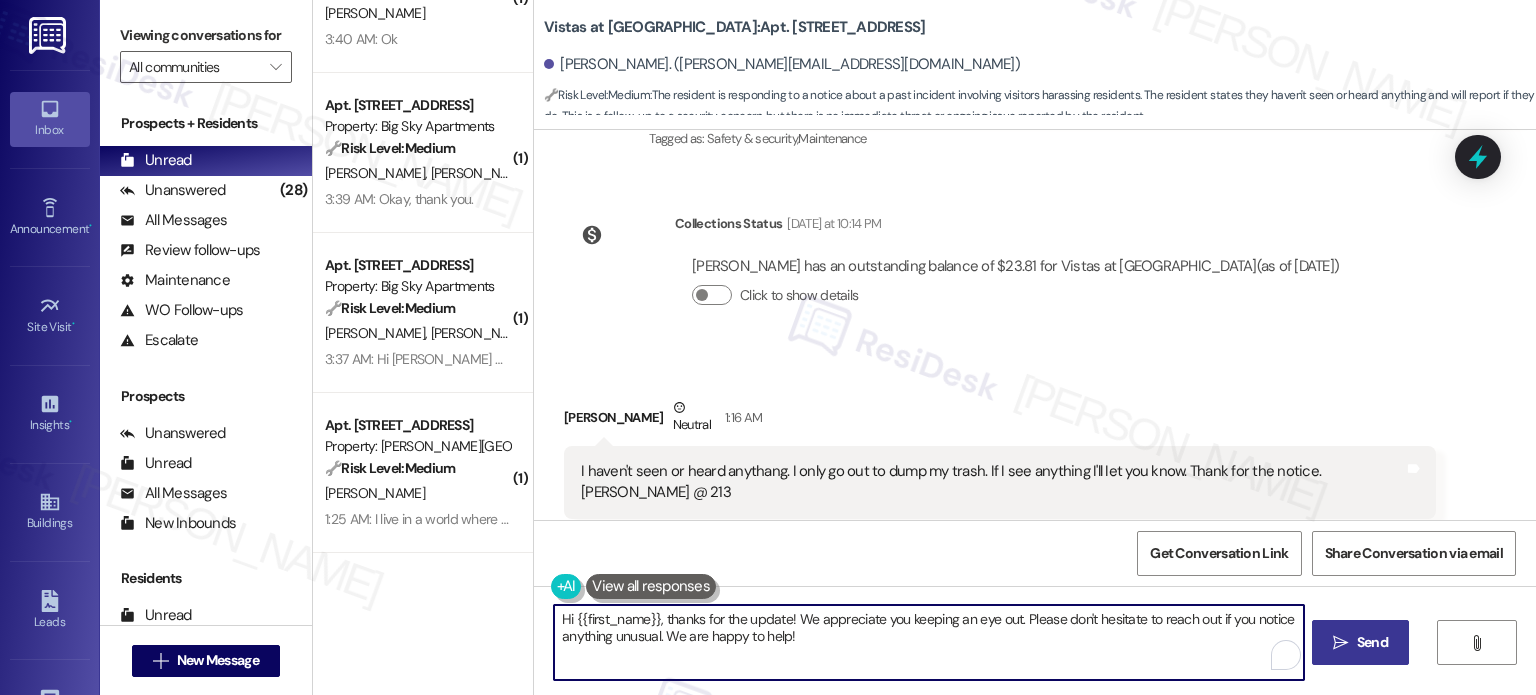 click on "Hi {{first_name}}, thanks for the update! We appreciate you keeping an eye out. Please don't hesitate to reach out if you notice anything unusual. We are happy to help!" at bounding box center (928, 642) 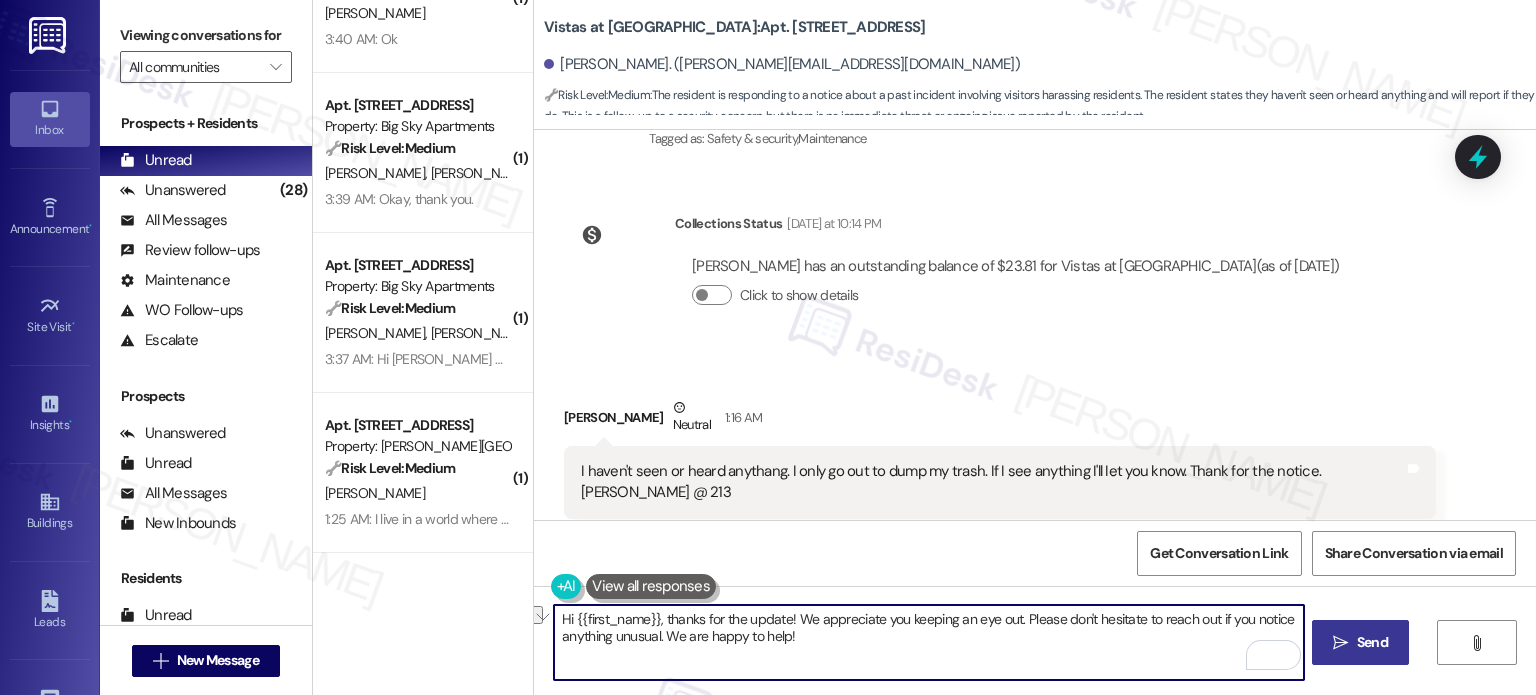 drag, startPoint x: 1009, startPoint y: 618, endPoint x: 788, endPoint y: 618, distance: 221 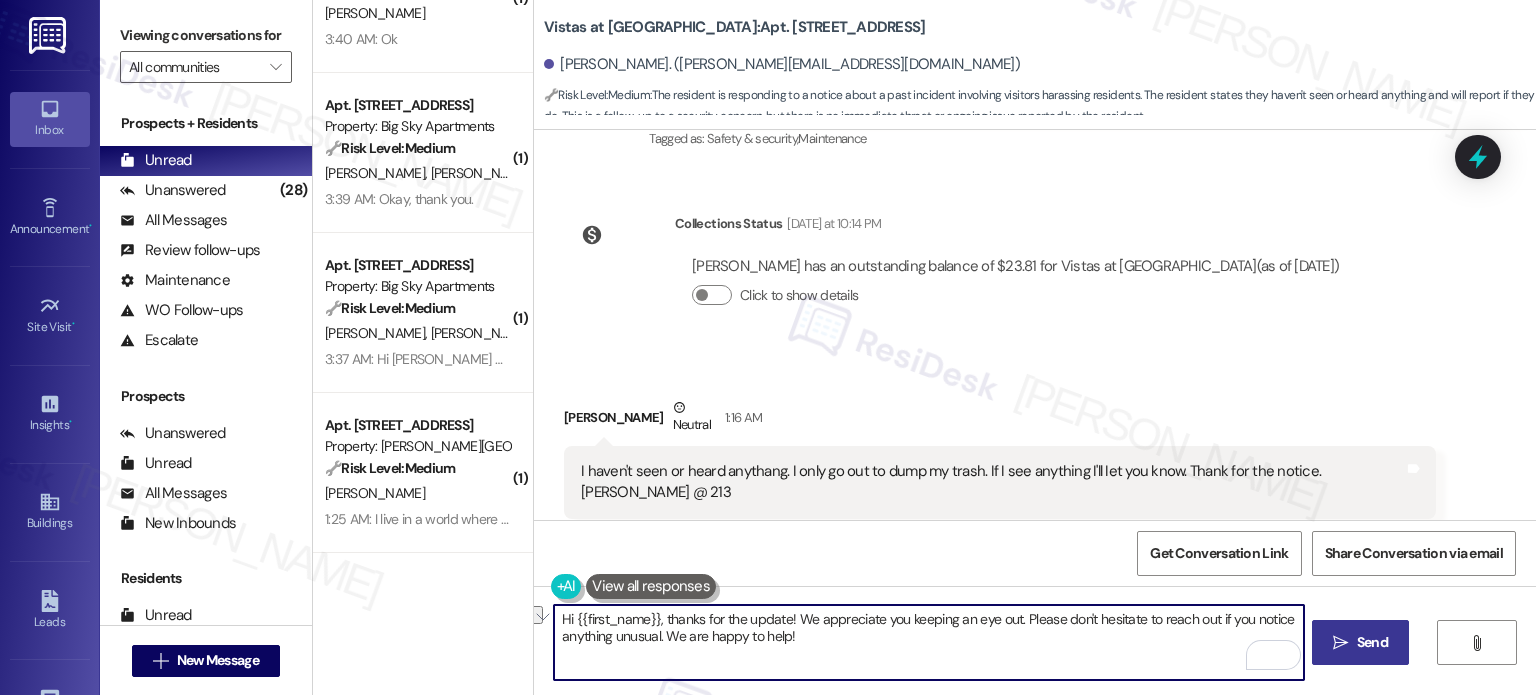 click on "Hi {{first_name}}, thanks for the update! We appreciate you keeping an eye out. Please don't hesitate to reach out if you notice anything unusual. We are happy to help!" at bounding box center (928, 642) 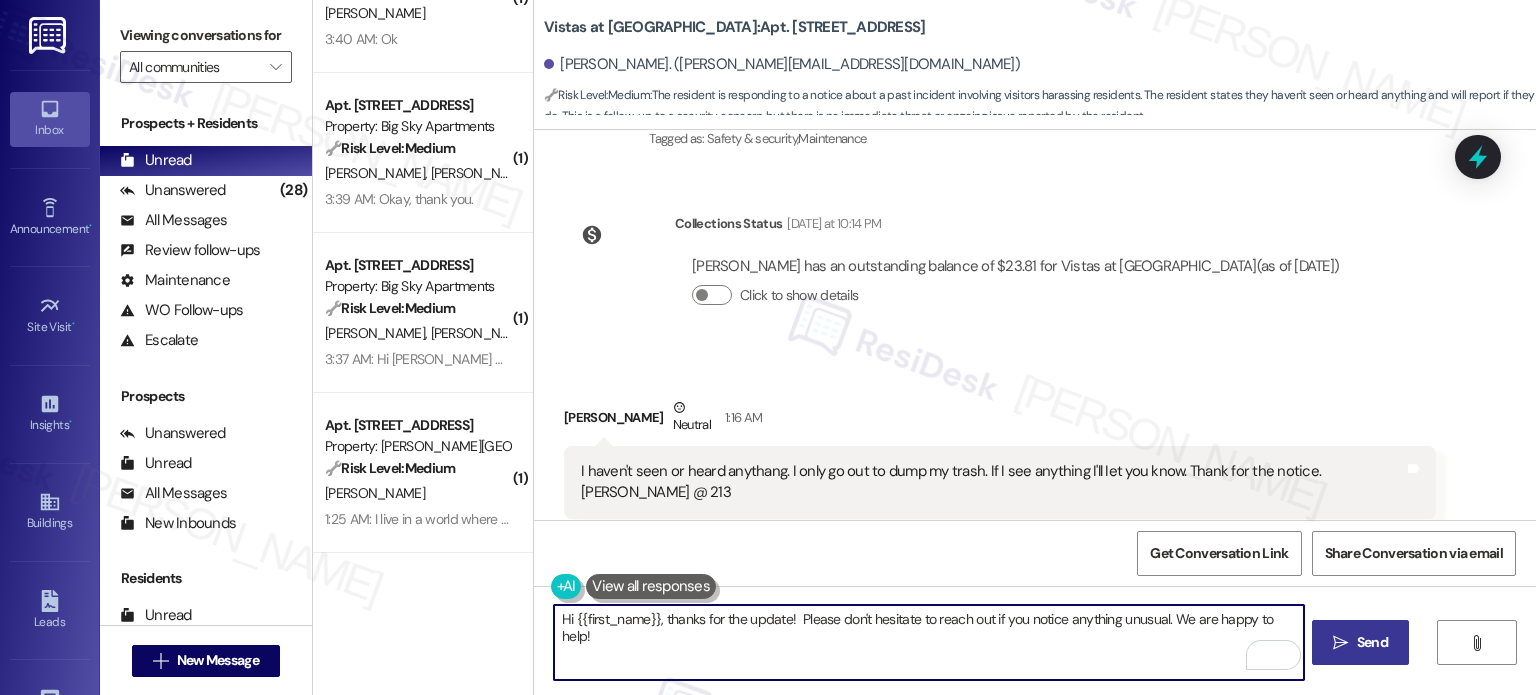 click on "Hi {{first_name}}, thanks for the update!  Please don't hesitate to reach out if you notice anything unusual. We are happy to help!" at bounding box center (928, 642) 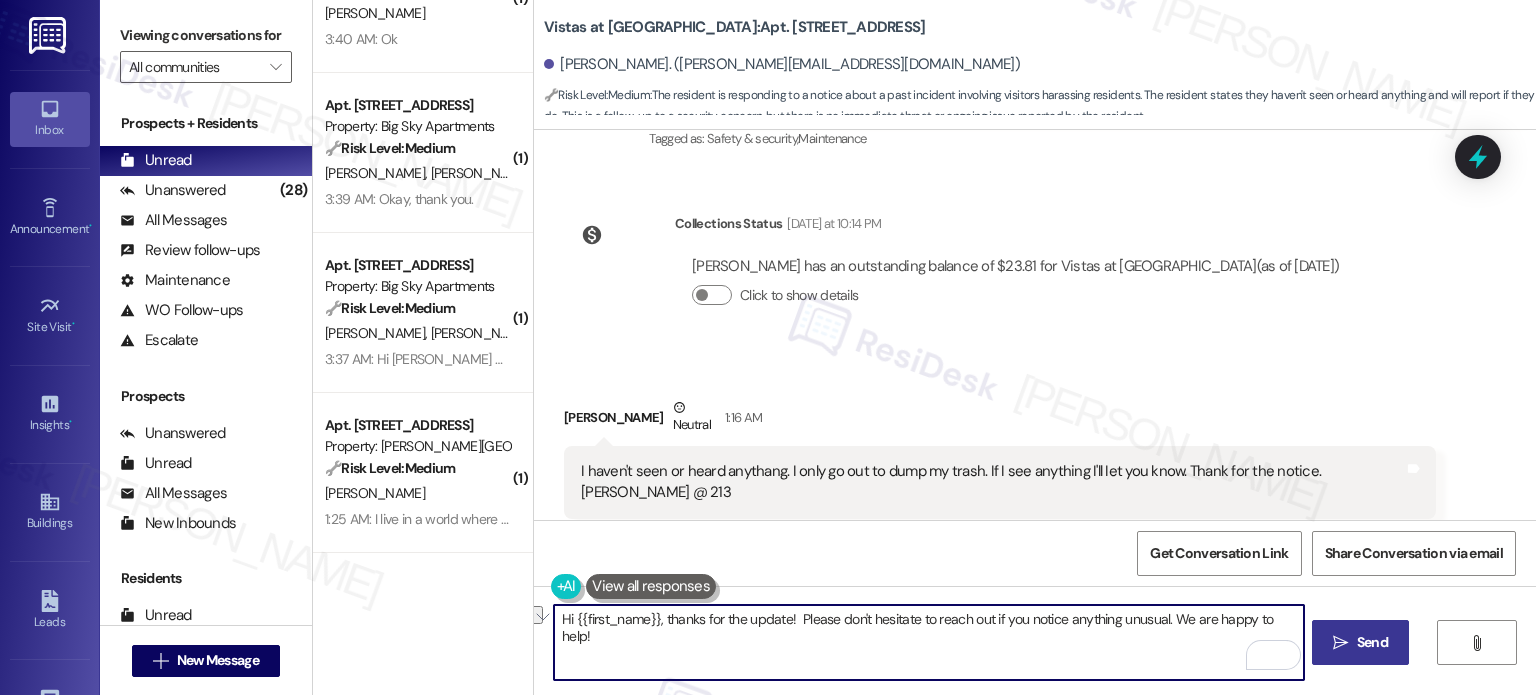 drag, startPoint x: 658, startPoint y: 615, endPoint x: 473, endPoint y: 623, distance: 185.1729 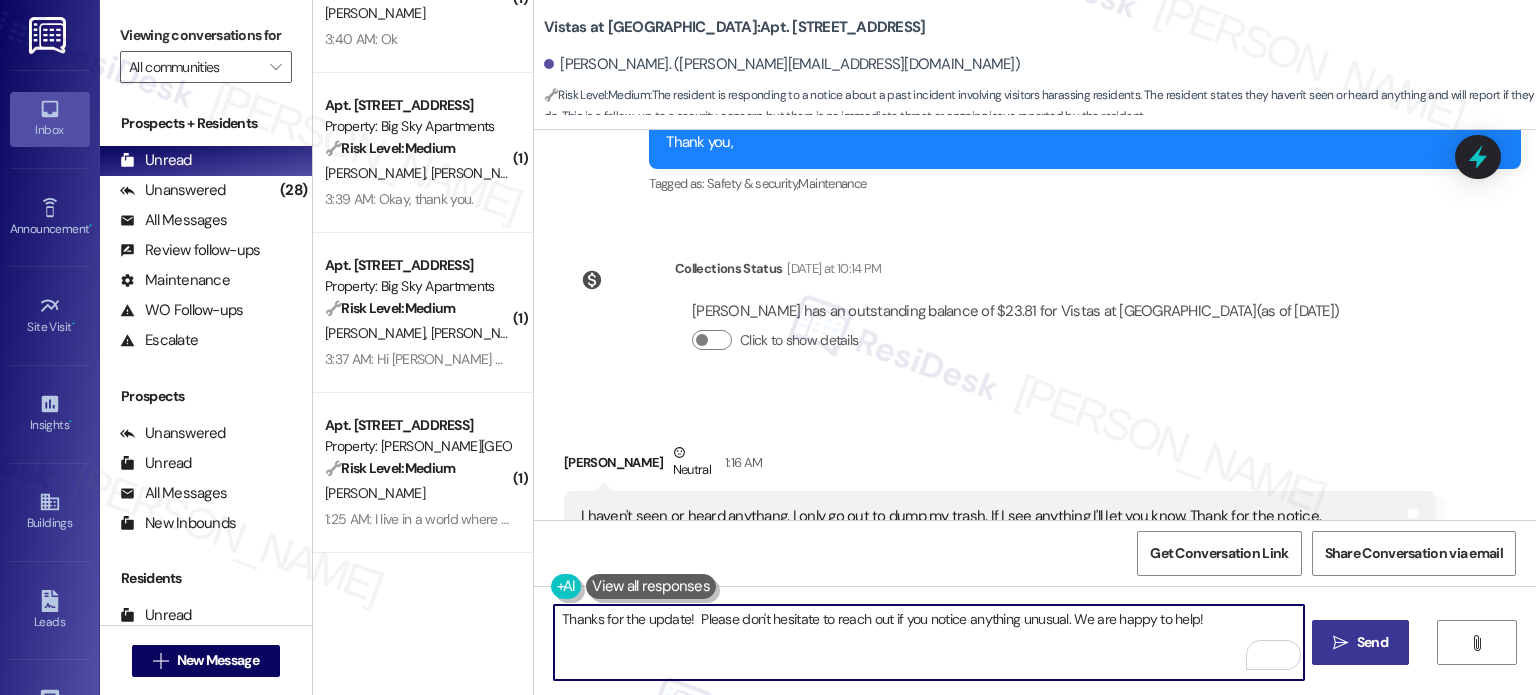 scroll, scrollTop: 1154, scrollLeft: 0, axis: vertical 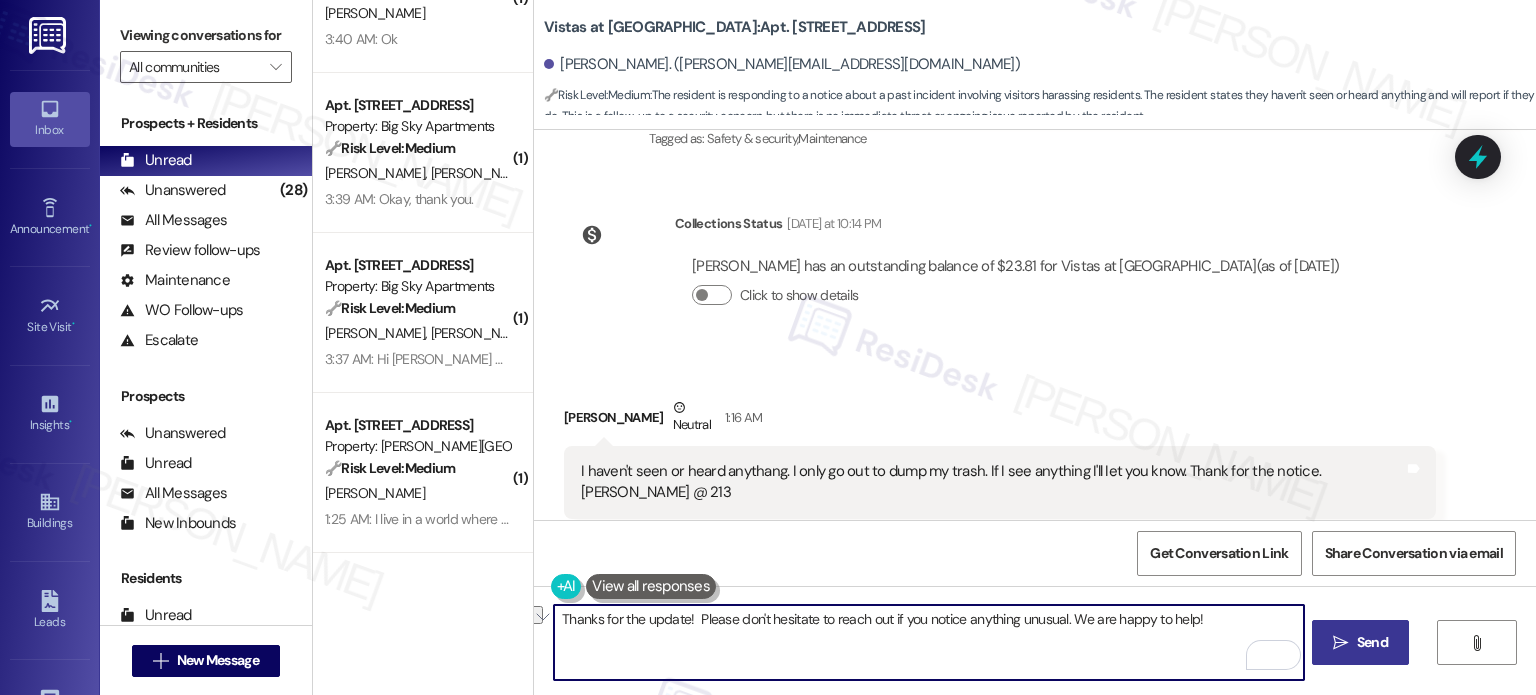 drag, startPoint x: 1216, startPoint y: 622, endPoint x: 1064, endPoint y: 631, distance: 152.26622 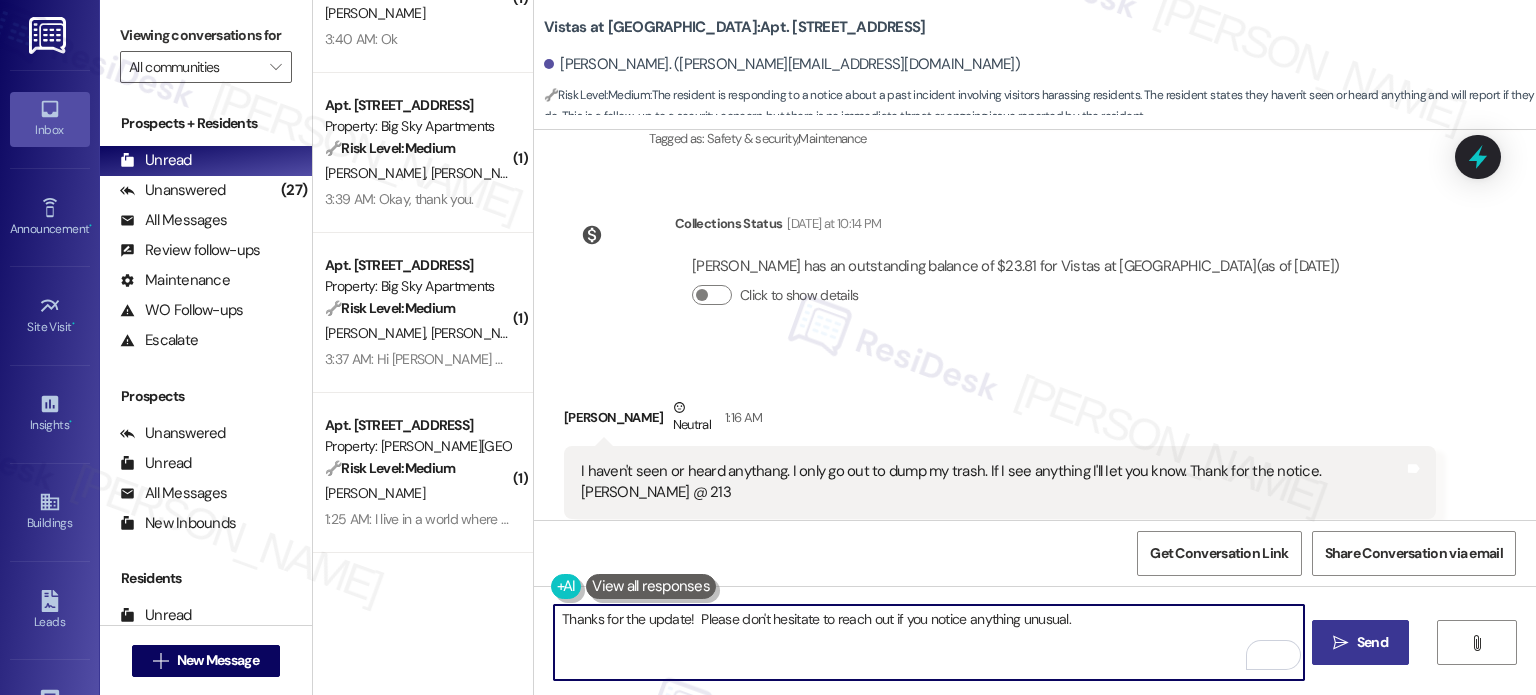 type on "Thanks for the update!  Please don't hesitate to reach out if you notice anything unusual." 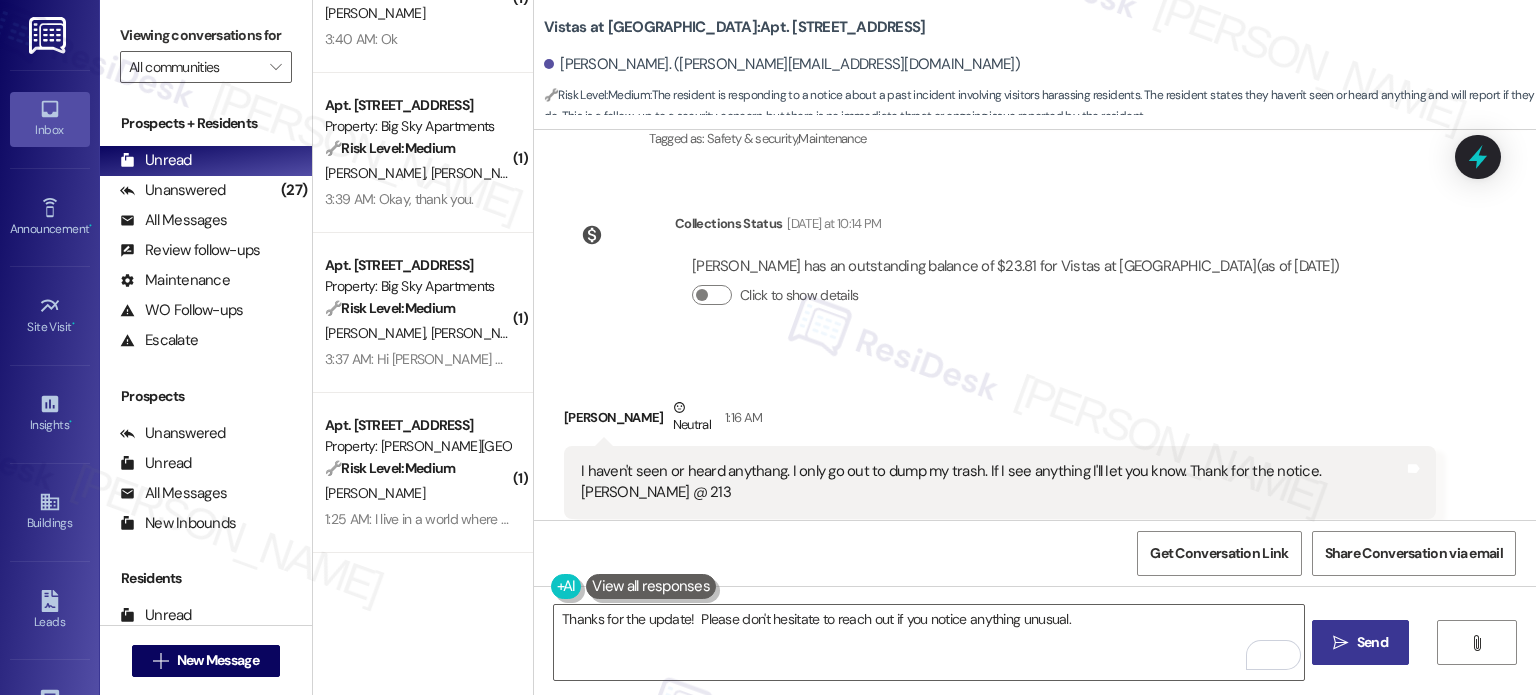 click on " Send" at bounding box center (1360, 642) 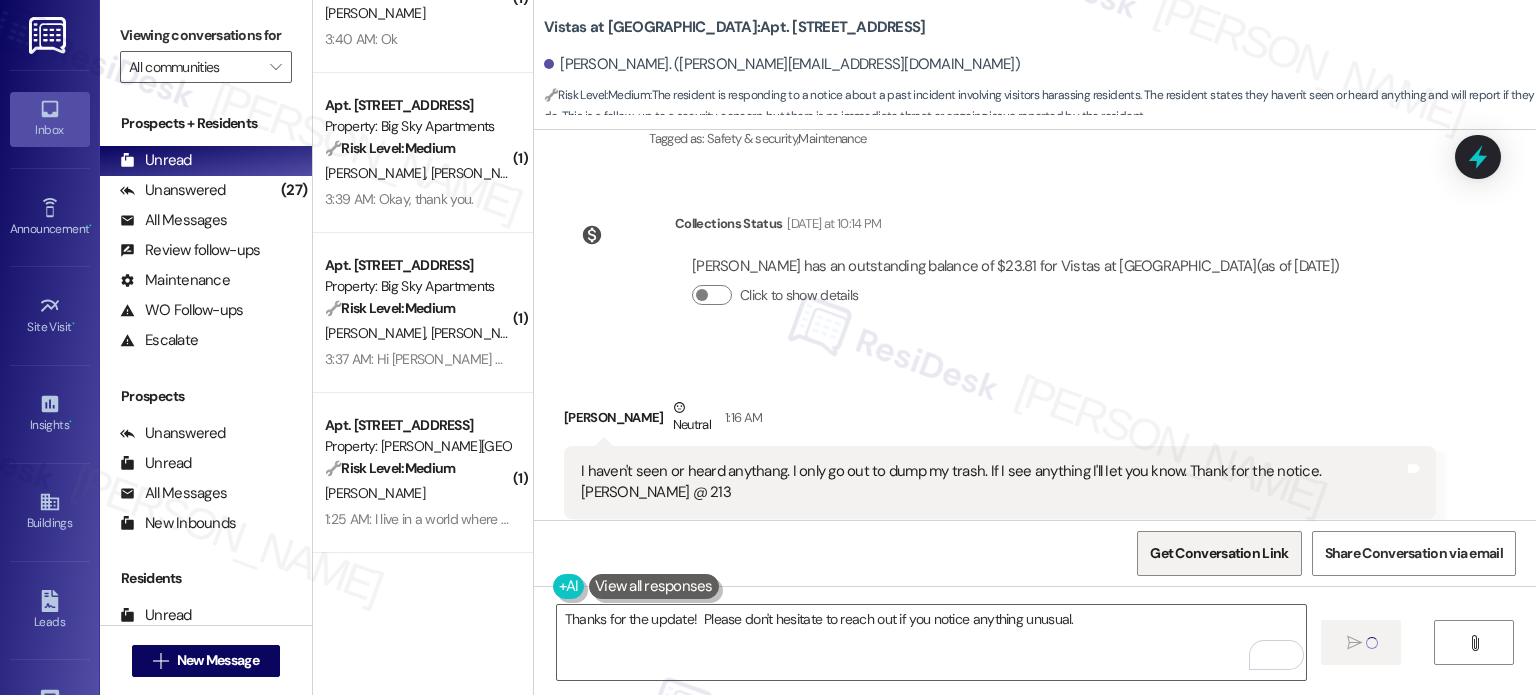 type 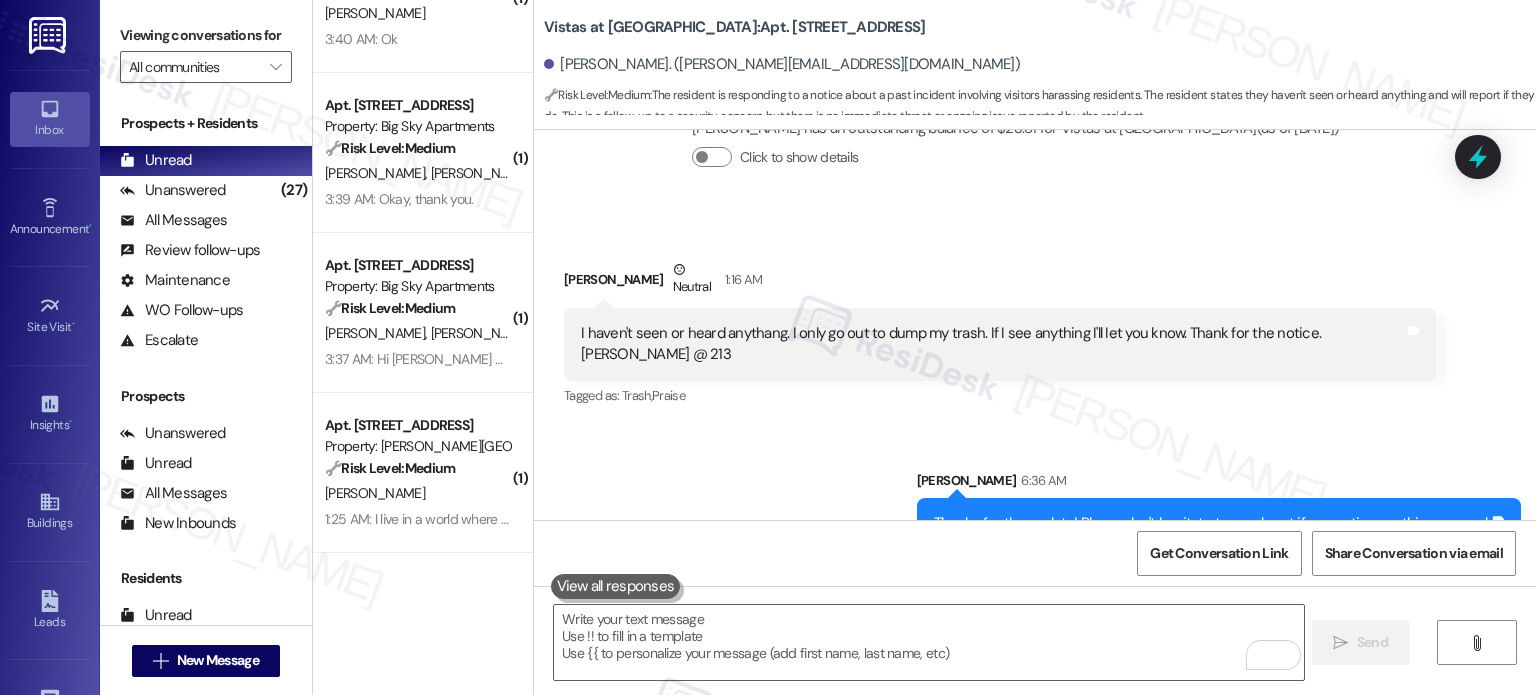 scroll, scrollTop: 1294, scrollLeft: 0, axis: vertical 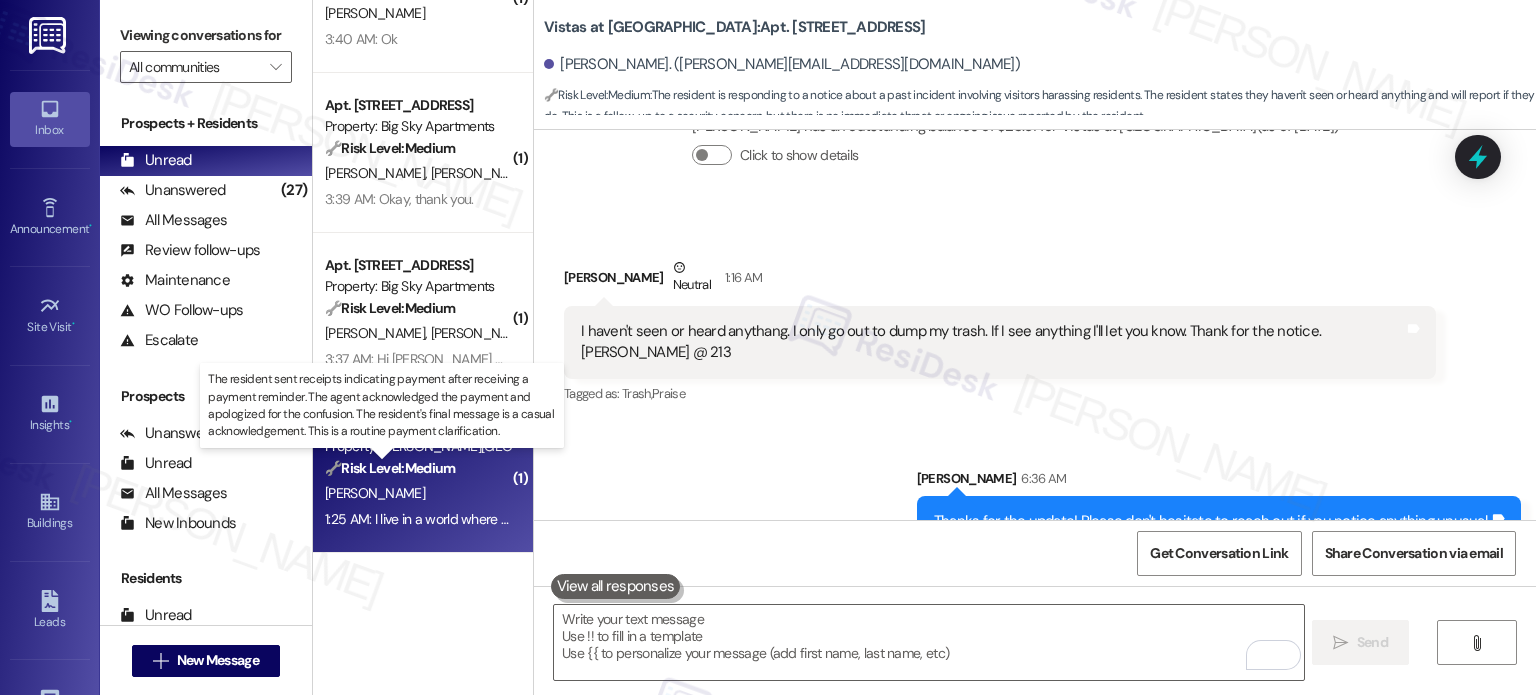 click on "🔧  Risk Level:  Medium" at bounding box center (390, 468) 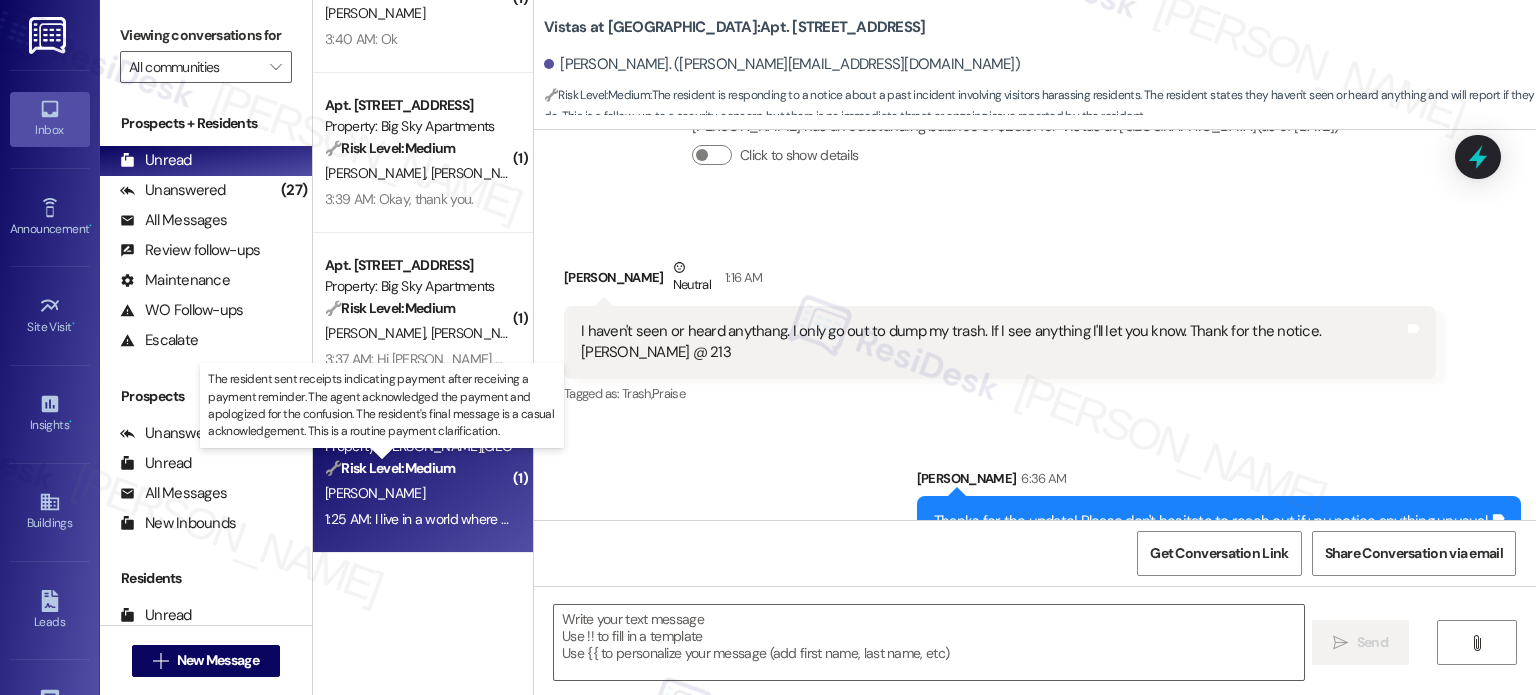type on "Fetching suggested responses. Please feel free to read through the conversation in the meantime." 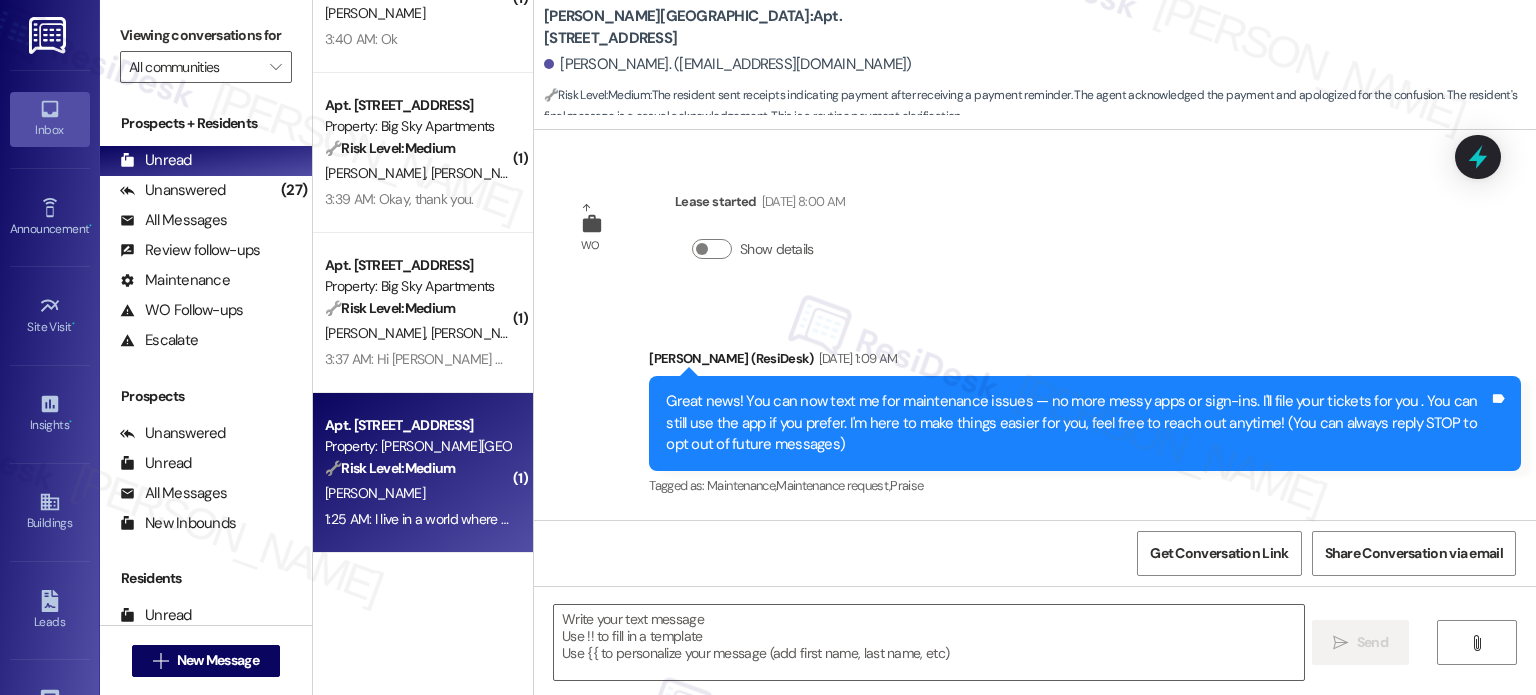 scroll, scrollTop: 6170, scrollLeft: 0, axis: vertical 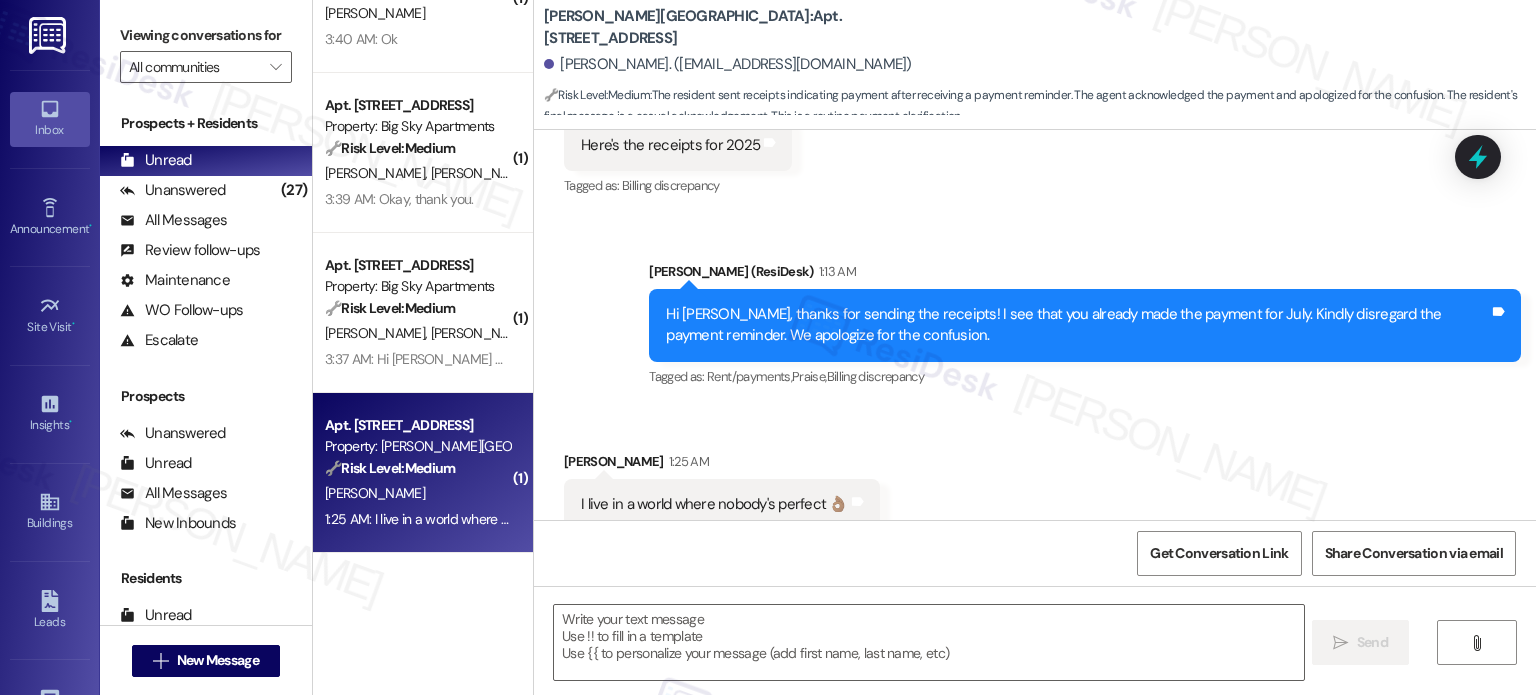 type on "Fetching suggested responses. Please feel free to read through the conversation in the meantime." 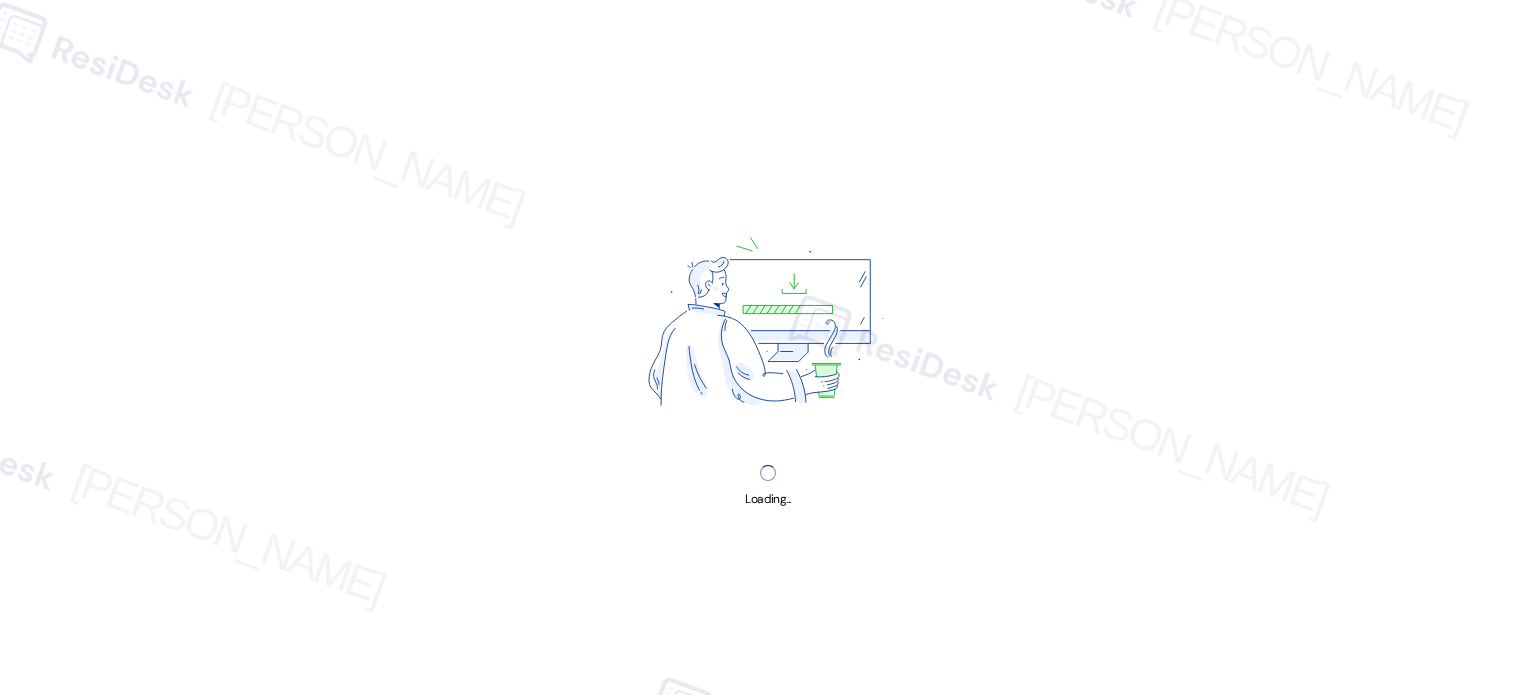 scroll, scrollTop: 0, scrollLeft: 0, axis: both 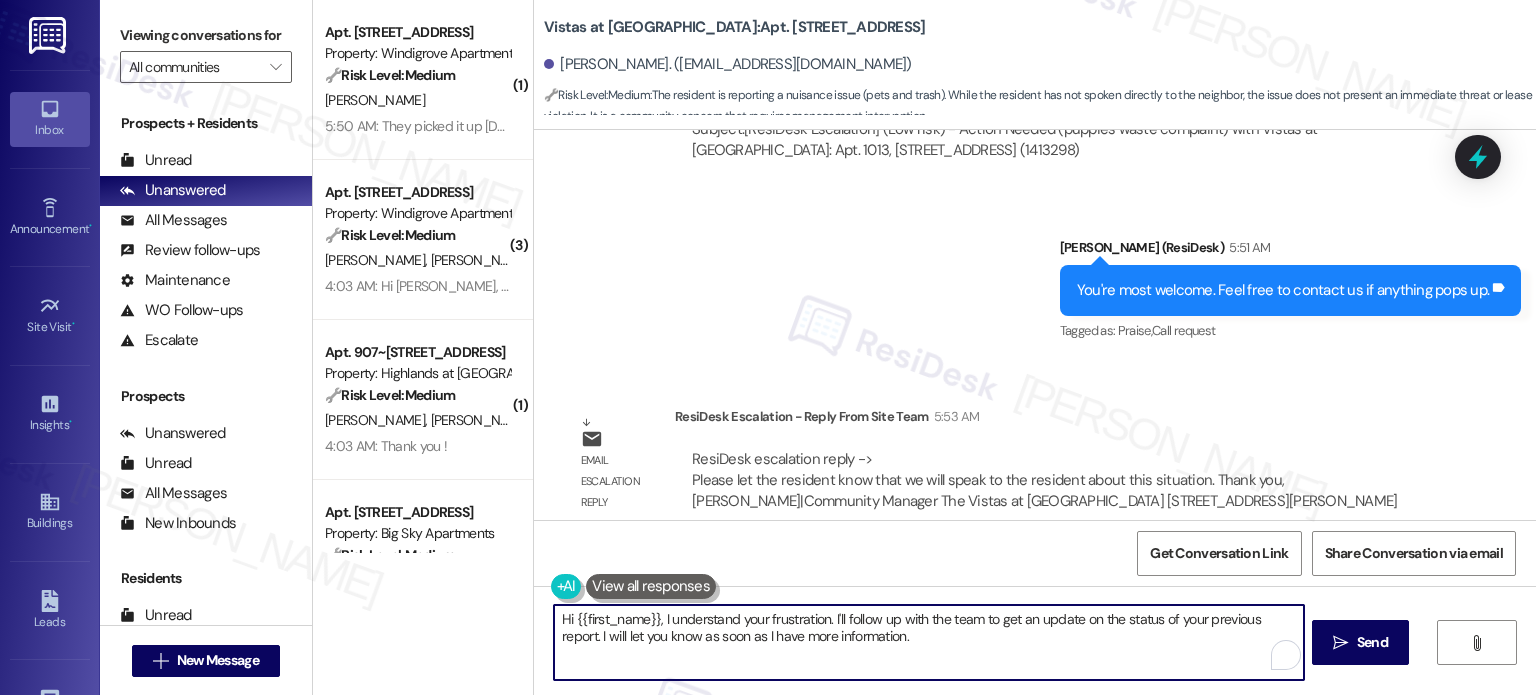 drag, startPoint x: 654, startPoint y: 622, endPoint x: 1012, endPoint y: 669, distance: 361.07202 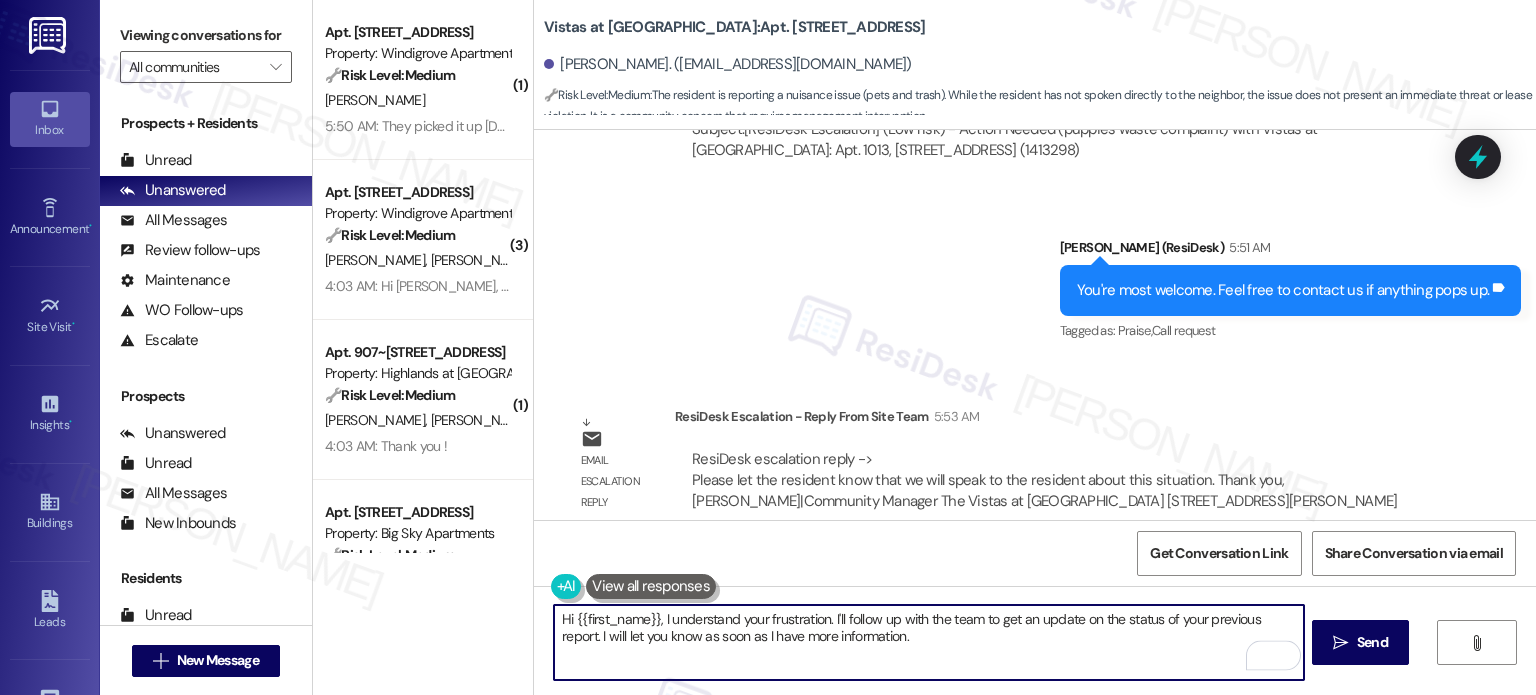 paste on "we will speak to the resident about this situ" 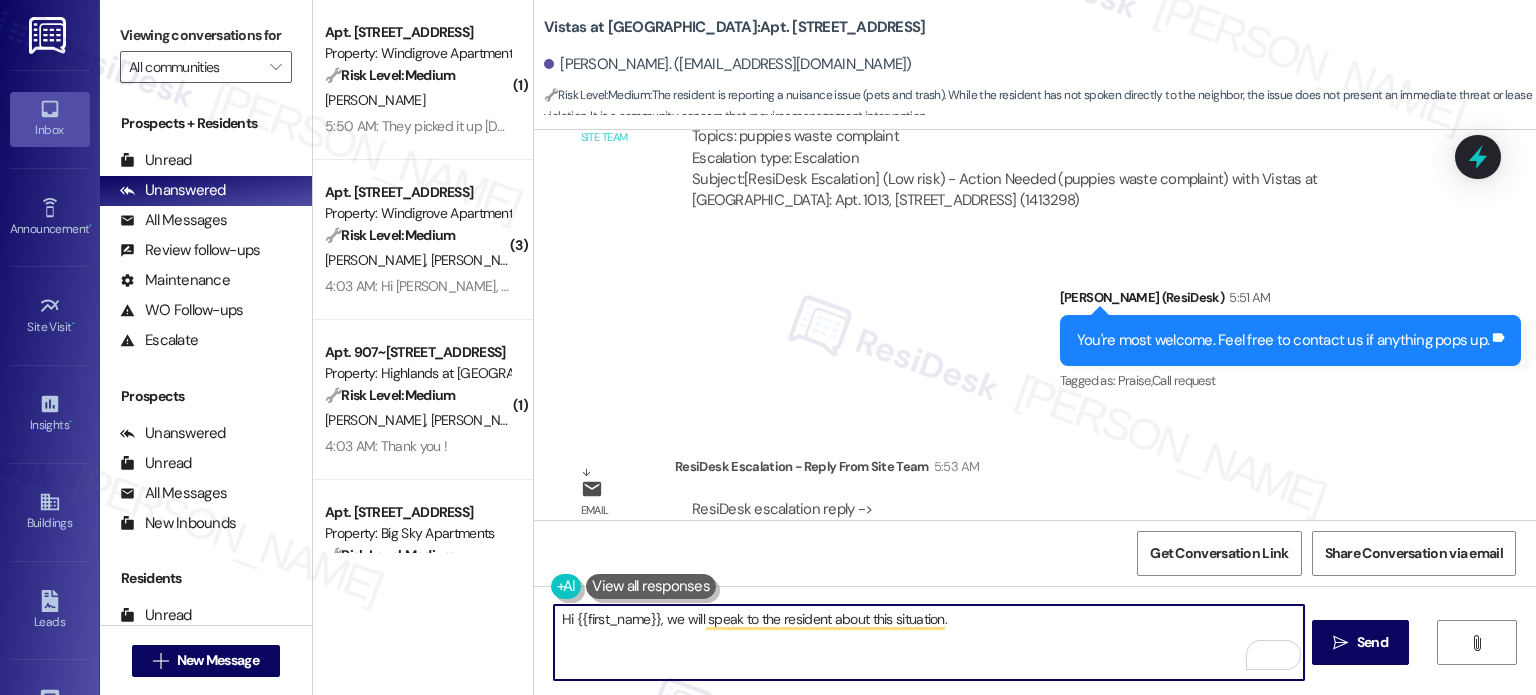 scroll, scrollTop: 3283, scrollLeft: 0, axis: vertical 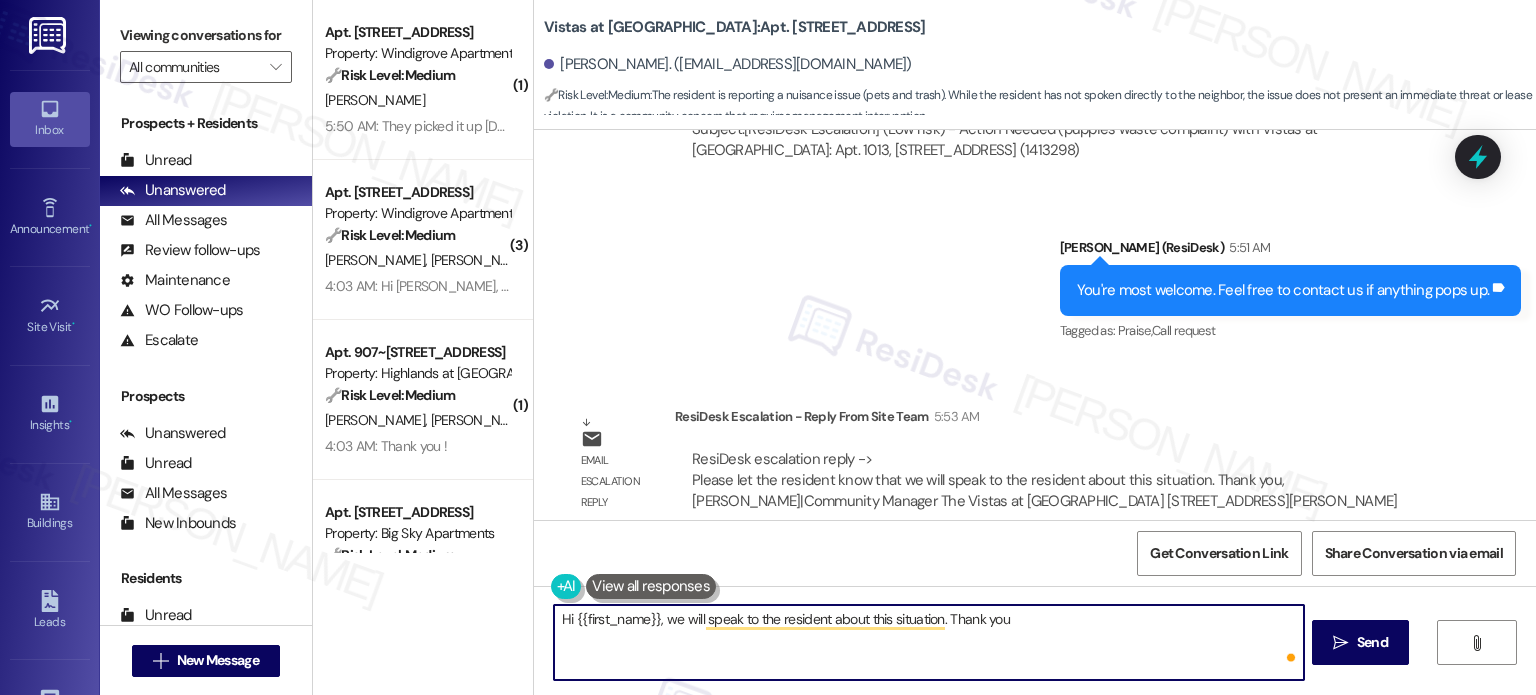 type on "Hi {{first_name}}, we will speak to the resident about this situation. Thank you." 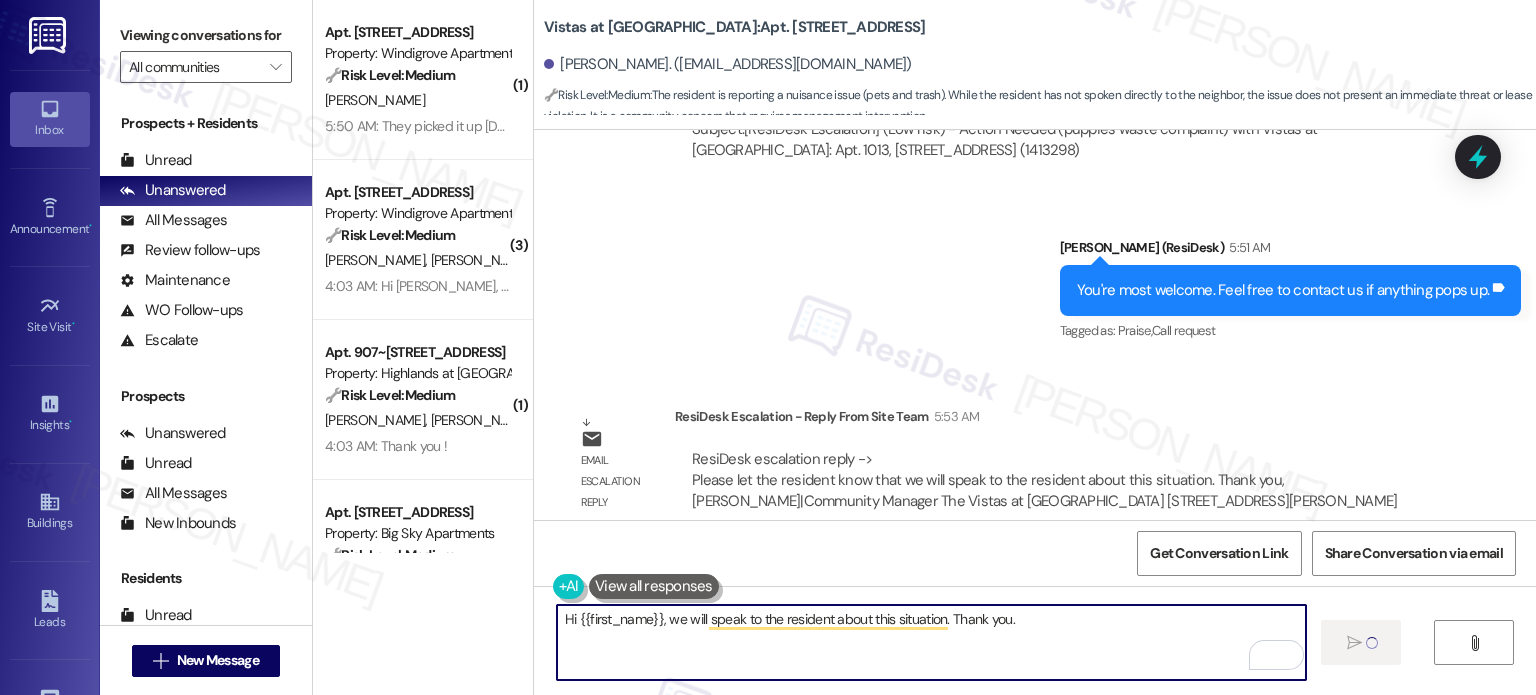 type 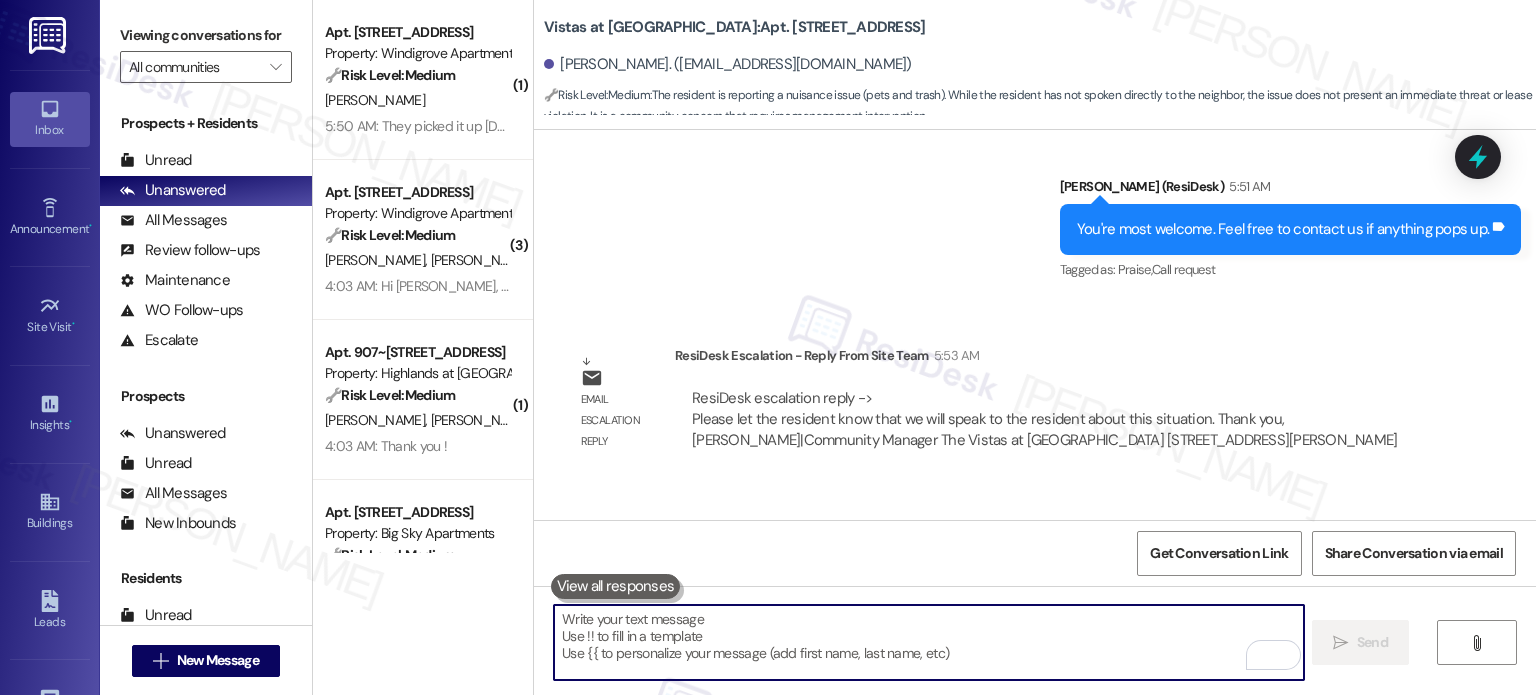 scroll, scrollTop: 3422, scrollLeft: 0, axis: vertical 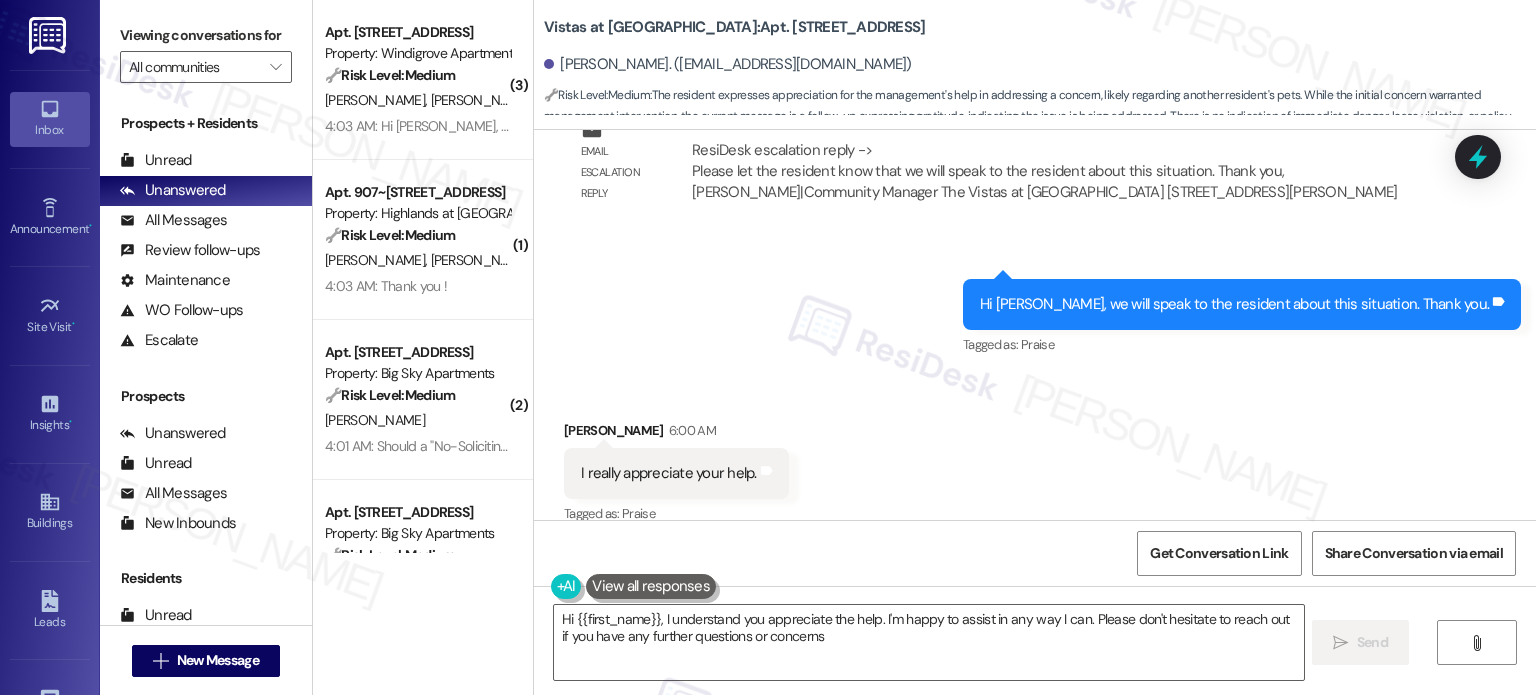 type on "Hi {{first_name}}, I understand you appreciate the help. I'm happy to assist in any way I can. Please don't hesitate to reach out if you have any further questions or concerns!" 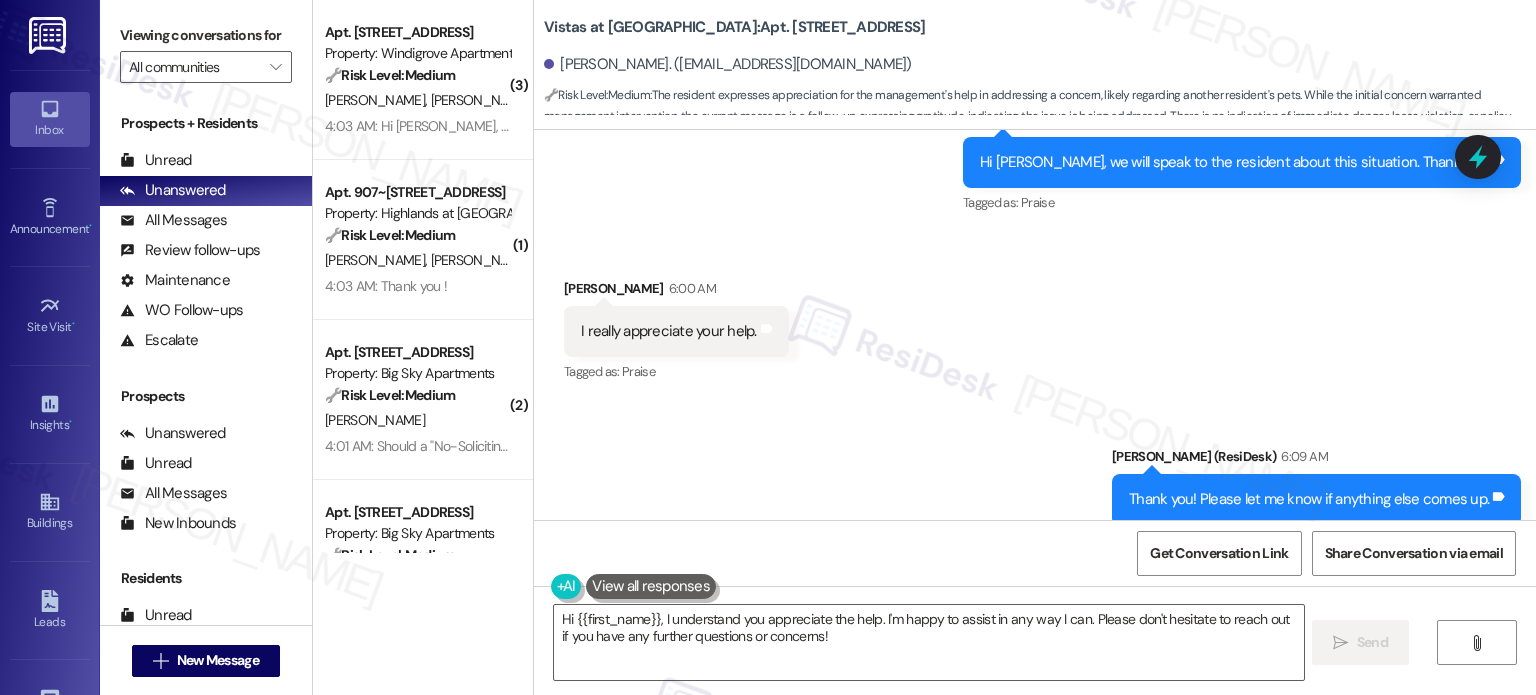 scroll, scrollTop: 3761, scrollLeft: 0, axis: vertical 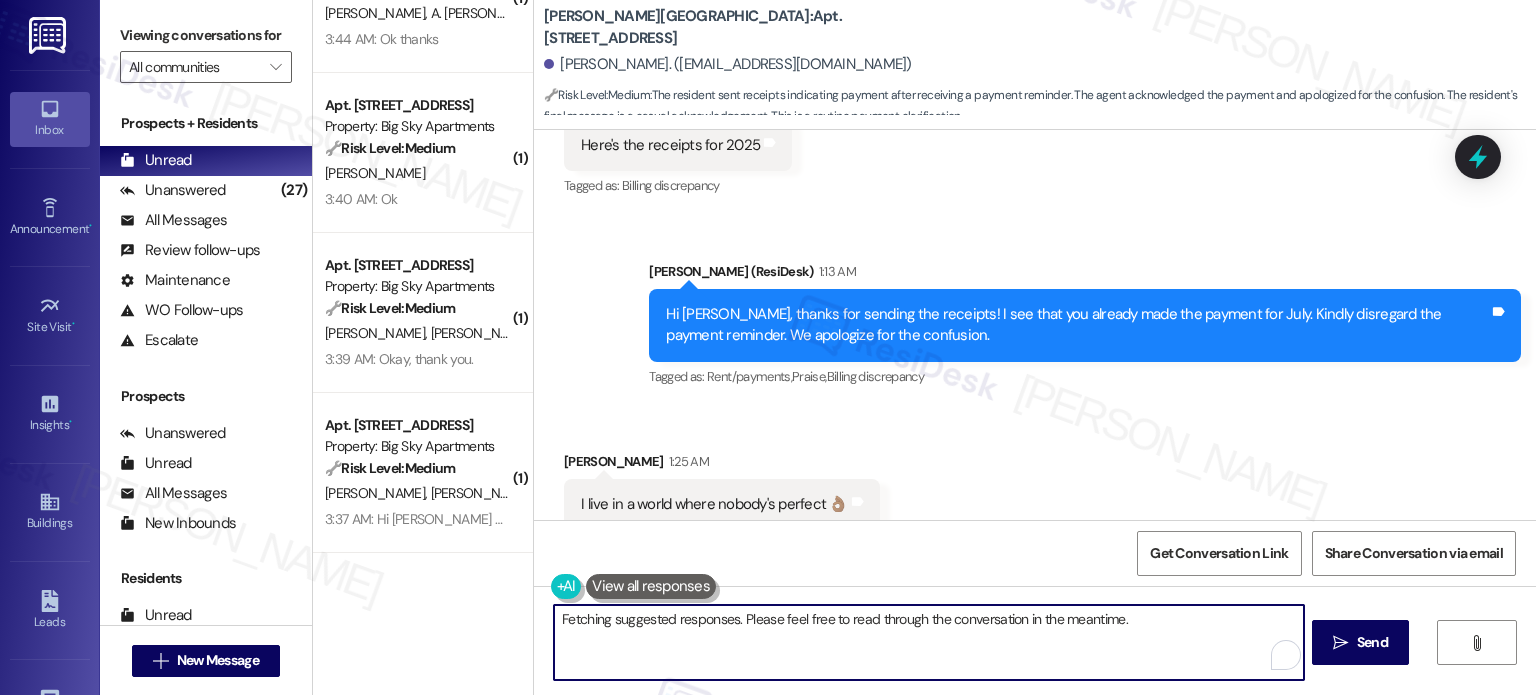 drag, startPoint x: 1003, startPoint y: 623, endPoint x: 511, endPoint y: 596, distance: 492.7403 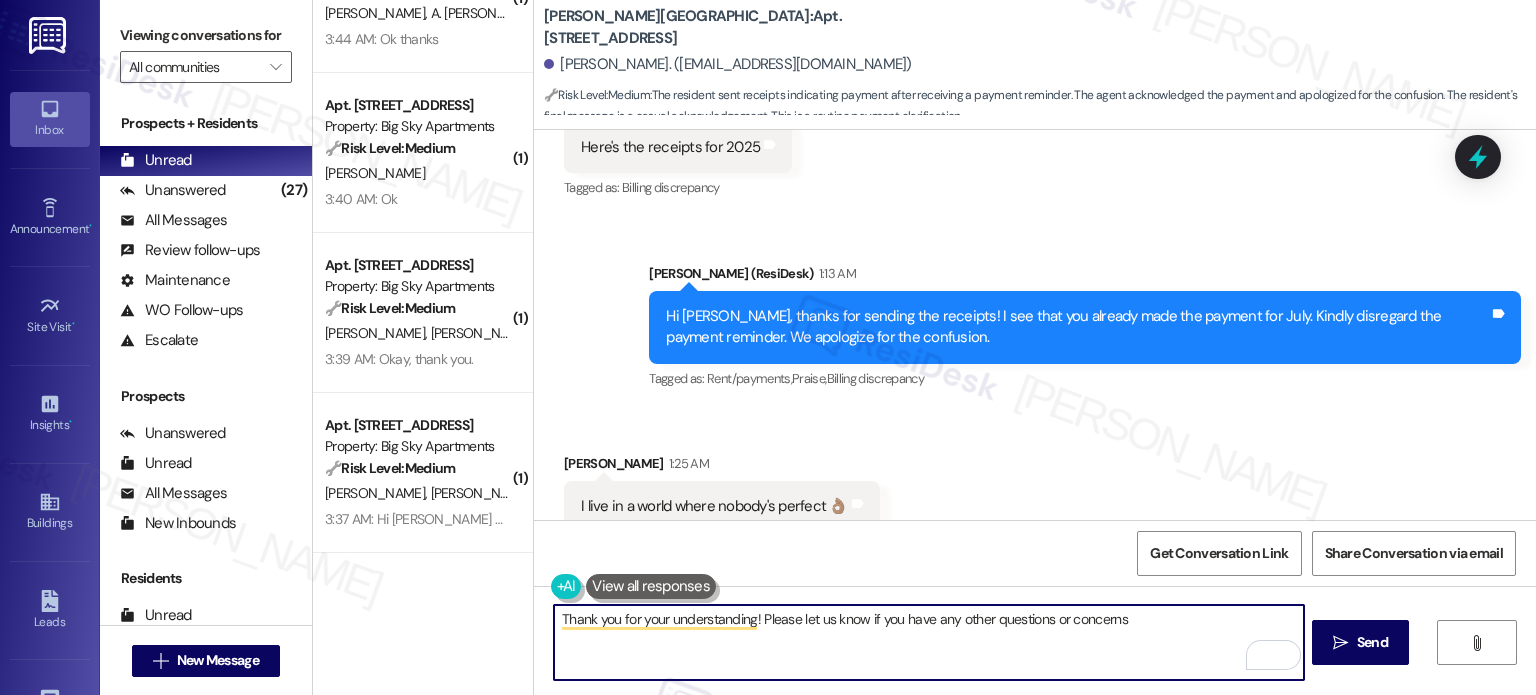 scroll, scrollTop: 6171, scrollLeft: 0, axis: vertical 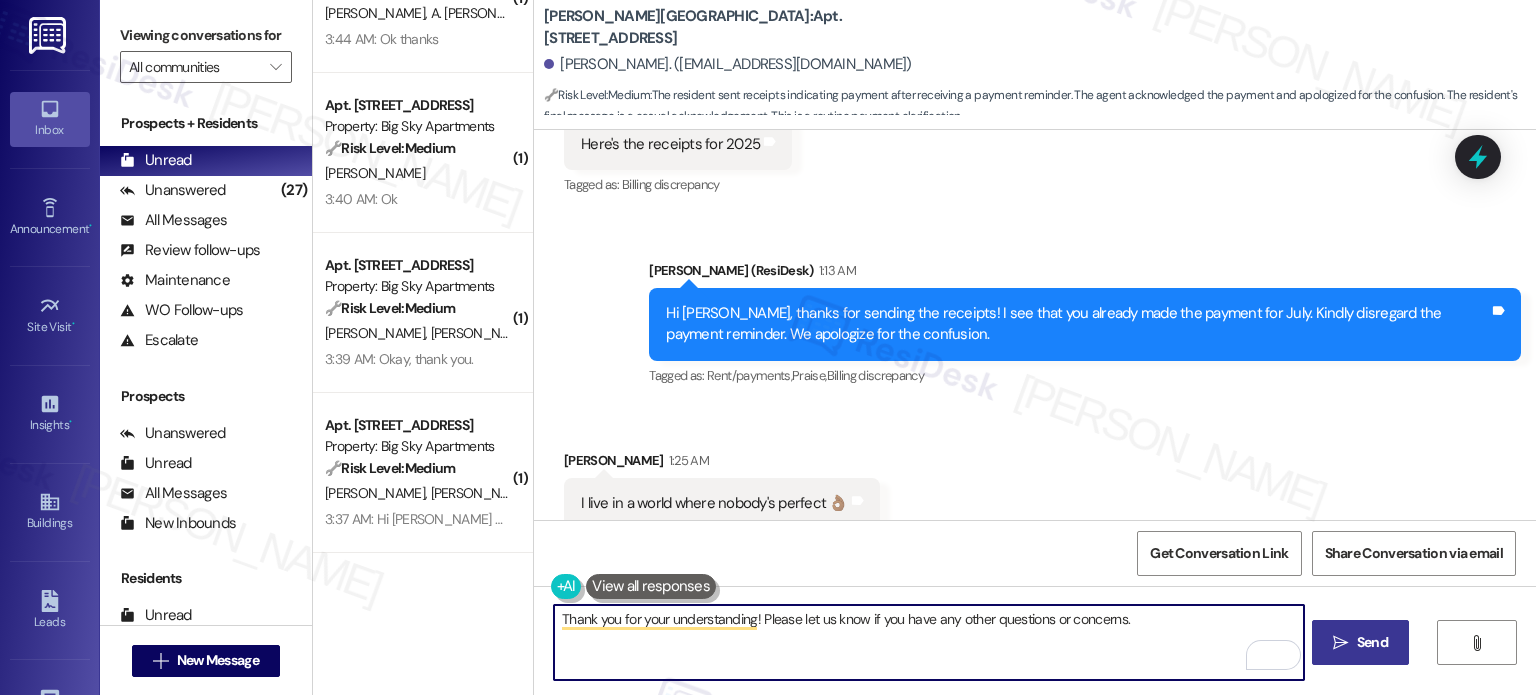 type on "Thank you for your understanding! Please let us know if you have any other questions or concerns." 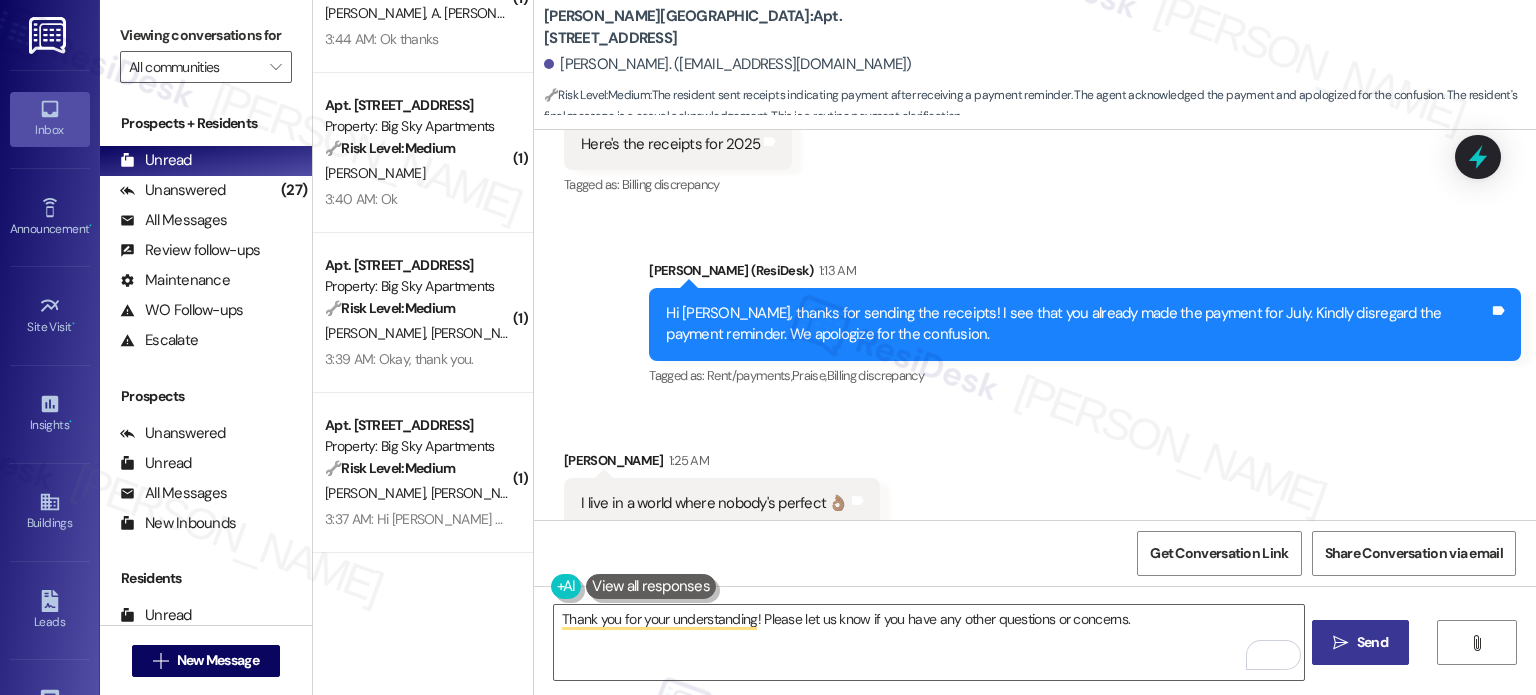 click on "Send" at bounding box center (1372, 642) 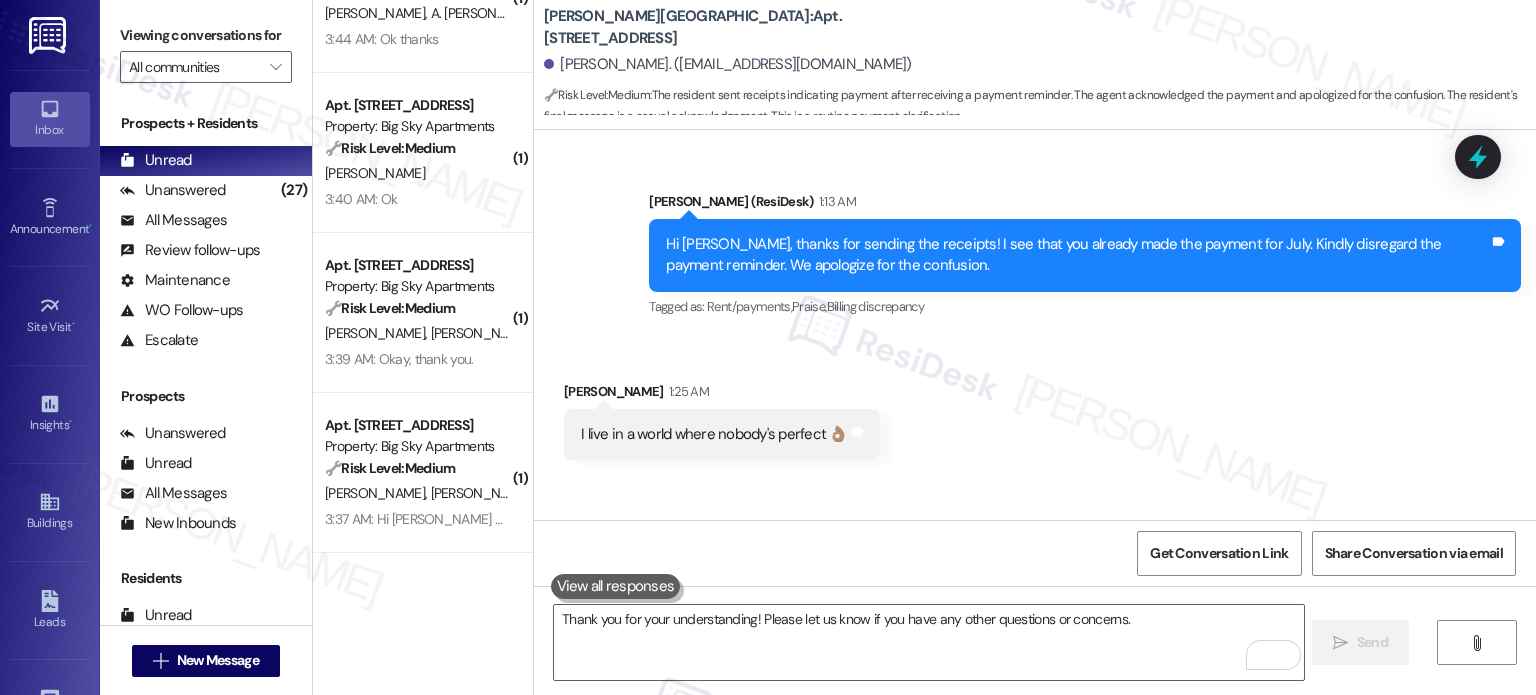 scroll, scrollTop: 6311, scrollLeft: 0, axis: vertical 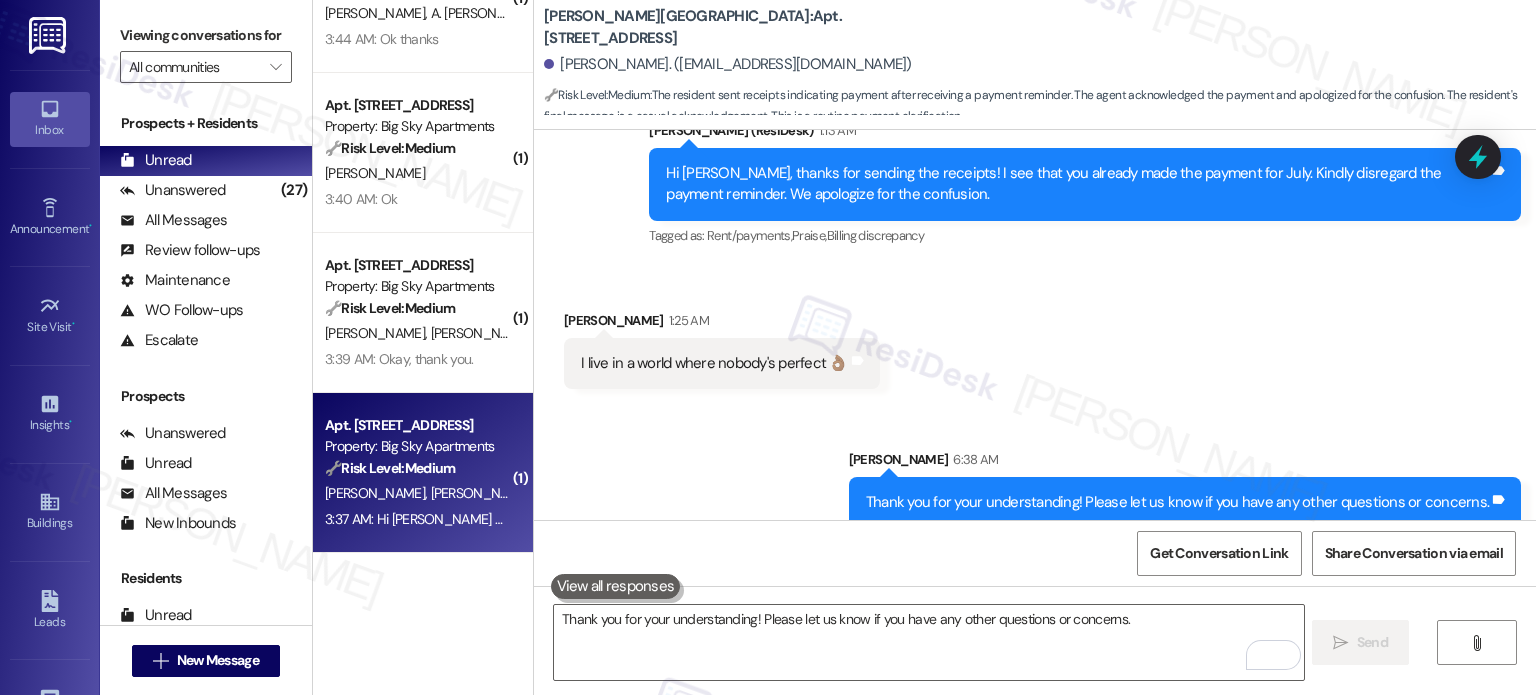 click on "[PERSON_NAME]" at bounding box center (481, 493) 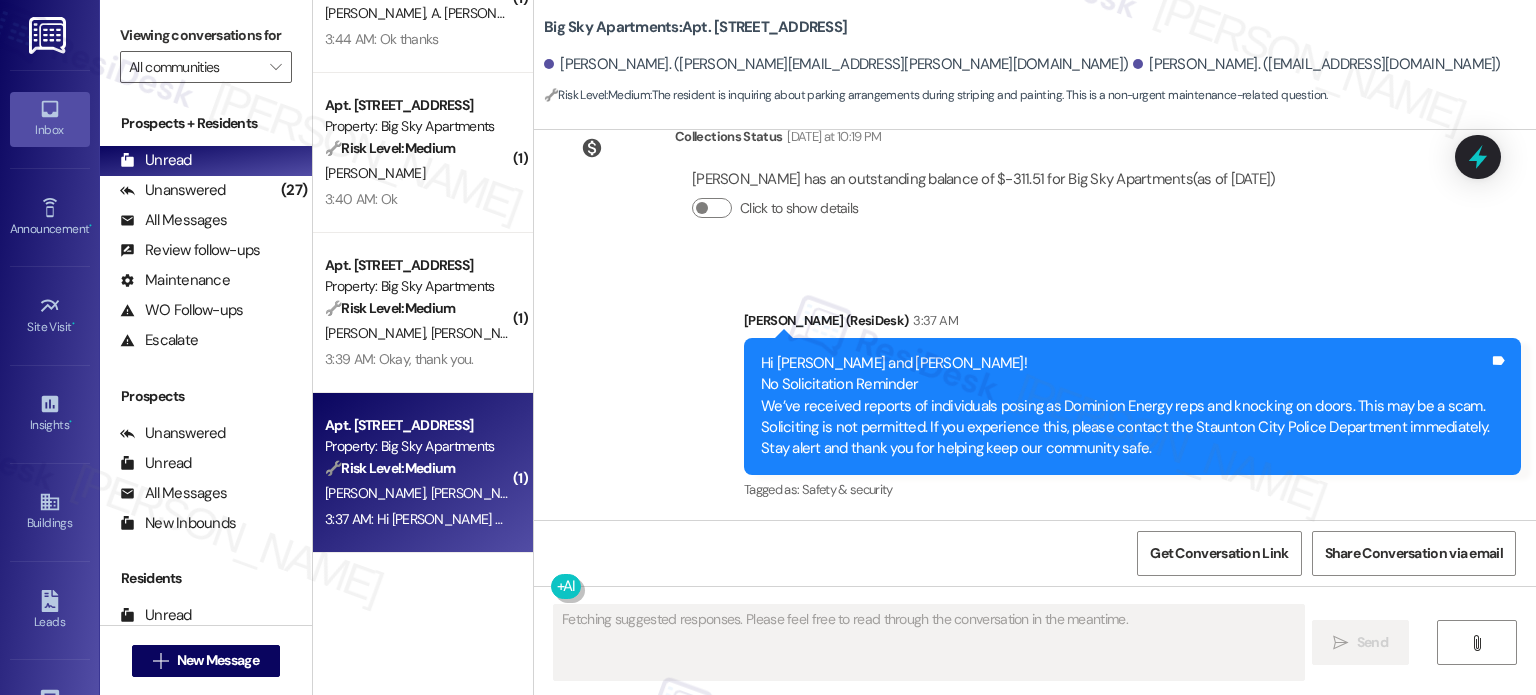 scroll, scrollTop: 2143, scrollLeft: 0, axis: vertical 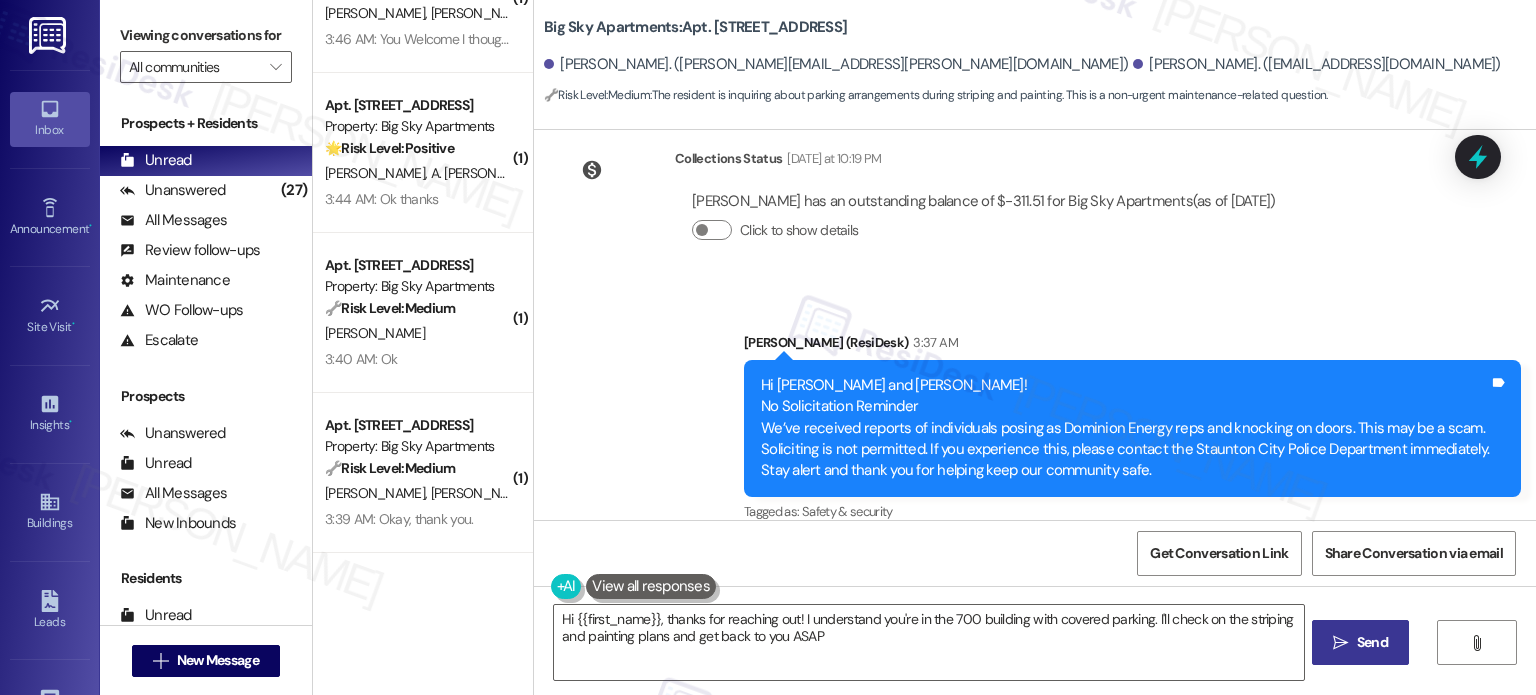 type on "Hi {{first_name}}, thanks for reaching out! I understand you're in the 700 building with covered parking. I'll check on the striping and painting plans and get back to you ASAP!" 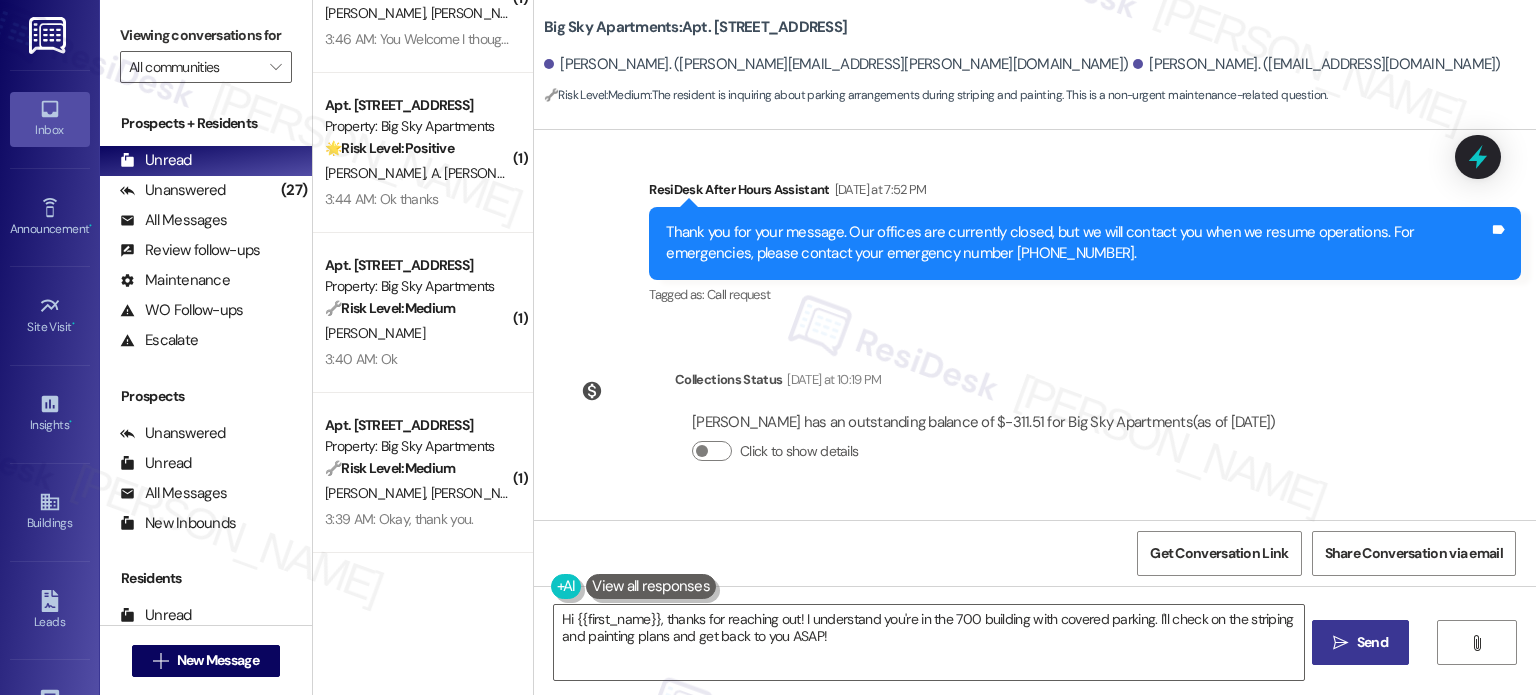 scroll, scrollTop: 2143, scrollLeft: 0, axis: vertical 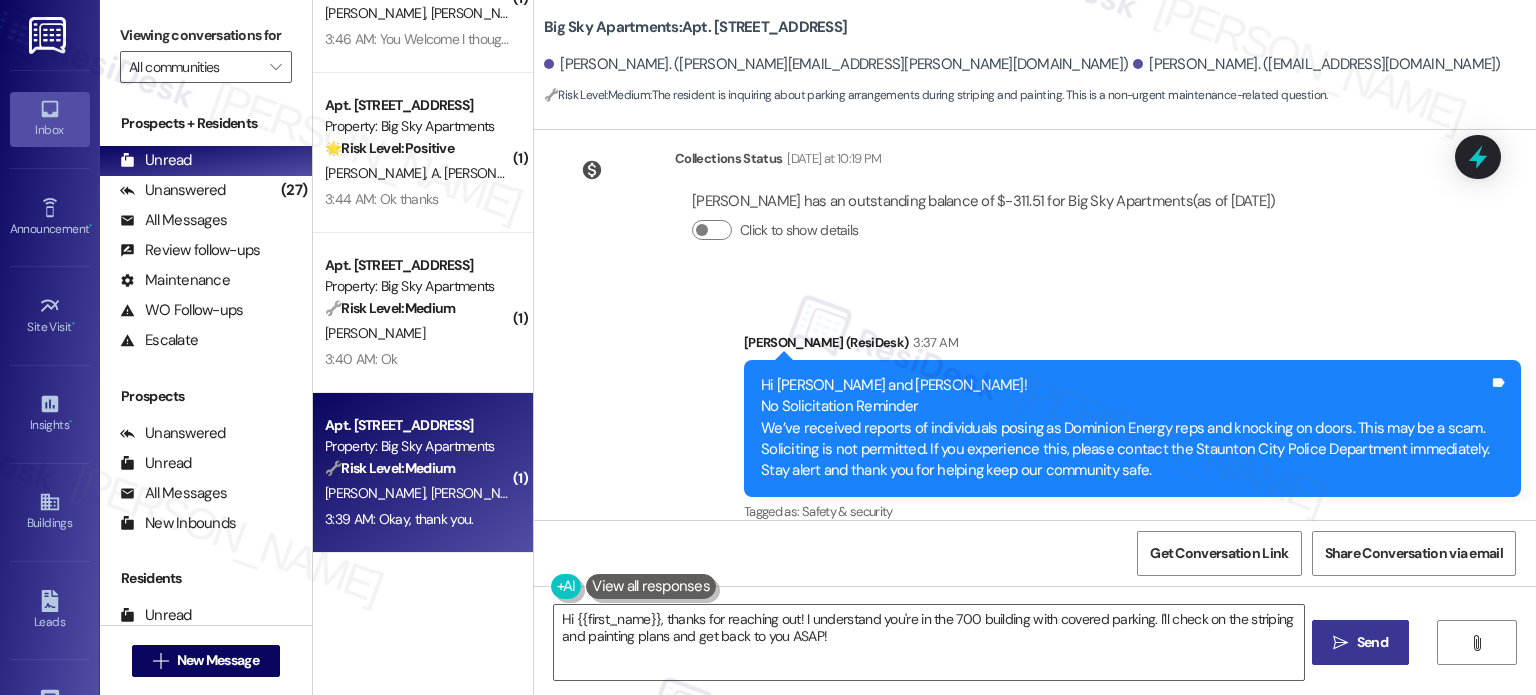 click on "[PERSON_NAME]" at bounding box center (481, 493) 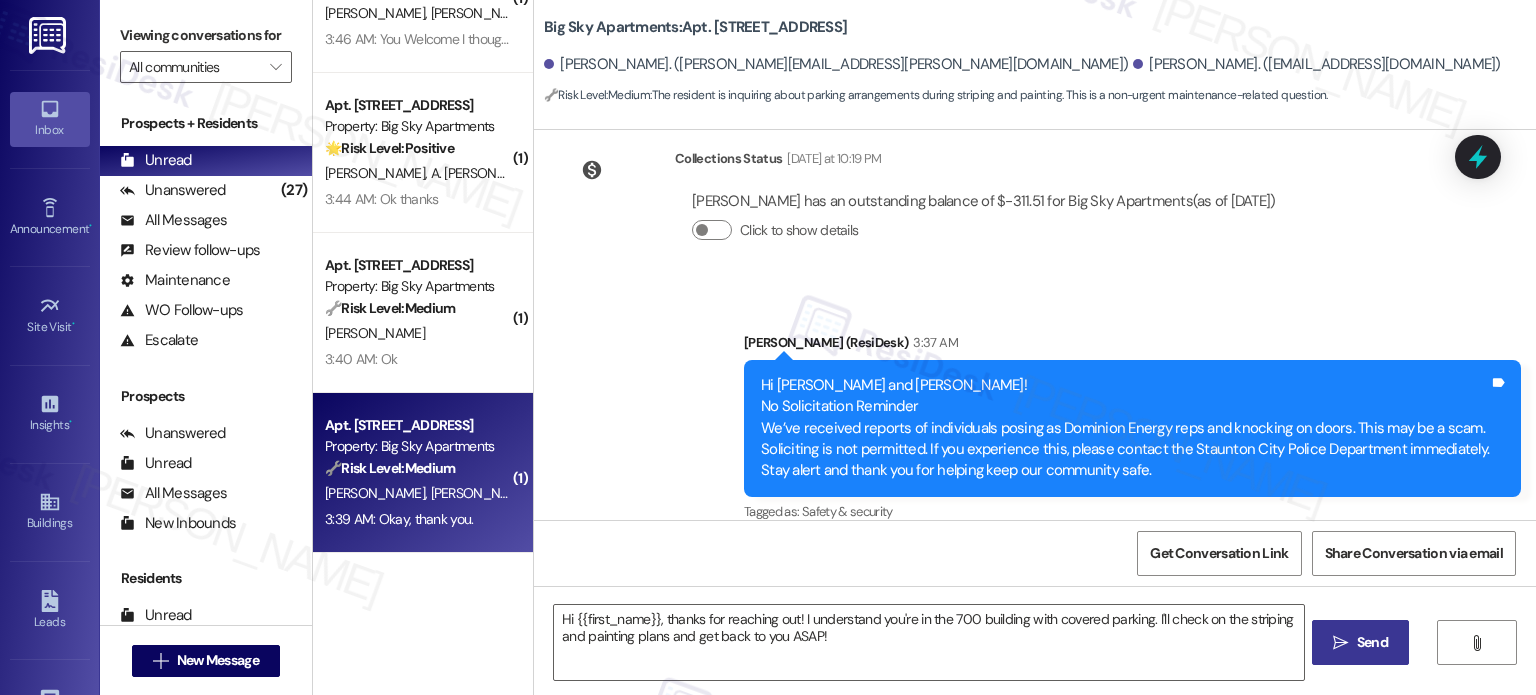 type on "Fetching suggested responses. Please feel free to read through the conversation in the meantime." 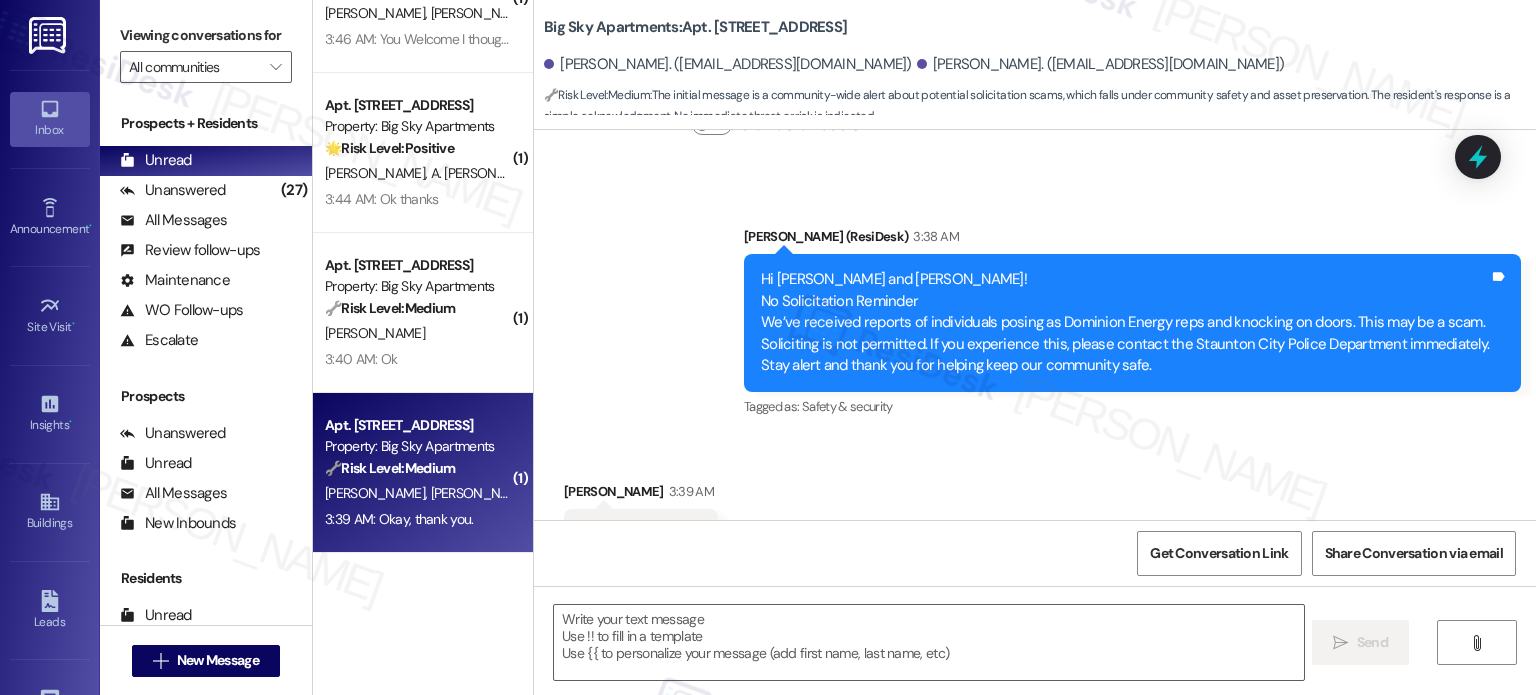 scroll, scrollTop: 731, scrollLeft: 0, axis: vertical 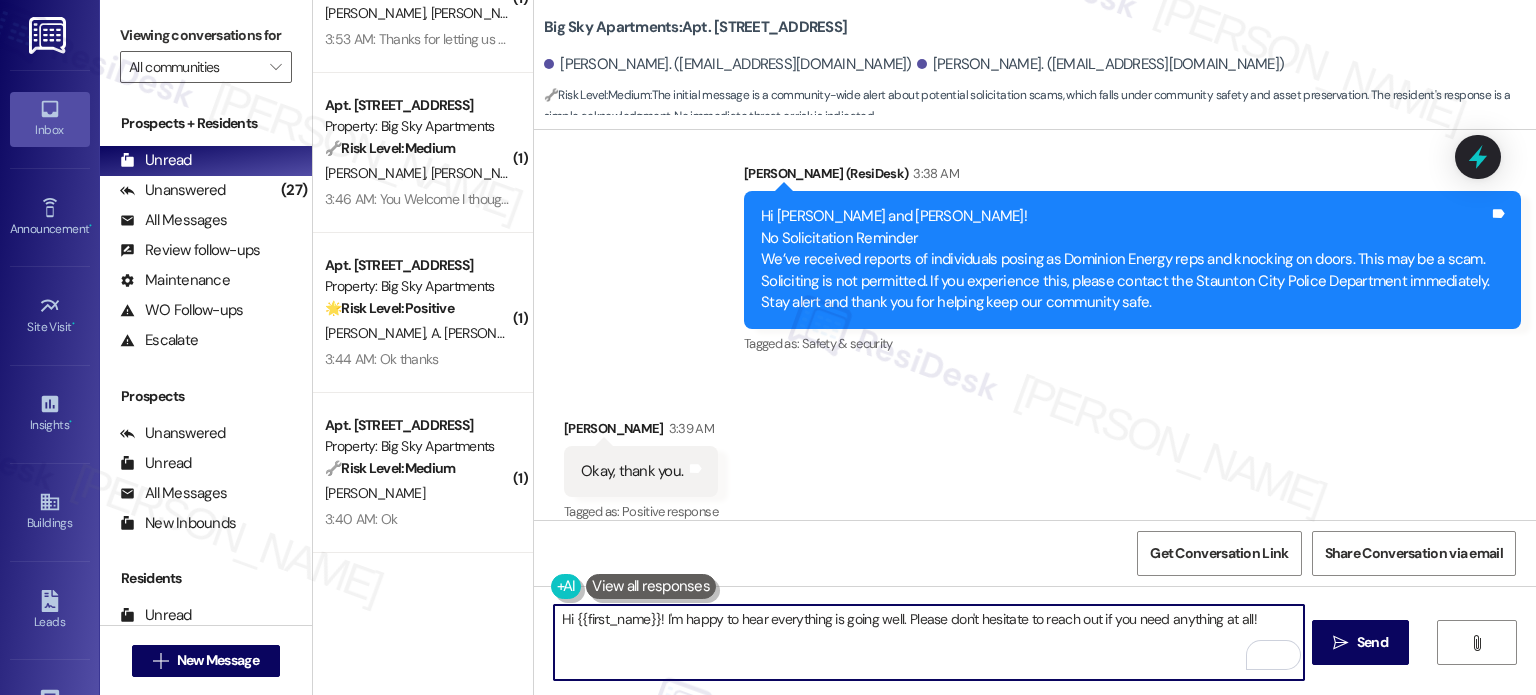 drag, startPoint x: 895, startPoint y: 619, endPoint x: 382, endPoint y: 623, distance: 513.01556 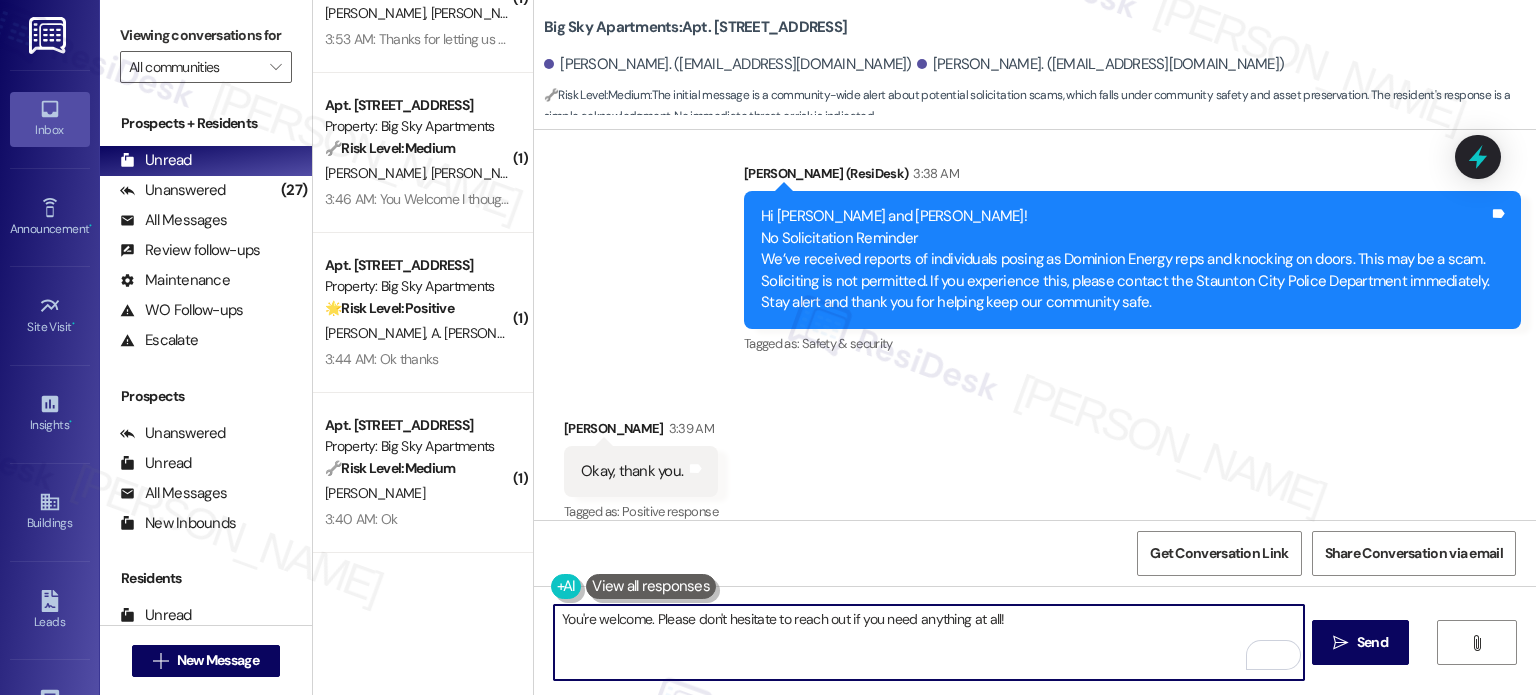 click on "You're welcome. Please don't hesitate to reach out if you need anything at all!" at bounding box center [928, 642] 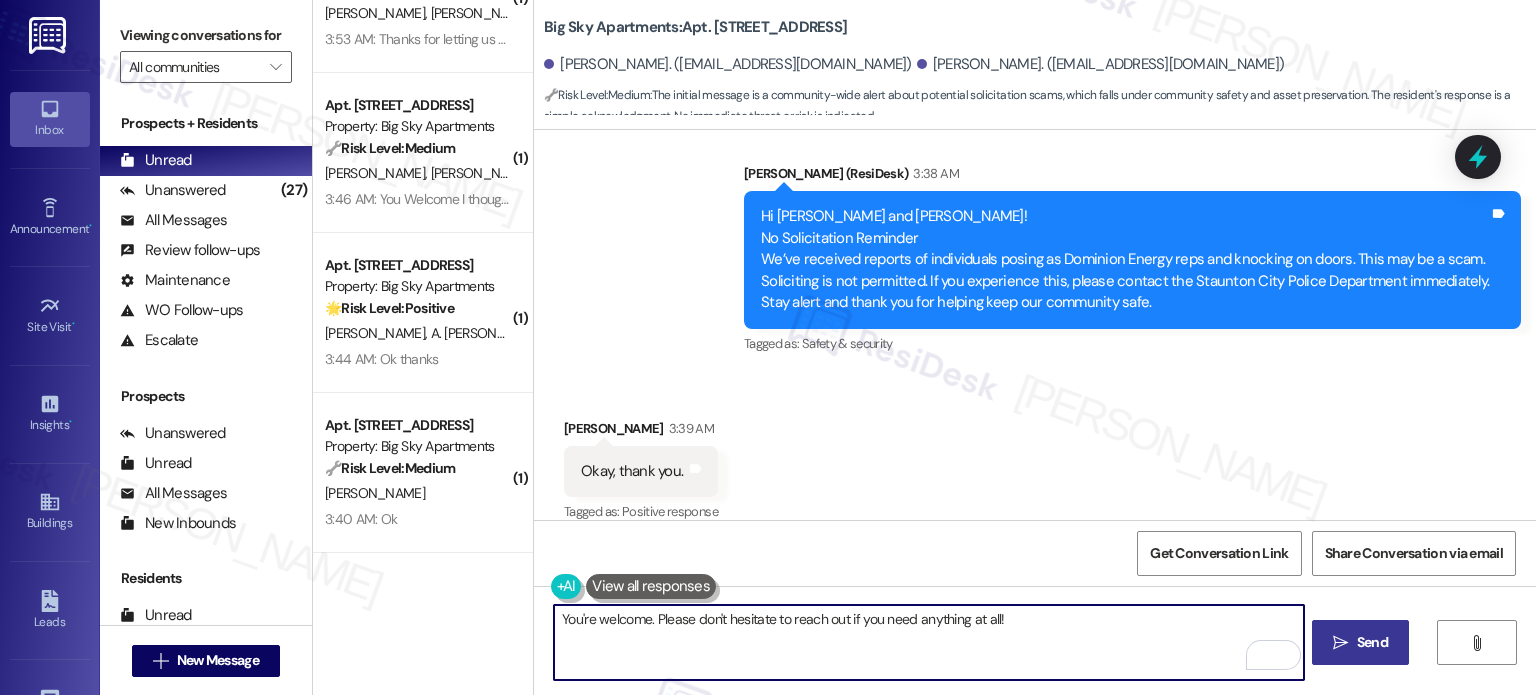 type on "You're welcome. Please don't hesitate to reach out if you need anything at all!" 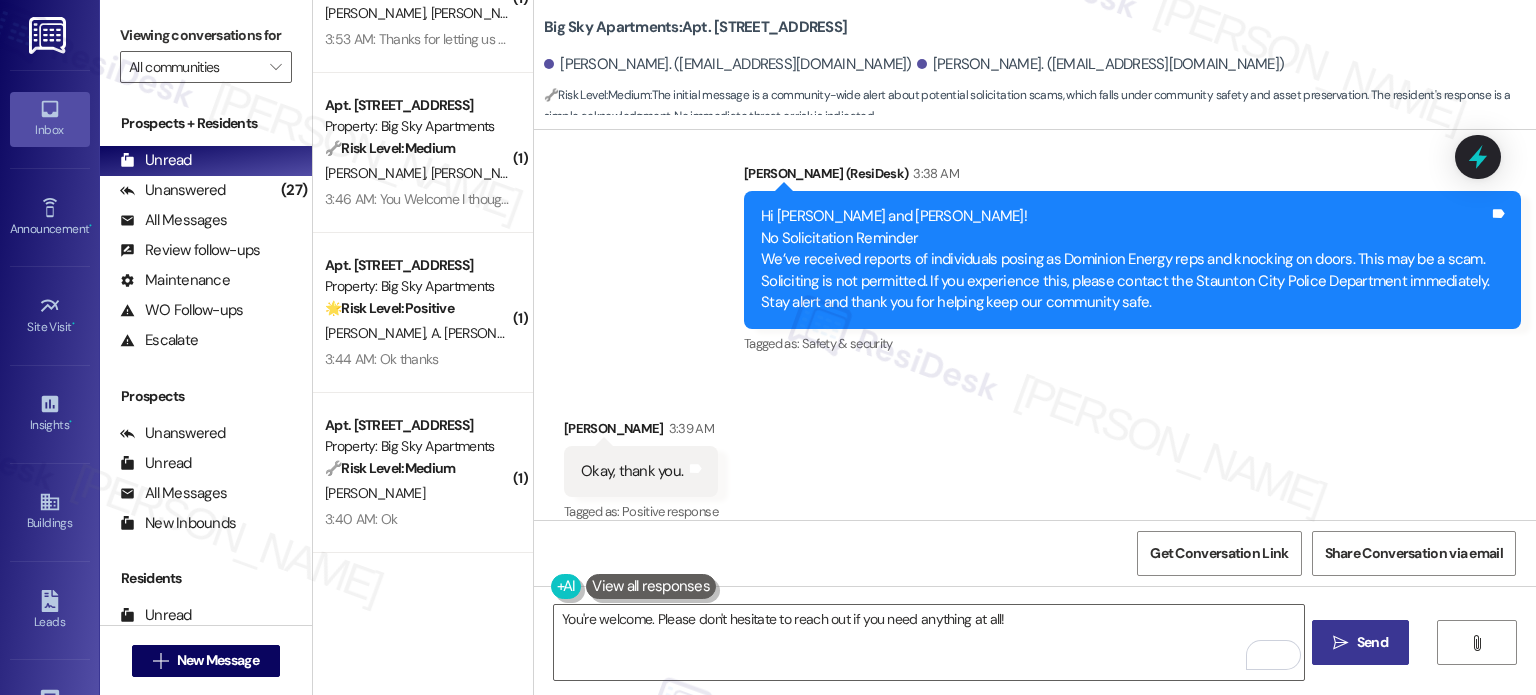 click on "Send" at bounding box center (1372, 642) 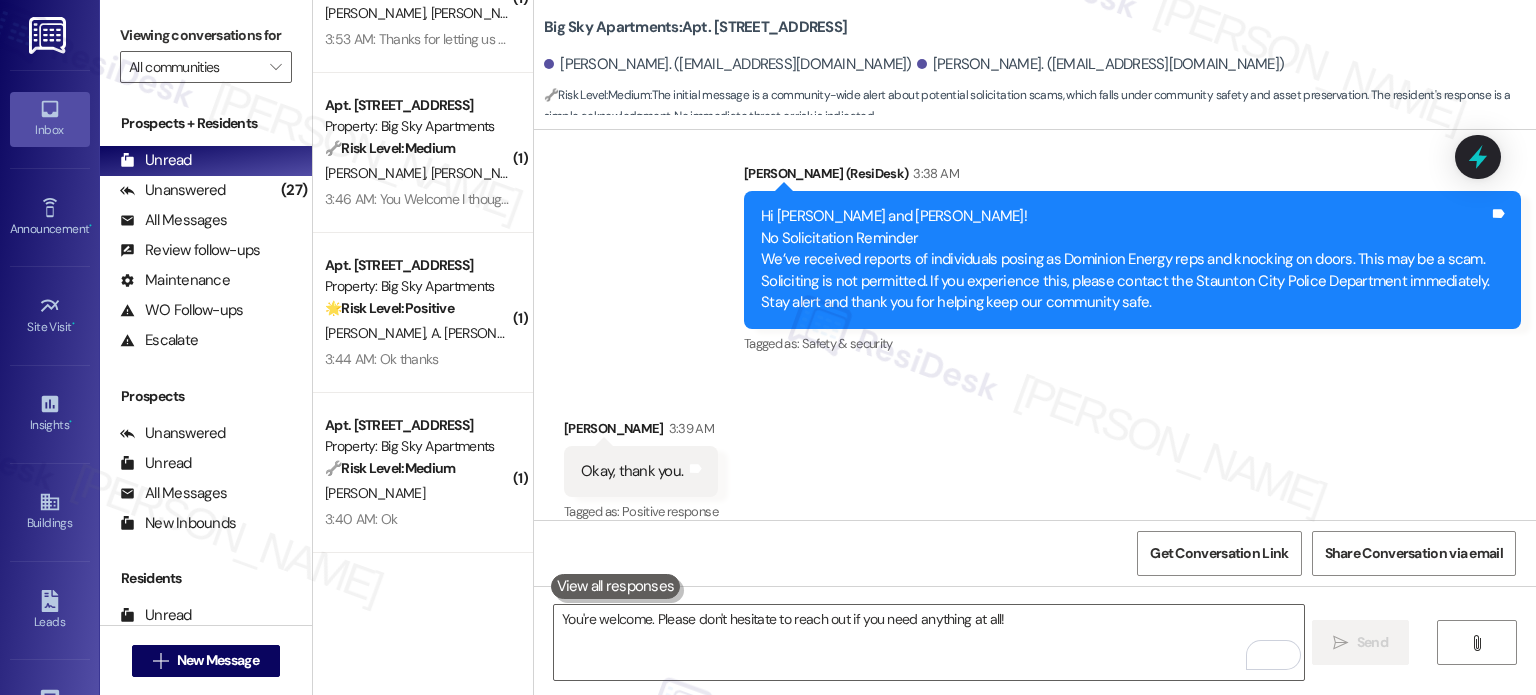 type 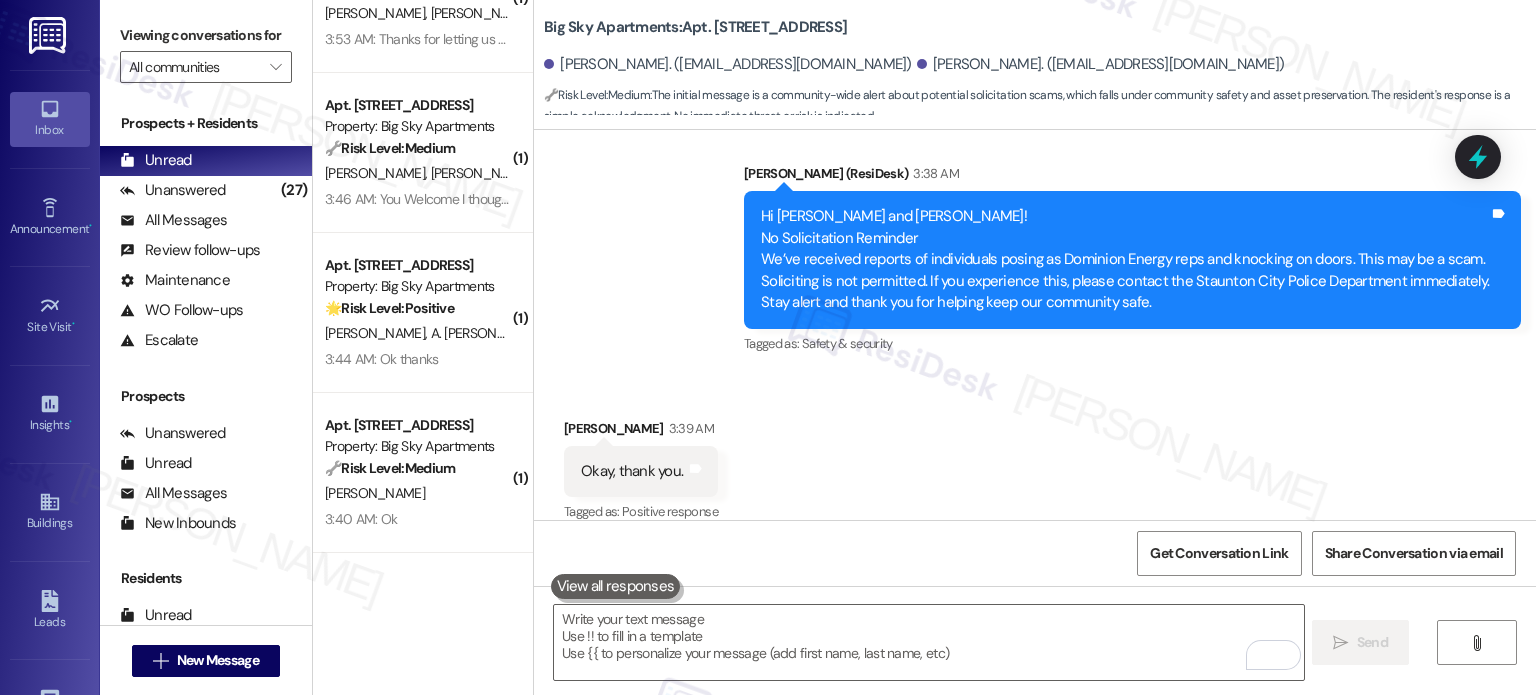 scroll, scrollTop: 871, scrollLeft: 0, axis: vertical 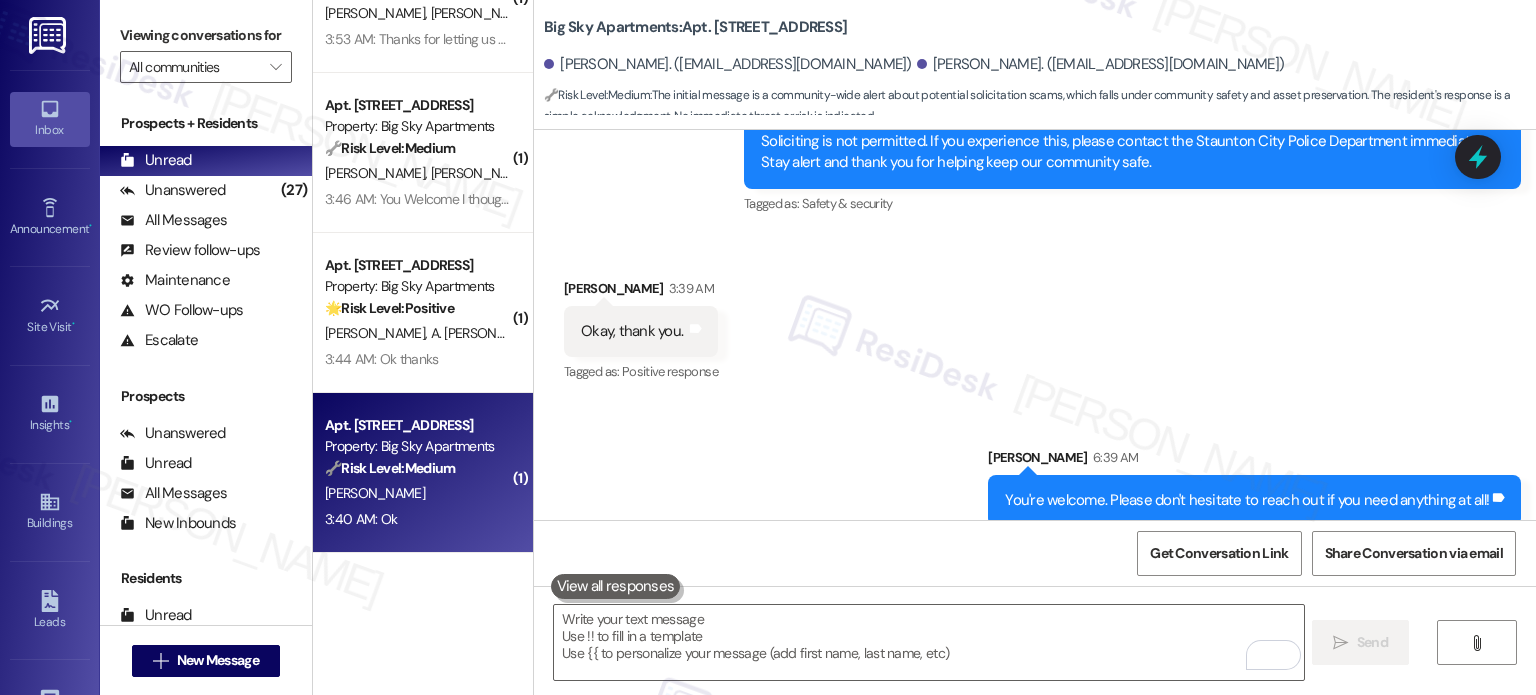 click on "🔧  Risk Level:  Medium The message is a community-wide alert about potential solicitation scams. While it's important for safety, it doesn't indicate an immediate threat or emergency requiring a higher SLA tier. The resident's response is simply an acknowledgement." at bounding box center (417, 468) 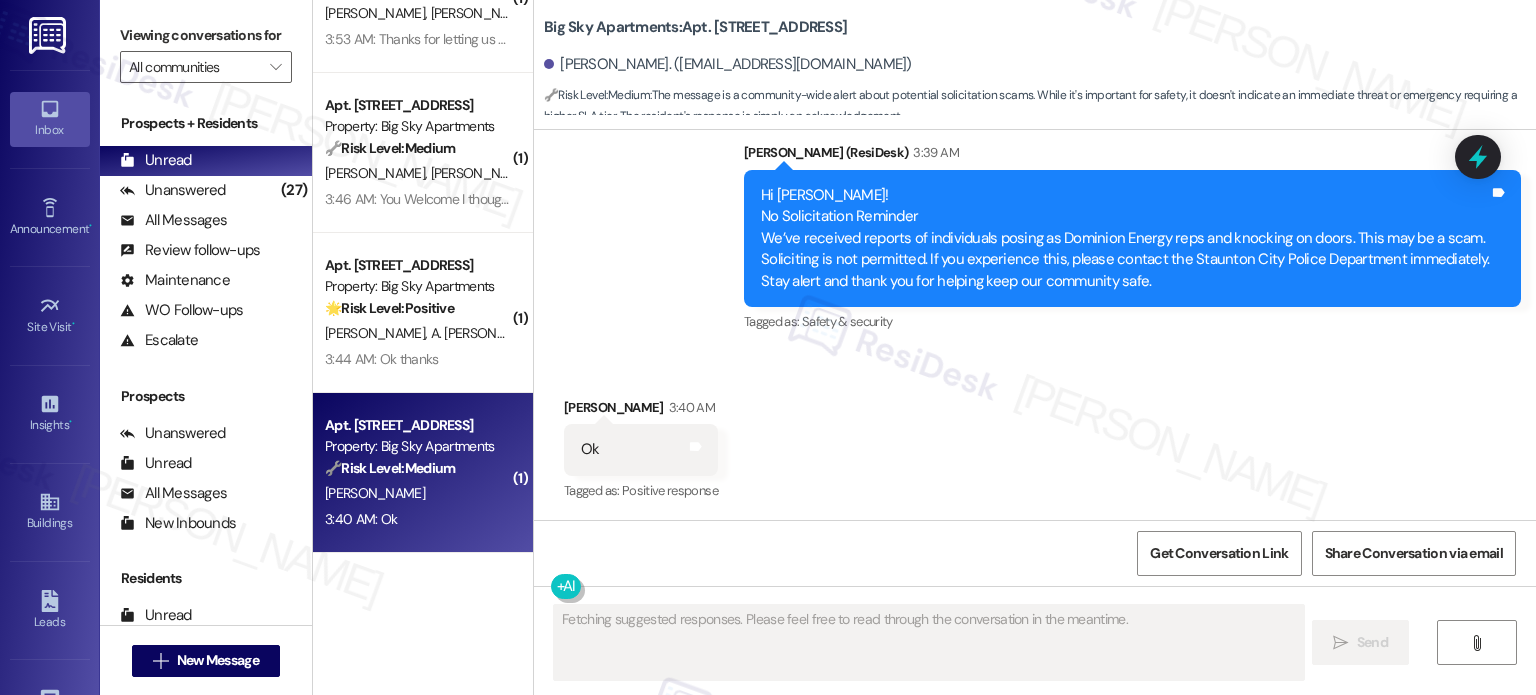 scroll, scrollTop: 732, scrollLeft: 0, axis: vertical 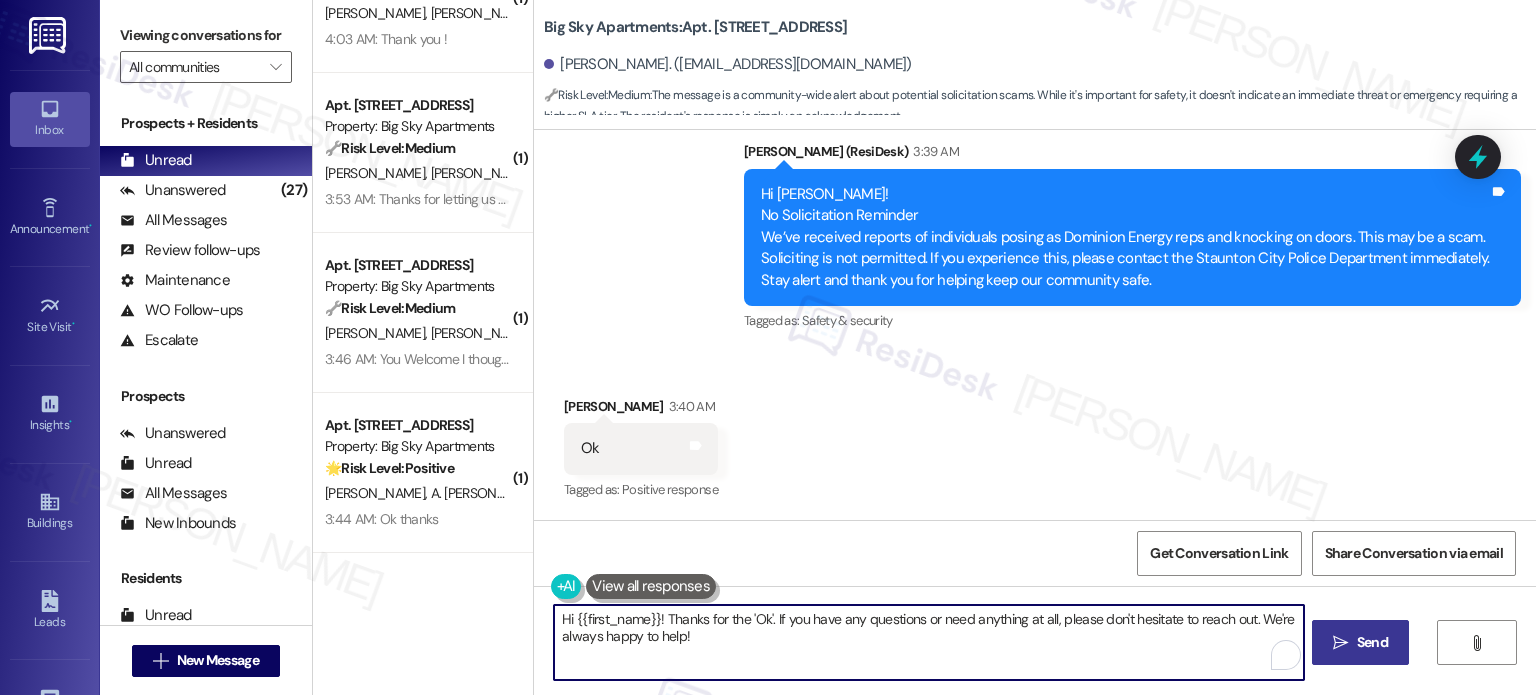 drag, startPoint x: 1074, startPoint y: 637, endPoint x: 904, endPoint y: 639, distance: 170.01176 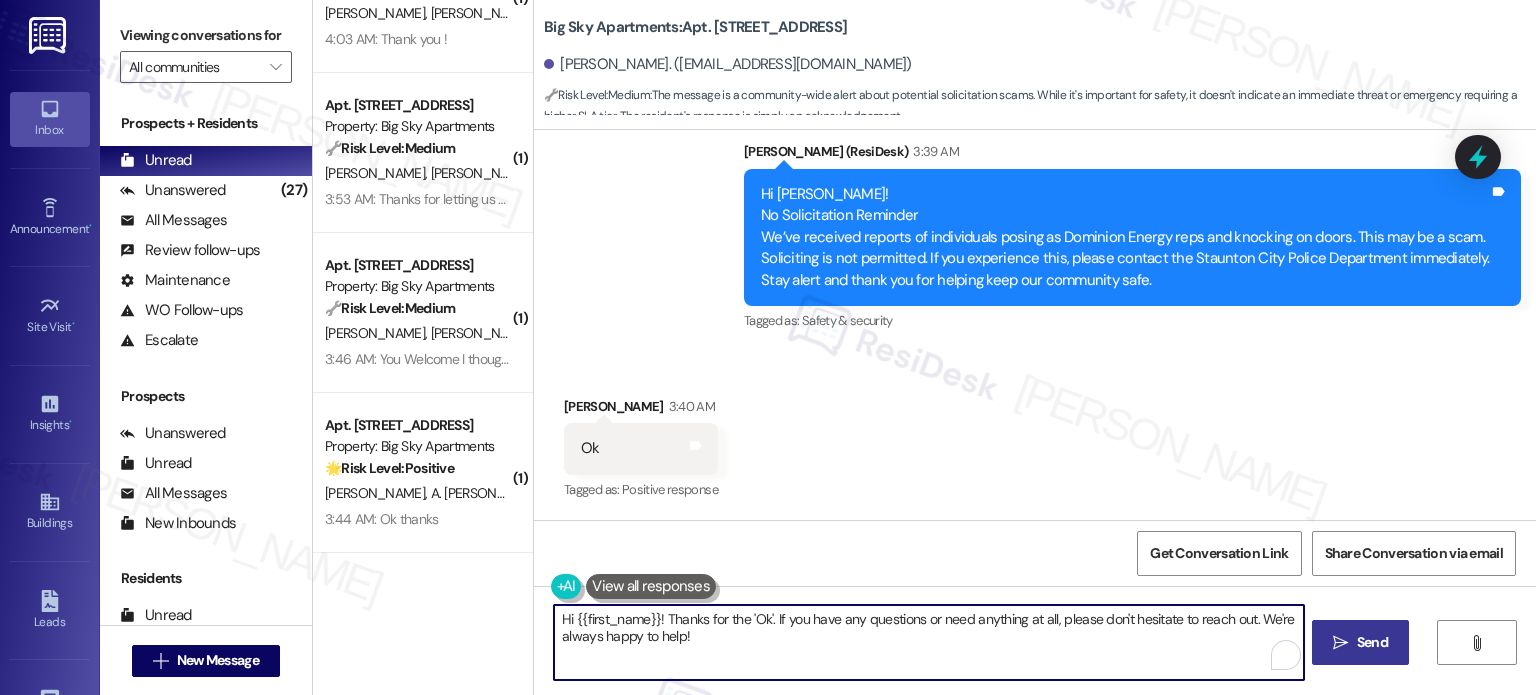 click on "Hi {{first_name}}! Thanks for the 'Ok'. If you have any questions or need anything at all, please don't hesitate to reach out. We're always happy to help!" at bounding box center [928, 642] 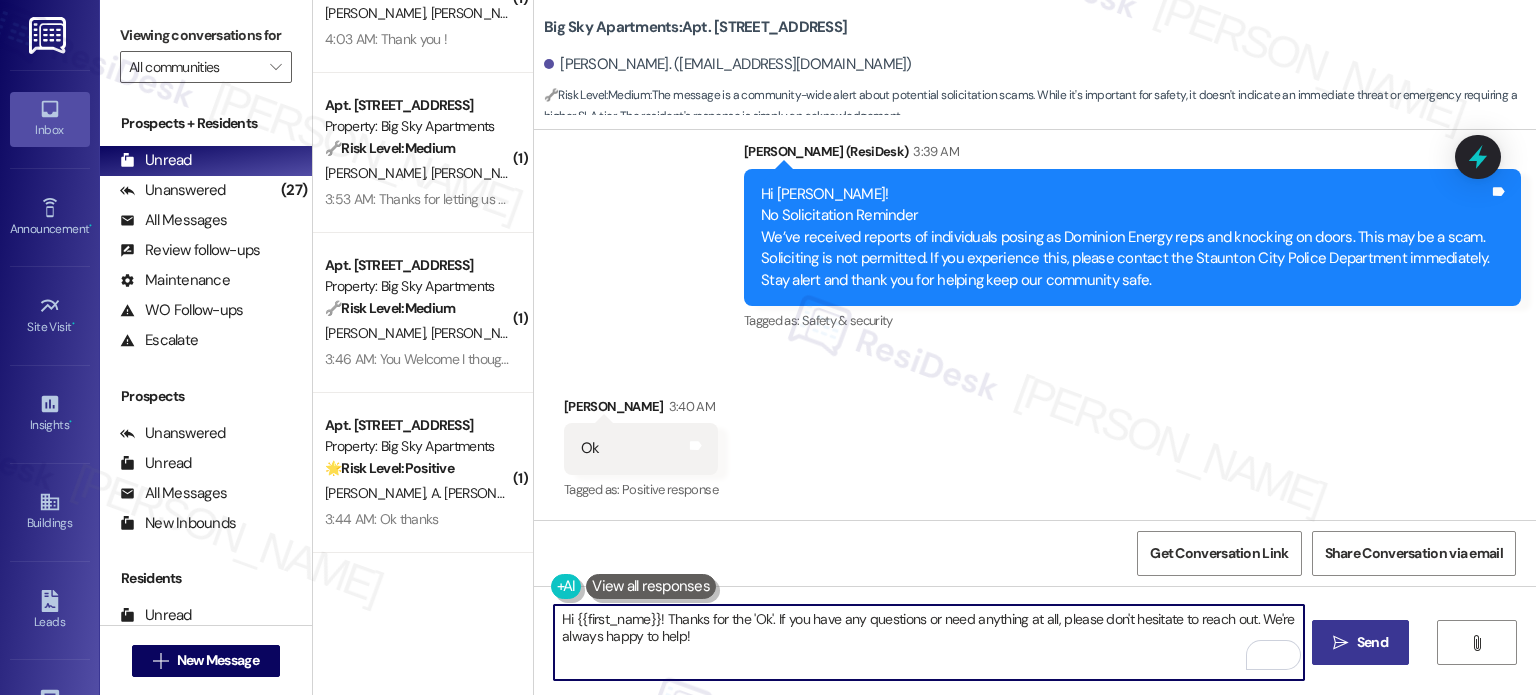drag, startPoint x: 764, startPoint y: 628, endPoint x: 508, endPoint y: 614, distance: 256.38254 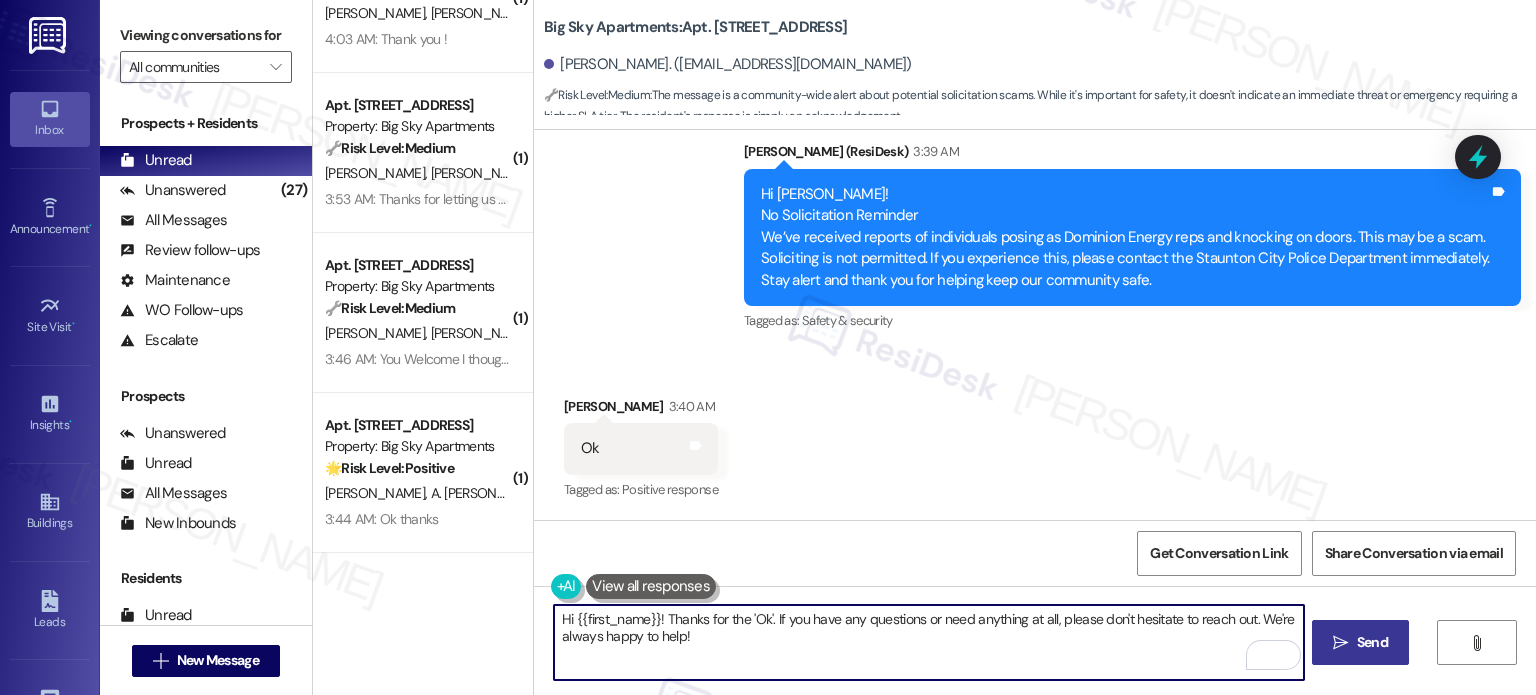 click on "( 1 ) Apt. 907~101, [STREET_ADDRESS] Property: Highlands at [GEOGRAPHIC_DATA] Apartments 🔧  Risk Level:  Medium The conversation involves a billing dispute regarding a high water bill. The property management team has offered a temporary solution (paying a fair portion and waiving late fees) while they investigate. The resident acknowledges and appreciates the update. This indicates a resolution is in progress, and the situation is being managed, so it is not urgent. [PERSON_NAME] [PERSON_NAME] 4:03 AM: Thank you ! 4:03 AM: Thank you ! ( 1 ) Apt. 915, 106 Community Way Property: Big Sky Apartments 🔧  Risk Level:  Medium The resident is acknowledging receipt of a community-wide notice about potential solicitation scams. This is a community concern and asset preservation issue, but not an emergency or urgent matter. [PERSON_NAME] [PERSON_NAME] 3:53 AM: Thanks for letting us know! 3:53 AM: Thanks for letting us know! ( 1 ) Apt. [STREET_ADDRESS] Property: Big Sky Apartments 🔧  Risk Level:  Medium [PERSON_NAME]" at bounding box center [924, 347] 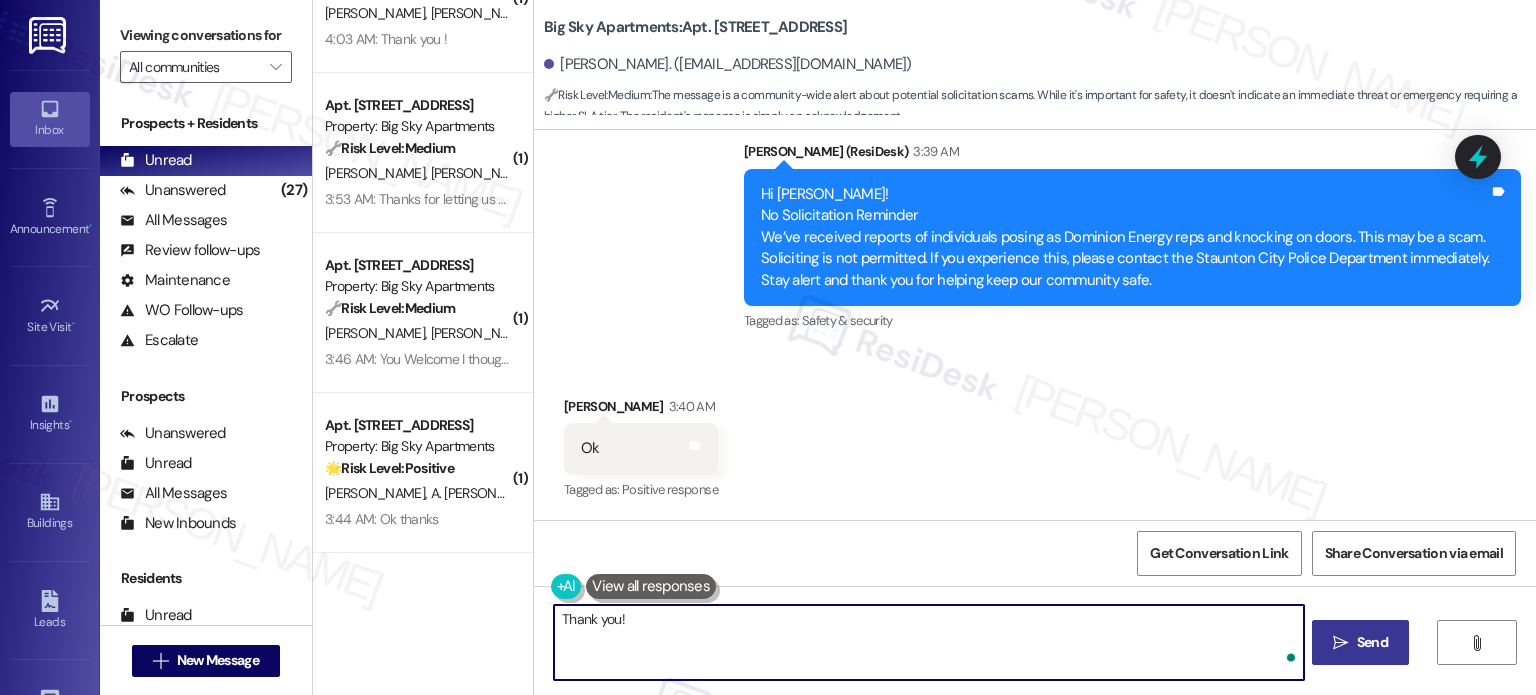 paste on "Feel free to contact us if anything pops up." 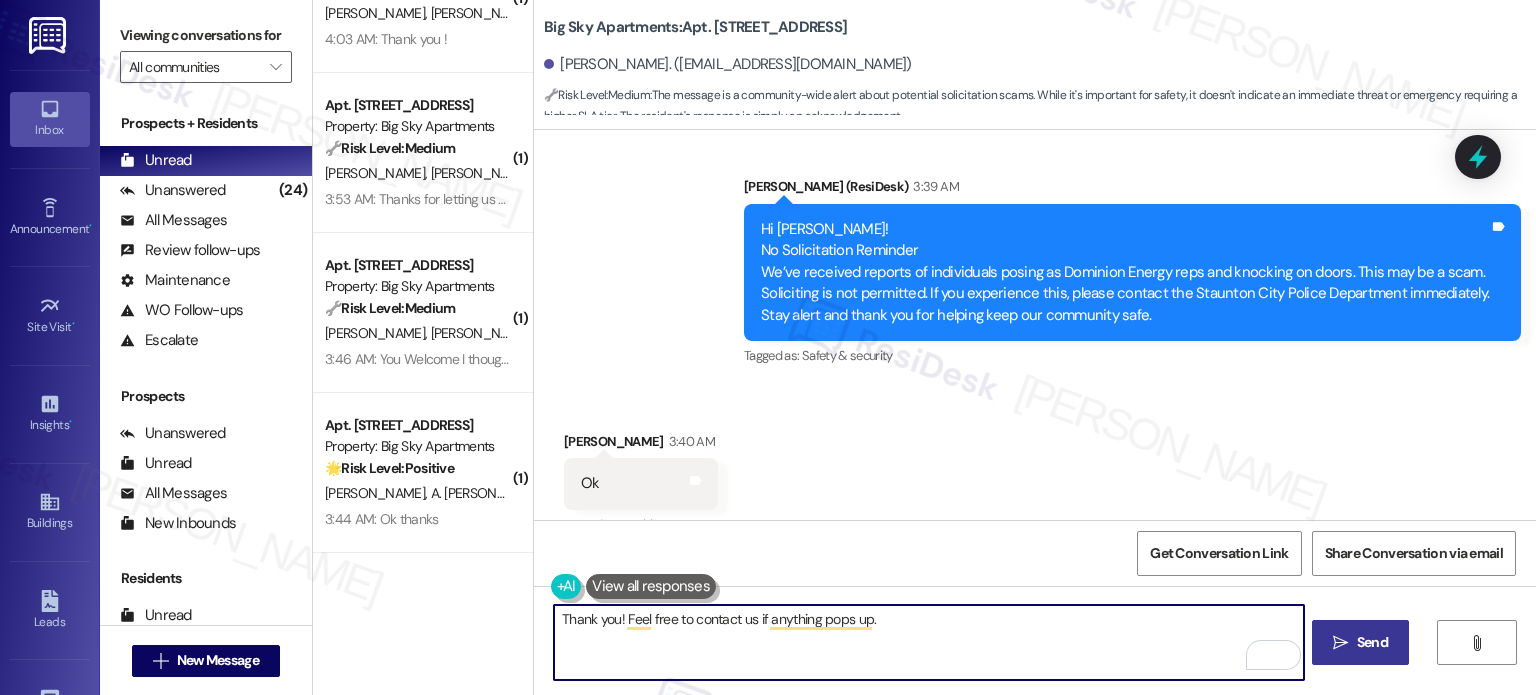 scroll, scrollTop: 732, scrollLeft: 0, axis: vertical 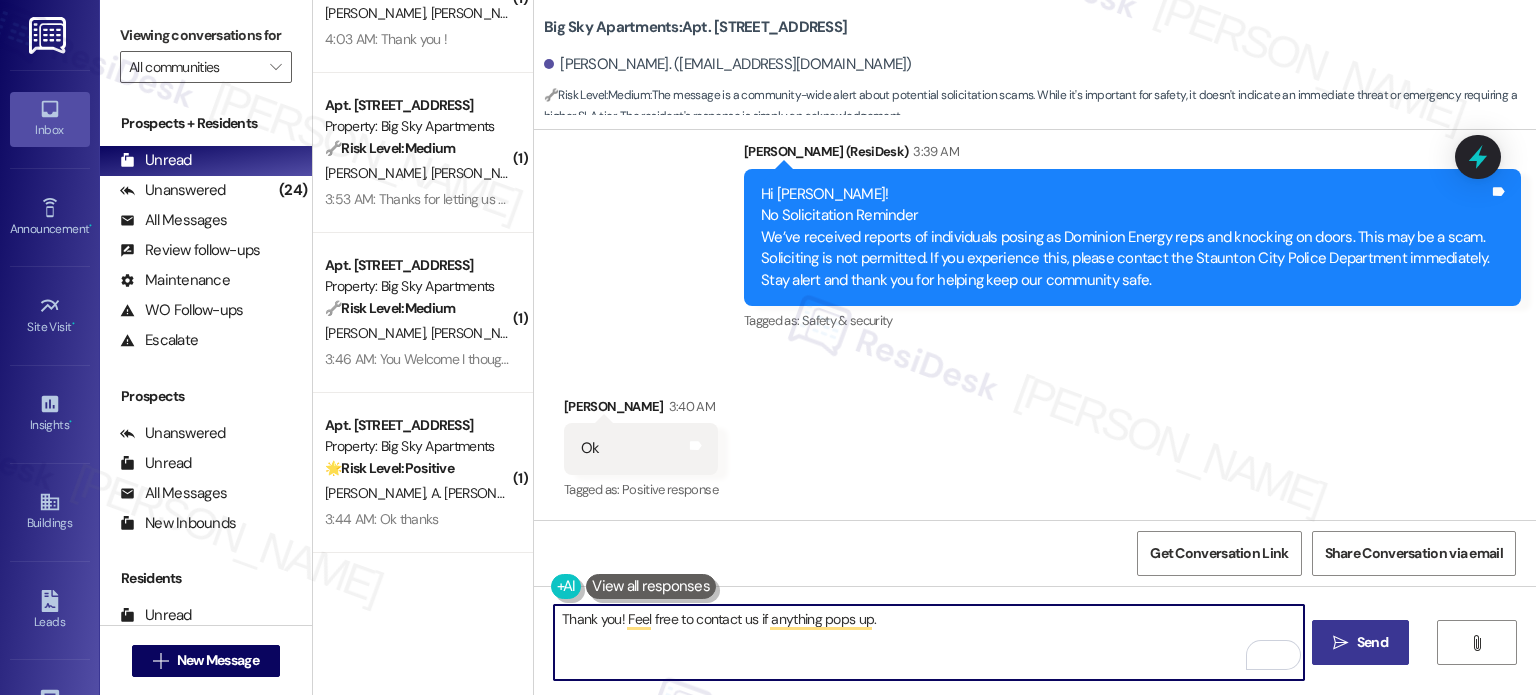 type on "Thank you! Feel free to contact us if anything pops up." 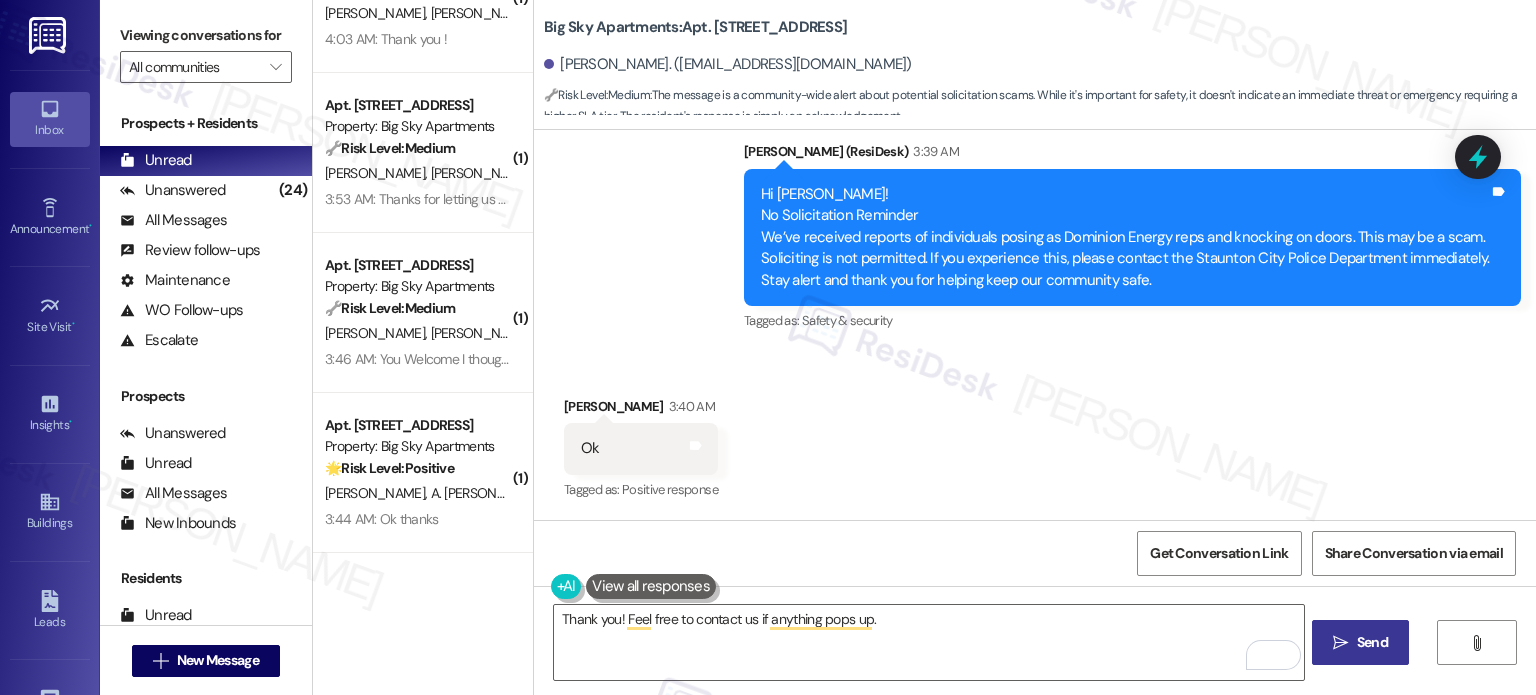 click on "Send" at bounding box center [1372, 642] 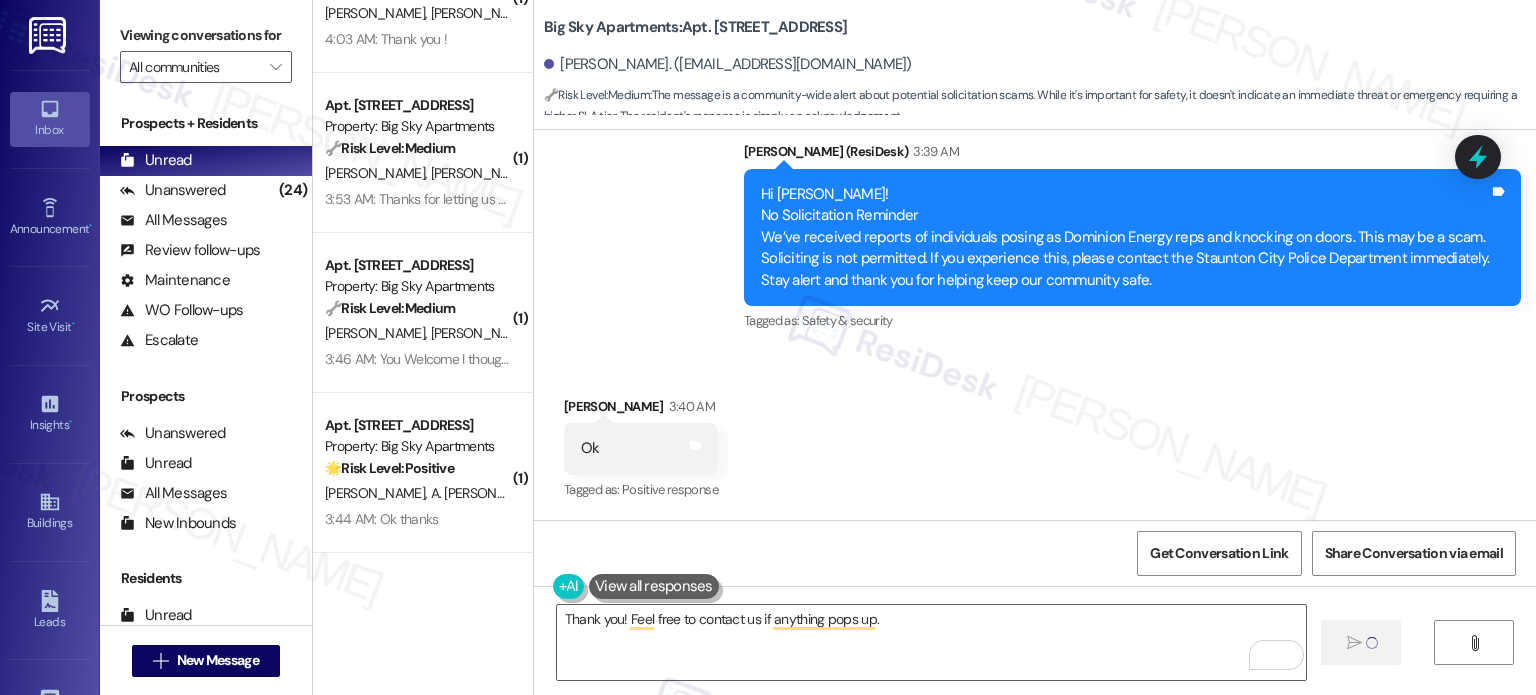 type 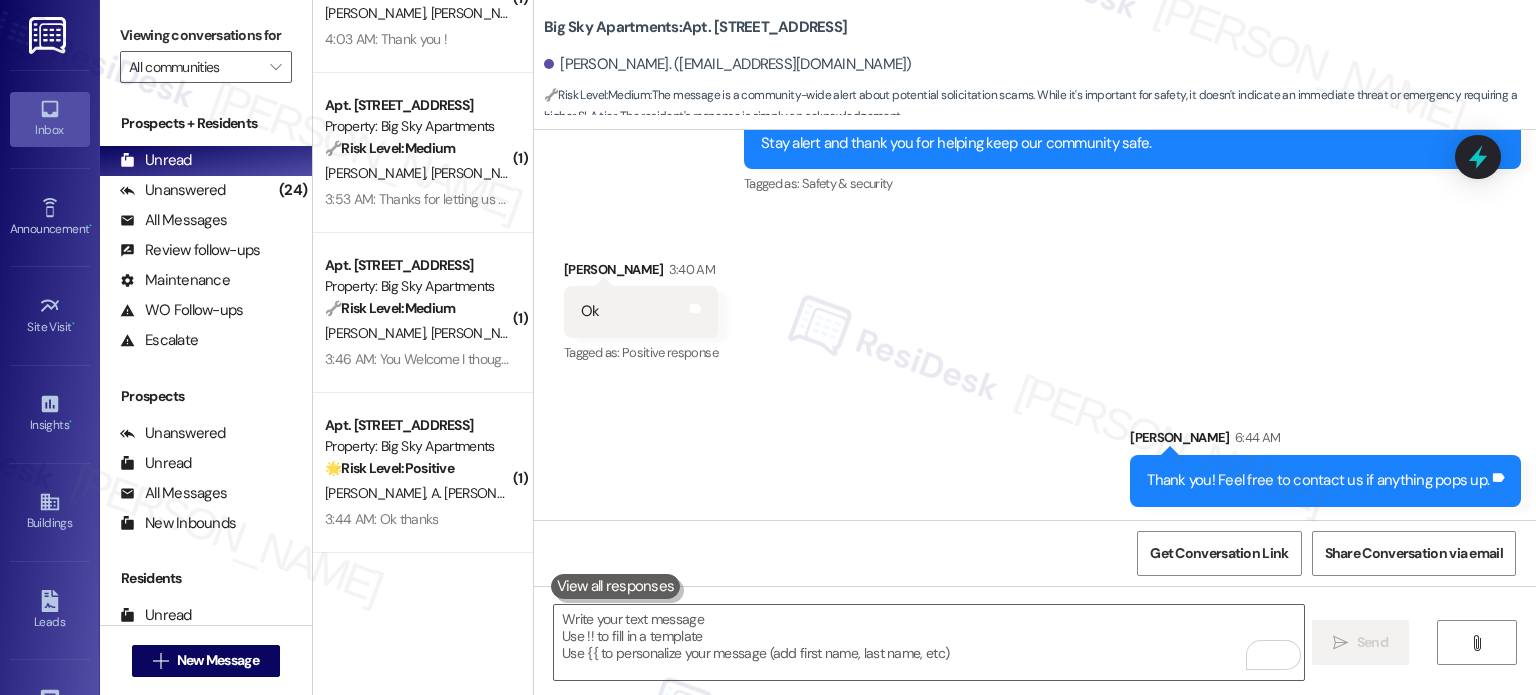 scroll, scrollTop: 871, scrollLeft: 0, axis: vertical 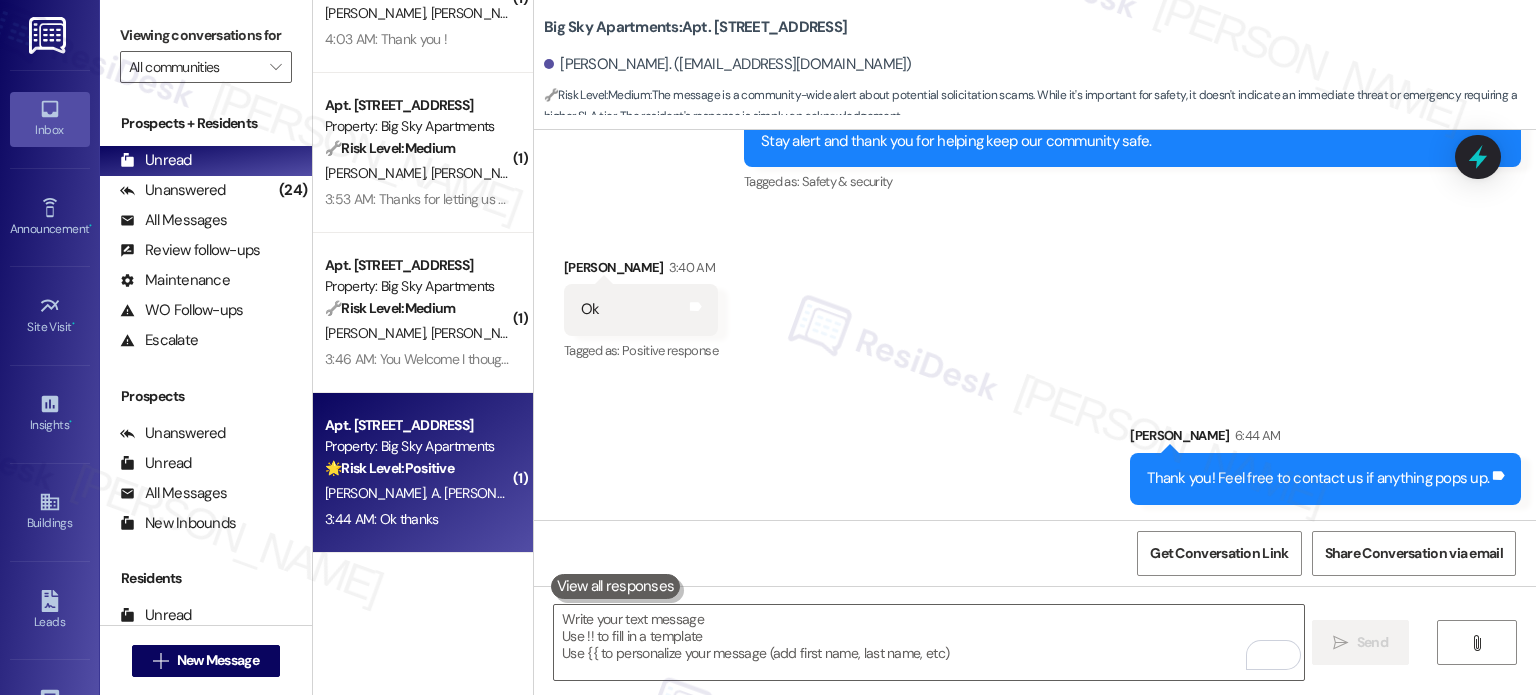 click on "3:44 AM: Ok thanks  3:44 AM: Ok thanks" at bounding box center [381, 519] 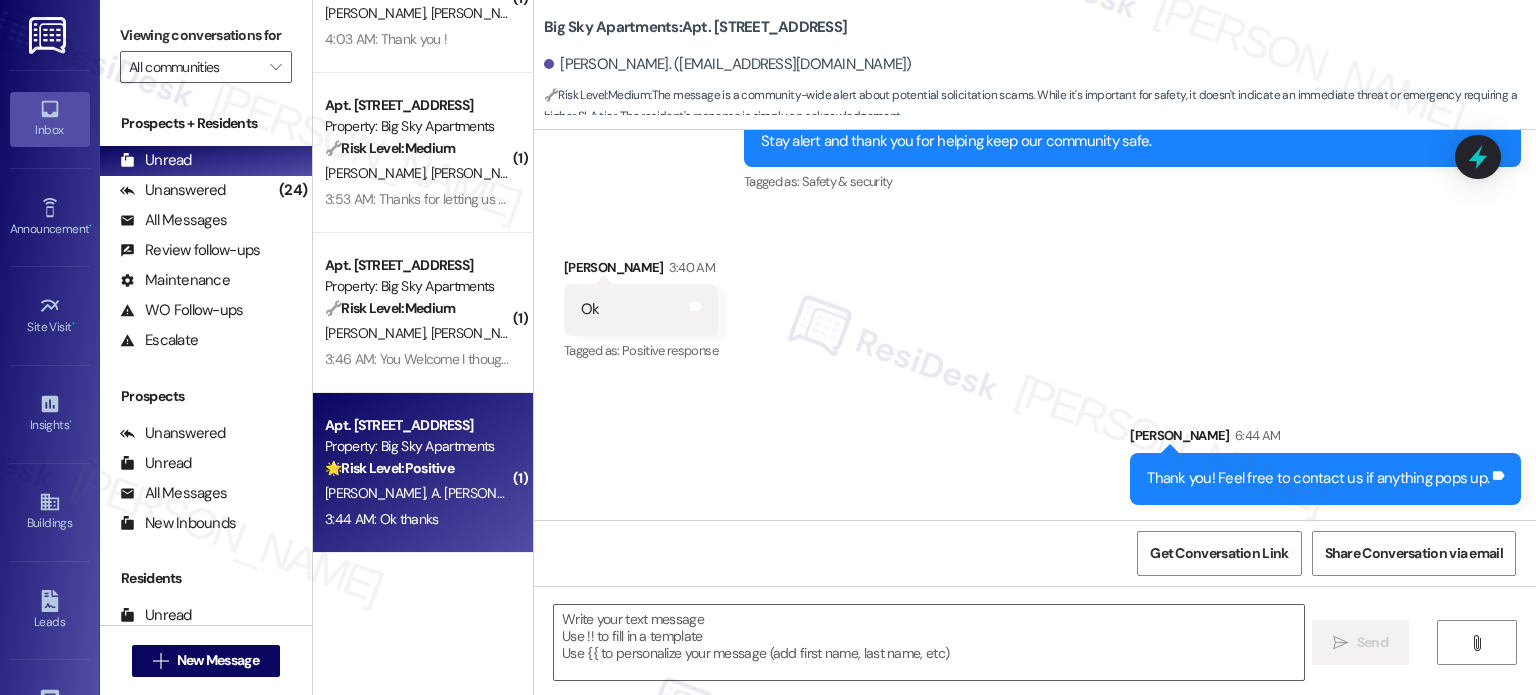 type on "Fetching suggested responses. Please feel free to read through the conversation in the meantime." 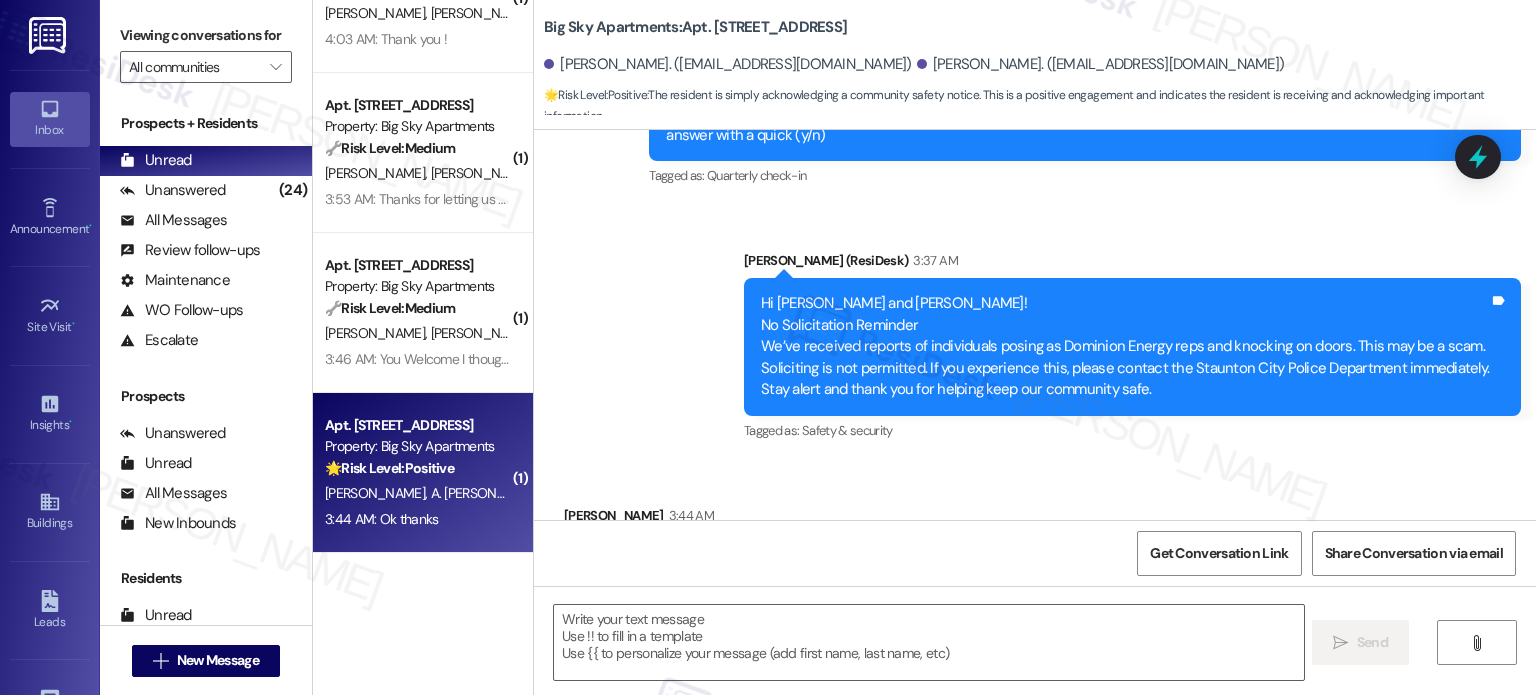 scroll, scrollTop: 1301, scrollLeft: 0, axis: vertical 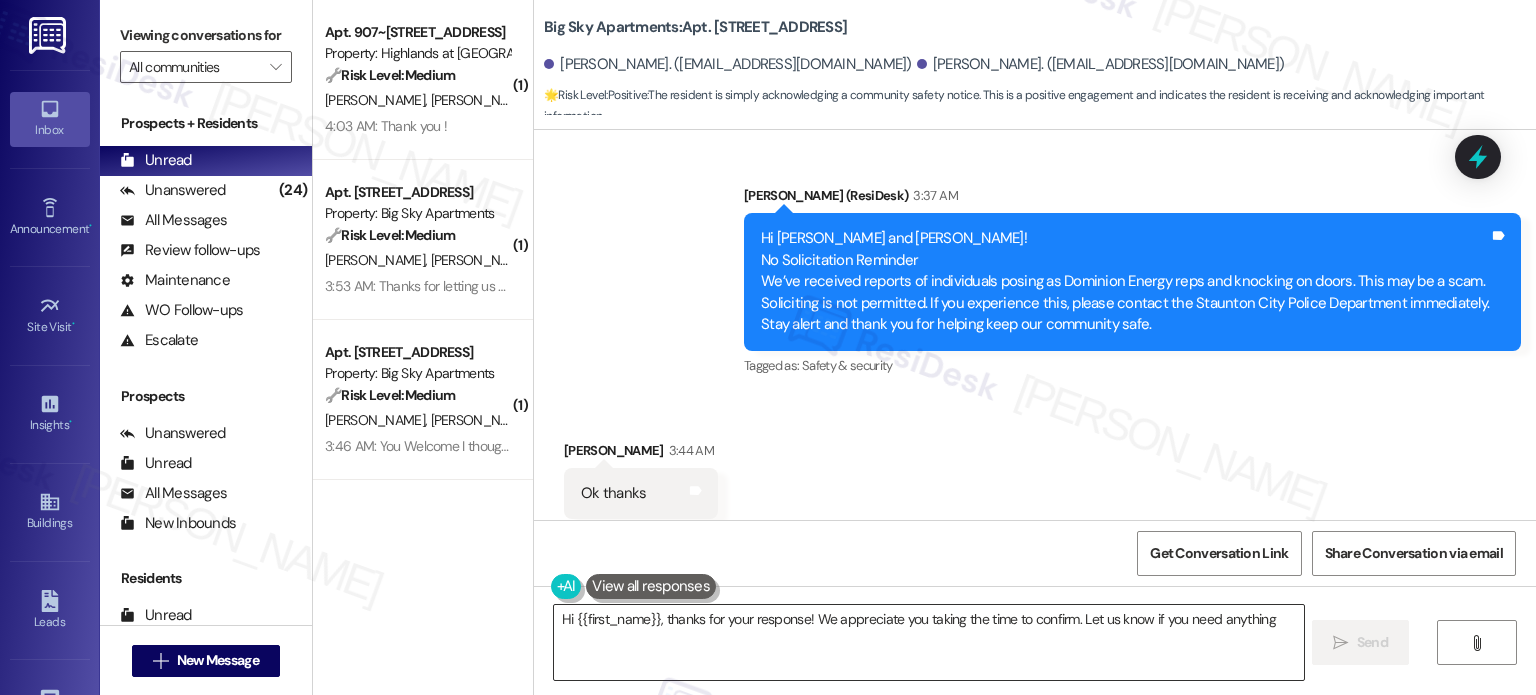 type on "Hi {{first_name}}, thanks for your response! We appreciate you taking the time to confirm. Let us know if you need anything!" 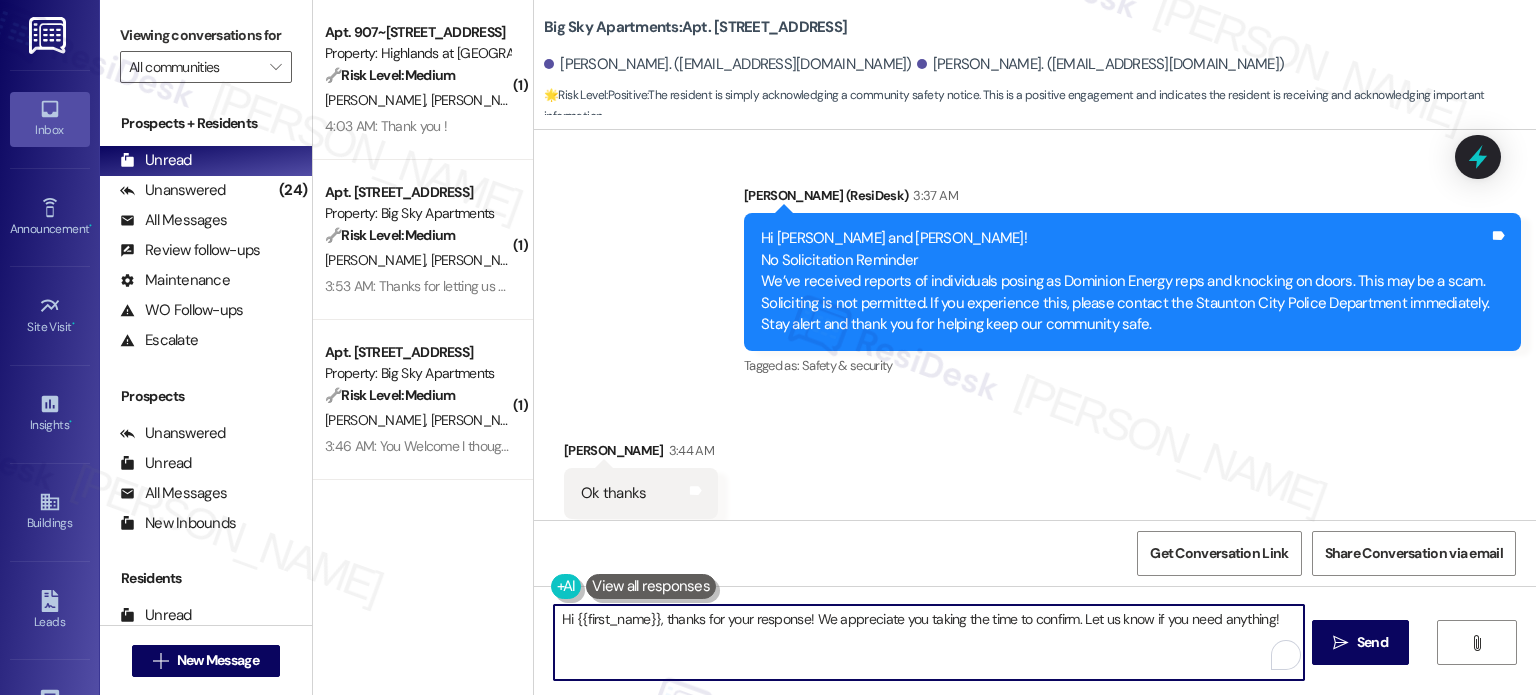 drag, startPoint x: 1277, startPoint y: 623, endPoint x: 328, endPoint y: 616, distance: 949.0258 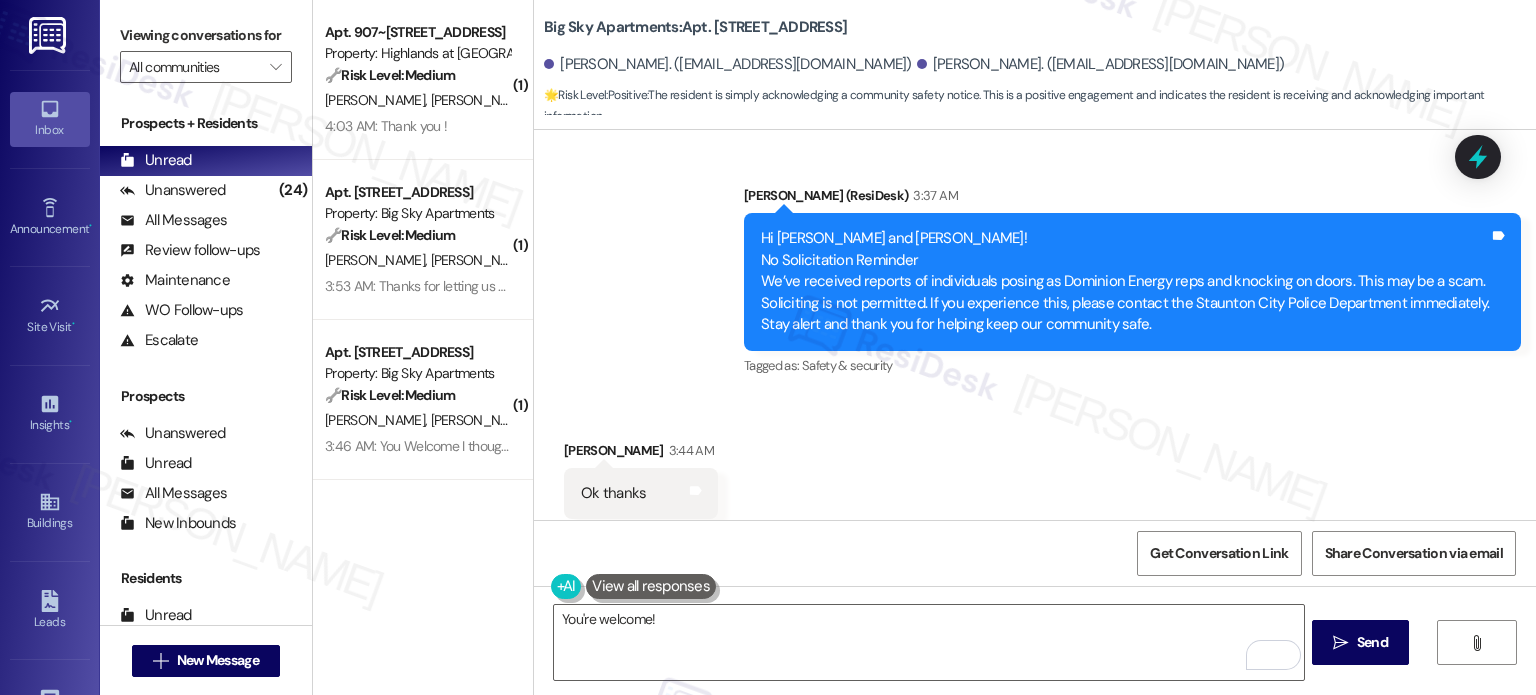 drag, startPoint x: 936, startPoint y: 471, endPoint x: 889, endPoint y: 569, distance: 108.68762 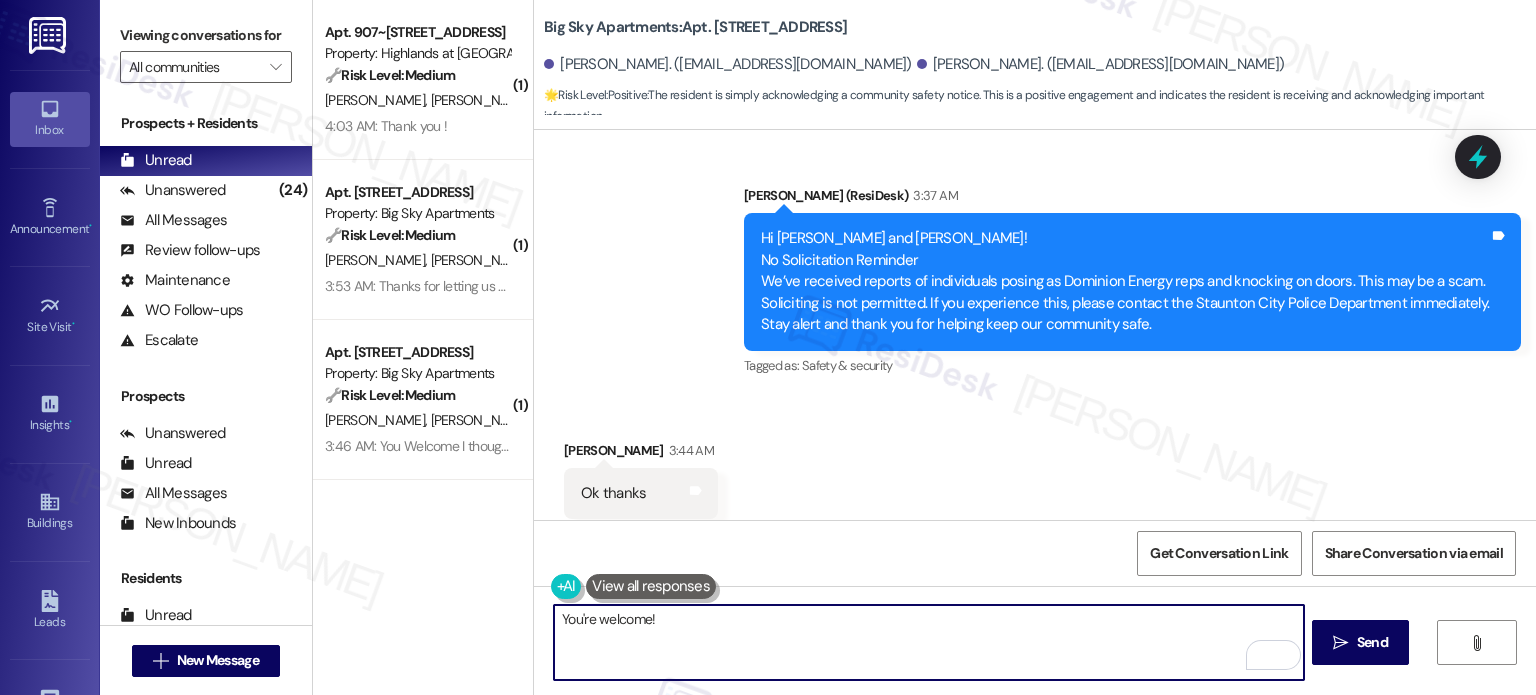 click on "You're welcome!" at bounding box center (928, 642) 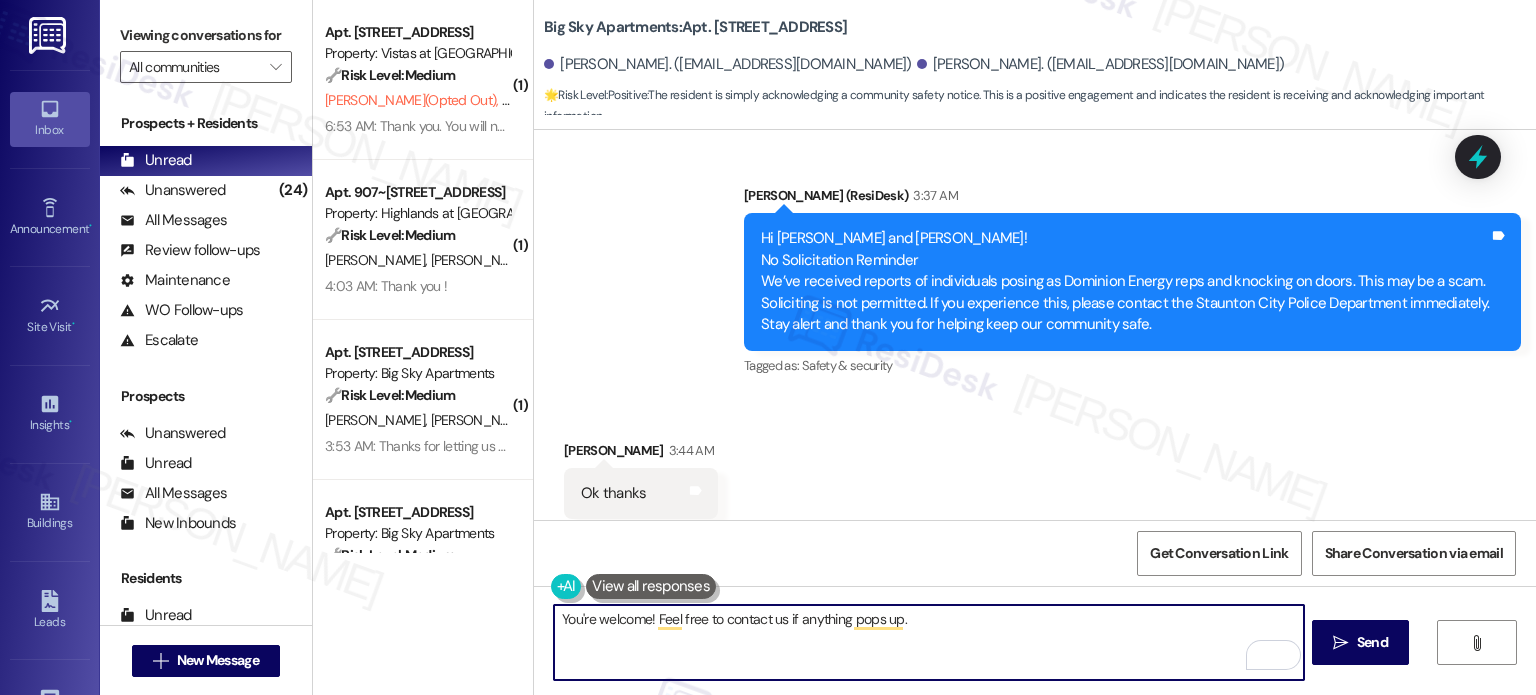 type on "You're welcome! Feel free to contact us if anything pops up." 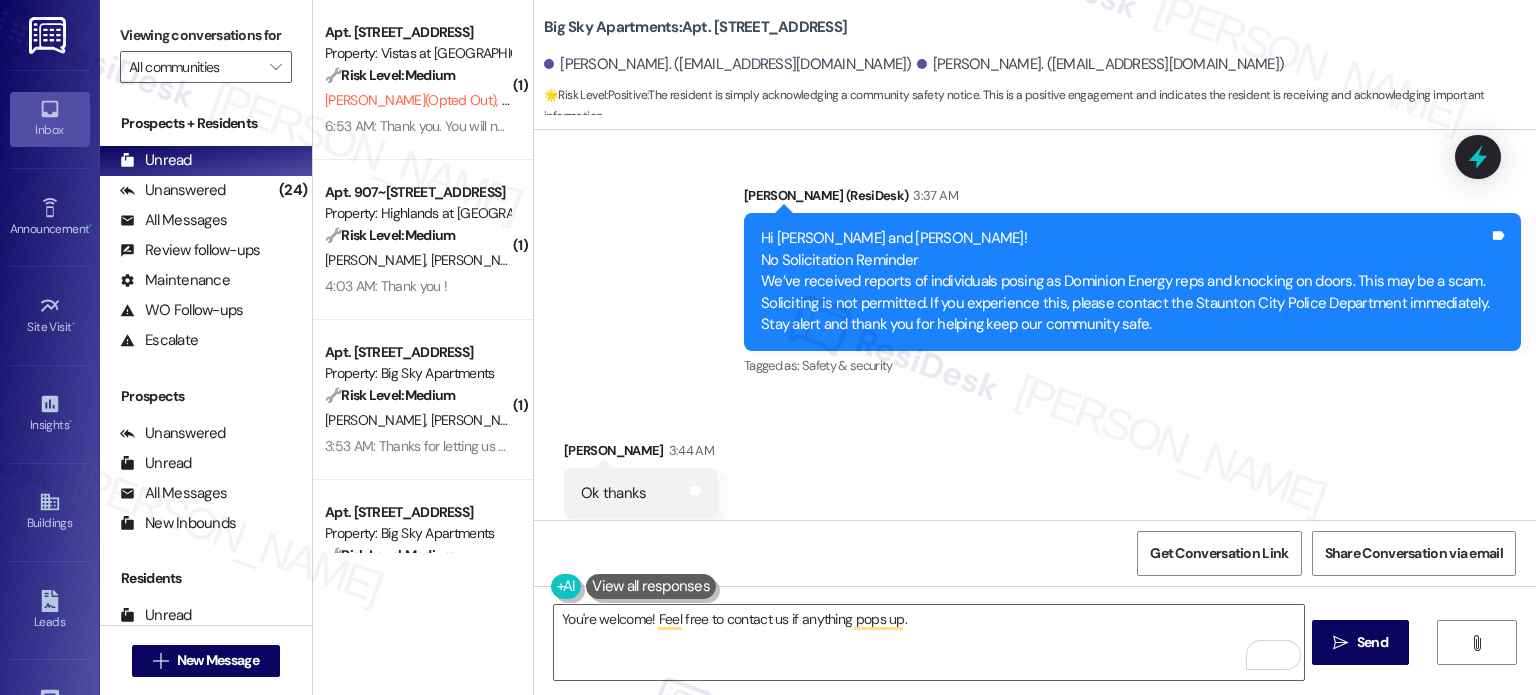 scroll, scrollTop: 1302, scrollLeft: 0, axis: vertical 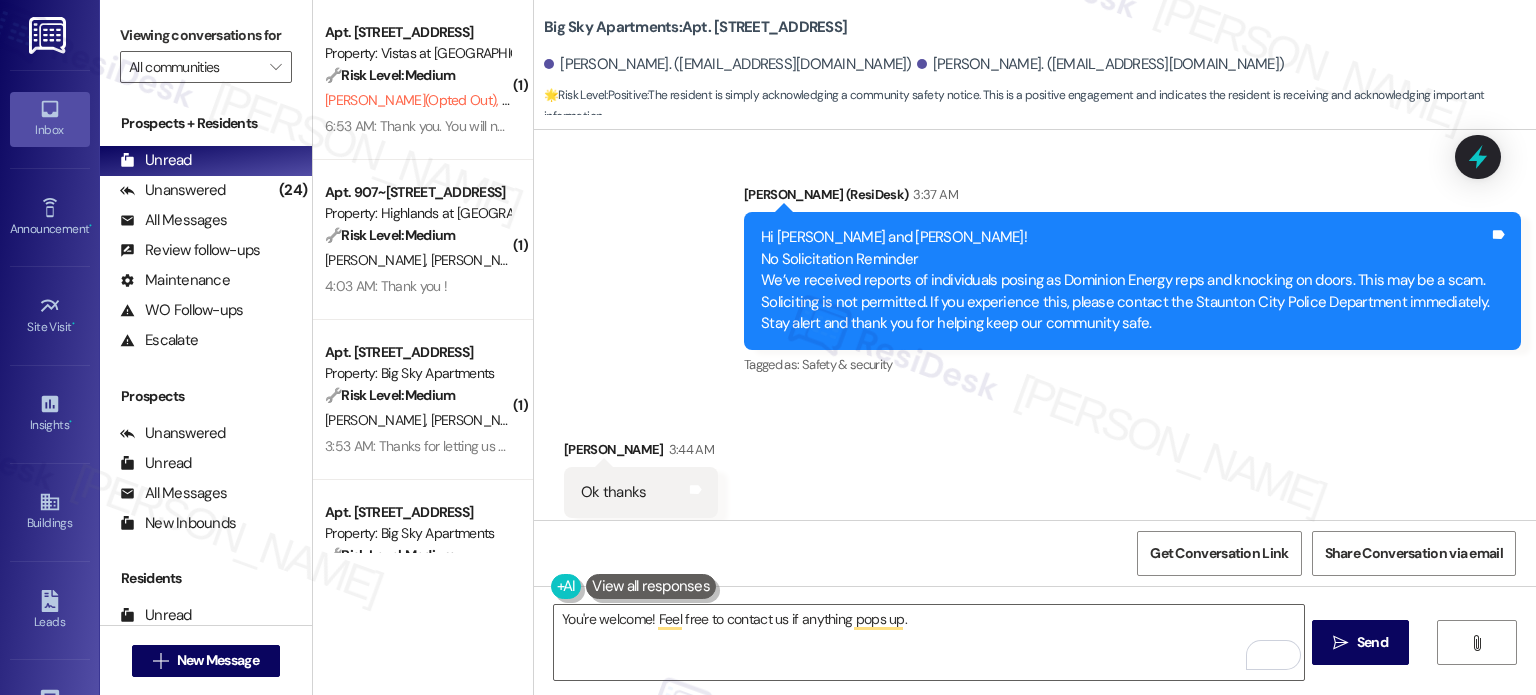 click on "( 1 ) Apt. 124, 7612 Timberlake Road Property: Vistas at Dreaming Creek 🔧  Risk Level:  Medium The resident replied 'STOP' to a community message. This is a standard opt-out request and does not indicate an emergency or urgent issue. J. Chevere  (Opted Out) S. Genota D. Biagas 6:53 AM: Thank you. You will no longer receive texts from this thread. Please reply with 'UNSTOP' (all capital letters) or let your building know if you want to opt back in 6:53 AM: Thank you. You will no longer receive texts from this thread. Please reply with 'UNSTOP' (all capital letters) or let your building know if you want to opt back in ( 1 ) Apt. 907~101, 535 II Blackrock Drive Property: Highlands at Huckleberry Ridge Apartments 🔧  Risk Level:  Medium N. Mcmillan K. Mcmillan 4:03 AM: Thank you ! 4:03 AM: Thank you ! ( 1 ) Apt. 915, 106 Community Way Property: Big Sky Apartments 🔧  Risk Level:  Medium C. Saini D. Zinn 3:53 AM: Thanks for letting us know! 3:53 AM: Thanks for letting us know! ( 1 ) 🔧  Risk Level:" at bounding box center (423, 347) 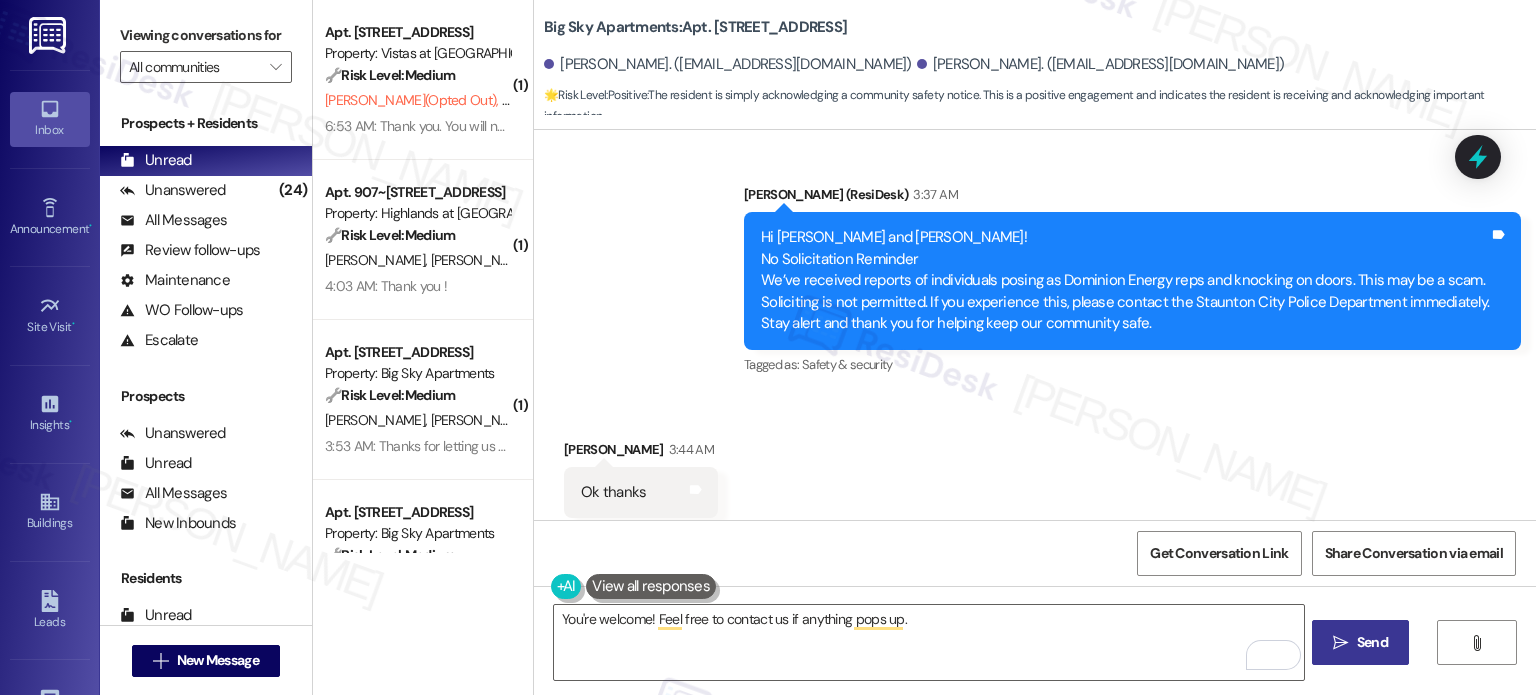 click on "Send" at bounding box center [1372, 642] 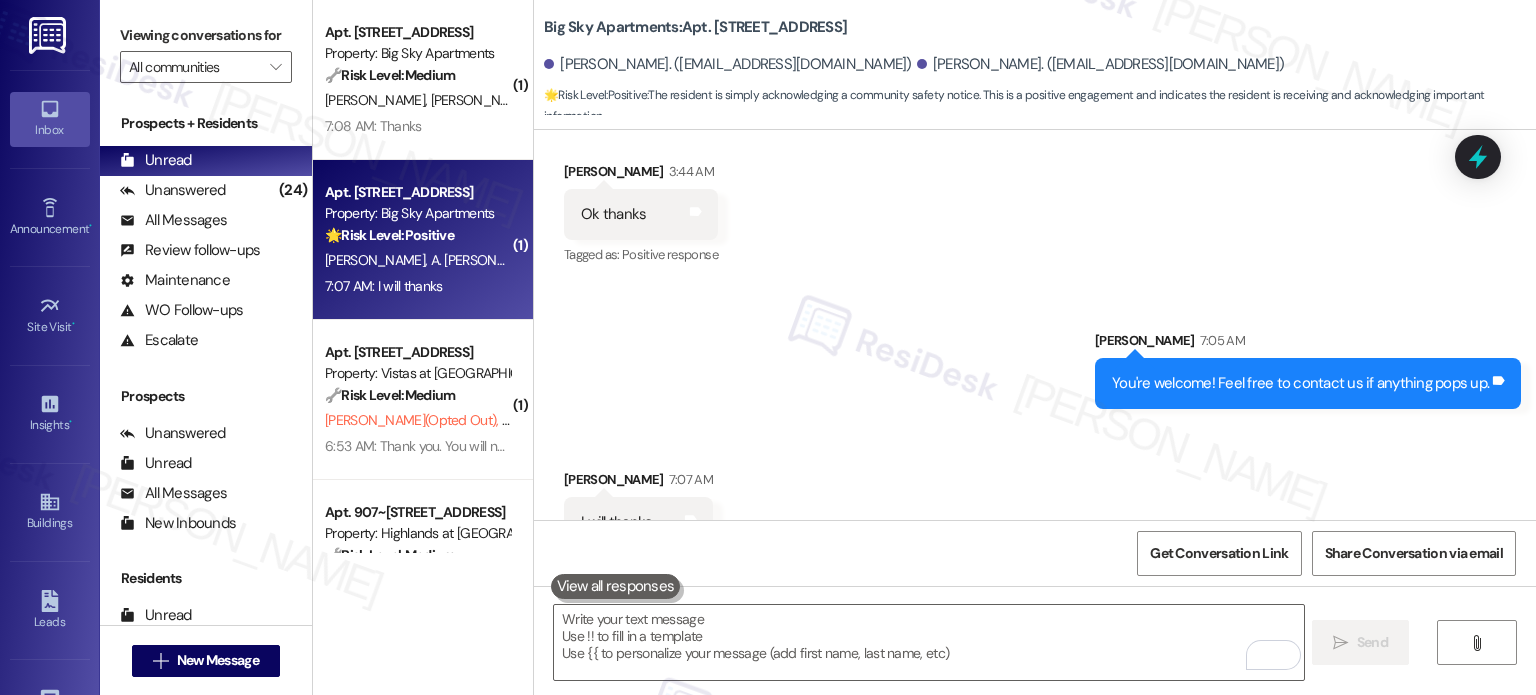 scroll, scrollTop: 1581, scrollLeft: 0, axis: vertical 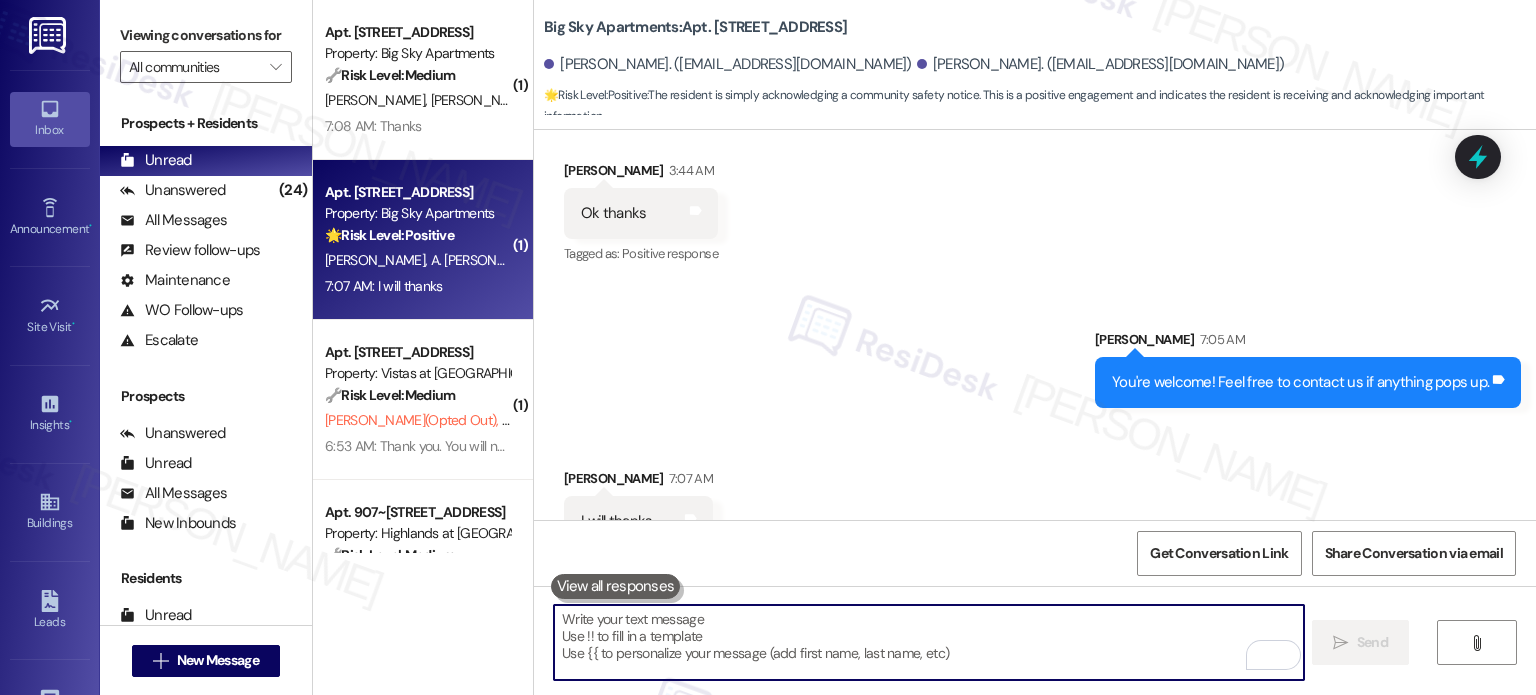 click at bounding box center (928, 642) 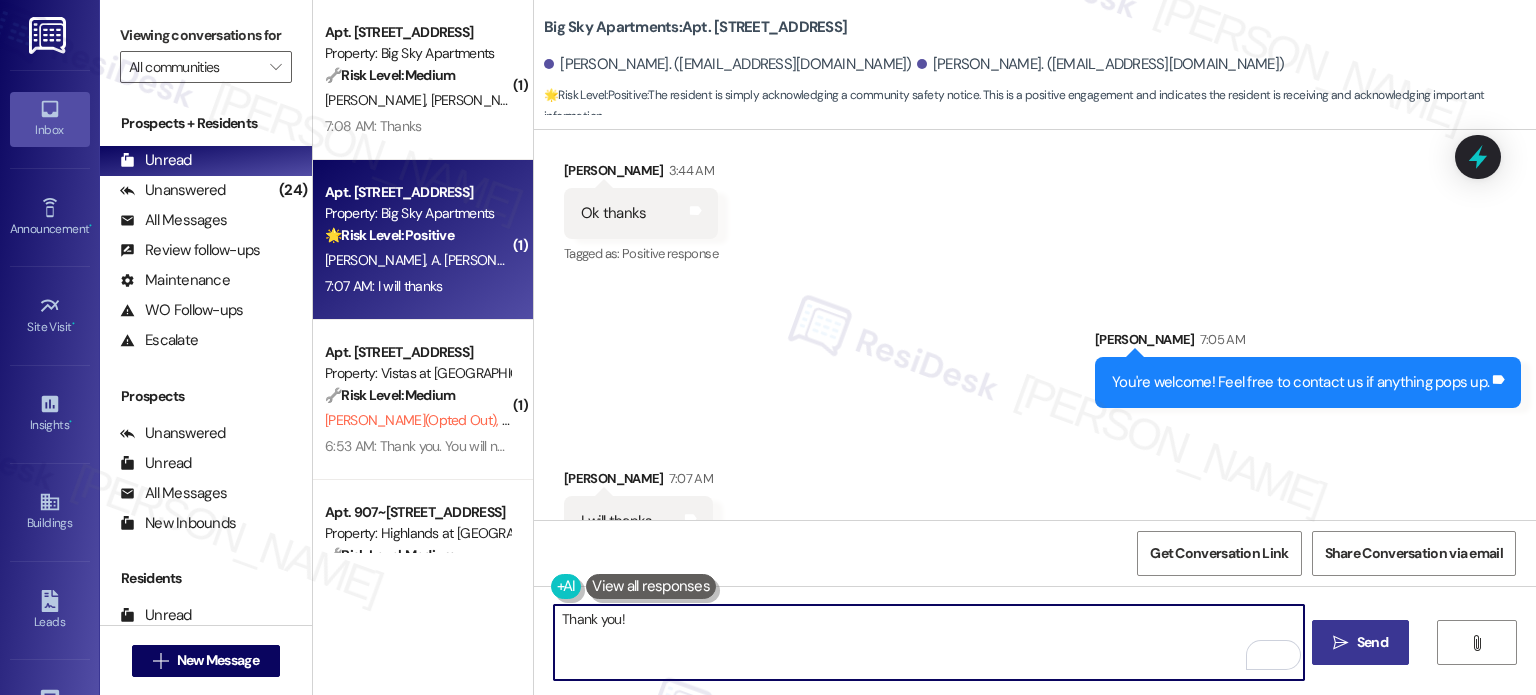 type on "Thank you!" 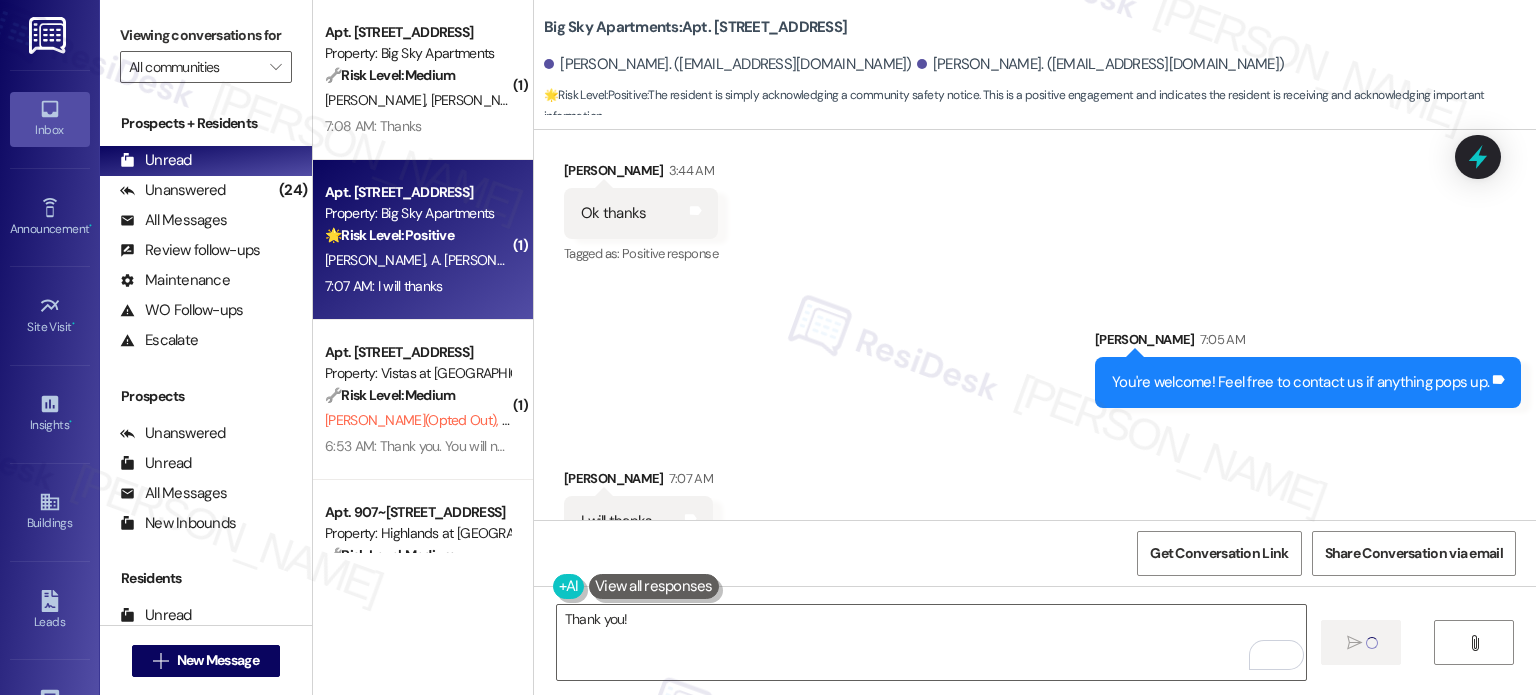 type 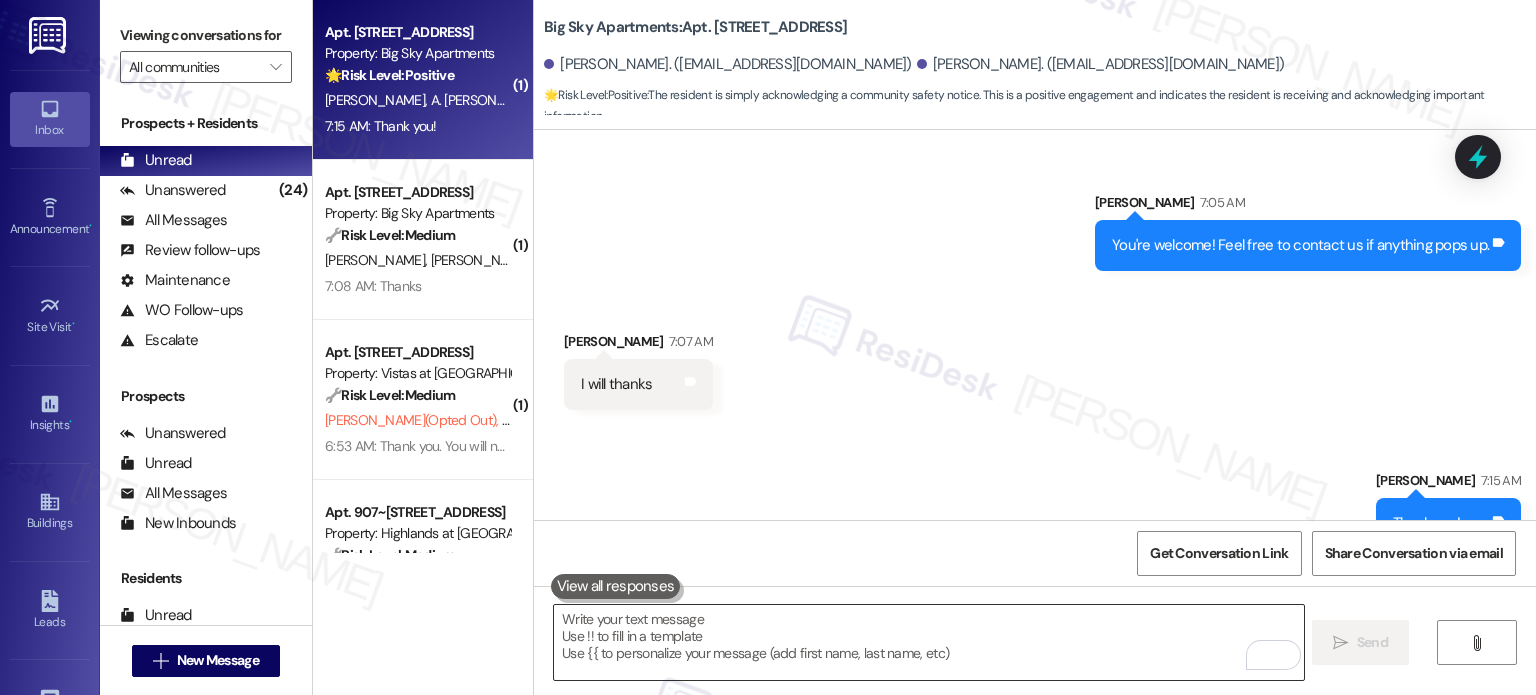 scroll, scrollTop: 1720, scrollLeft: 0, axis: vertical 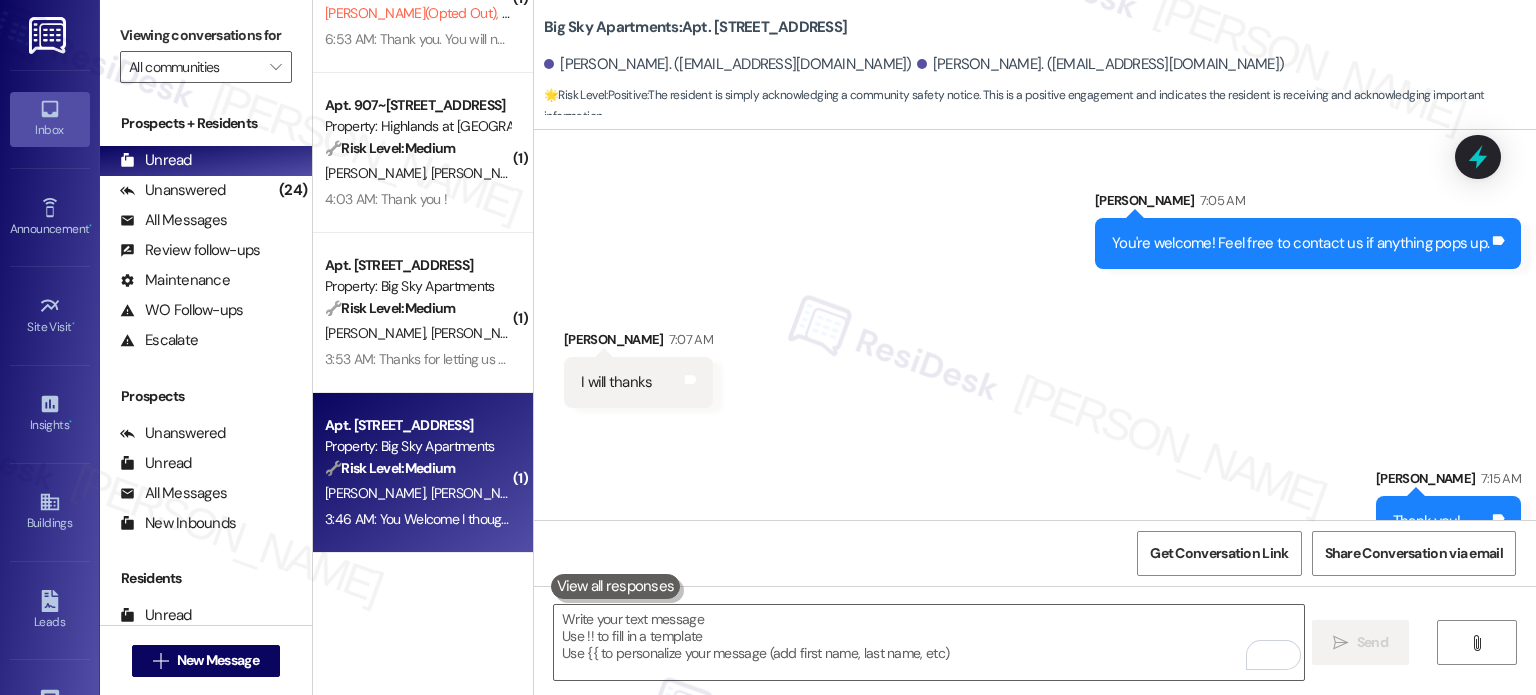 click on "Property: Big Sky Apartments" at bounding box center [417, 446] 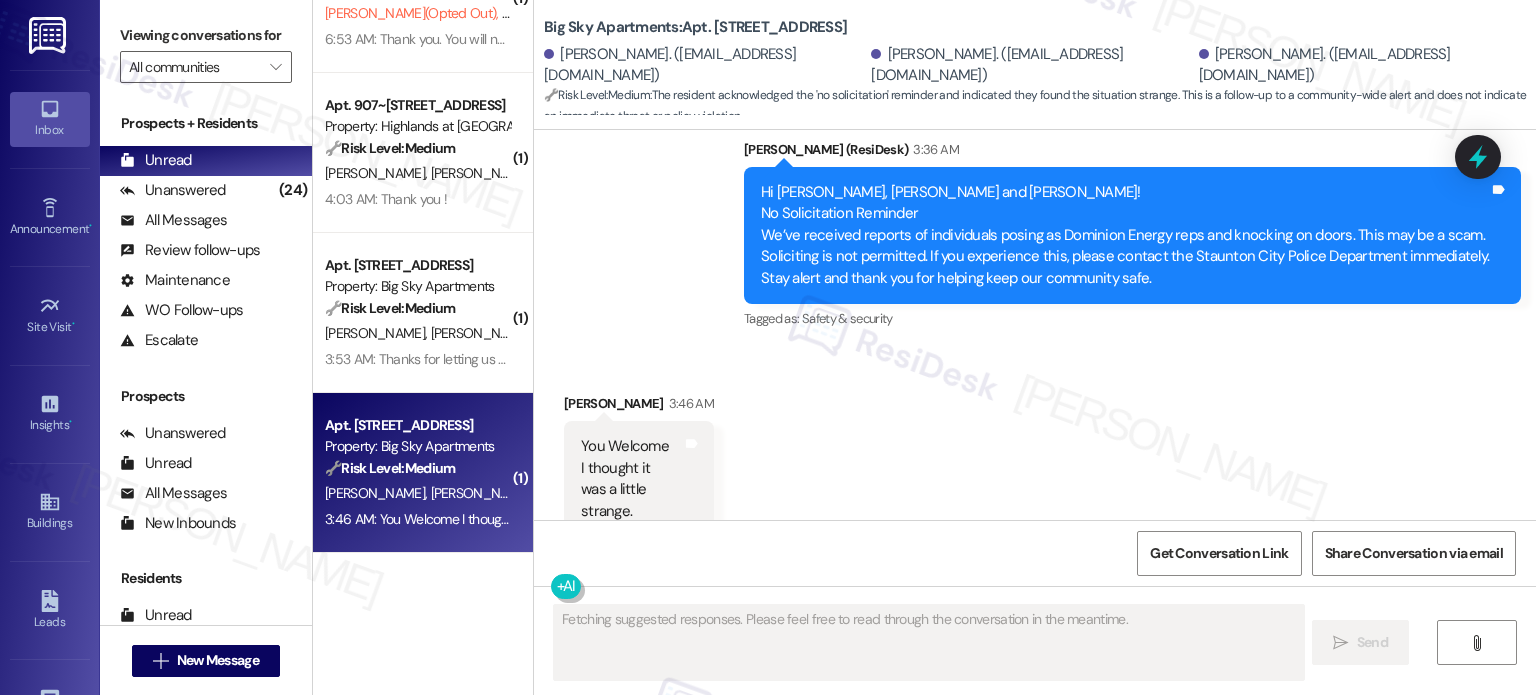 scroll, scrollTop: 816, scrollLeft: 0, axis: vertical 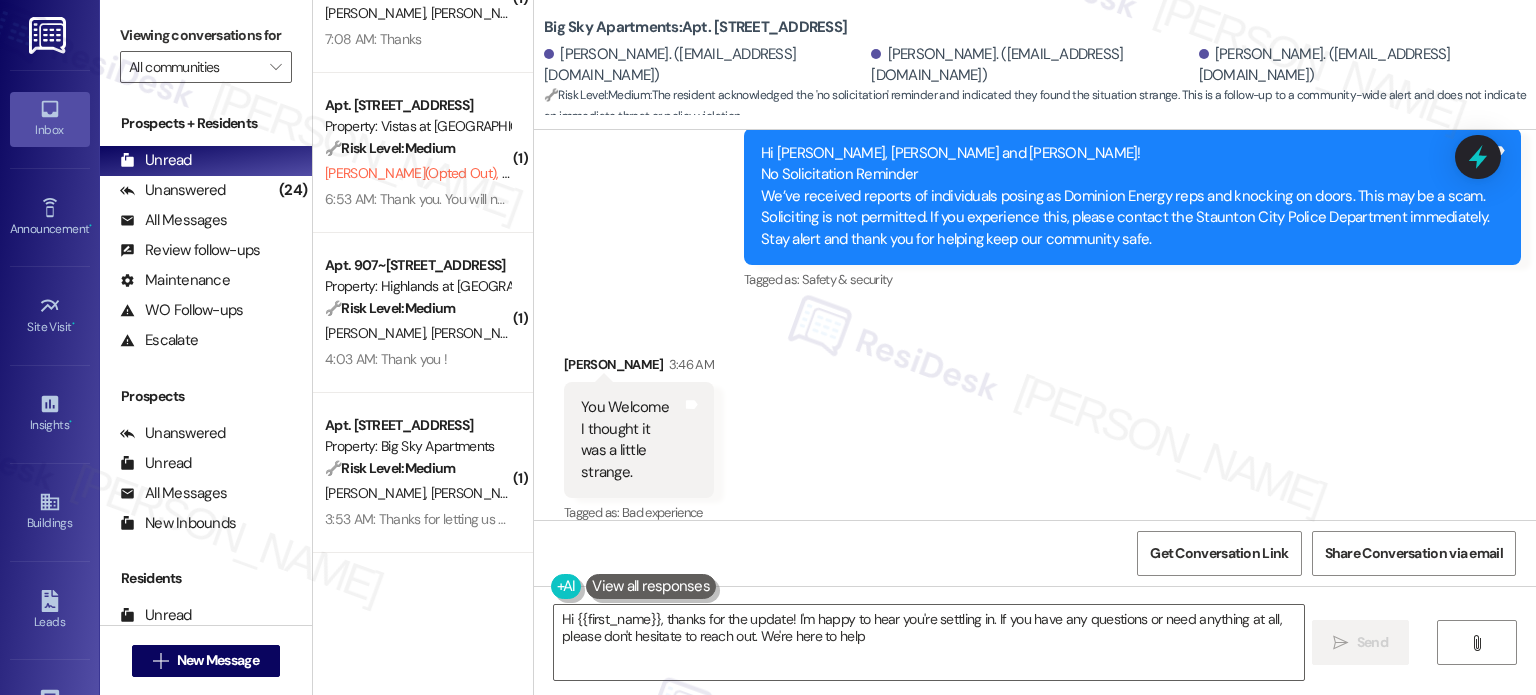 type on "Hi {{first_name}}, thanks for the update! I'm happy to hear you're settling in. If you have any questions or need anything at all, please don't hesitate to reach out. We're here to help!" 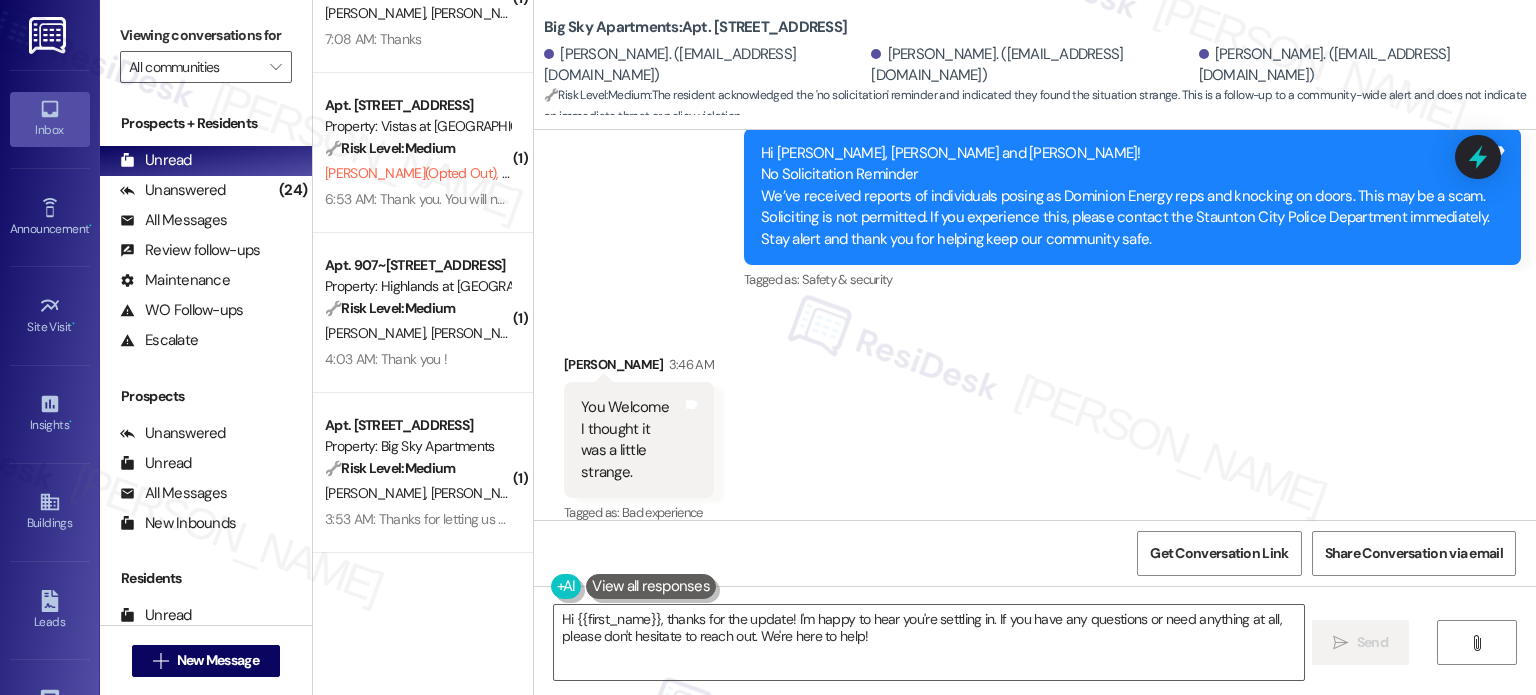 scroll, scrollTop: 817, scrollLeft: 0, axis: vertical 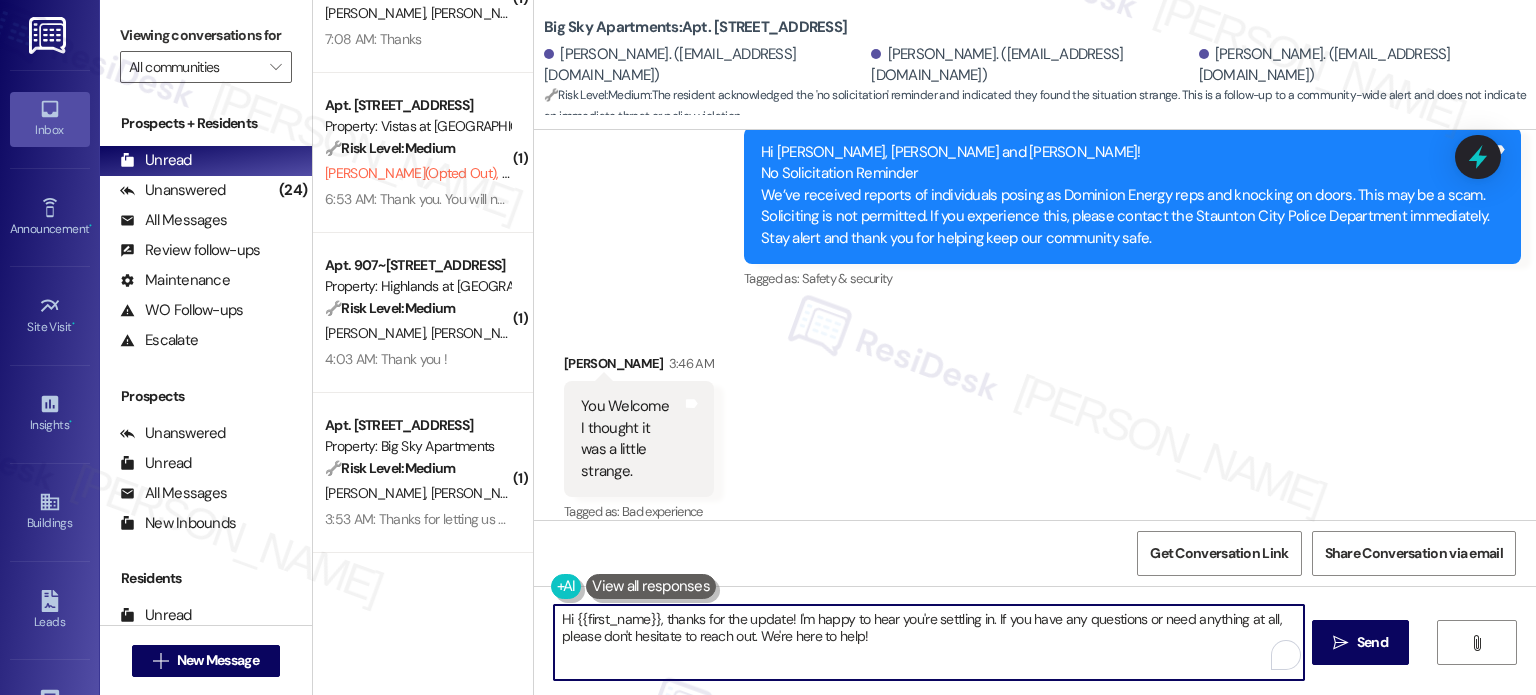 drag, startPoint x: 908, startPoint y: 643, endPoint x: 489, endPoint y: 615, distance: 419.9345 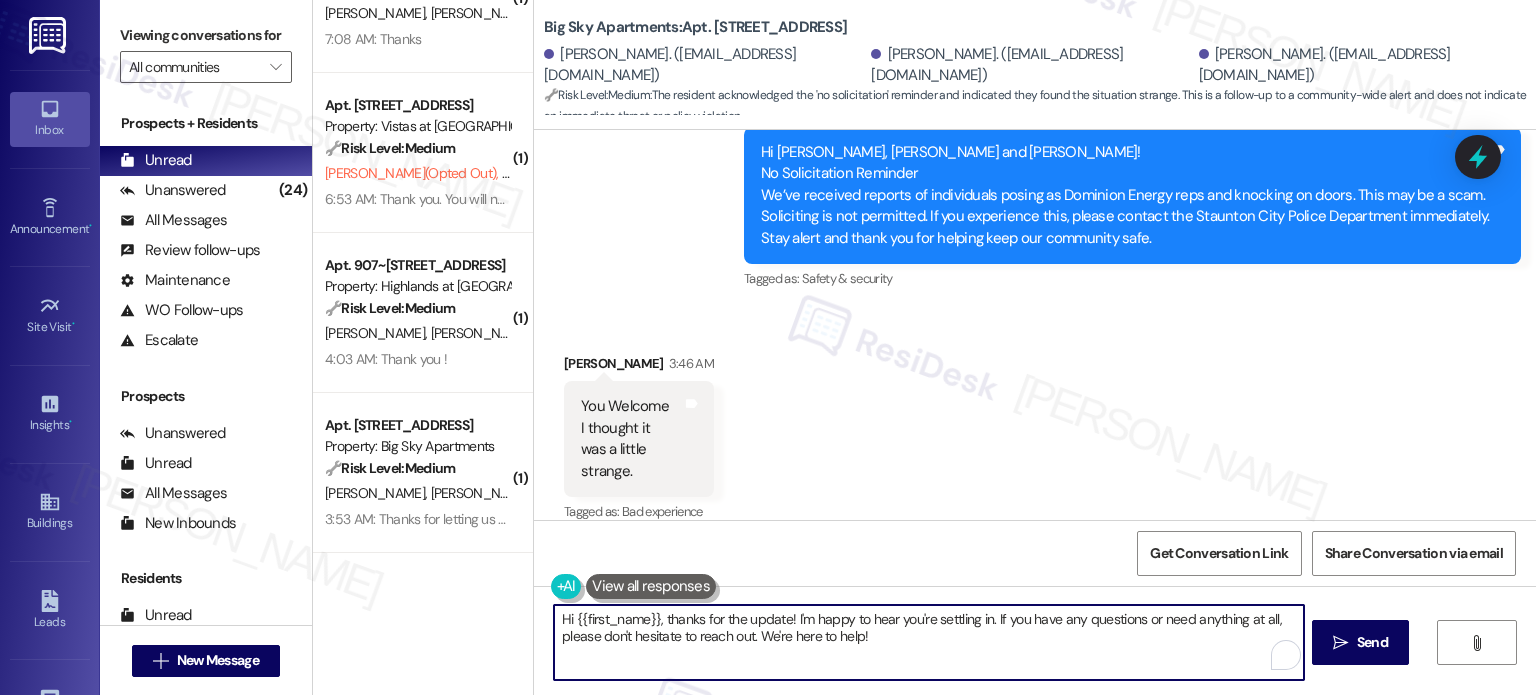 click on "( 1 ) Apt. 534, 107 Community Way Property: Big Sky Apartments 🌟  Risk Level:  Positive The resident acknowledged the 'No Solicitation' reminder. This is a positive engagement and confirmation of receipt of important information. A. Saad A. Emad 7:15 AM: Thank you! 7:15 AM: Thank you! ( 1 ) Apt. 1013, 106 Community Way Property: Big Sky Apartments 🔧  Risk Level:  Medium The resident is simply acknowledging the 'no solicitation' reminder. There is no indication of an active issue or immediate threat. H. Edwards M. Mckenzie 7:08 AM: Thanks 7:08 AM: Thanks ( 1 ) Apt. 124, 7612 Timberlake Road Property: Vistas at Dreaming Creek 🔧  Risk Level:  Medium The resident replied 'STOP' to a community message. This is a standard opt-out request and does not indicate an emergency or urgent issue. J. Chevere  (Opted Out) S. Genota D. Biagas 6:53 AM: Thank you. You will no longer receive texts from this thread. Please reply with 'UNSTOP' (all capital letters) or let your building know if you want to opt back in ( 1" at bounding box center (924, 347) 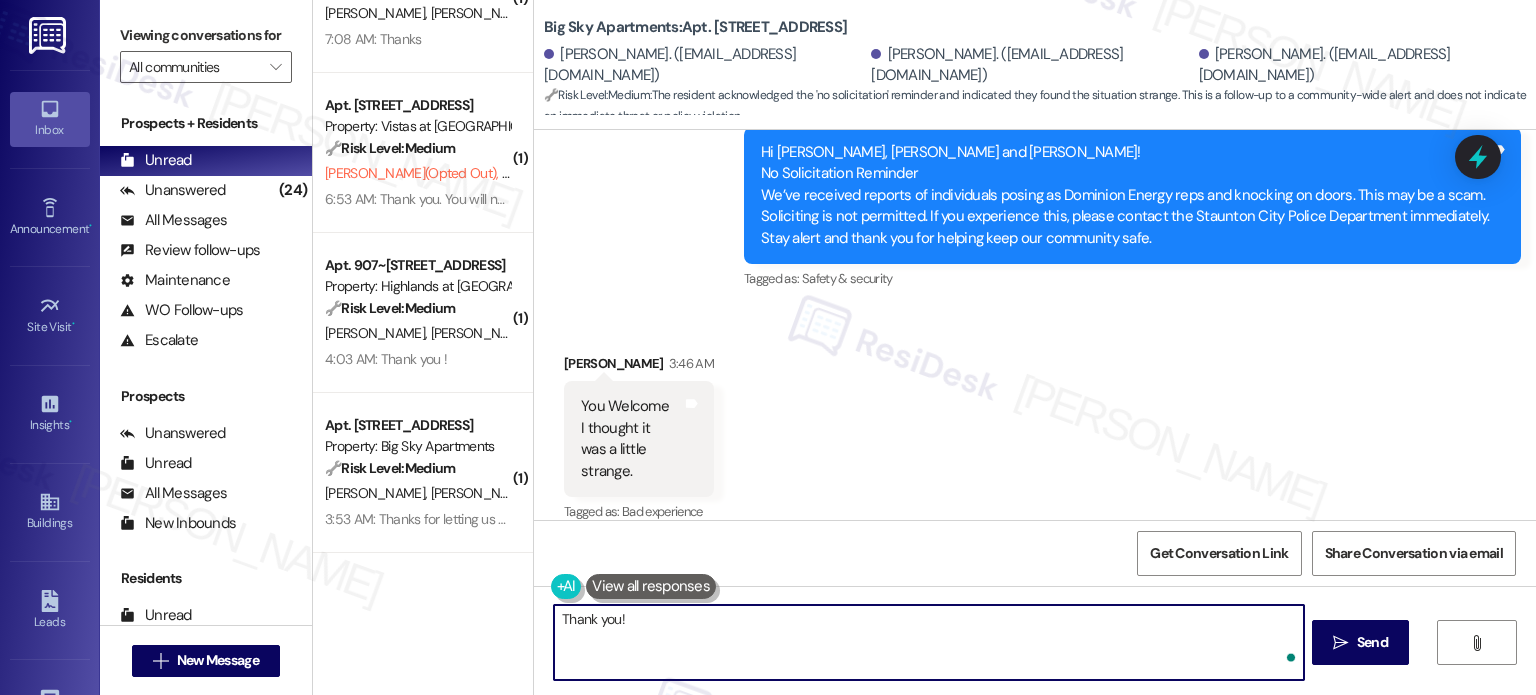 type on "Thank you!" 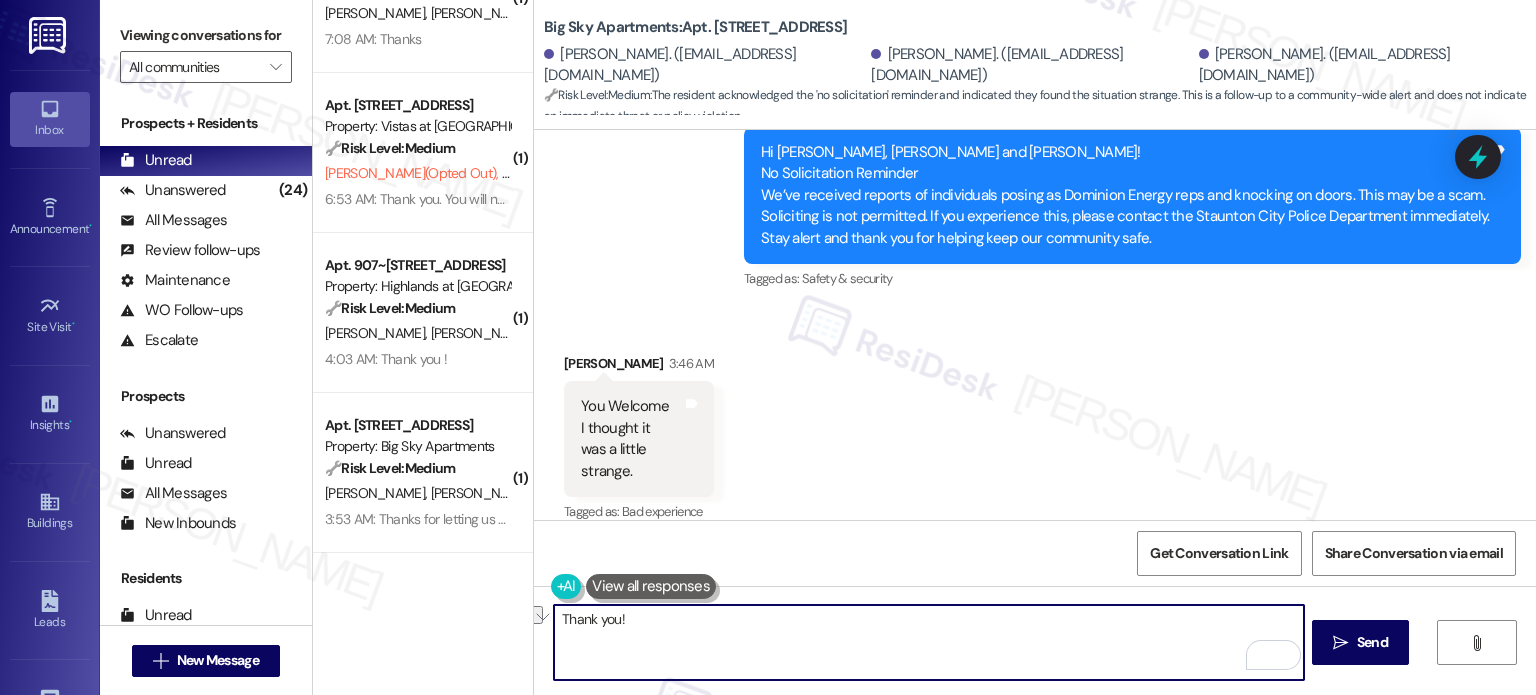 drag, startPoint x: 640, startPoint y: 623, endPoint x: 547, endPoint y: 611, distance: 93.770996 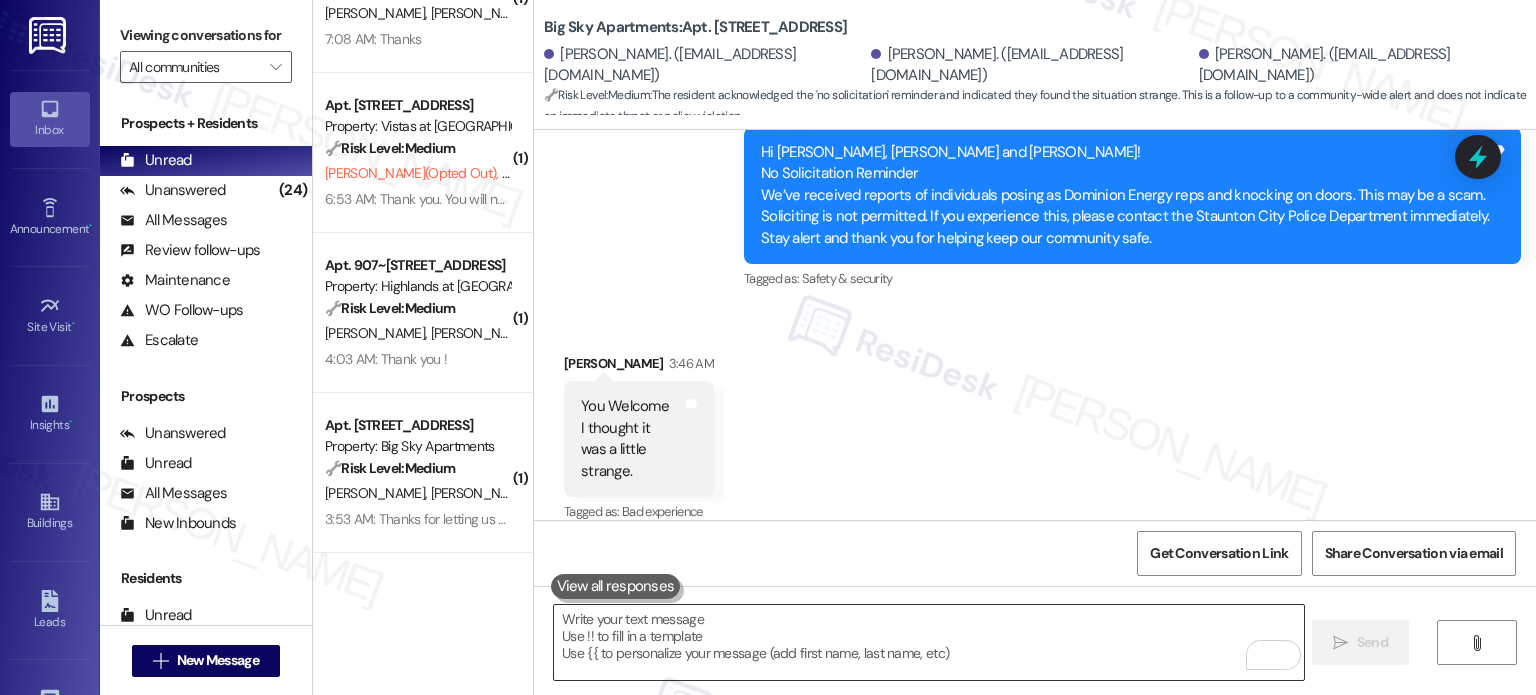 click at bounding box center (928, 642) 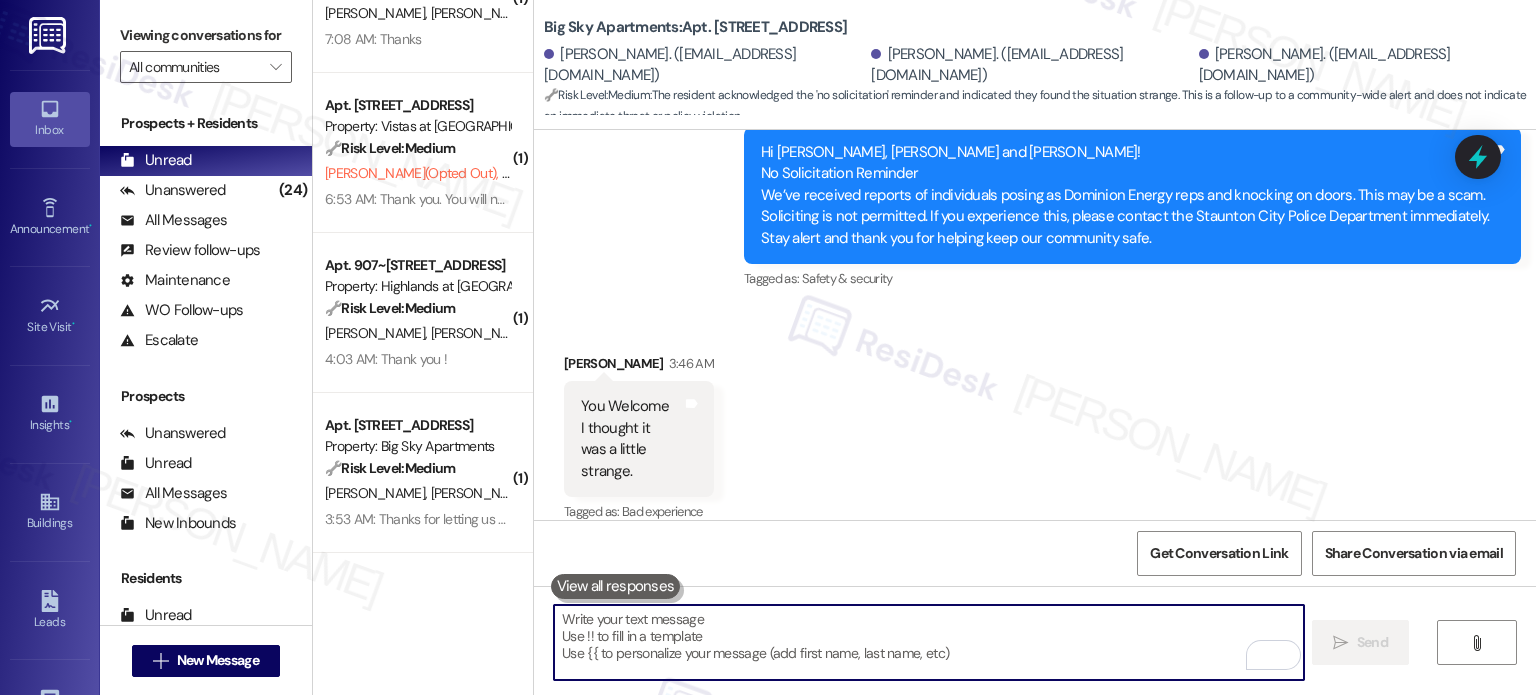 paste on "Feel free to contact us if anything pops up." 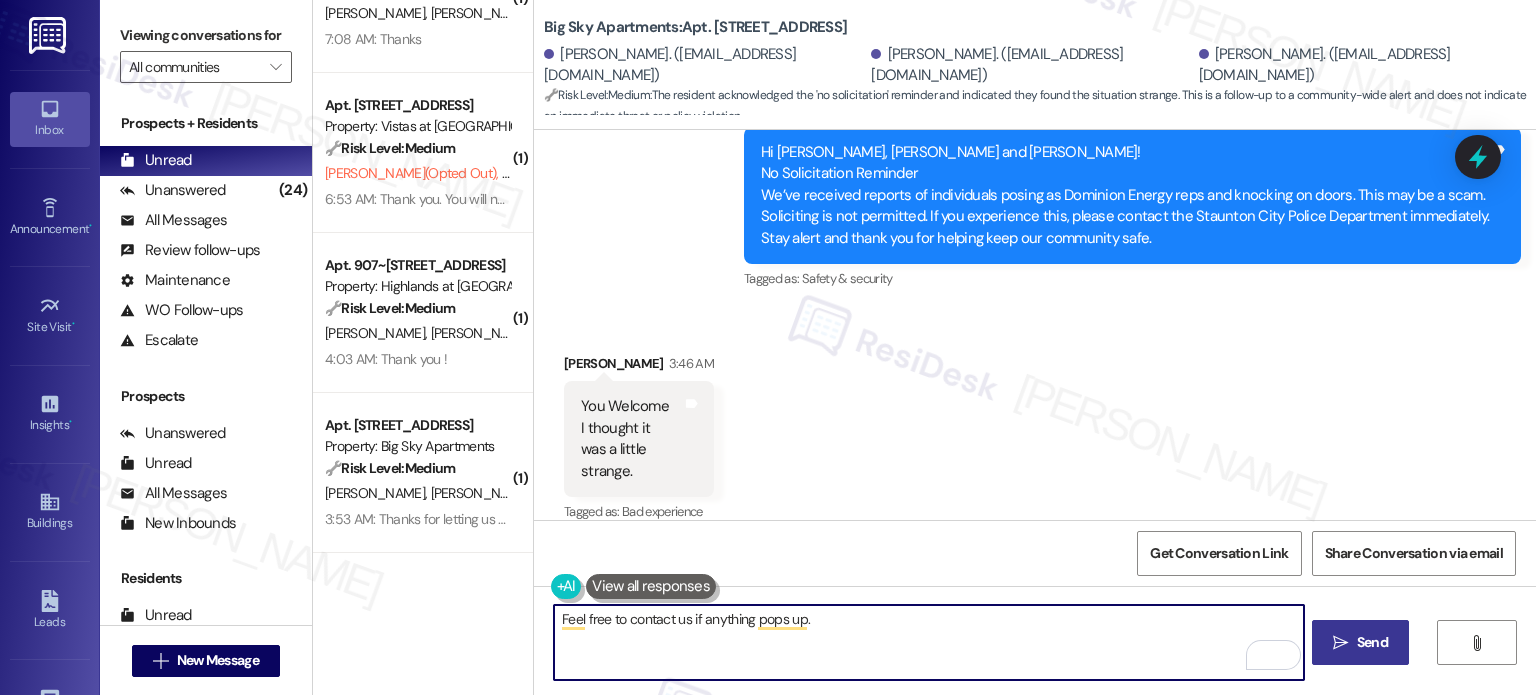 type on "Feel free to contact us if anything pops up." 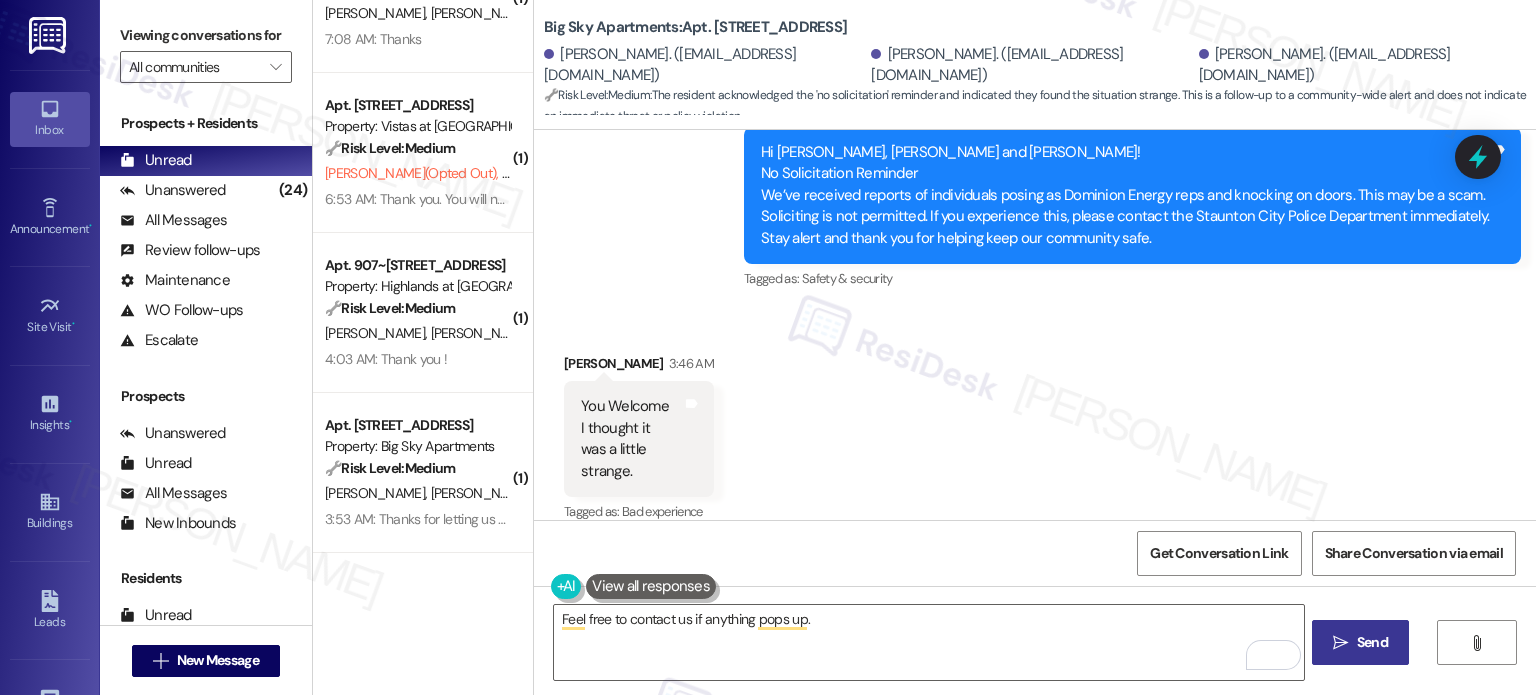 click on "Send" at bounding box center [1372, 642] 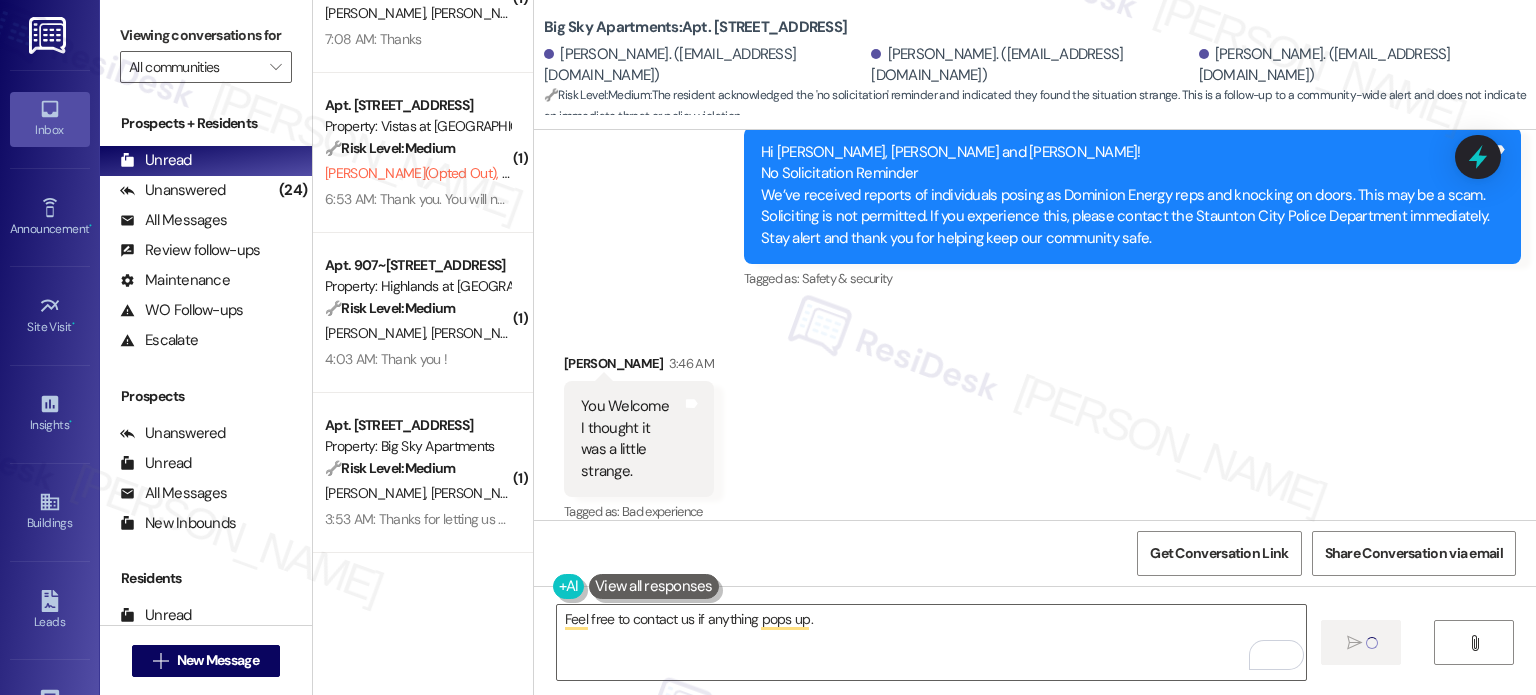 type 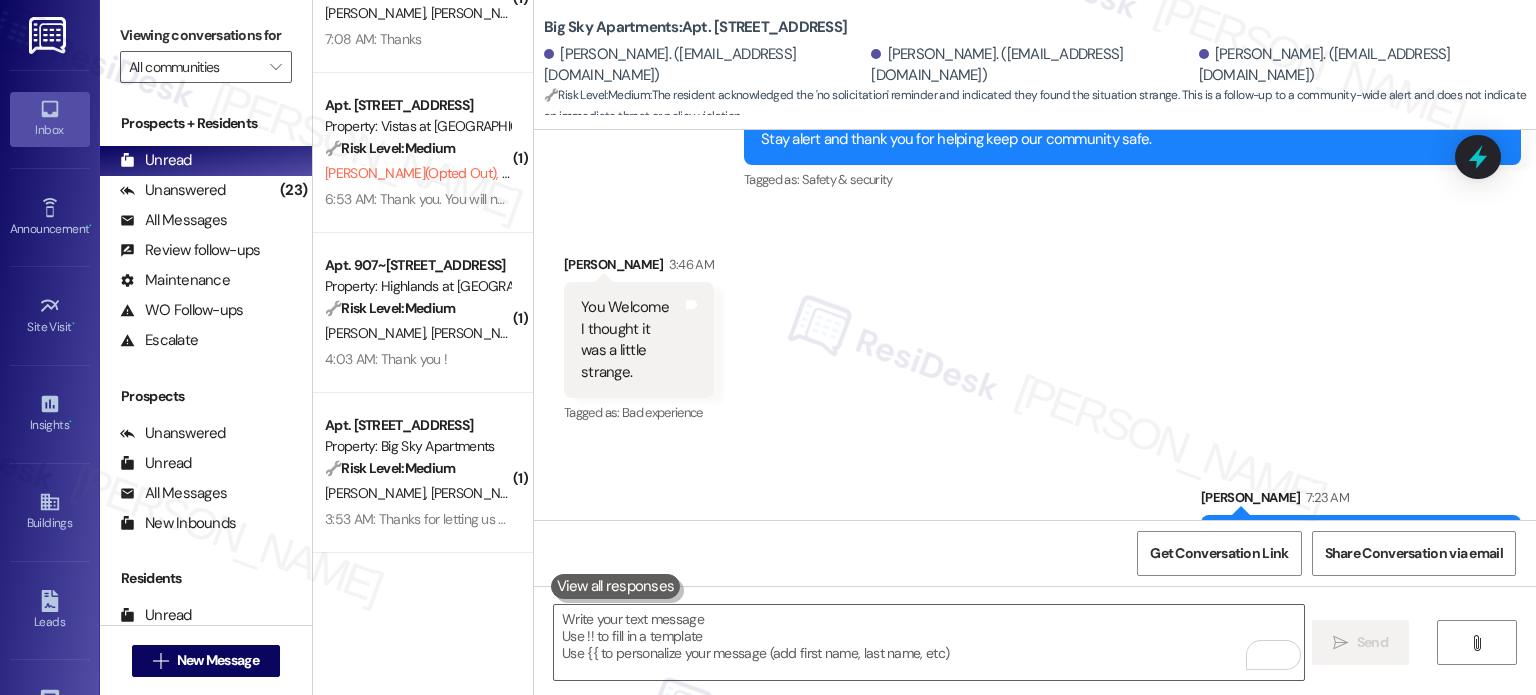 scroll, scrollTop: 956, scrollLeft: 0, axis: vertical 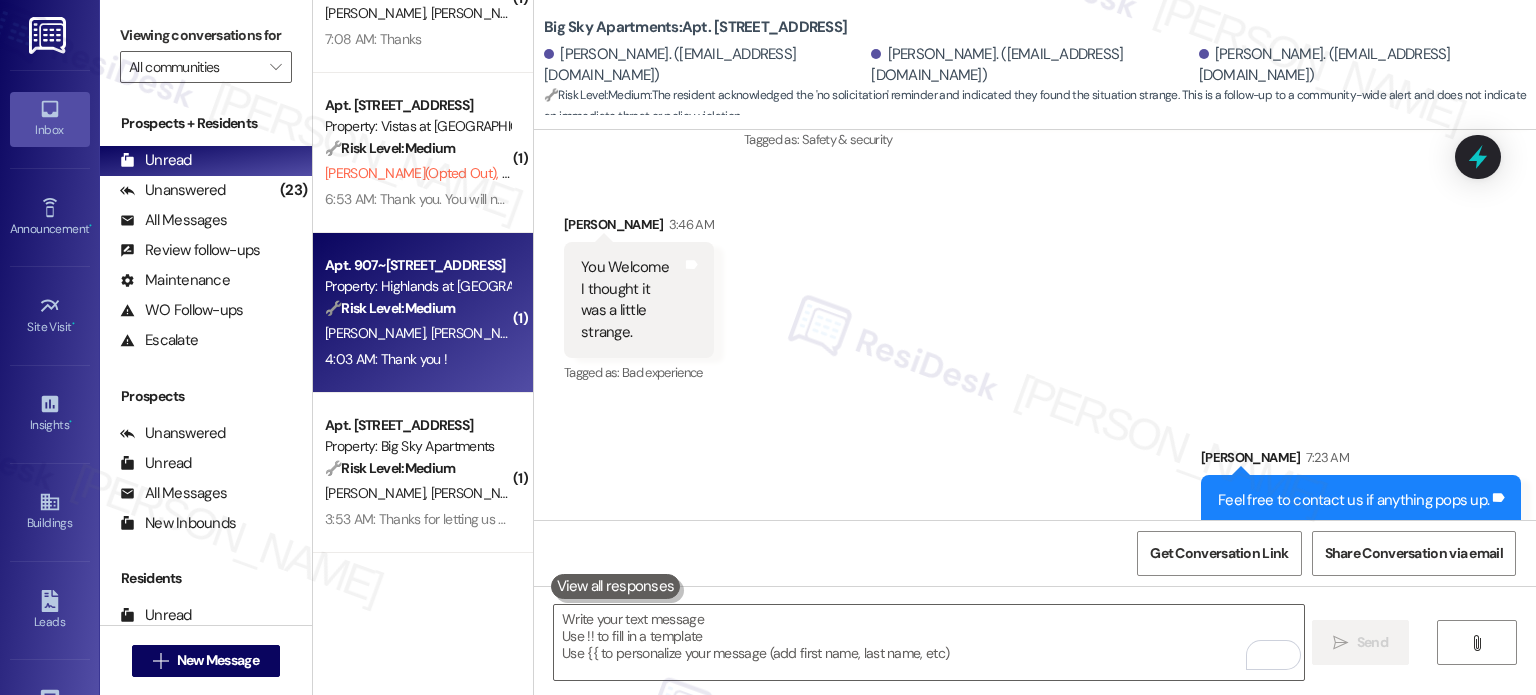 click on "🔧  Risk Level:  Medium The conversation involves a billing dispute regarding a high water bill. The property management team has offered a temporary solution (paying a fair portion and waiving late fees) while they investigate. The resident acknowledges and appreciates the update. This indicates a resolution is in progress, and the situation is being managed, so it is not urgent." at bounding box center [417, 308] 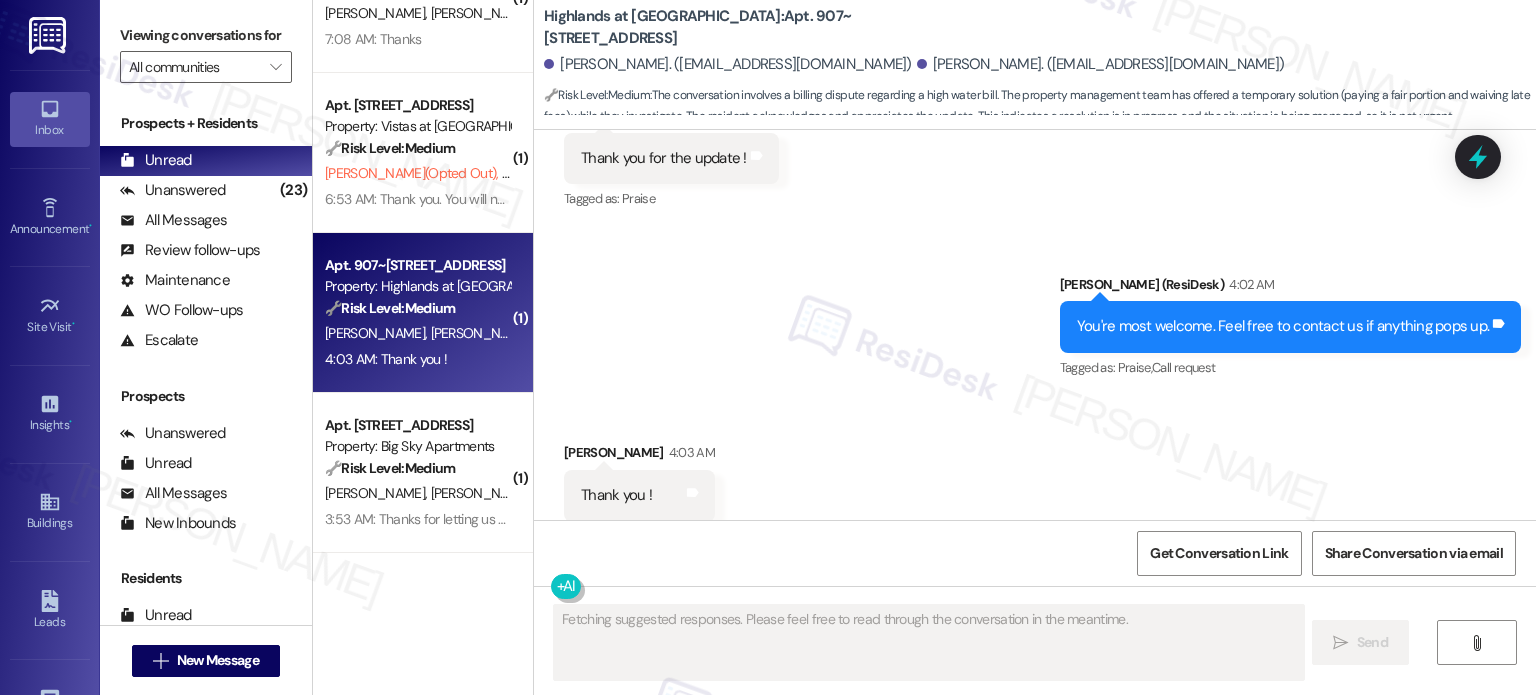 scroll, scrollTop: 19084, scrollLeft: 0, axis: vertical 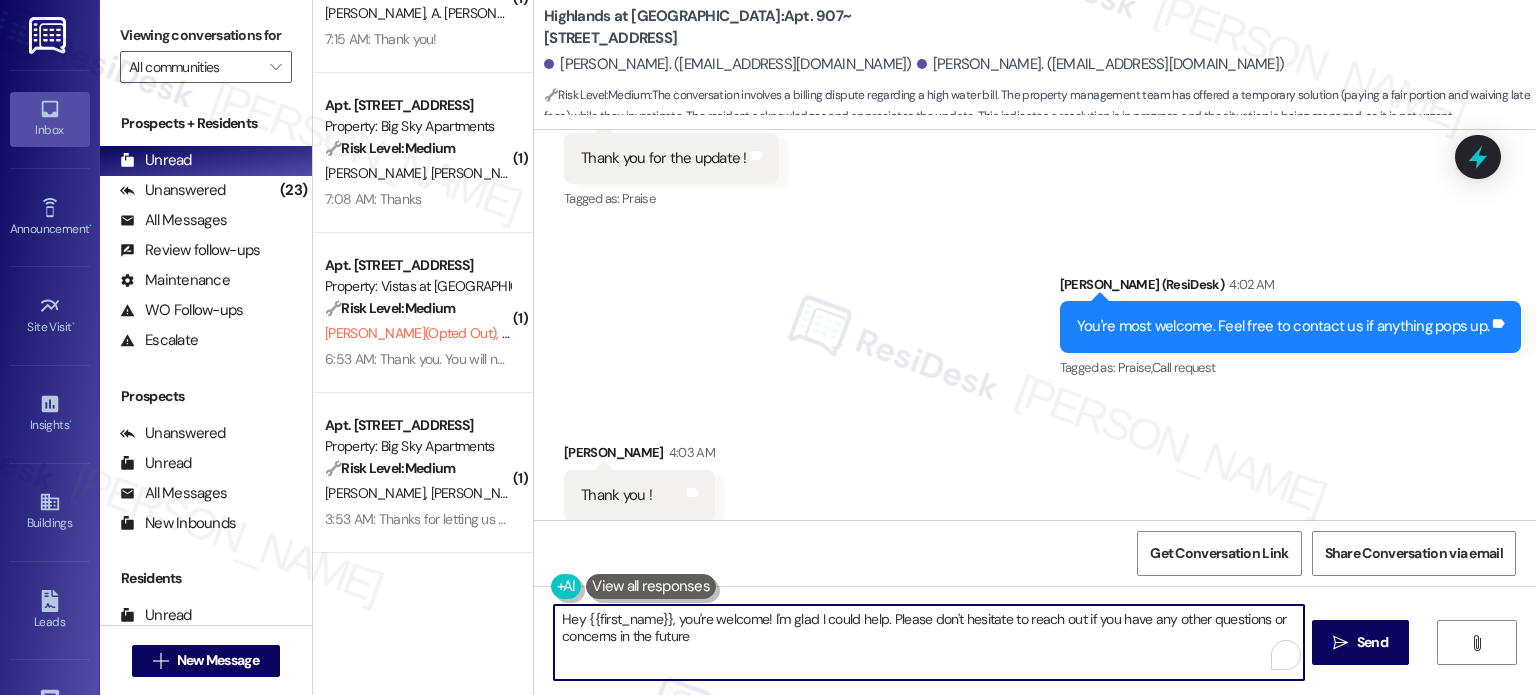type on "Hey {{first_name}}, you're welcome! I'm glad I could help. Please don't hesitate to reach out if you have any other questions or concerns in the future!" 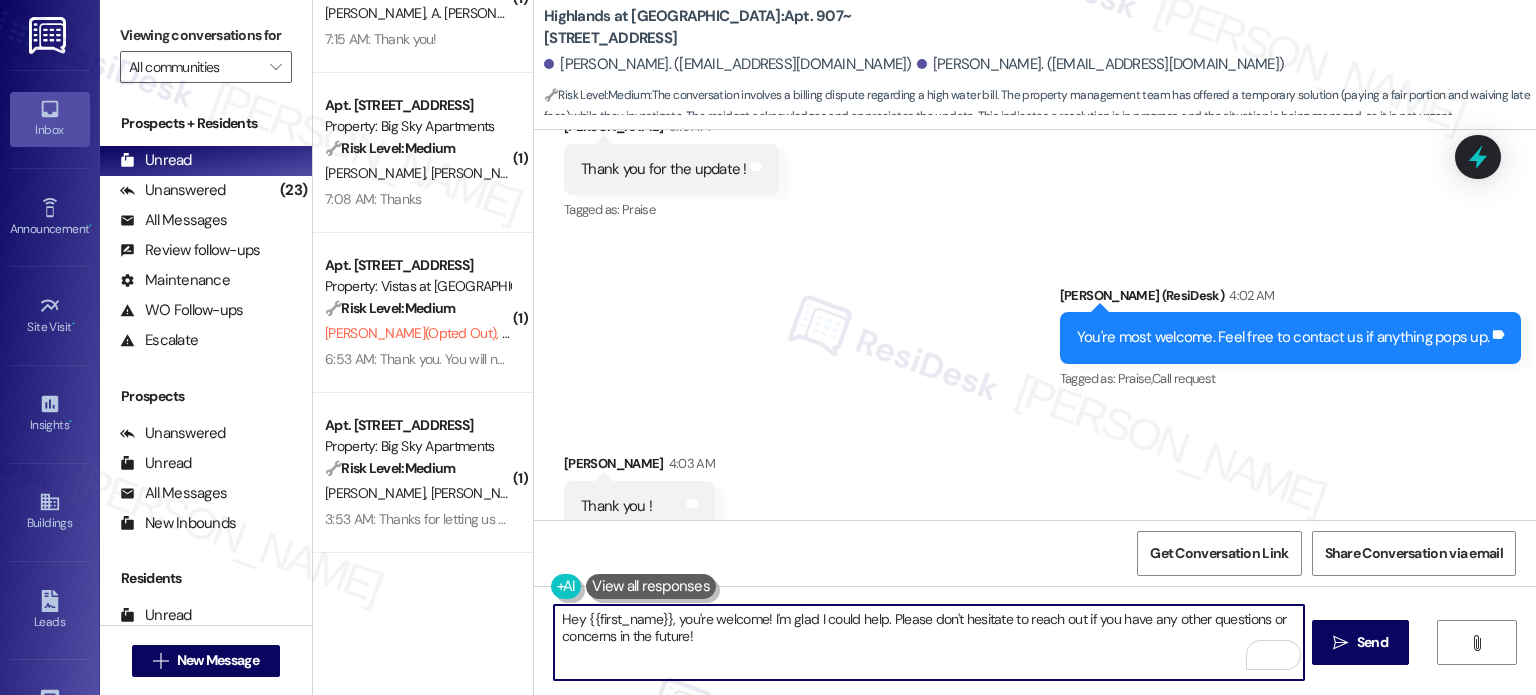 scroll, scrollTop: 19084, scrollLeft: 0, axis: vertical 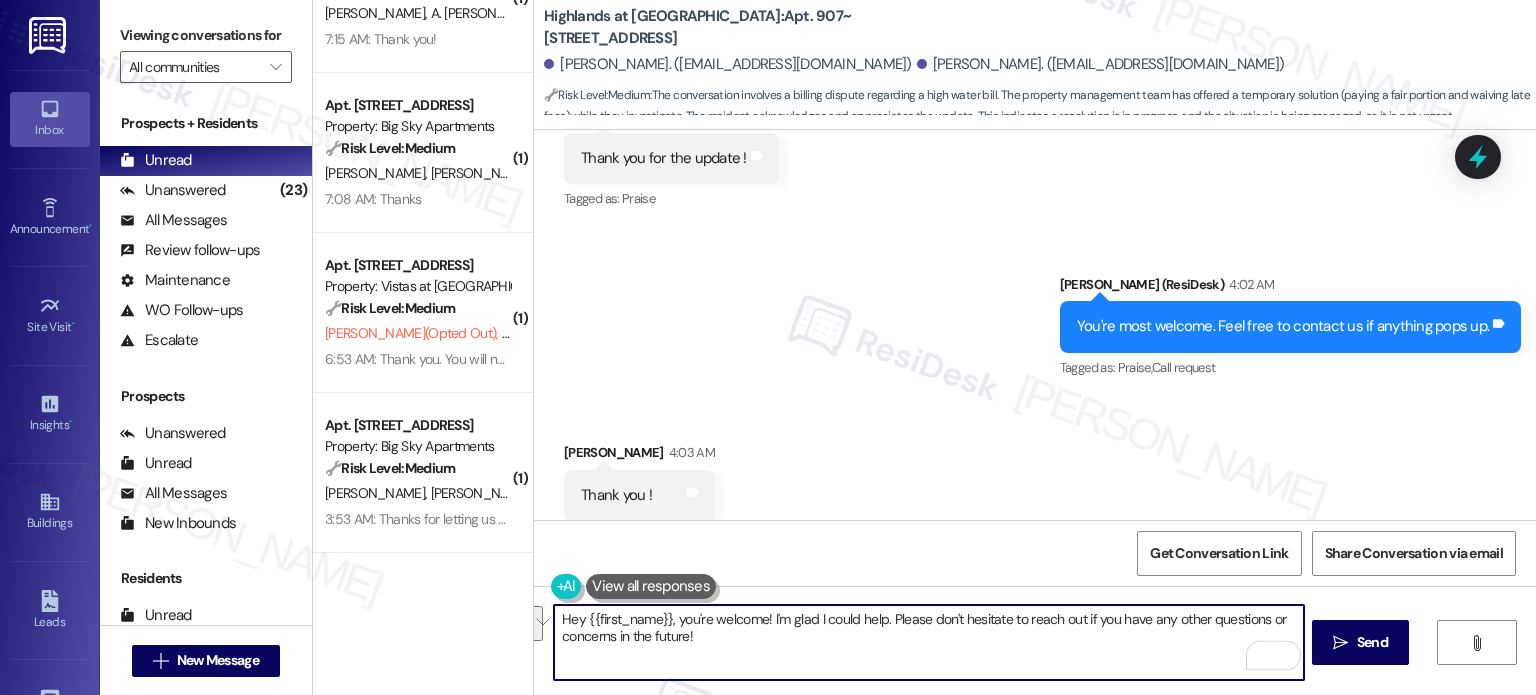 drag, startPoint x: 704, startPoint y: 635, endPoint x: 533, endPoint y: 605, distance: 173.61163 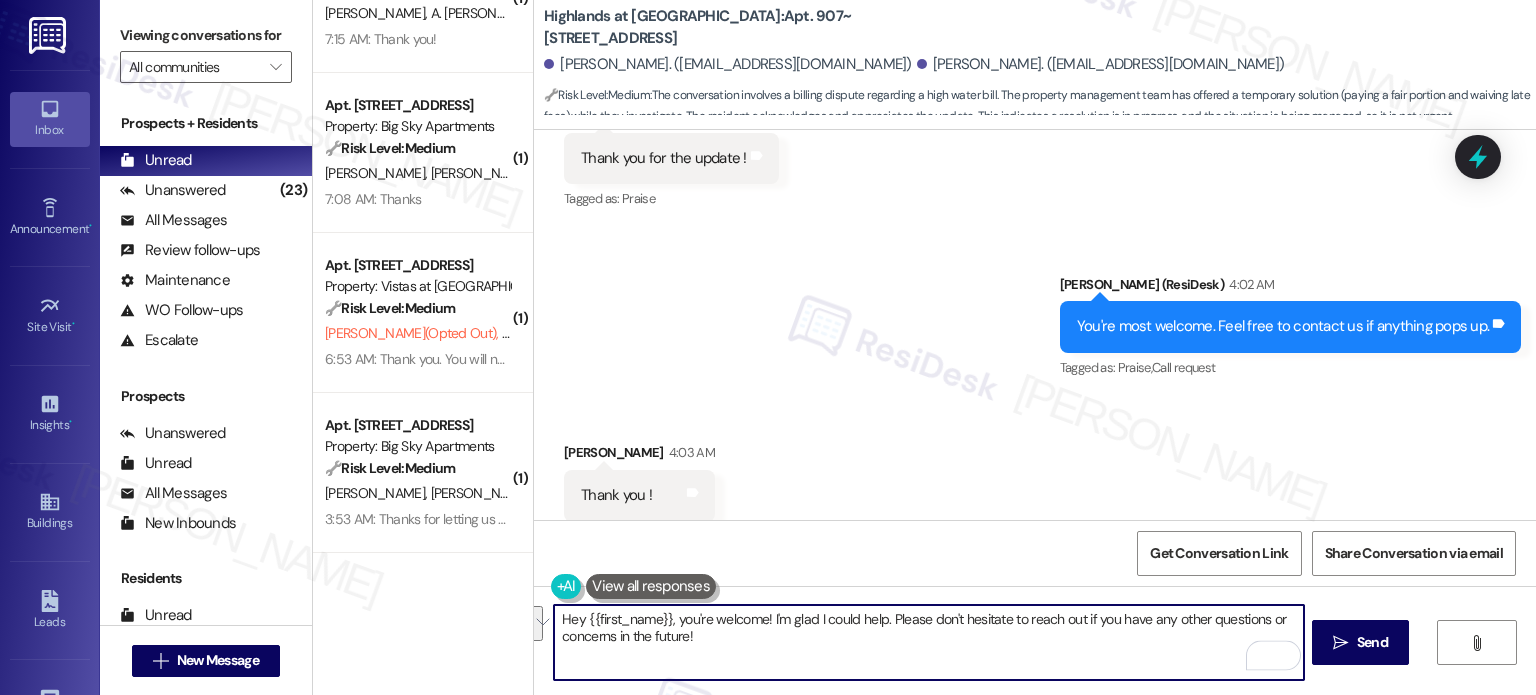 click on "Hey {{first_name}}, you're welcome! I'm glad I could help. Please don't hesitate to reach out if you have any other questions or concerns in the future!" at bounding box center (918, 642) 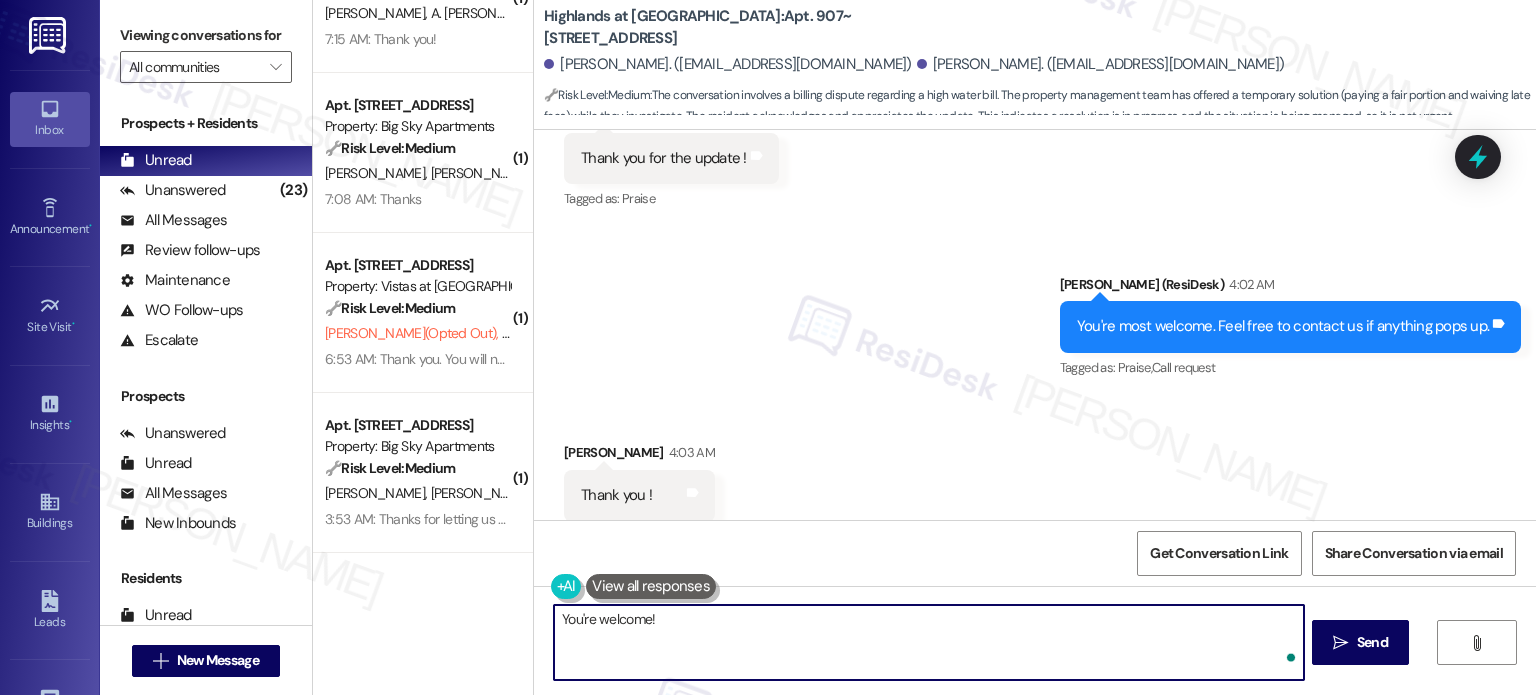 type on "You're welcome!" 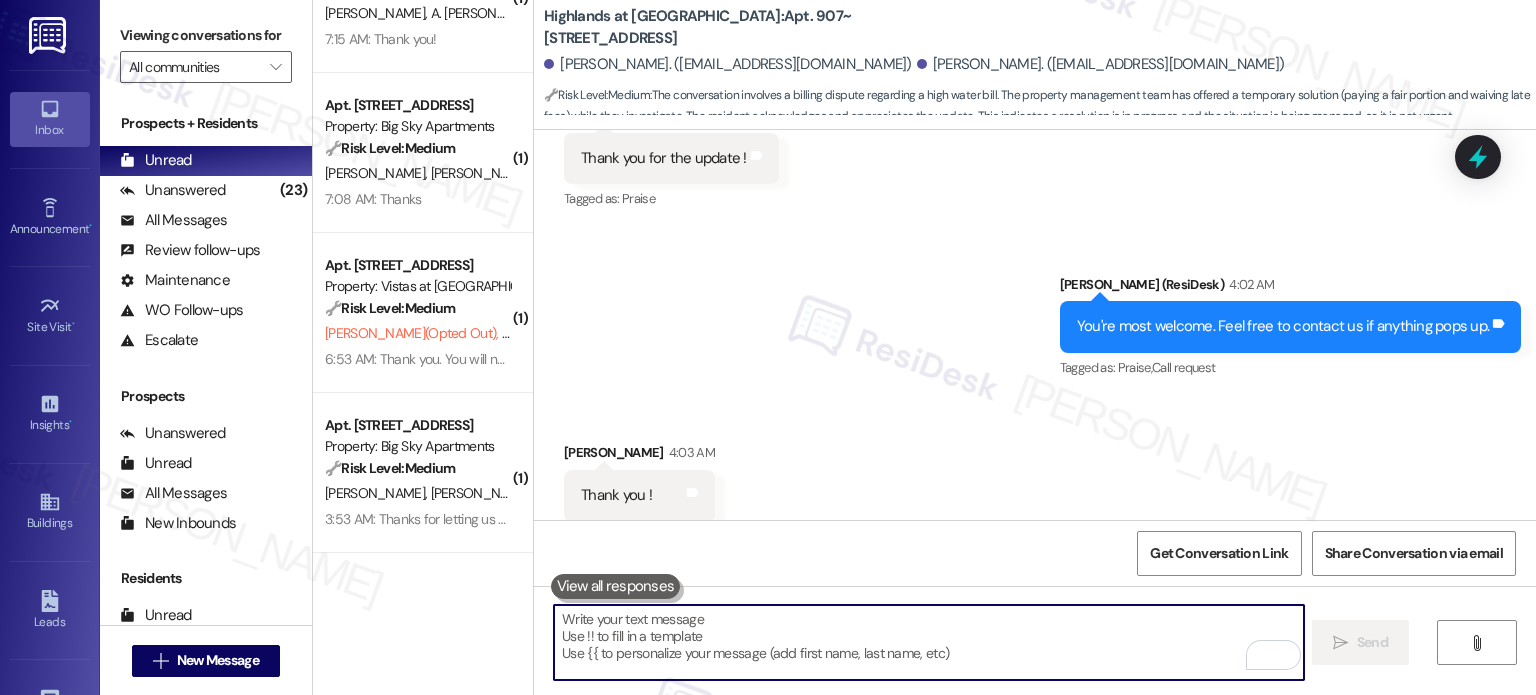 scroll, scrollTop: 19084, scrollLeft: 0, axis: vertical 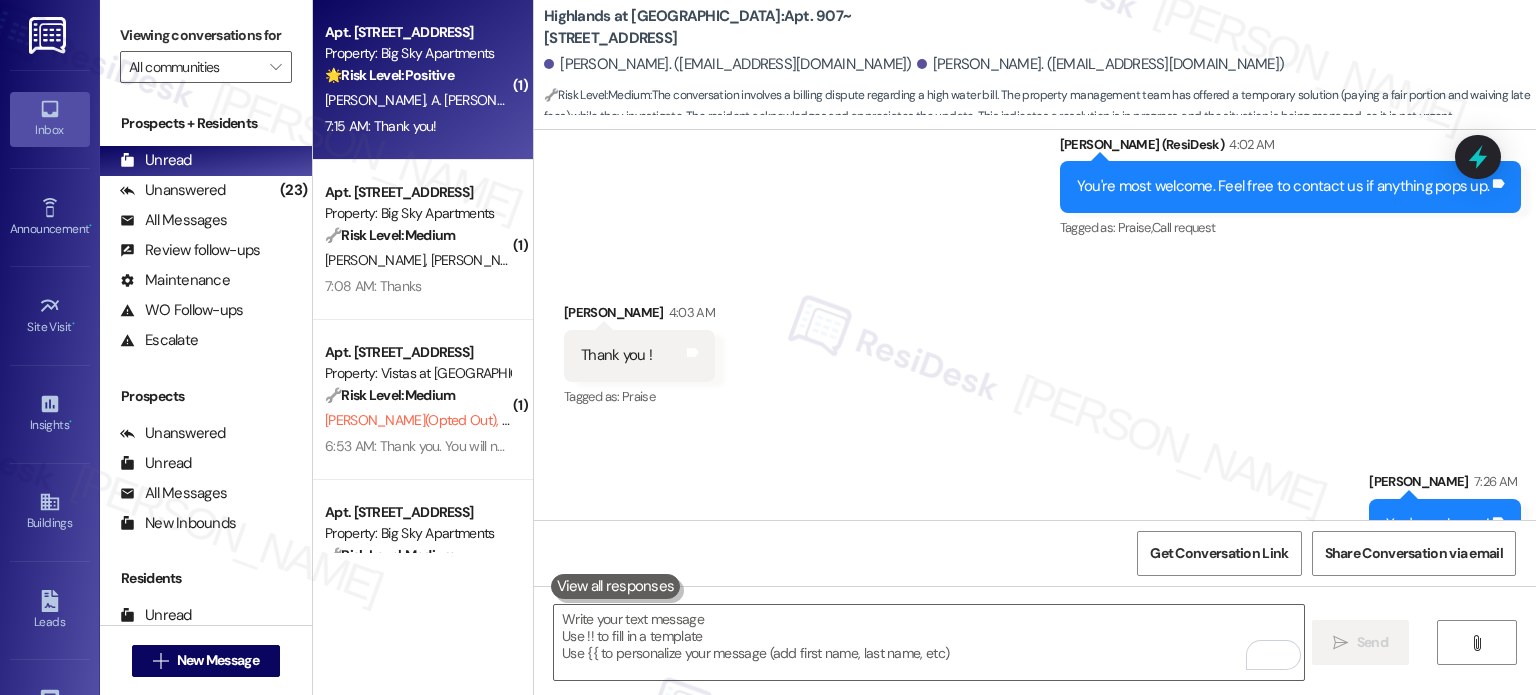 click on "7:15 AM: Thank you! 7:15 AM: Thank you!" at bounding box center [417, 126] 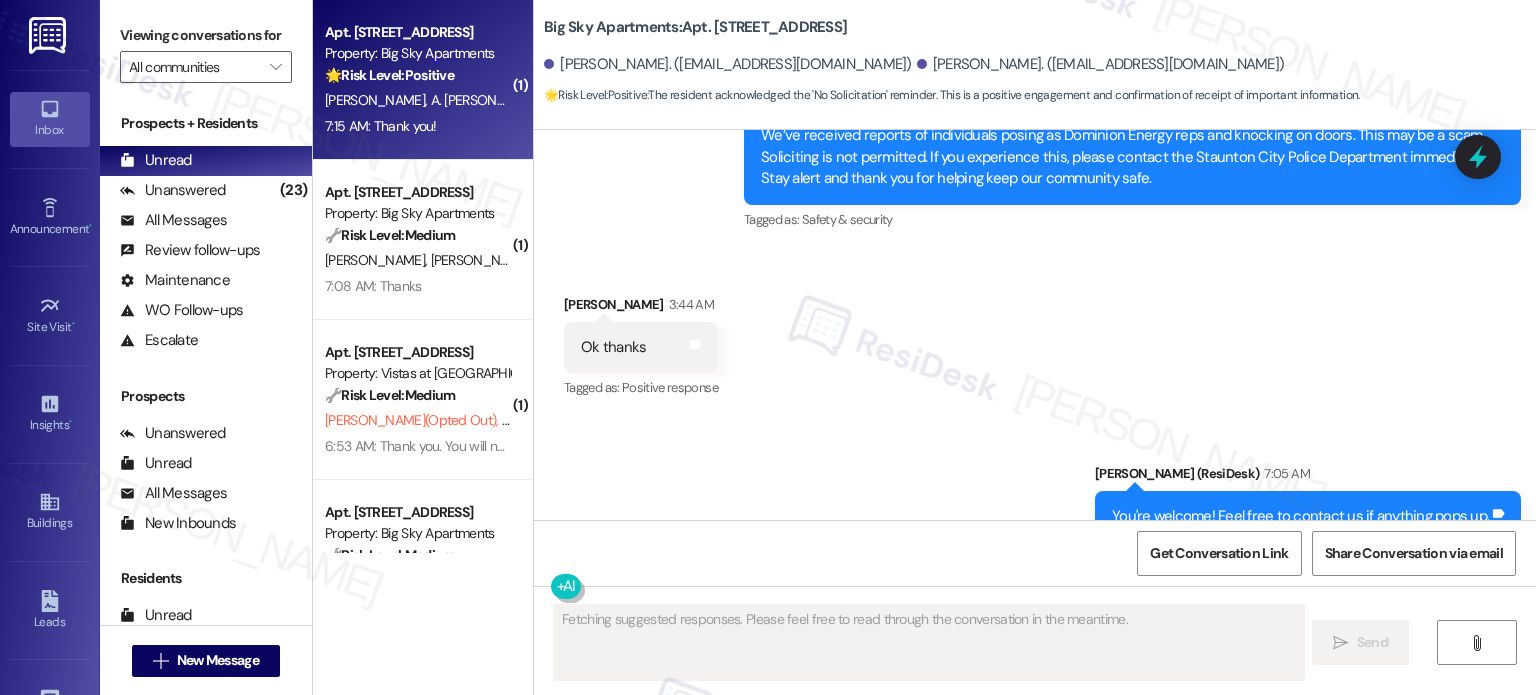 scroll, scrollTop: 1639, scrollLeft: 0, axis: vertical 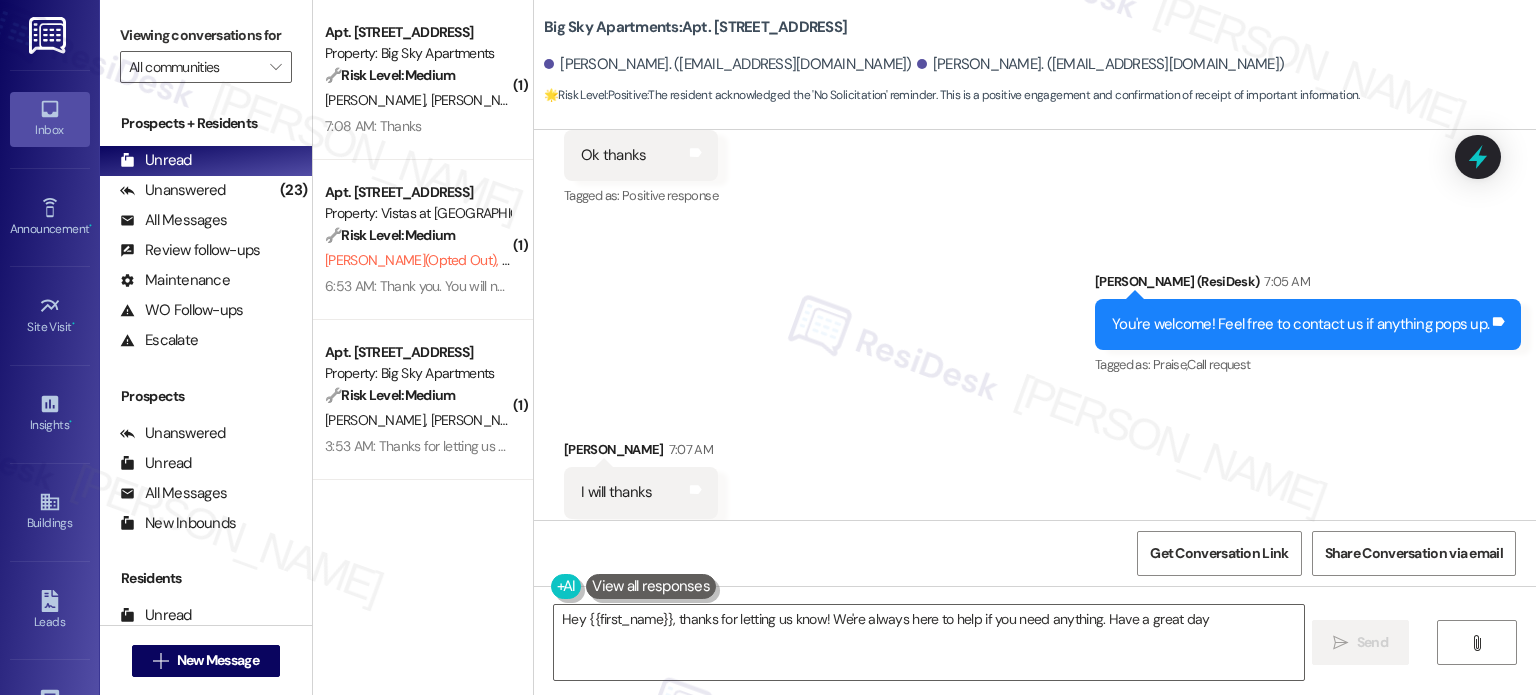 type on "Hey {{first_name}}, thanks for letting us know! We're always here to help if you need anything. Have a great day!" 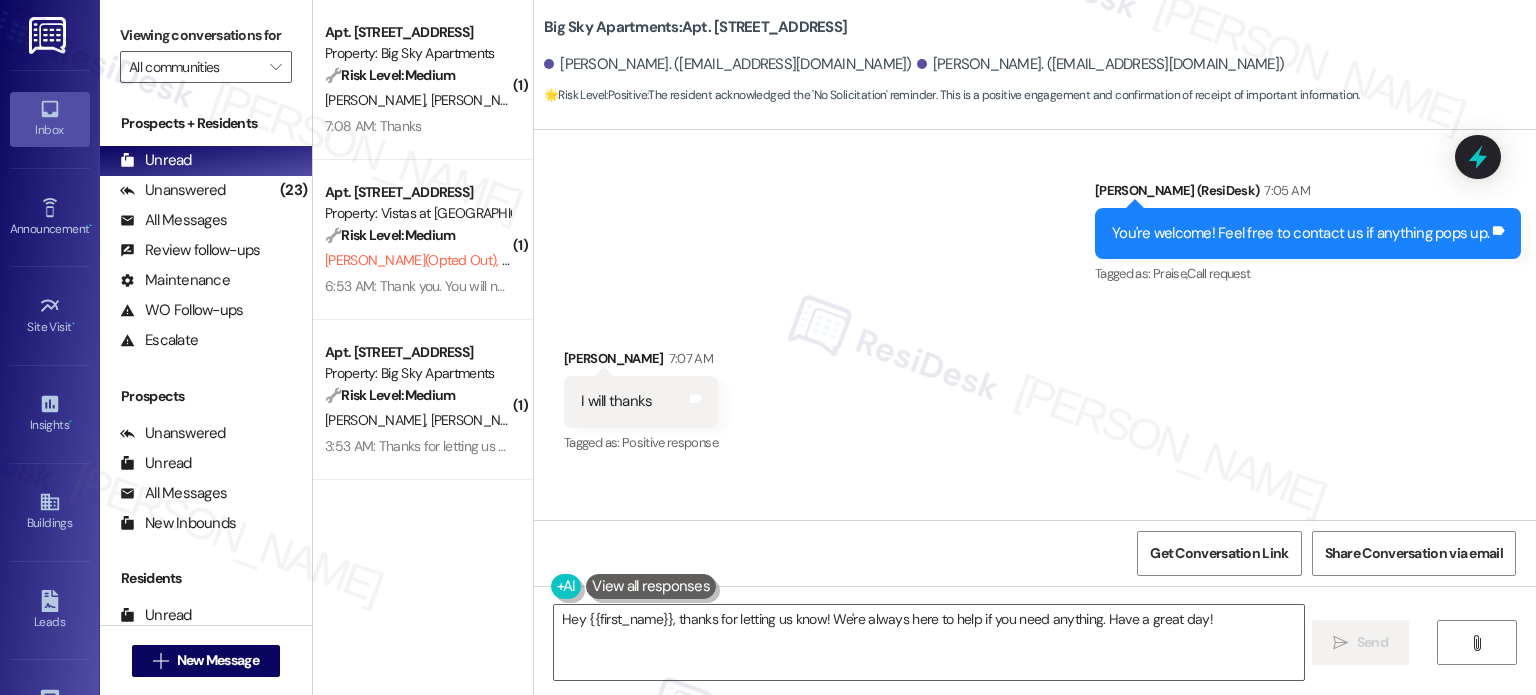 scroll, scrollTop: 1808, scrollLeft: 0, axis: vertical 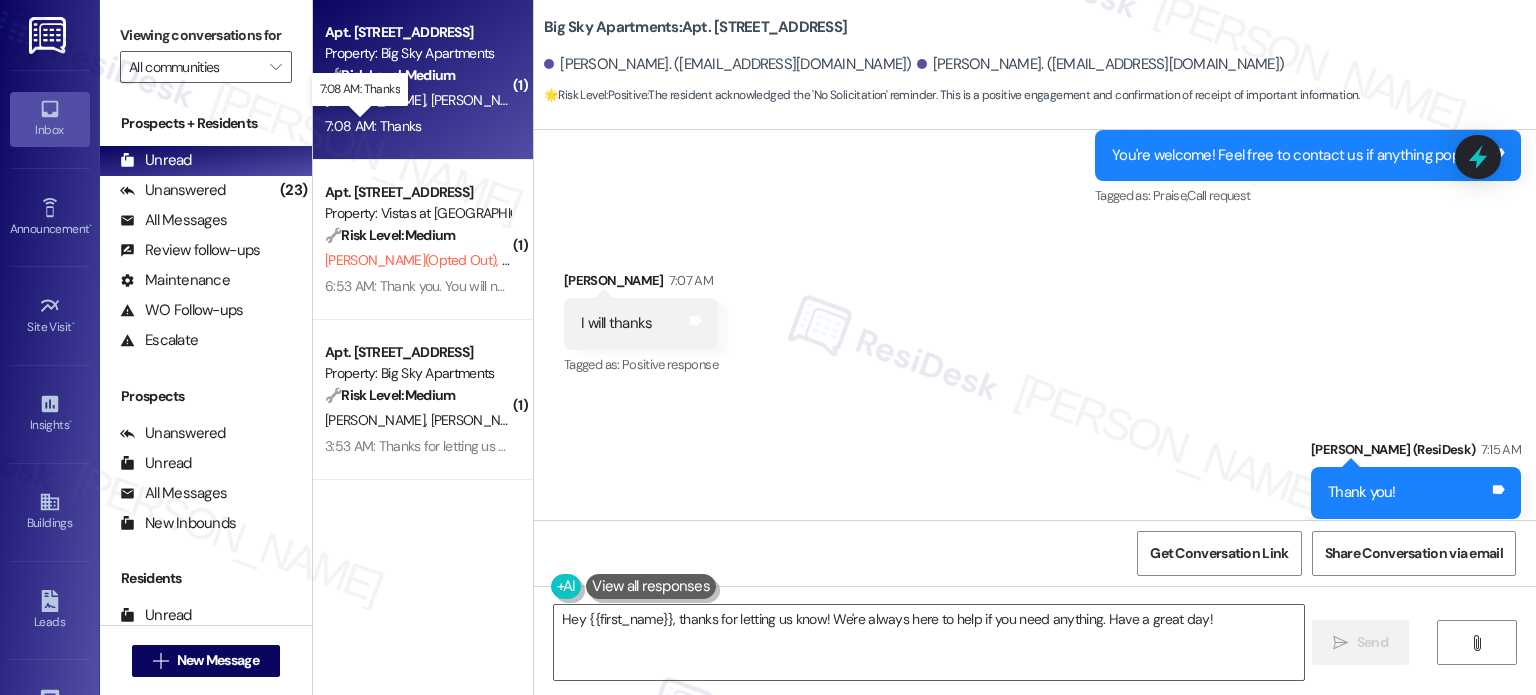 click on "7:08 AM: Thanks 7:08 AM: Thanks" at bounding box center [373, 126] 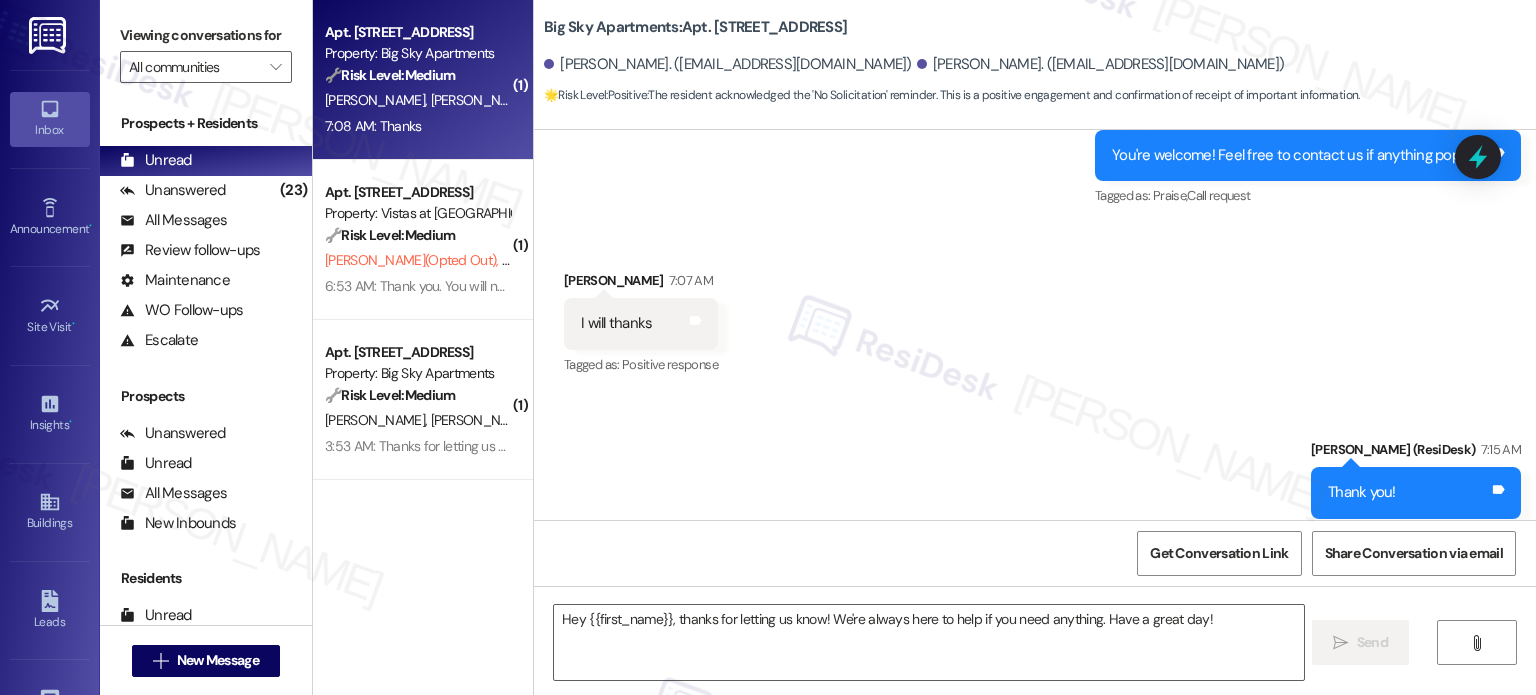 type on "Fetching suggested responses. Please feel free to read through the conversation in the meantime." 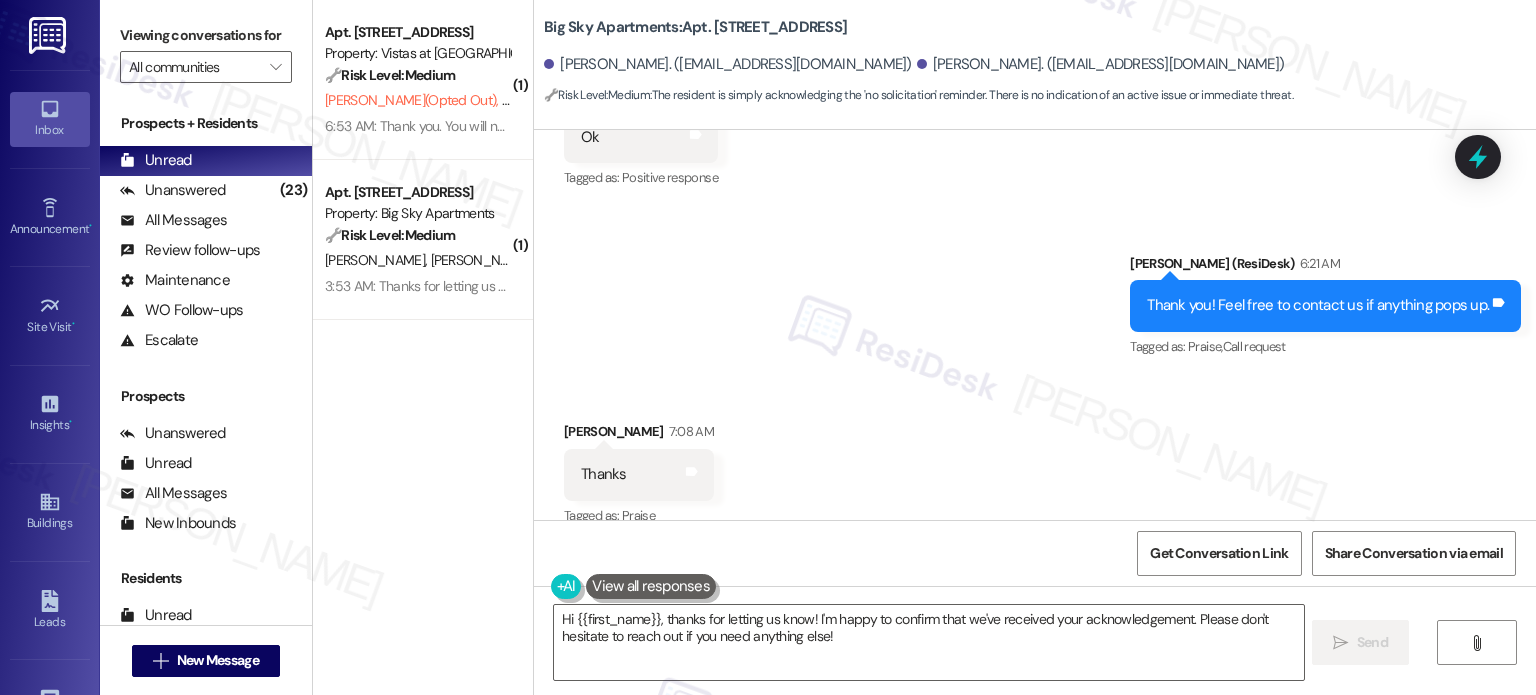 scroll, scrollTop: 6451, scrollLeft: 0, axis: vertical 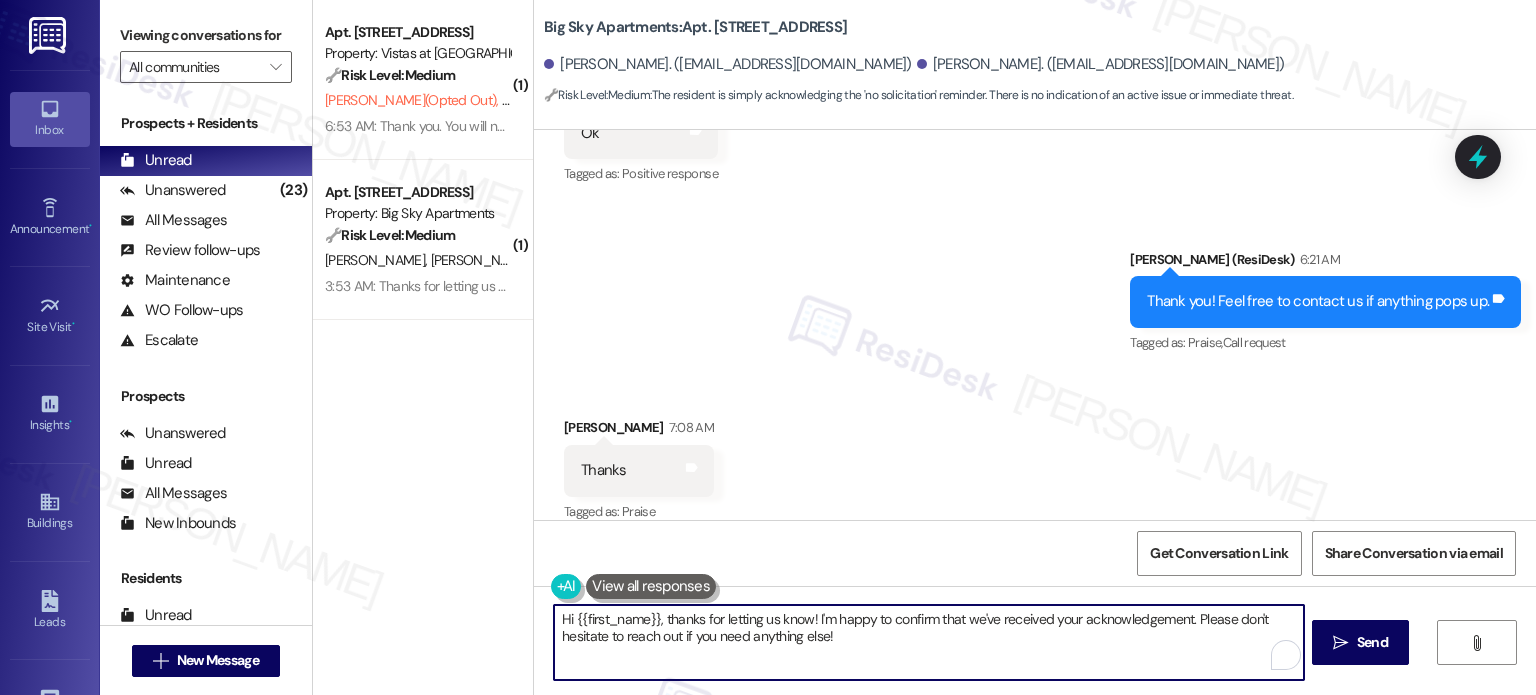 drag, startPoint x: 838, startPoint y: 639, endPoint x: 502, endPoint y: 599, distance: 338.3726 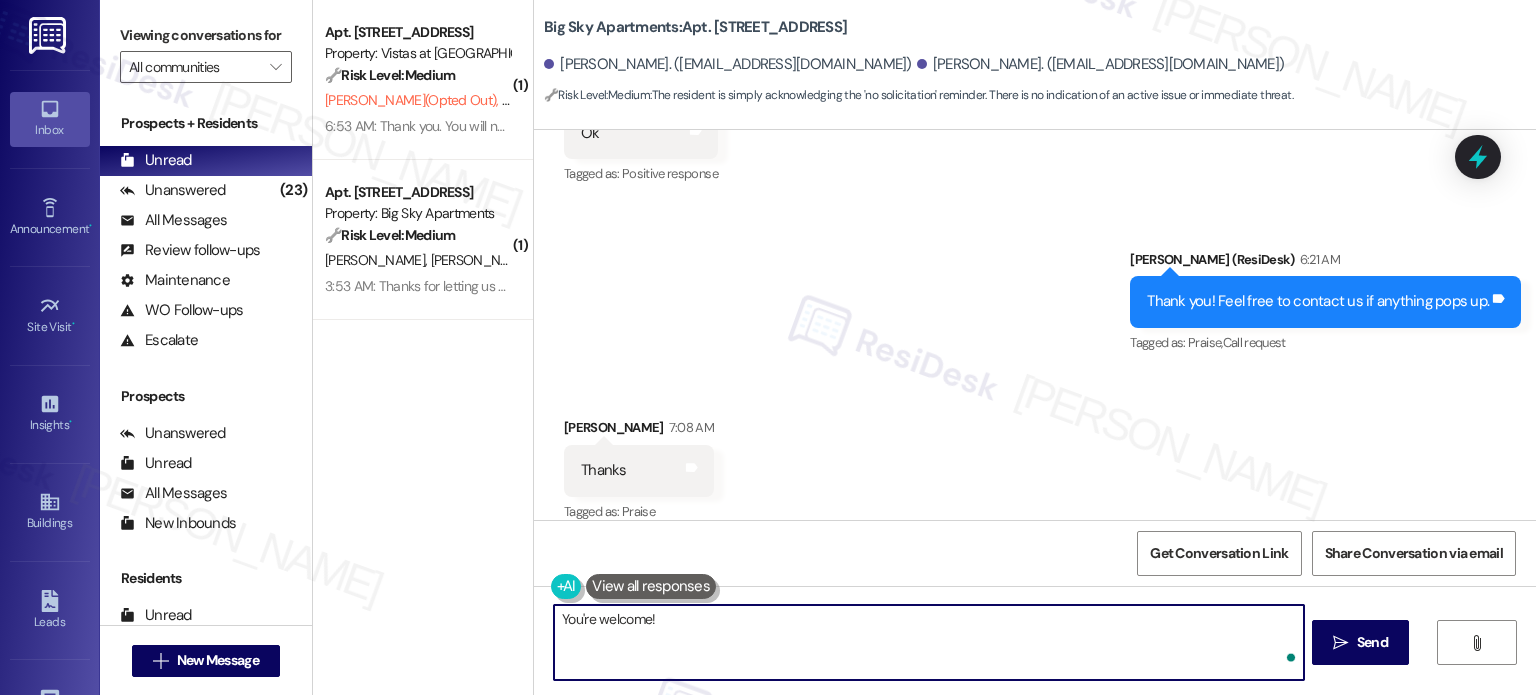type on "You're welcome!" 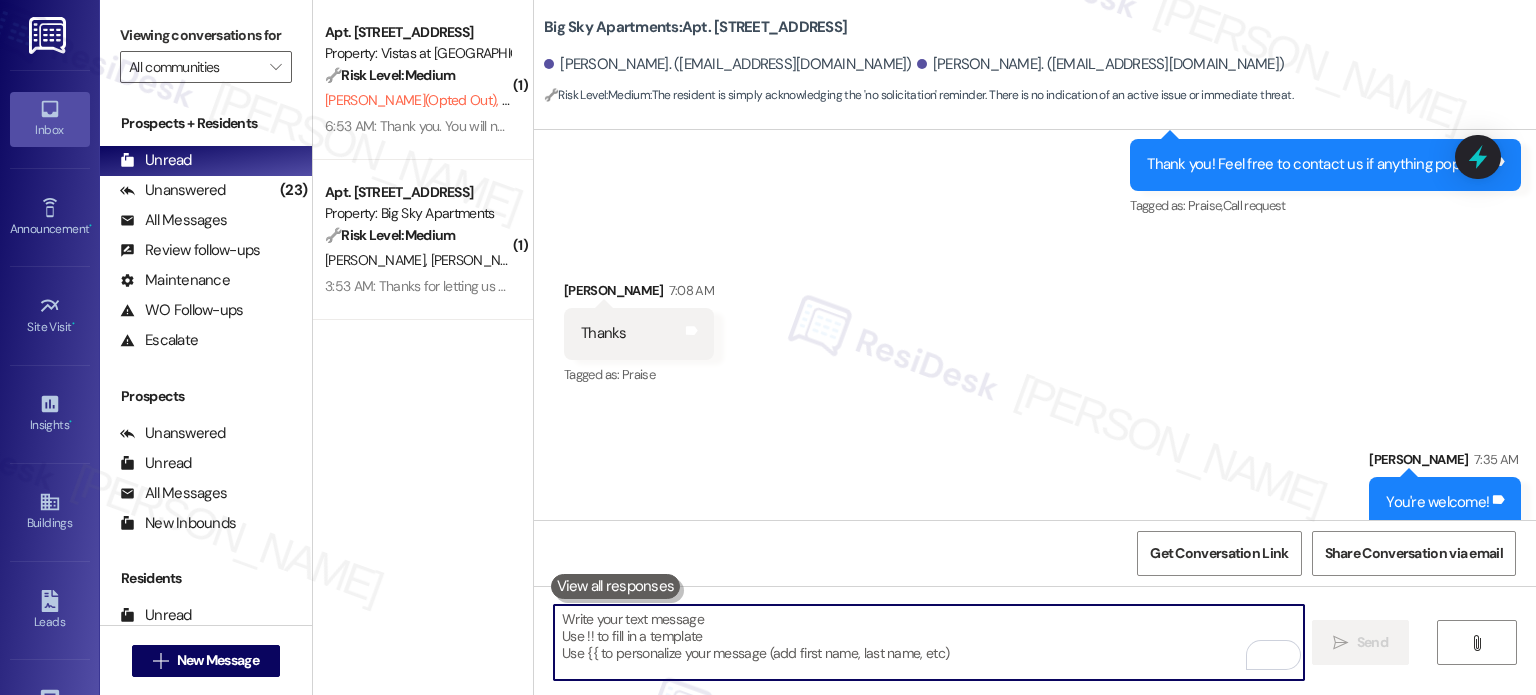 scroll, scrollTop: 6590, scrollLeft: 0, axis: vertical 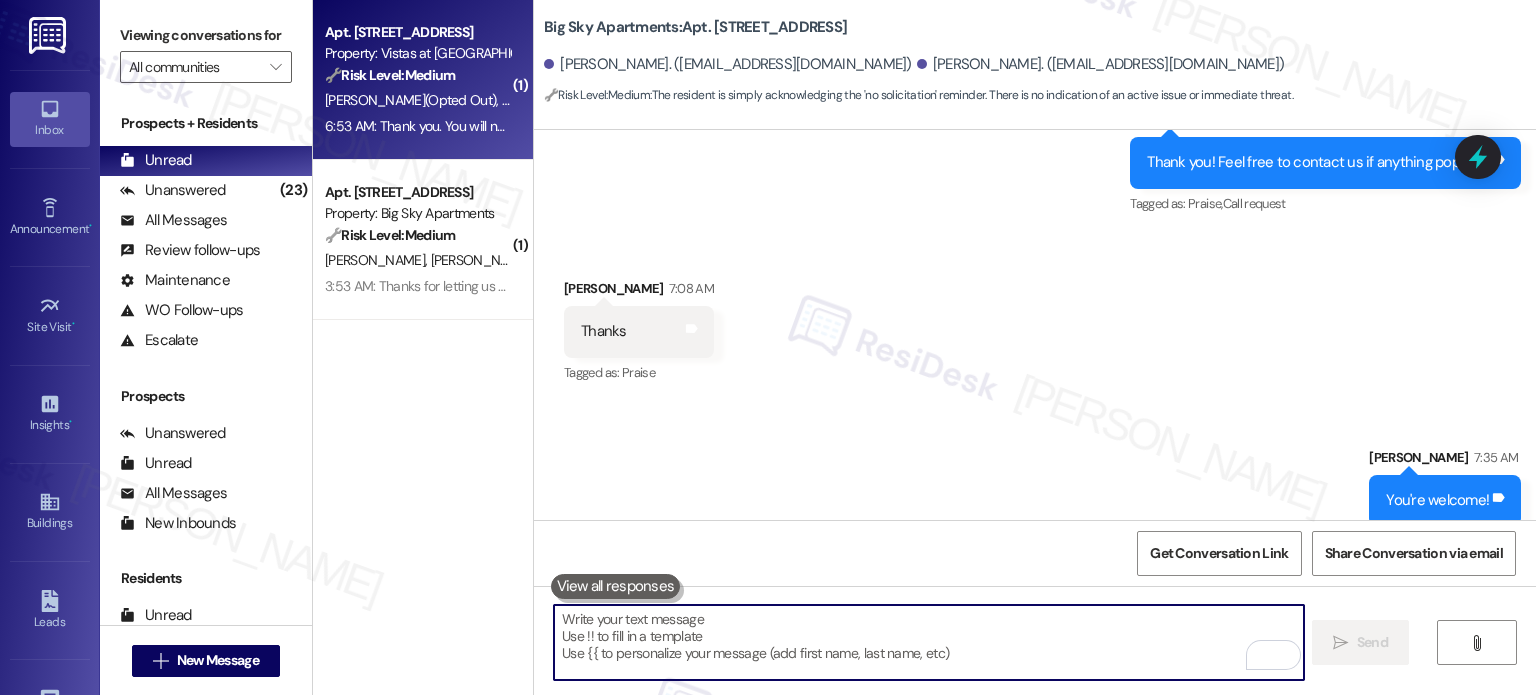 type 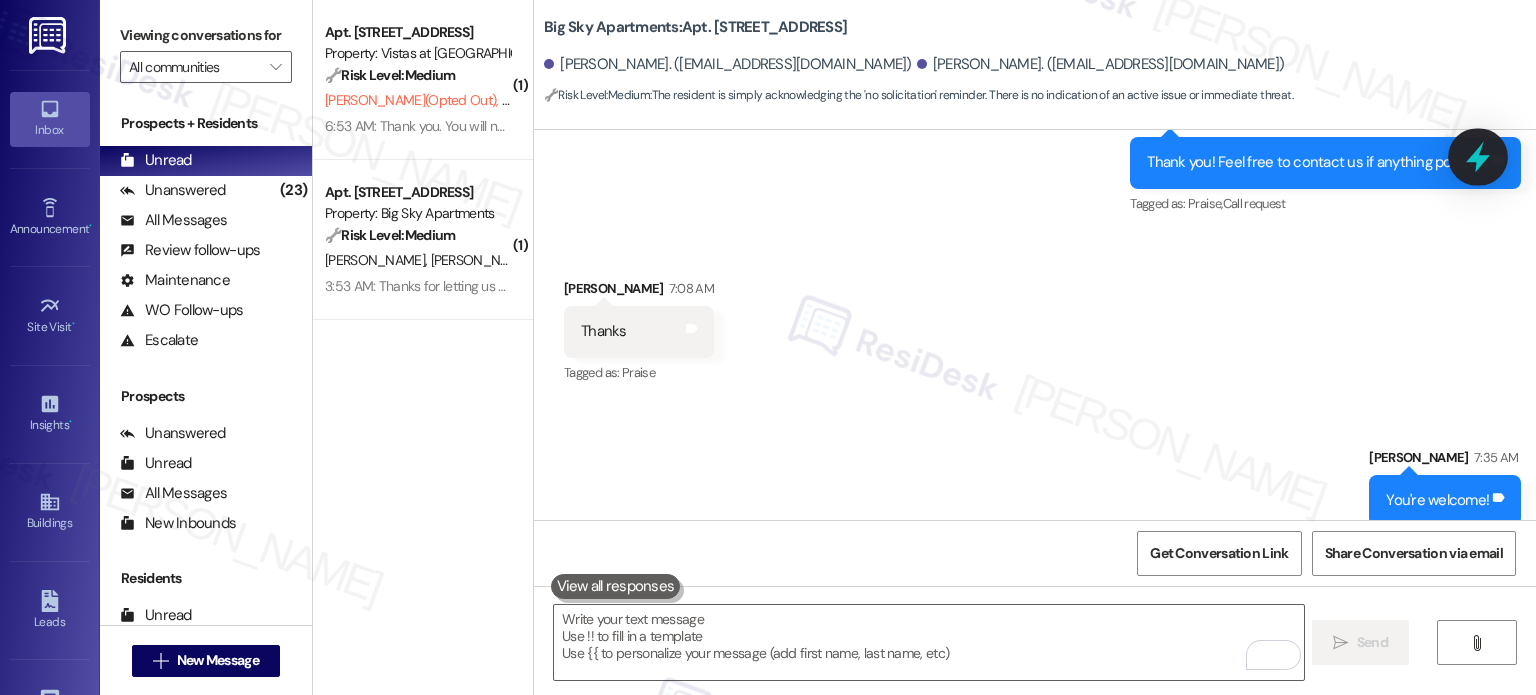 click 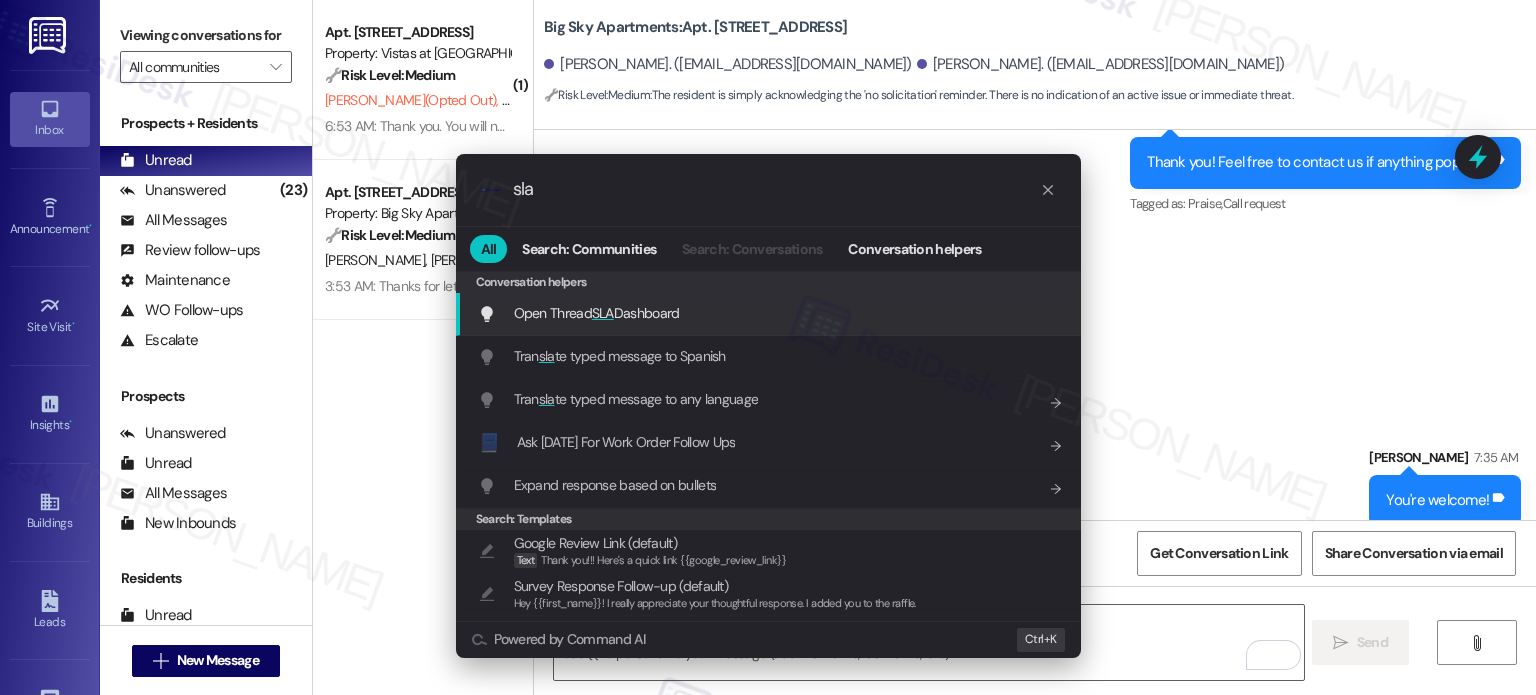 click on "Open Thread  SLA  Dashboard" at bounding box center (597, 313) 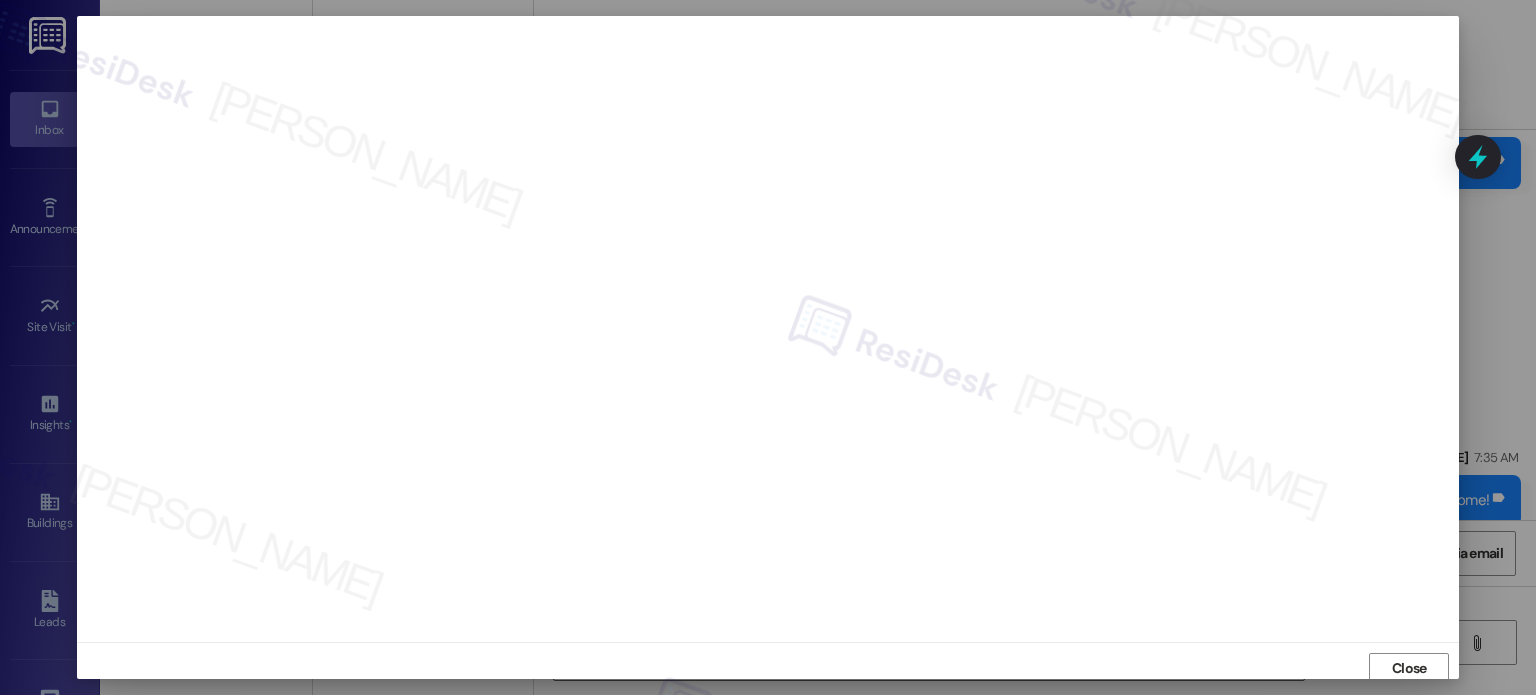 scroll, scrollTop: 5, scrollLeft: 0, axis: vertical 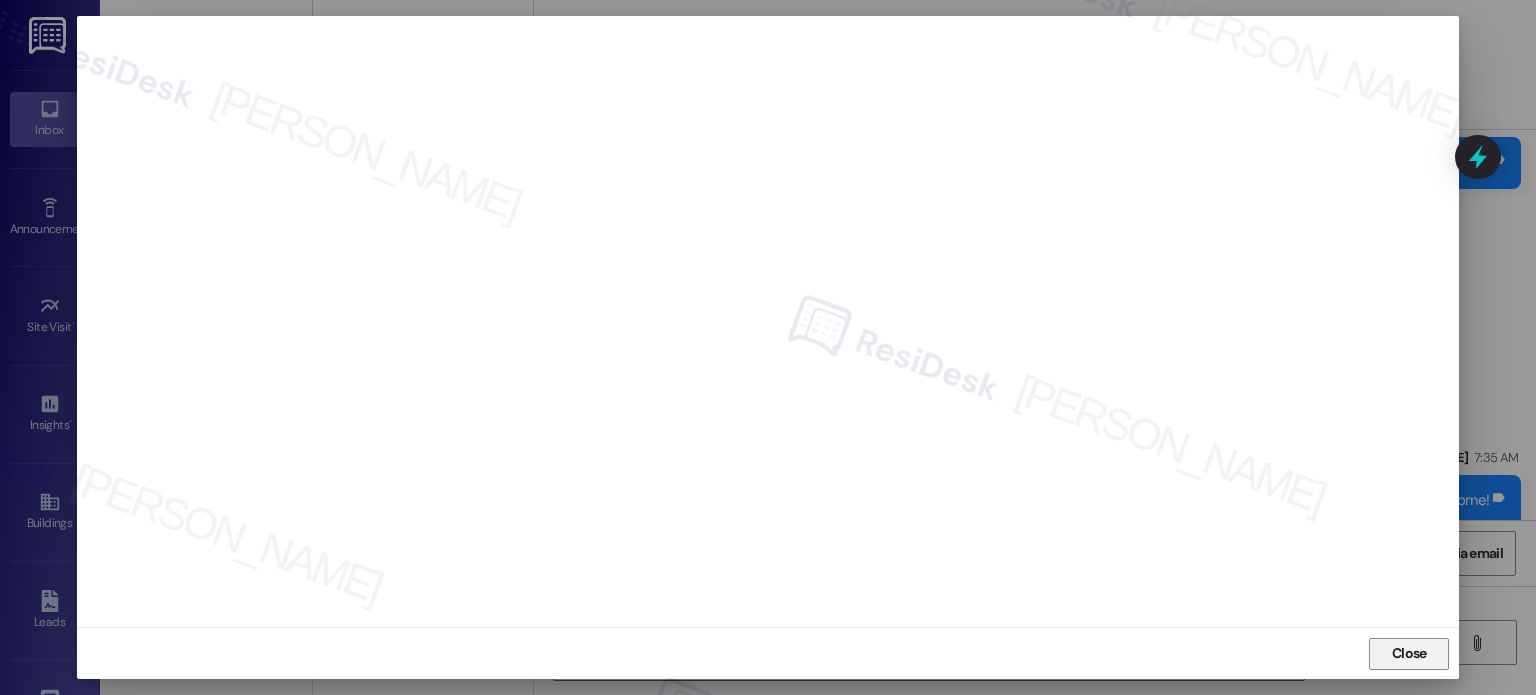 click on "Close" at bounding box center [1409, 653] 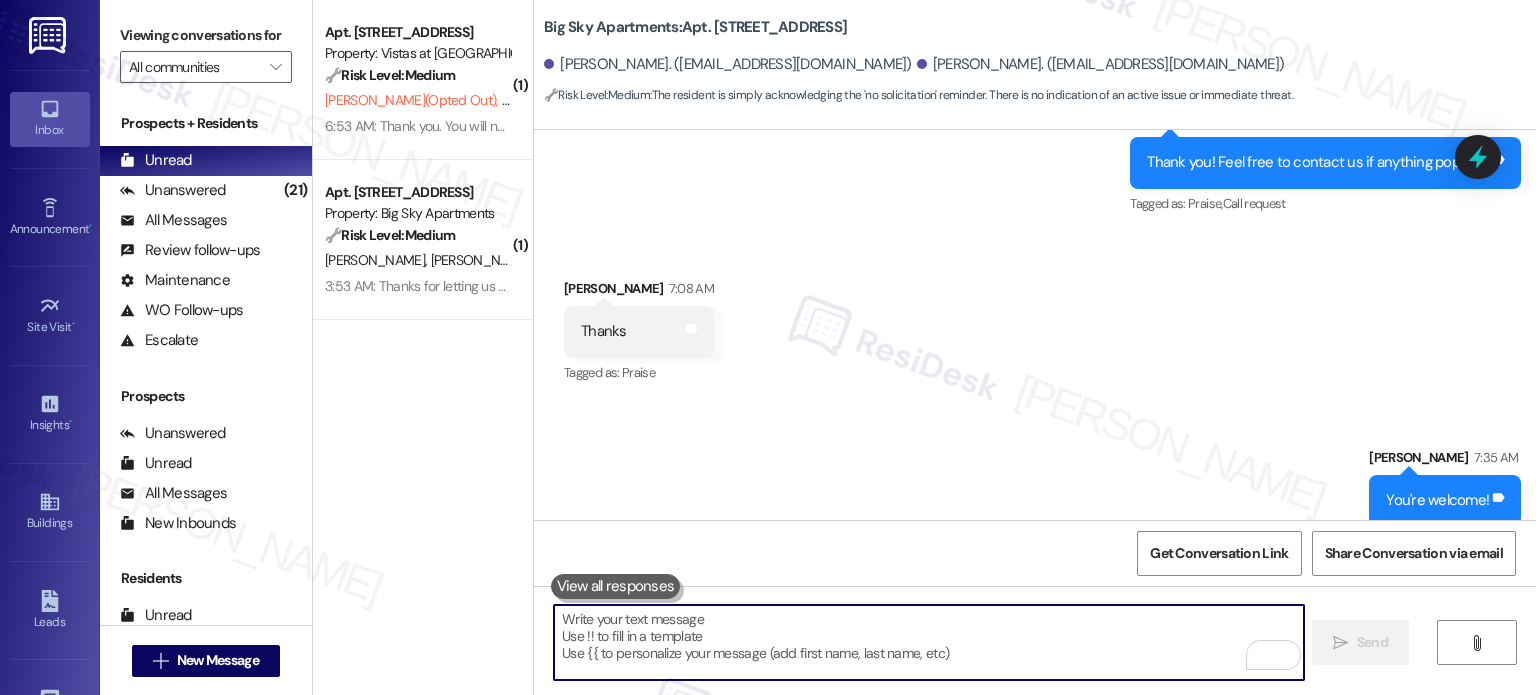 click 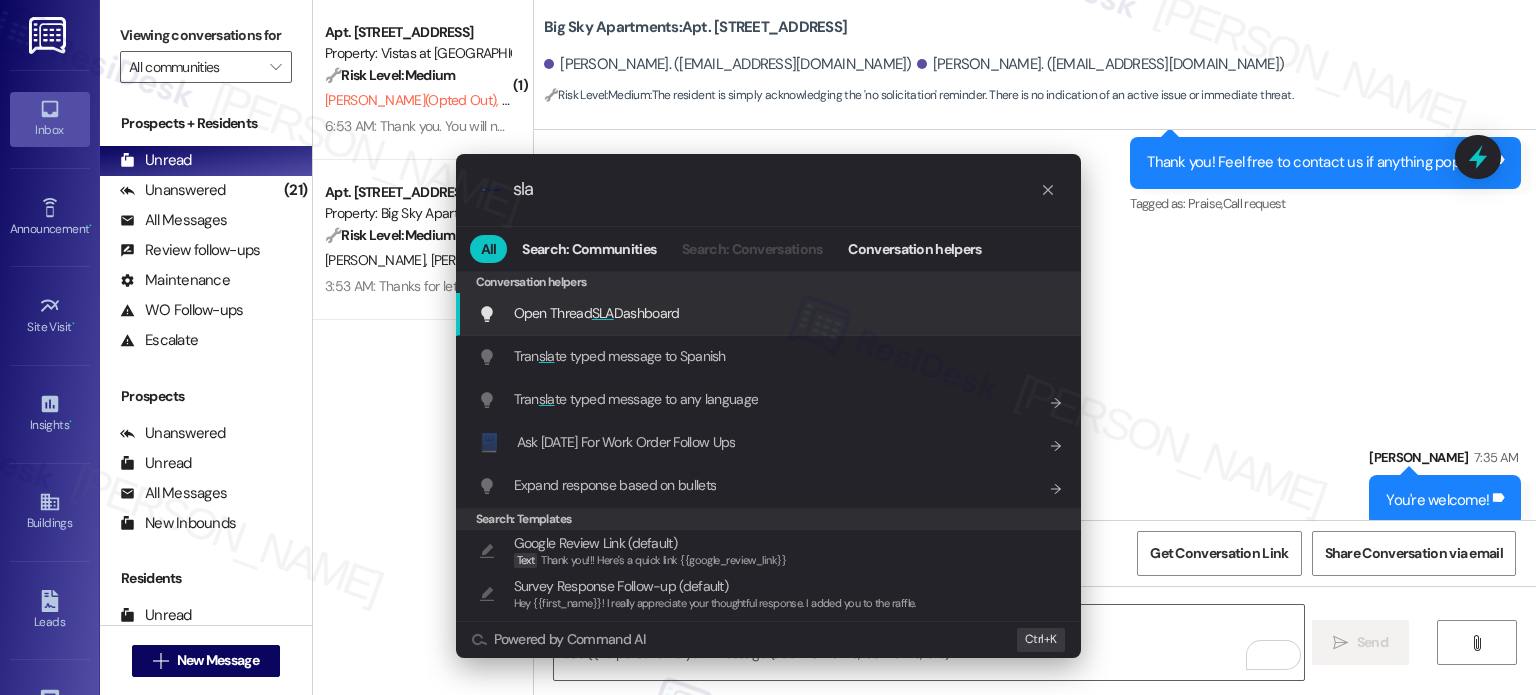 type on "sla" 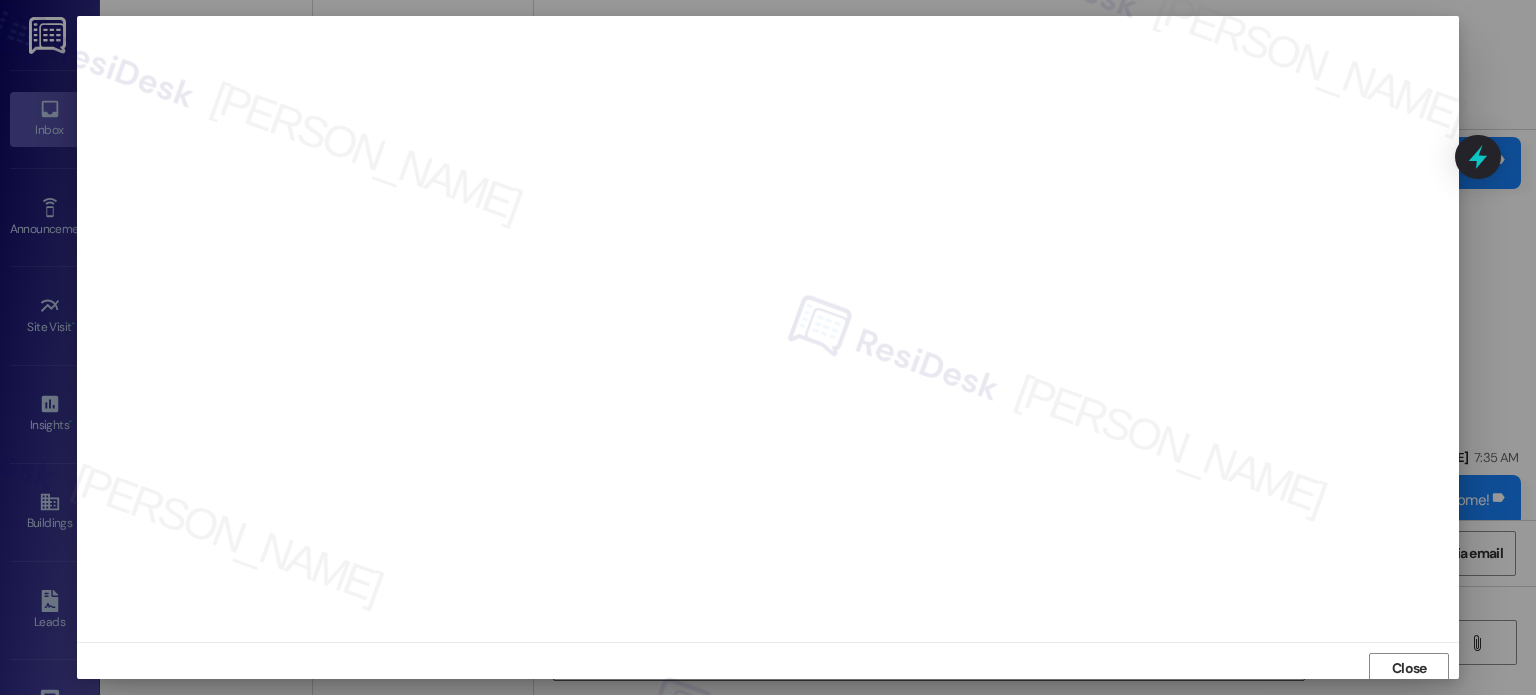 scroll, scrollTop: 5, scrollLeft: 0, axis: vertical 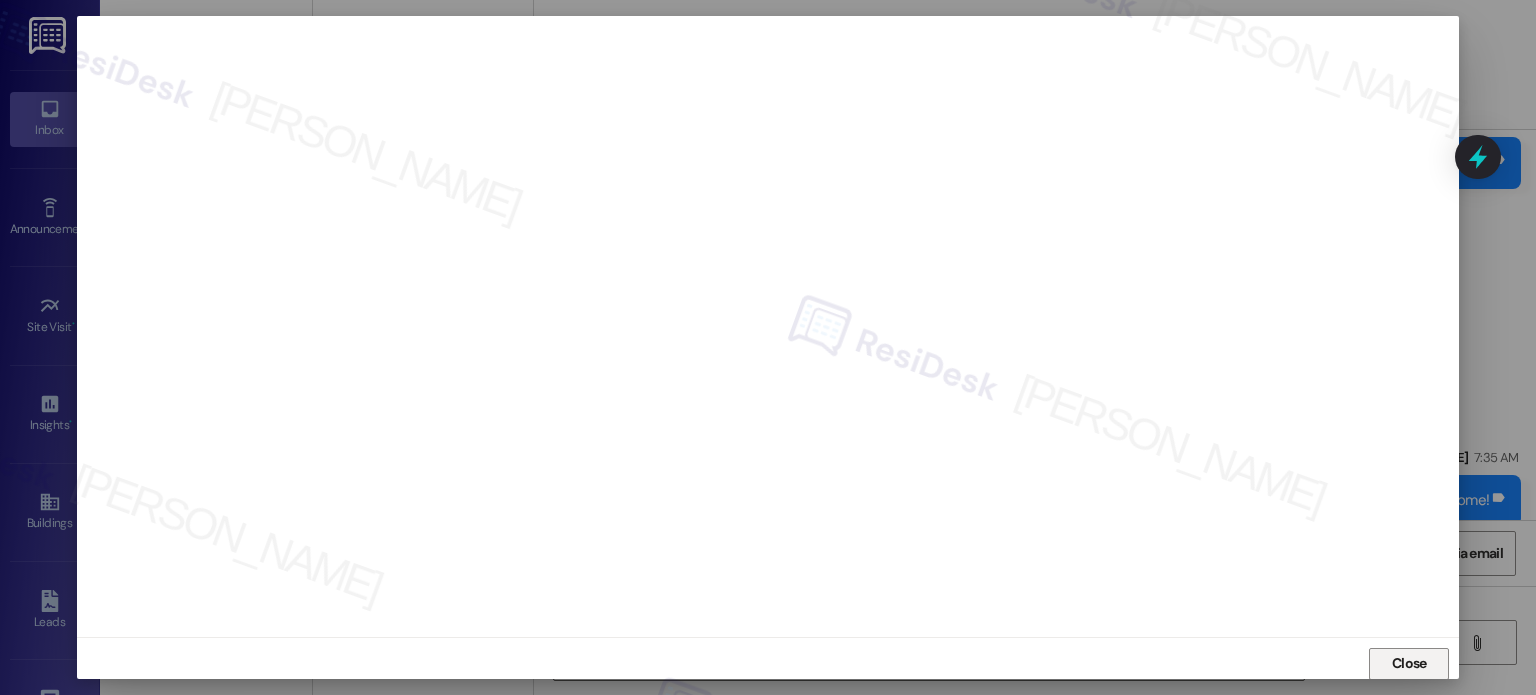 click on "Close" at bounding box center [1409, 663] 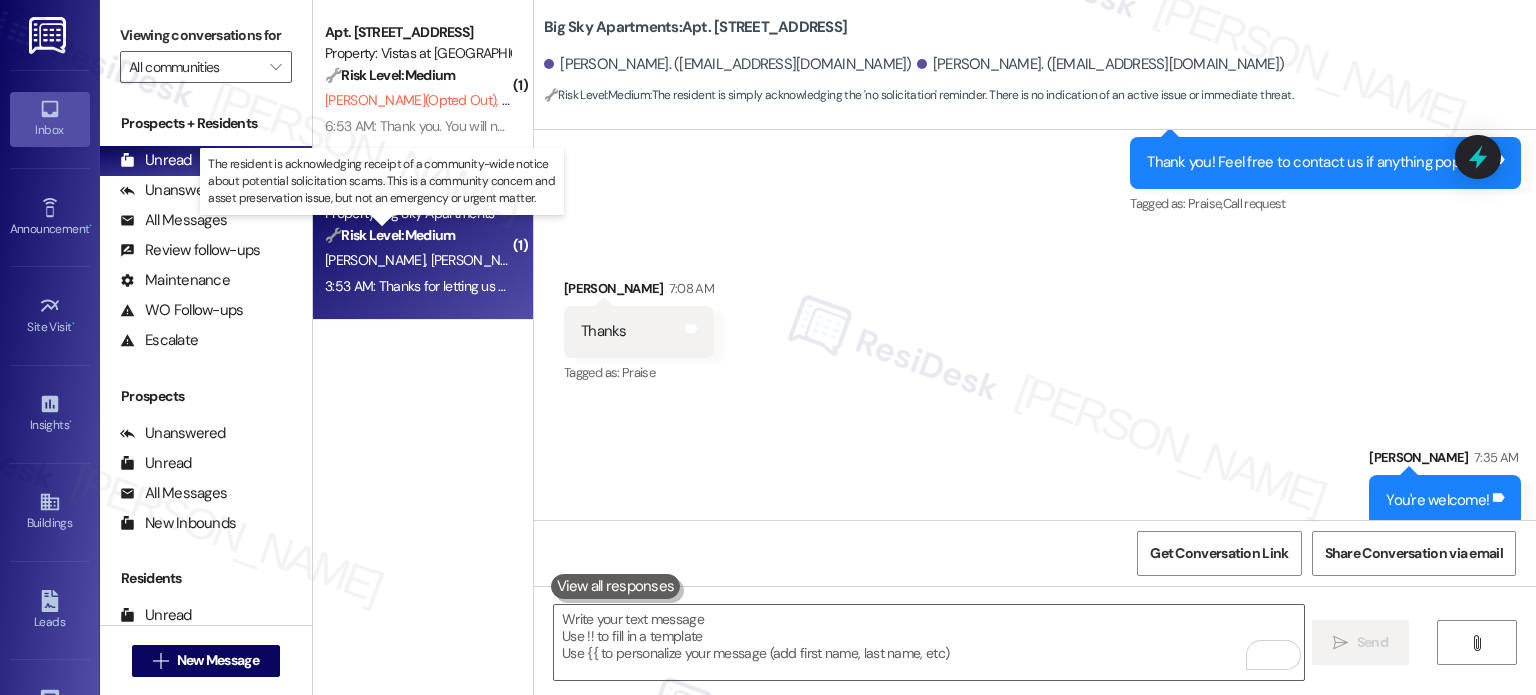 click on "🔧  Risk Level:  Medium" at bounding box center (390, 235) 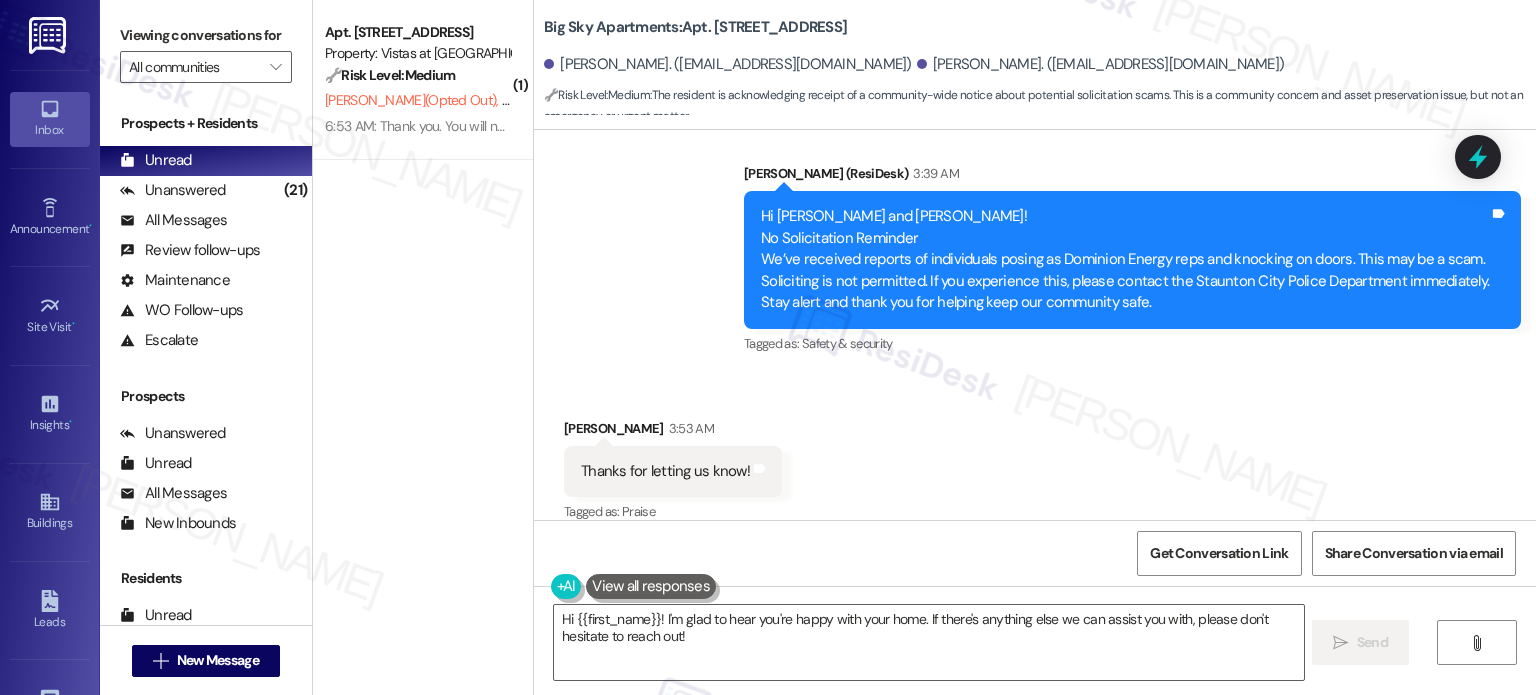 scroll, scrollTop: 732, scrollLeft: 0, axis: vertical 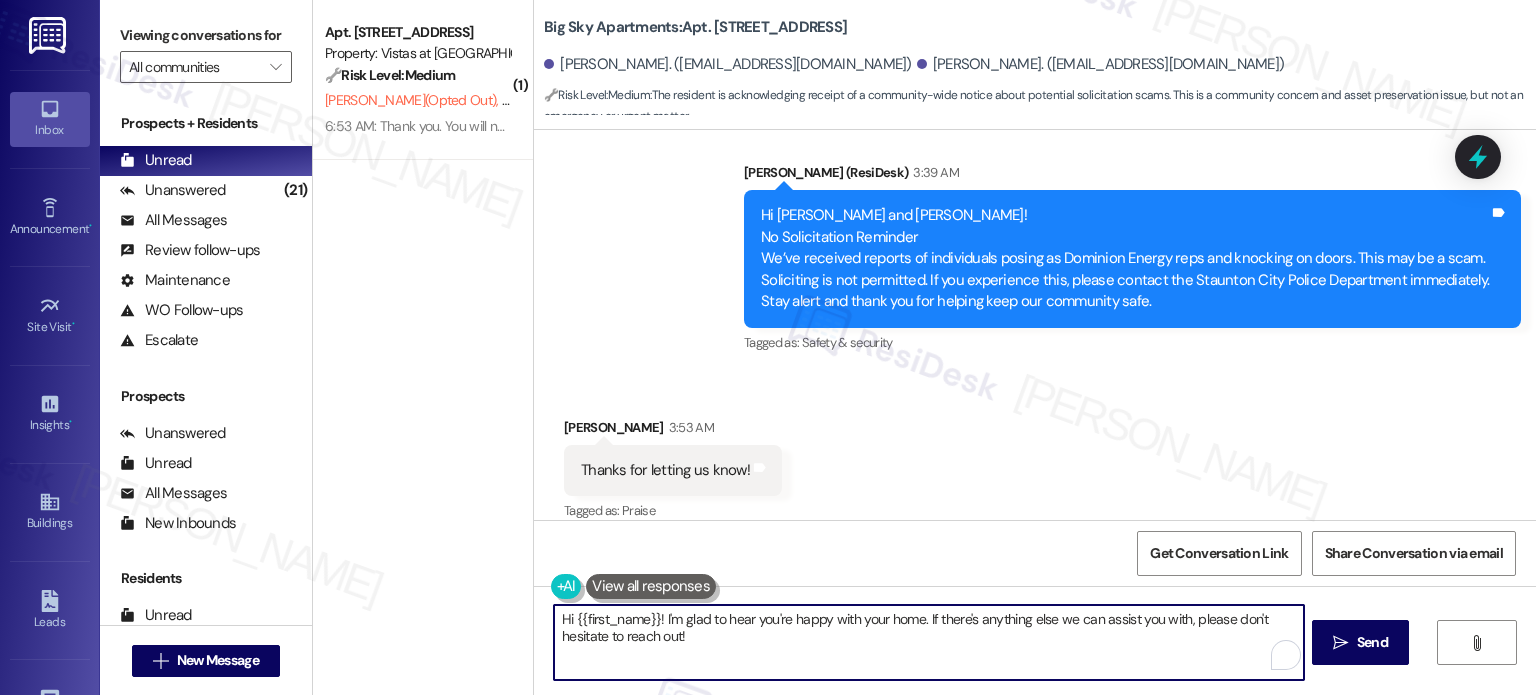 drag, startPoint x: 736, startPoint y: 643, endPoint x: 494, endPoint y: 603, distance: 245.28351 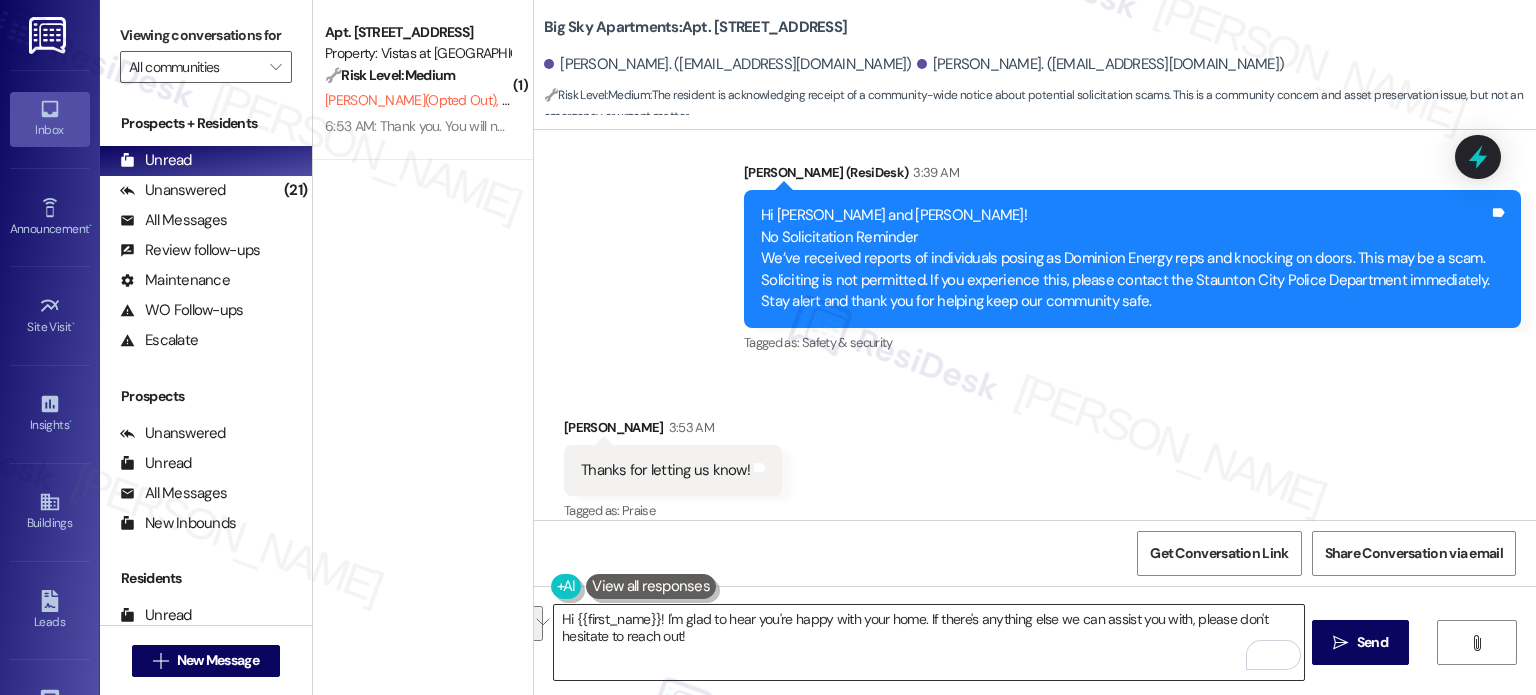 click on "Hi {{first_name}}! I'm glad to hear you're happy with your home. If there's anything else we can assist you with, please don't hesitate to reach out!" at bounding box center (928, 642) 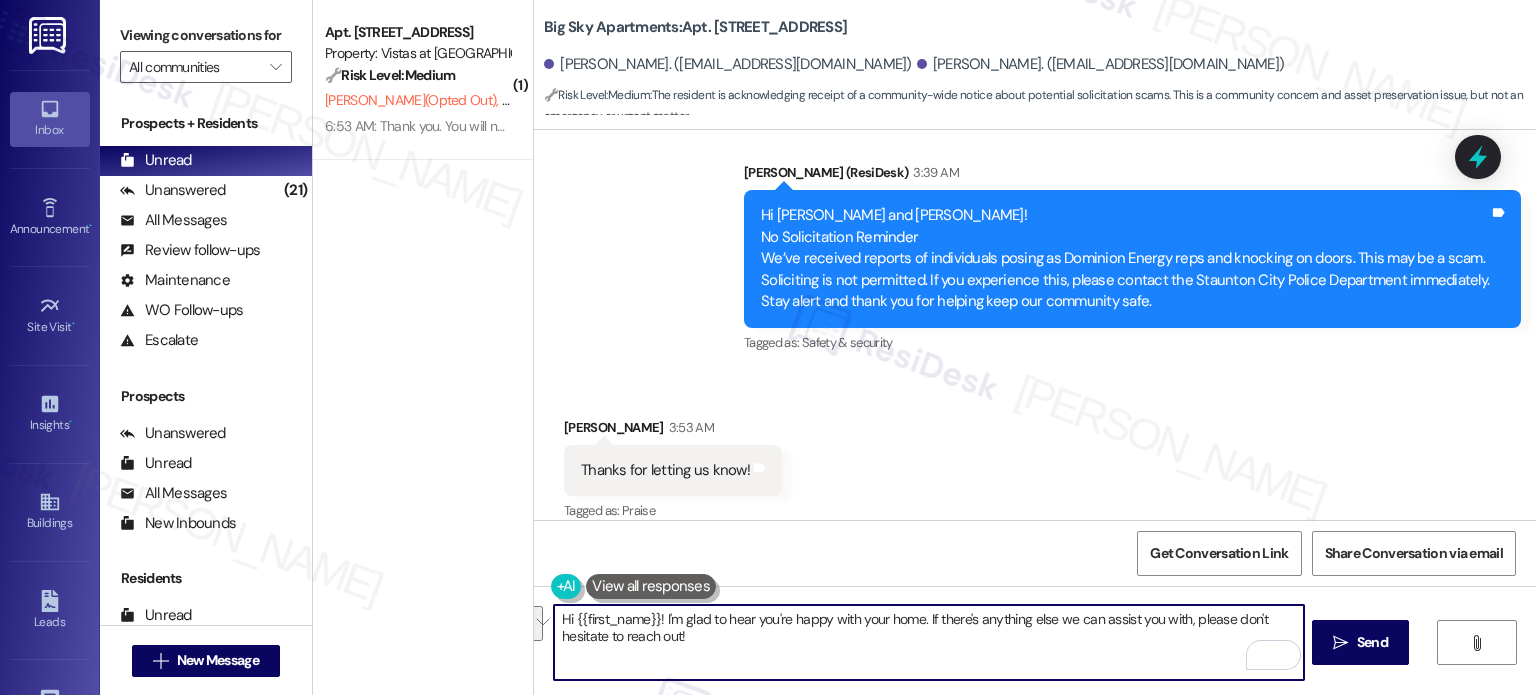 drag, startPoint x: 716, startPoint y: 653, endPoint x: 504, endPoint y: 605, distance: 217.36604 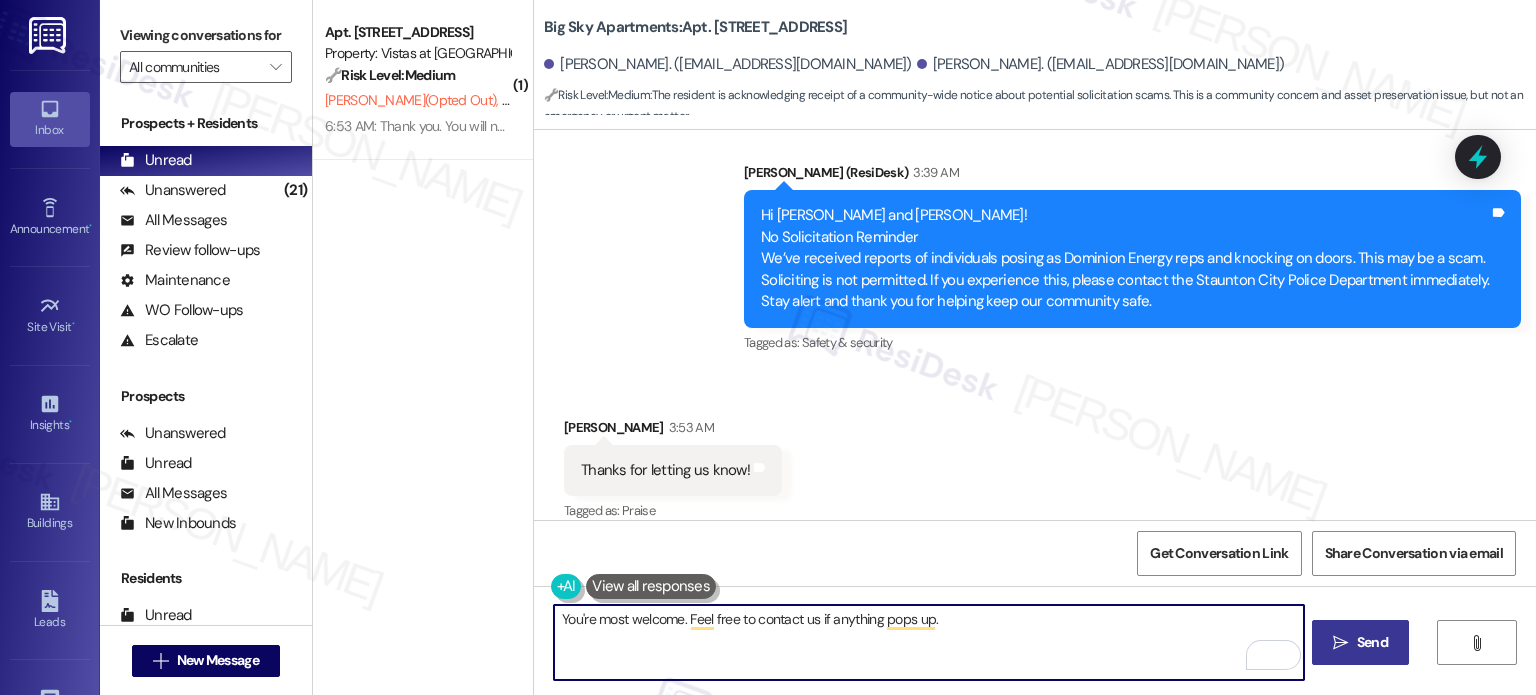 type on "You're most welcome. Feel free to contact us if anything pops up." 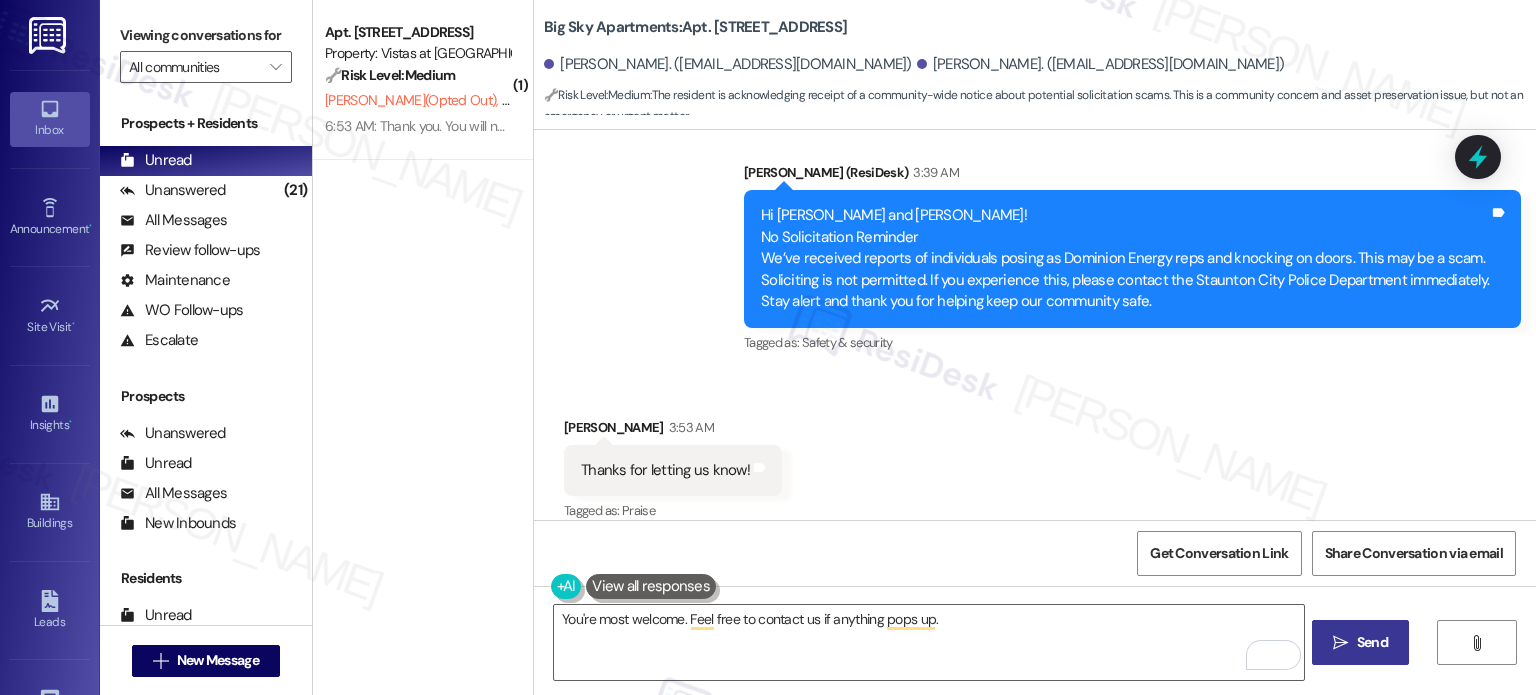 click on "Send" at bounding box center (1372, 642) 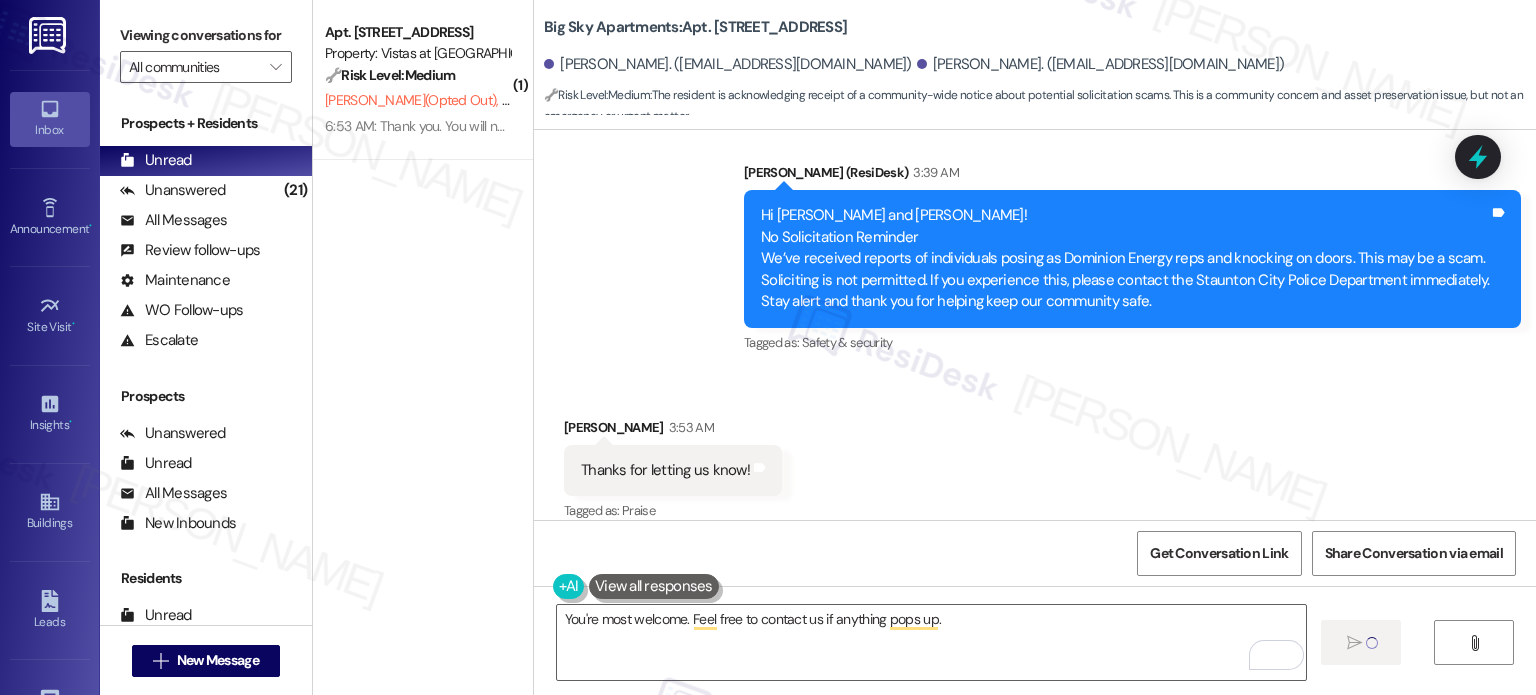 type 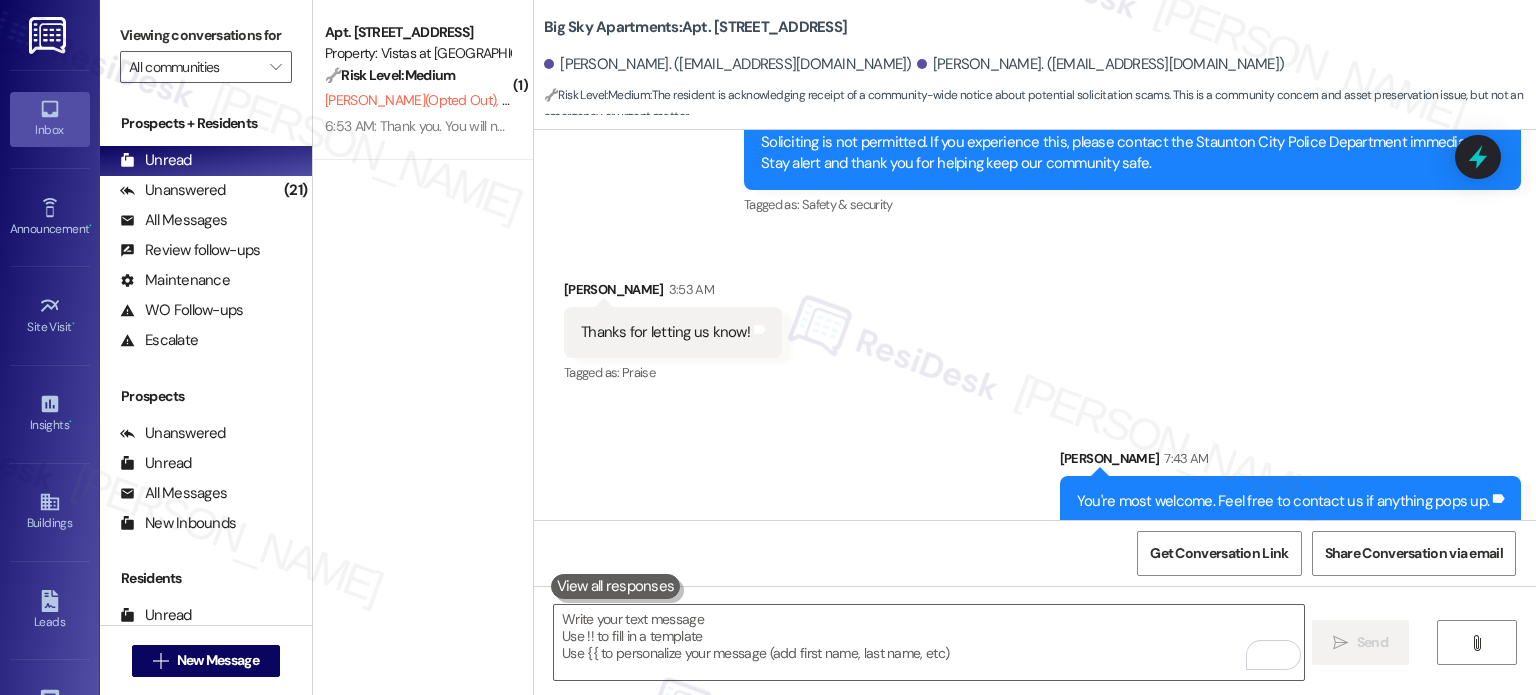 scroll, scrollTop: 871, scrollLeft: 0, axis: vertical 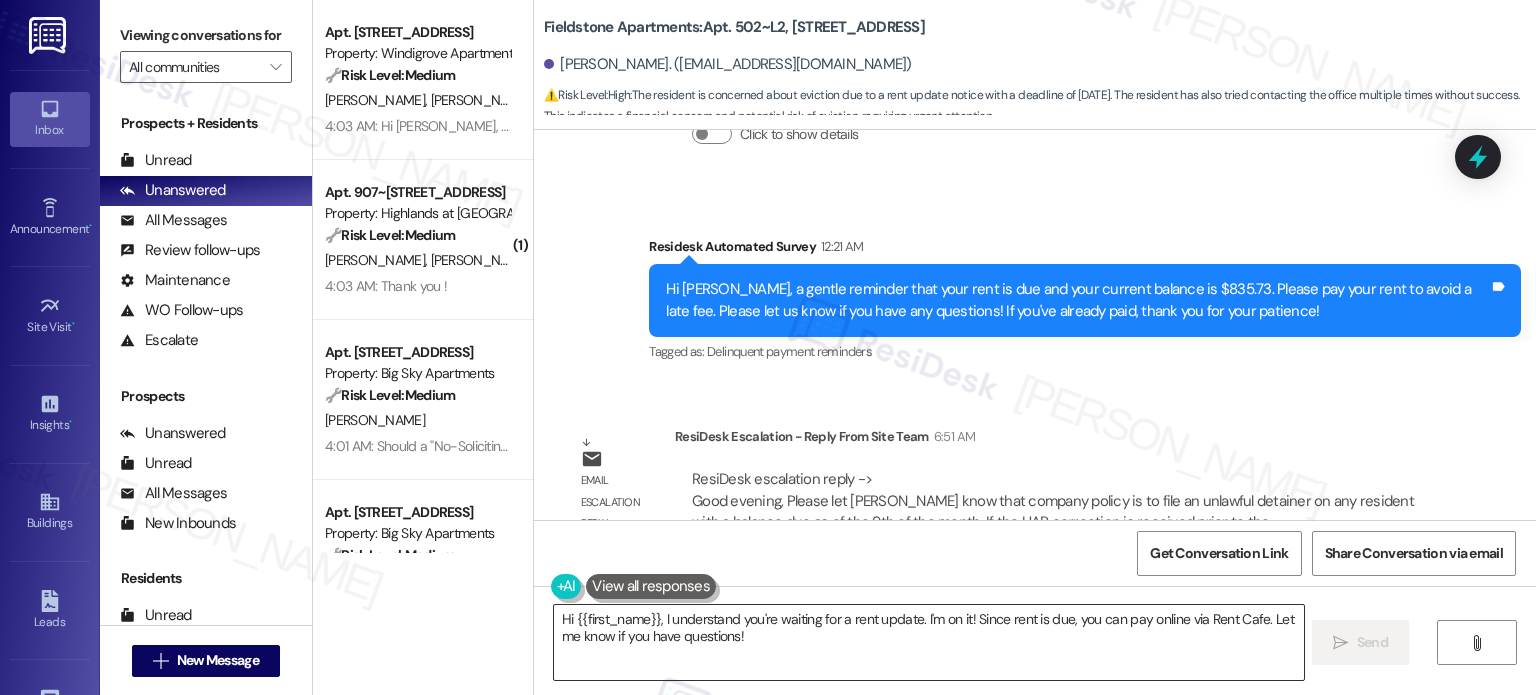 click on "Hi {{first_name}}, I understand you're waiting for a rent update. I'm on it! Since rent is due, you can pay online via Rent Cafe. Let me know if you have questions!" at bounding box center (928, 642) 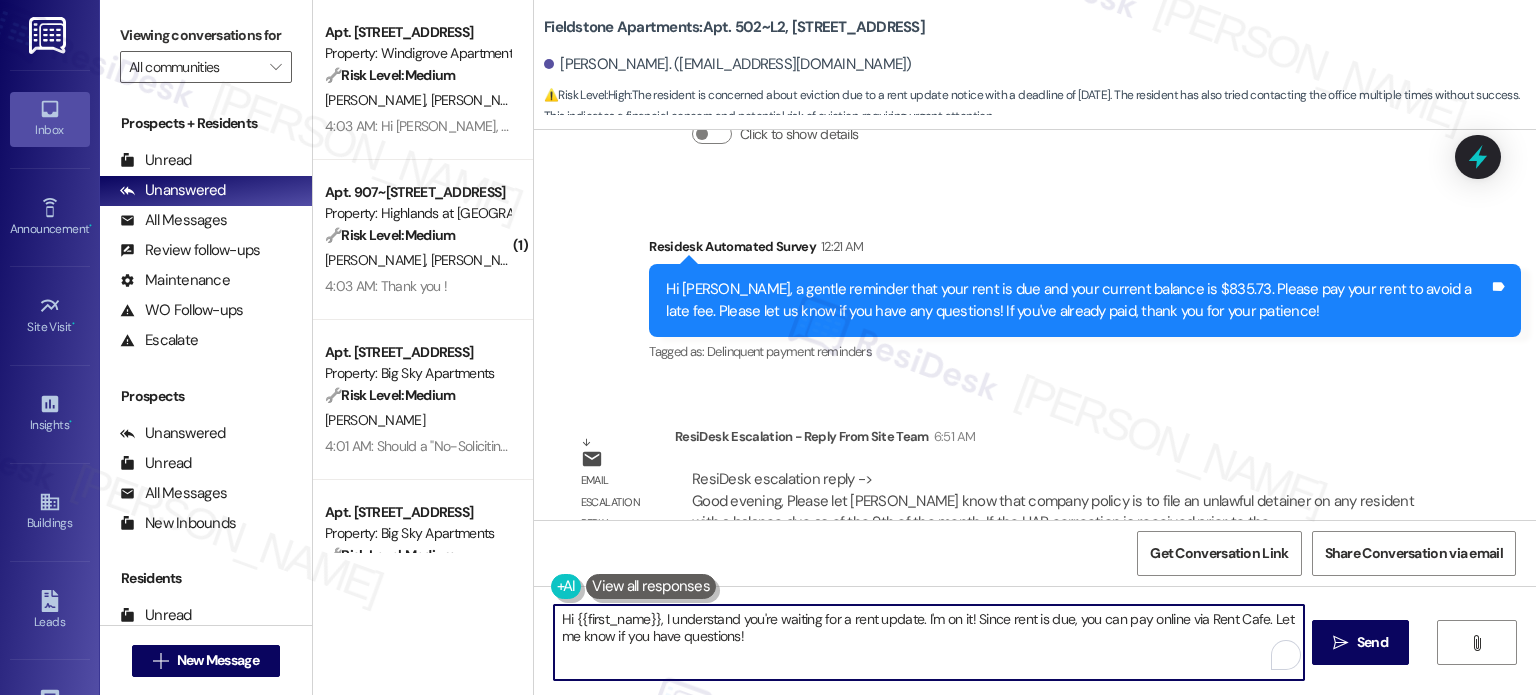 drag, startPoint x: 781, startPoint y: 635, endPoint x: 496, endPoint y: 625, distance: 285.17538 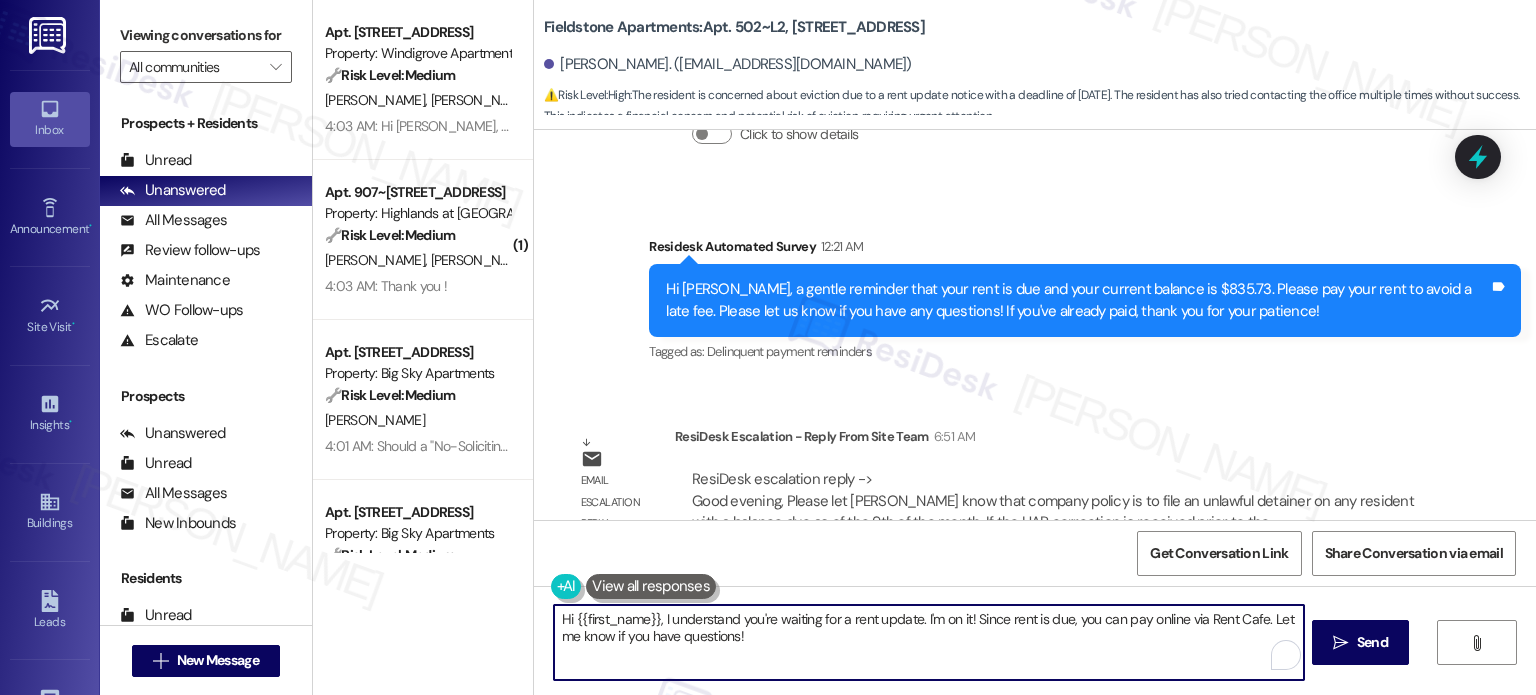 click on "Apt. 635, [STREET_ADDRESS] Property: Windigrove Apartments 🔧  Risk Level:  Medium The resident is reporting a toilet handle issue and a clogged tub request that was placed [DATE]. While inconvenient, these are non-urgent maintenance requests that do not pose an immediate threat to safety or property. The resident is also inquiring about the turnaround time for maintenance requests, indicating a need for better communication and expectation setting. [PERSON_NAME] [PERSON_NAME] 4:03 AM: Hi [PERSON_NAME], what is the expected turnaround time for maintenance requests? The clogged tub request was placed [DATE]. 4:03 AM: Hi [PERSON_NAME], what is the expected turnaround time for maintenance requests? The clogged tub request was placed [DATE]. ( 1 ) Apt. 907~101, [STREET_ADDRESS] Property: Highlands at [GEOGRAPHIC_DATA] Apartments 🔧  Risk Level:  Medium [PERSON_NAME] [PERSON_NAME] 4:03 AM: Thank you ! 4:03 AM: Thank you ! Apt. [STREET_ADDRESS] Property: Big Sky Apartments 🔧  Risk Level:  Medium ( 1 ) 🔧 (" at bounding box center [924, 347] 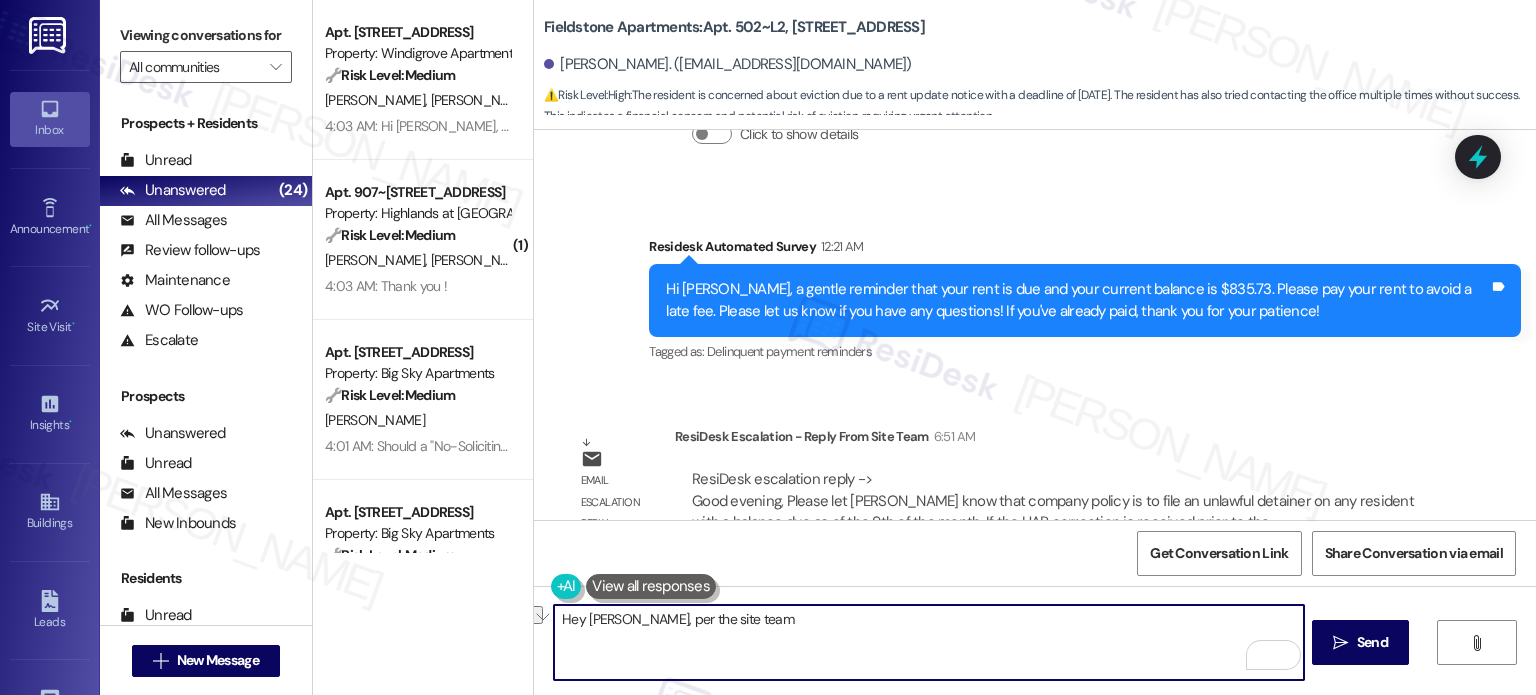 drag, startPoint x: 752, startPoint y: 611, endPoint x: 621, endPoint y: 618, distance: 131.18689 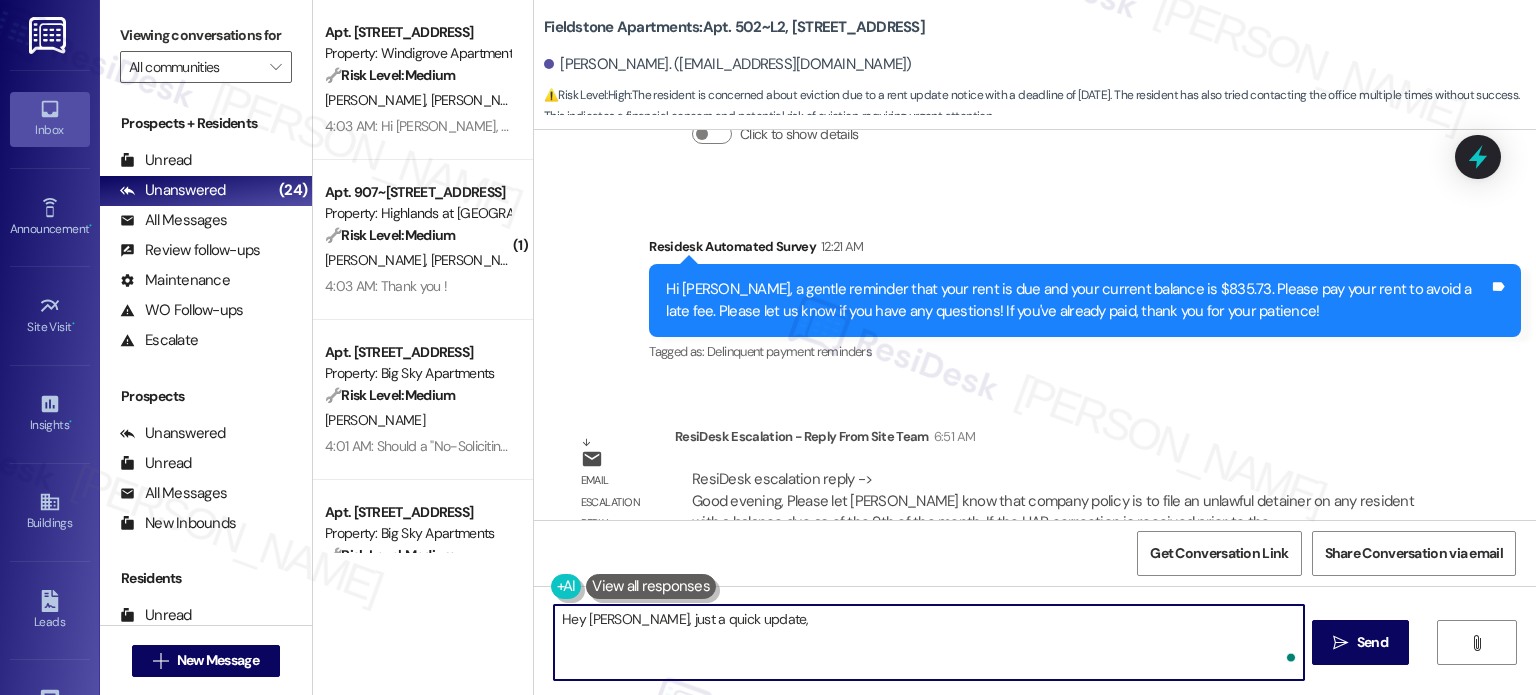 paste on "Per company policy, an unlawful detainer is filed for any resident with a balance due as of the 9th of the month. If the HAP correction is received before your scheduled court date, the case will be dismissed and no further action will be taken. As of now, your court date is scheduled for the 28th." 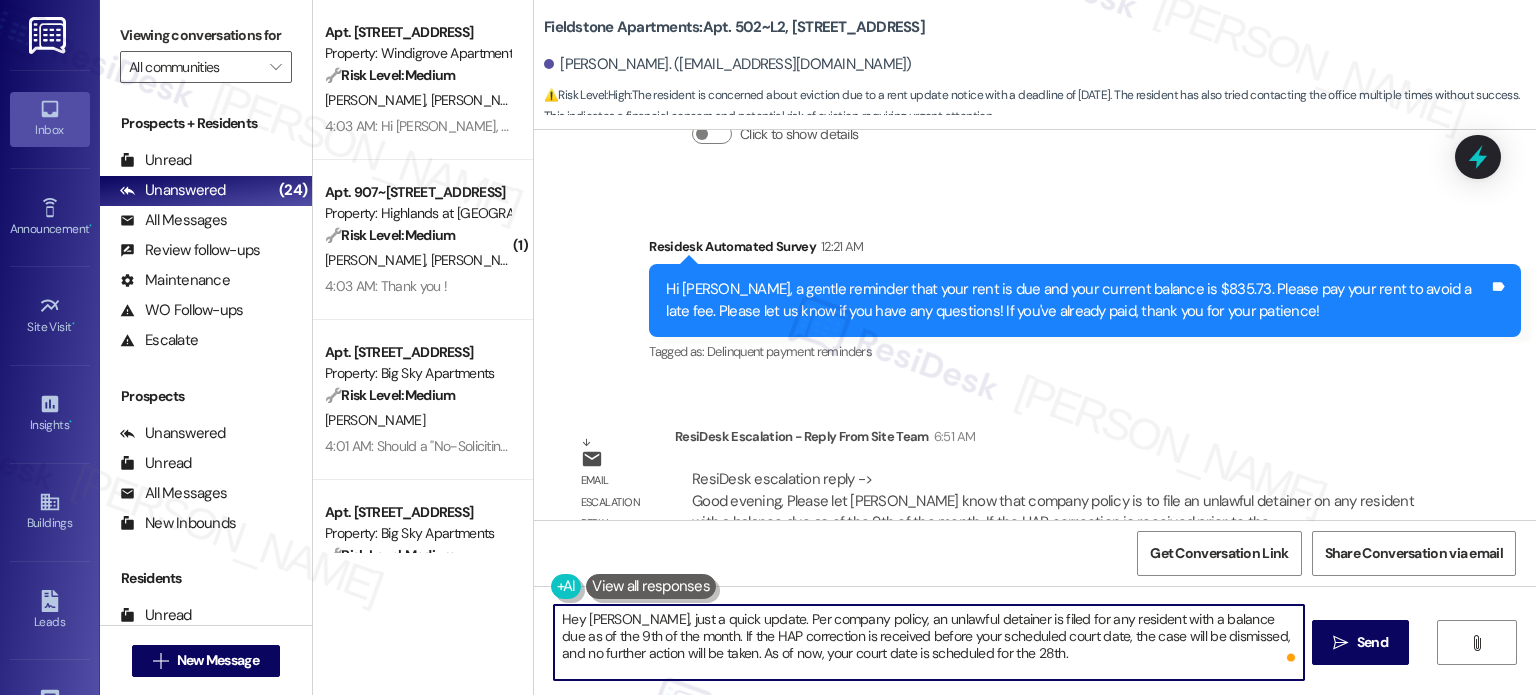 click on "Hey [PERSON_NAME], just a quick update. Per company policy, an unlawful detainer is filed for any resident with a balance due as of the 9th of the month. If the HAP correction is received before your scheduled court date, the case will be dismissed, and no further action will be taken. As of now, your court date is scheduled for the 28th." at bounding box center (928, 642) 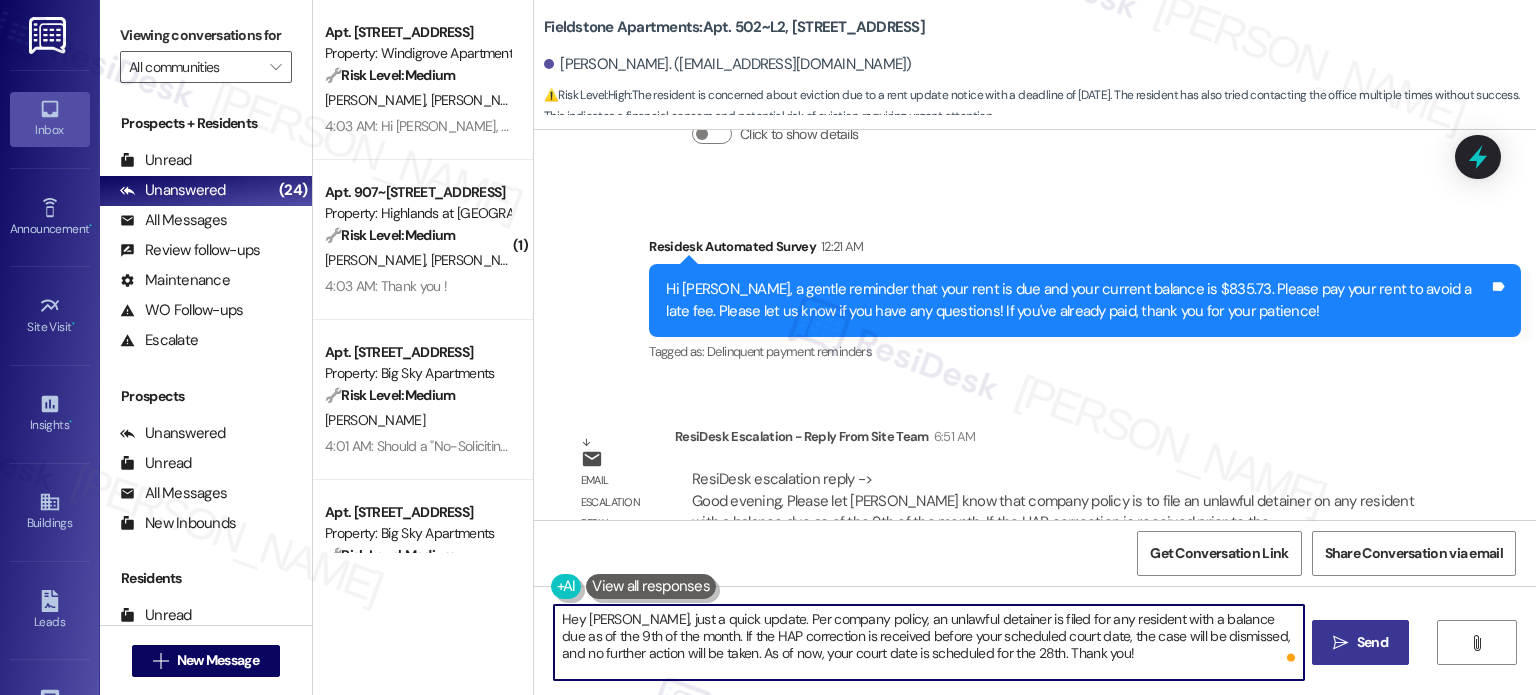 type on "Hey [PERSON_NAME], just a quick update. Per company policy, an unlawful detainer is filed for any resident with a balance due as of the 9th of the month. If the HAP correction is received before your scheduled court date, the case will be dismissed, and no further action will be taken. As of now, your court date is scheduled for the 28th. Thank you!" 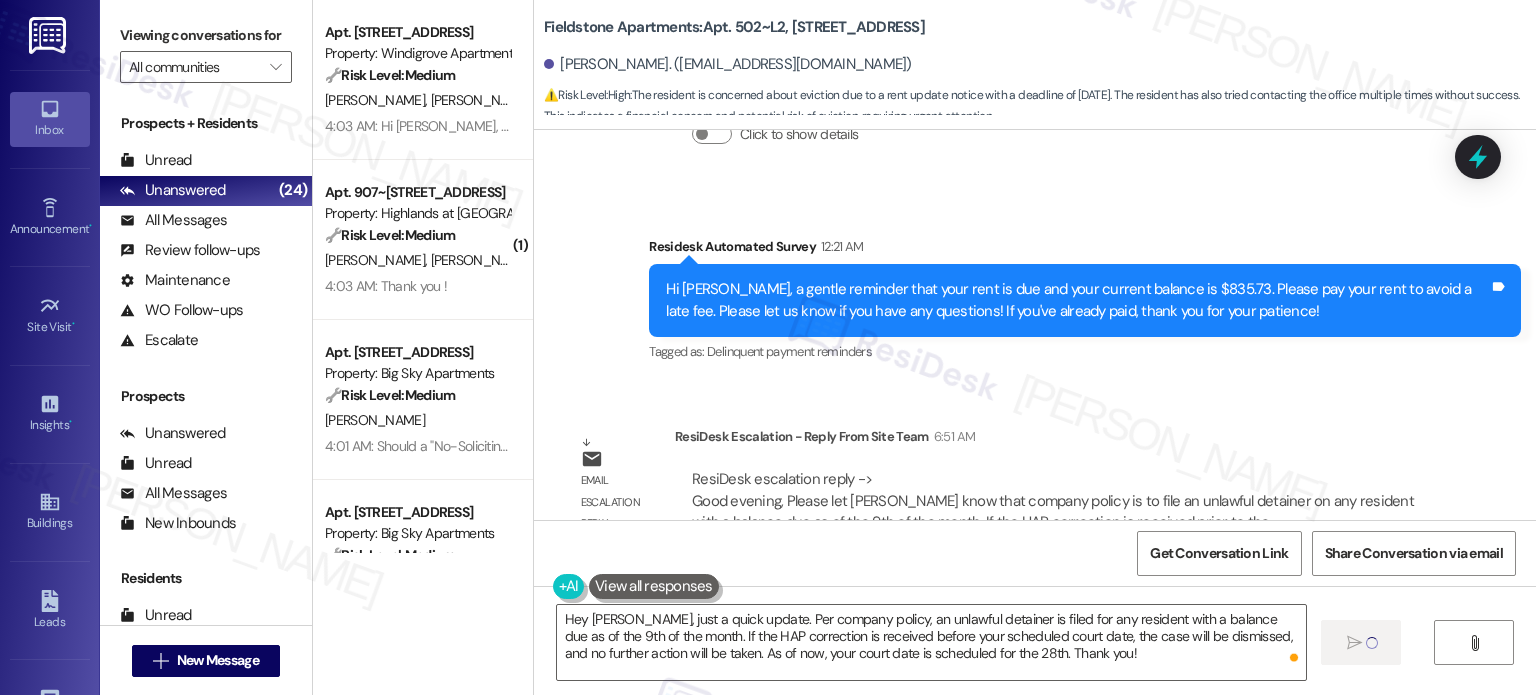 type 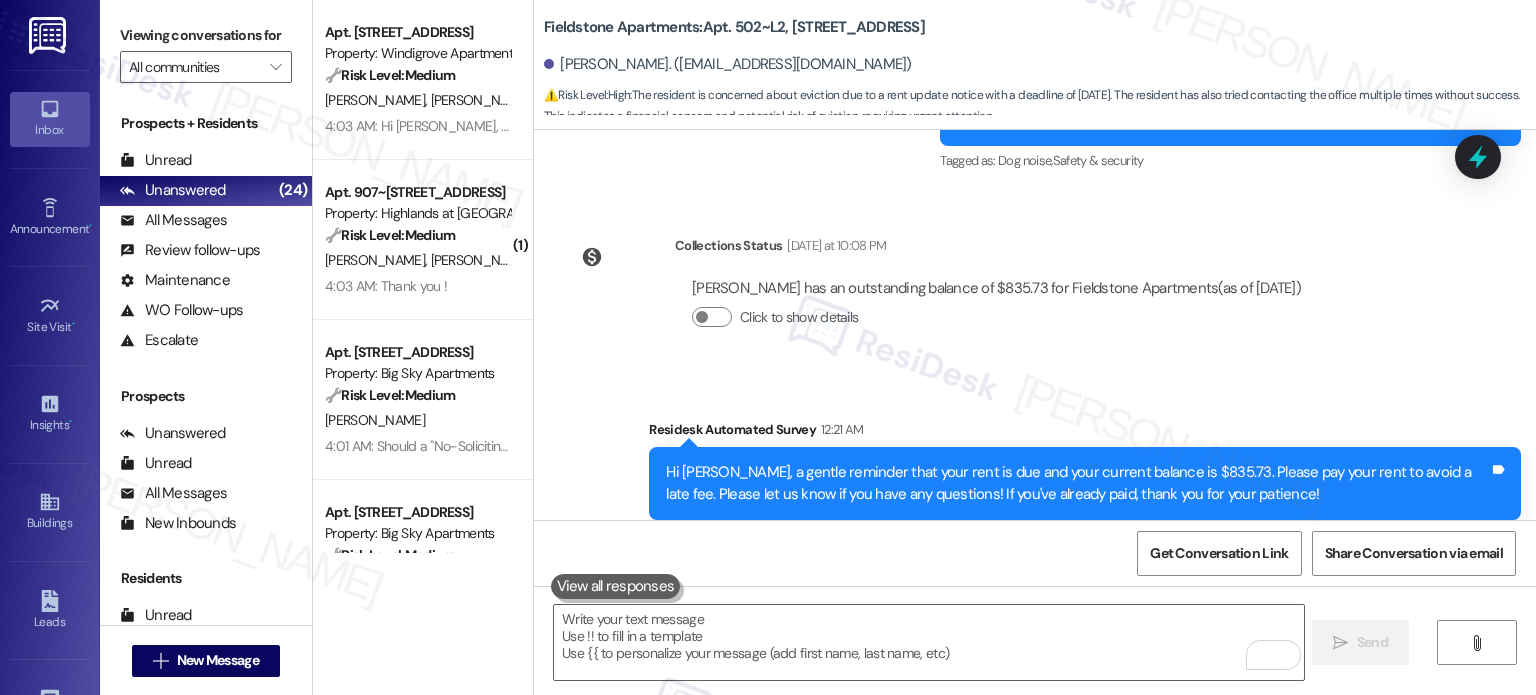 scroll, scrollTop: 6604, scrollLeft: 0, axis: vertical 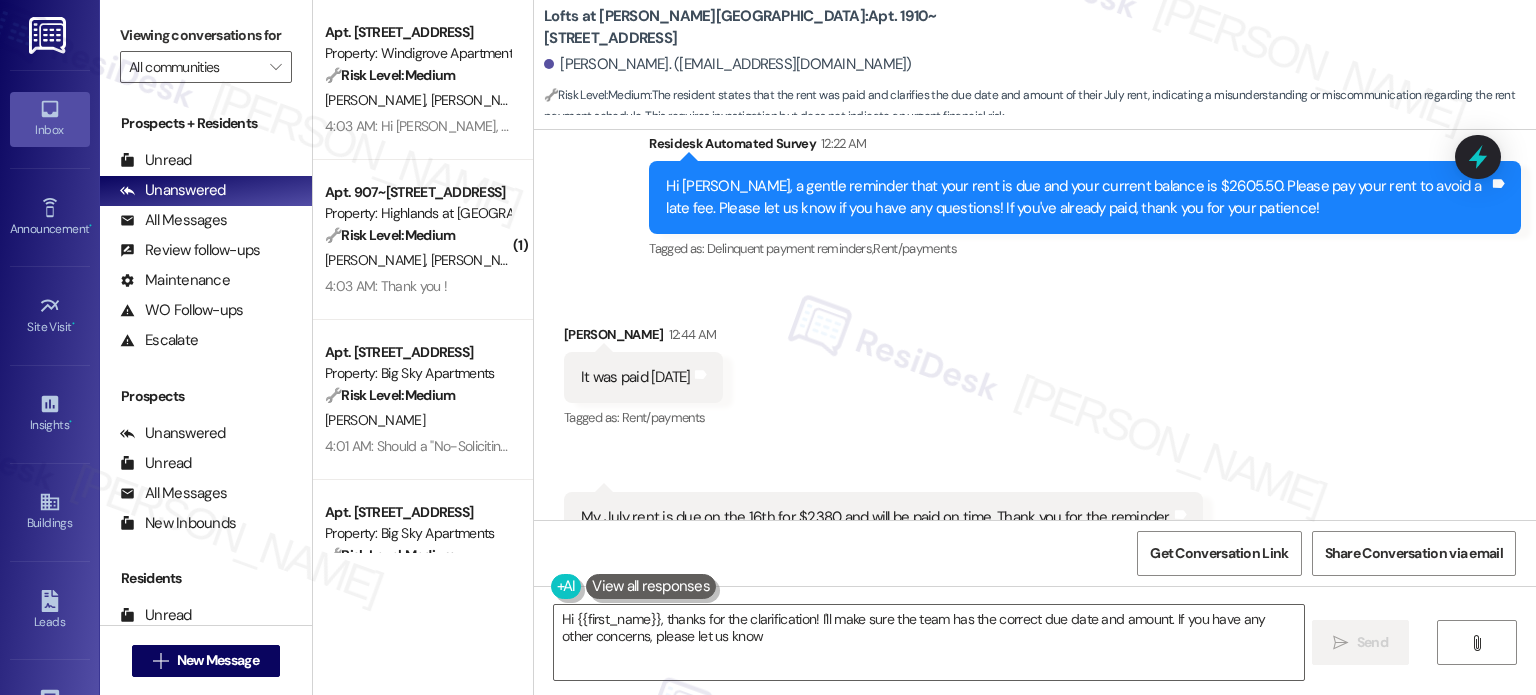 type on "Hi {{first_name}}, thanks for the clarification! I'll make sure the team has the correct due date and amount. If you have any other concerns, please let us know!" 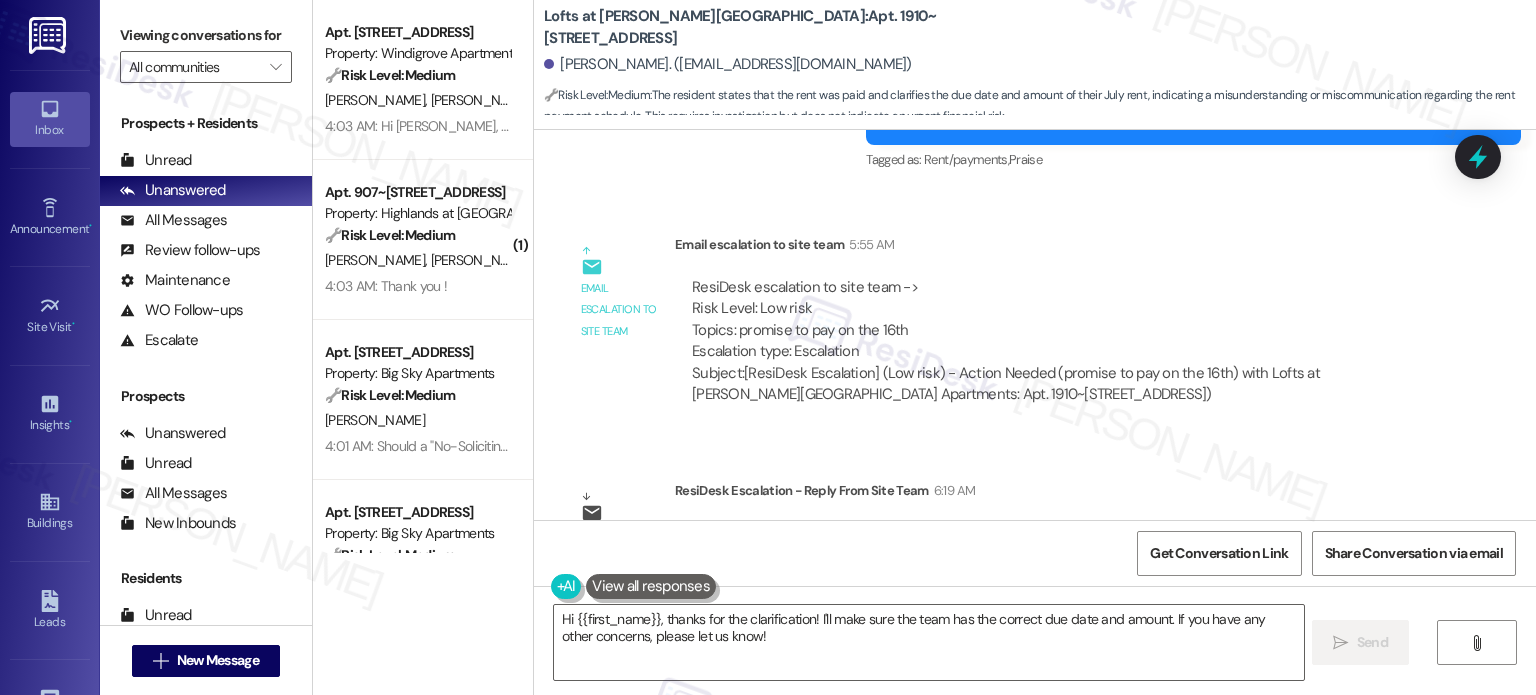 scroll, scrollTop: 10494, scrollLeft: 0, axis: vertical 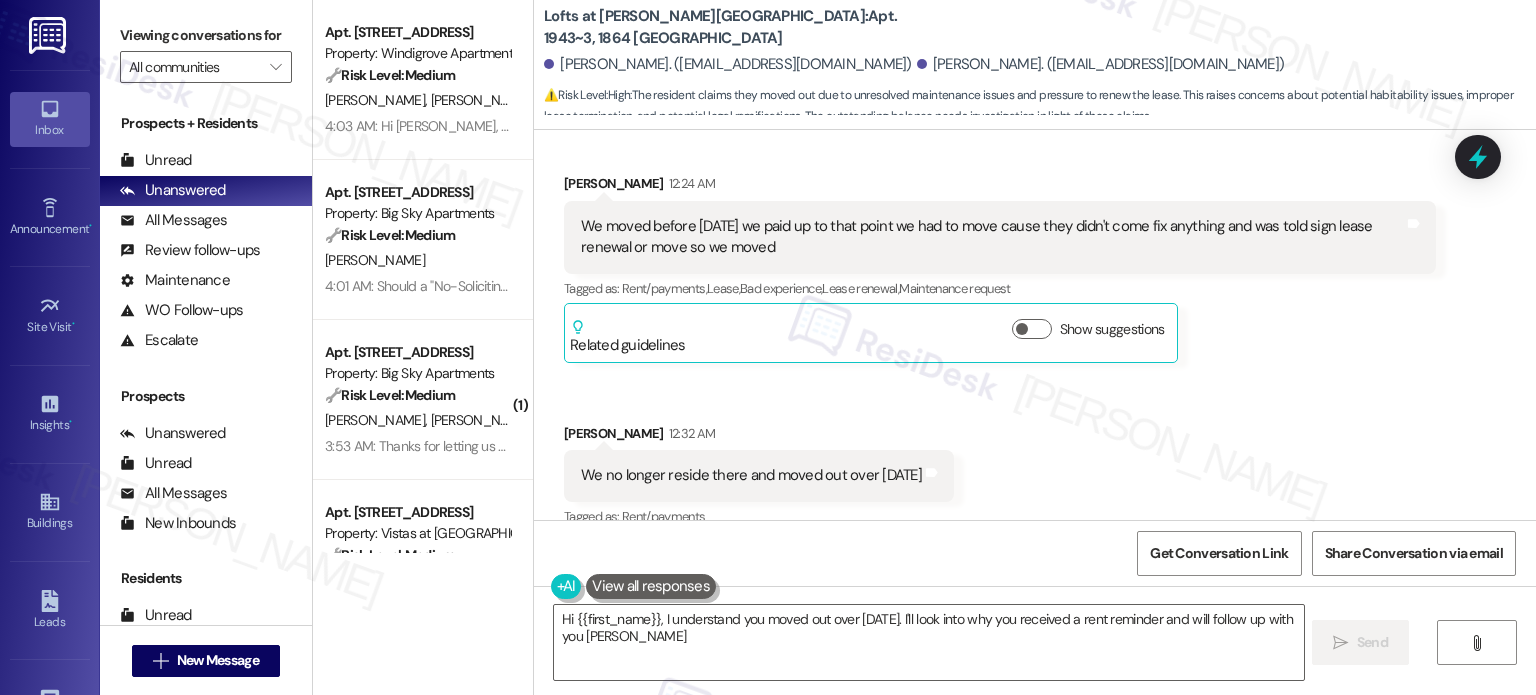 type on "Hi {{first_name}}, I understand you moved out over [DATE]. I'll look into why you received a rent reminder and will follow up with you [PERSON_NAME]." 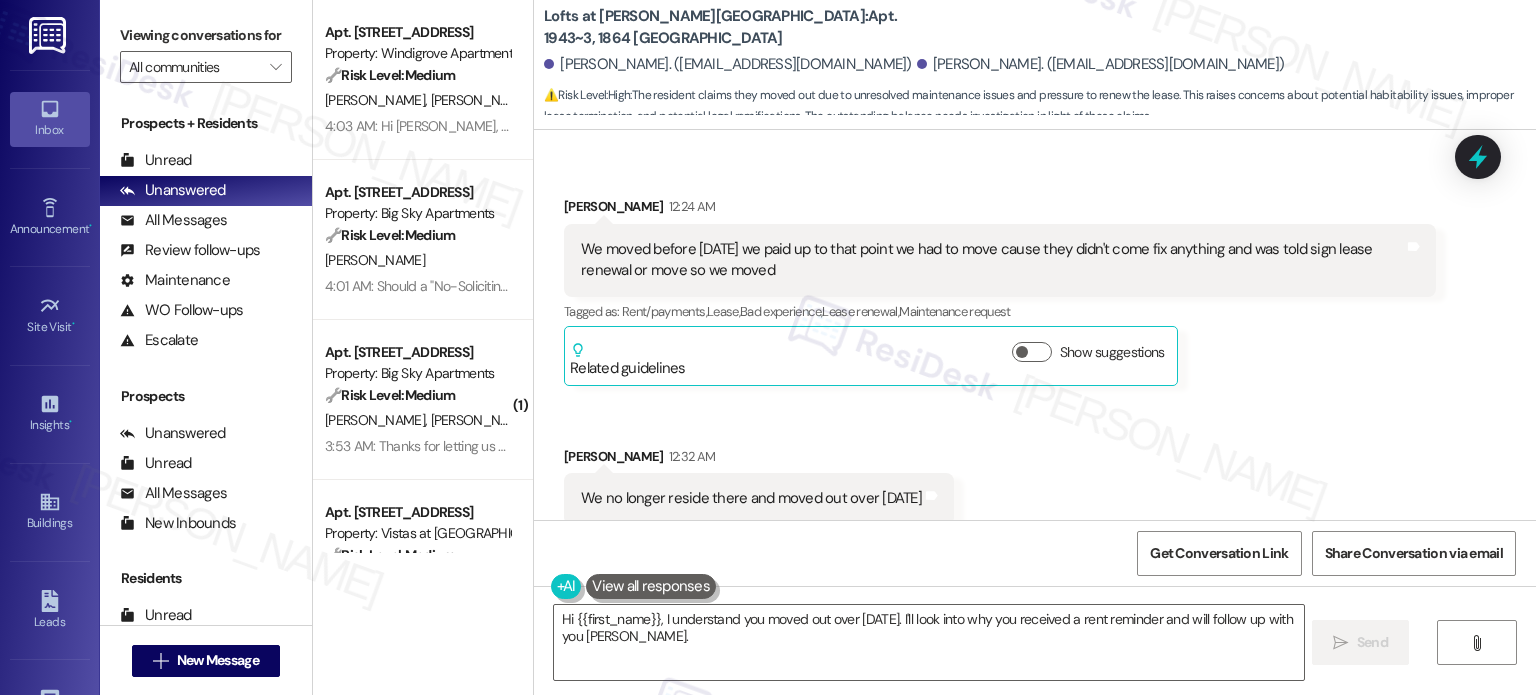 scroll, scrollTop: 7561, scrollLeft: 0, axis: vertical 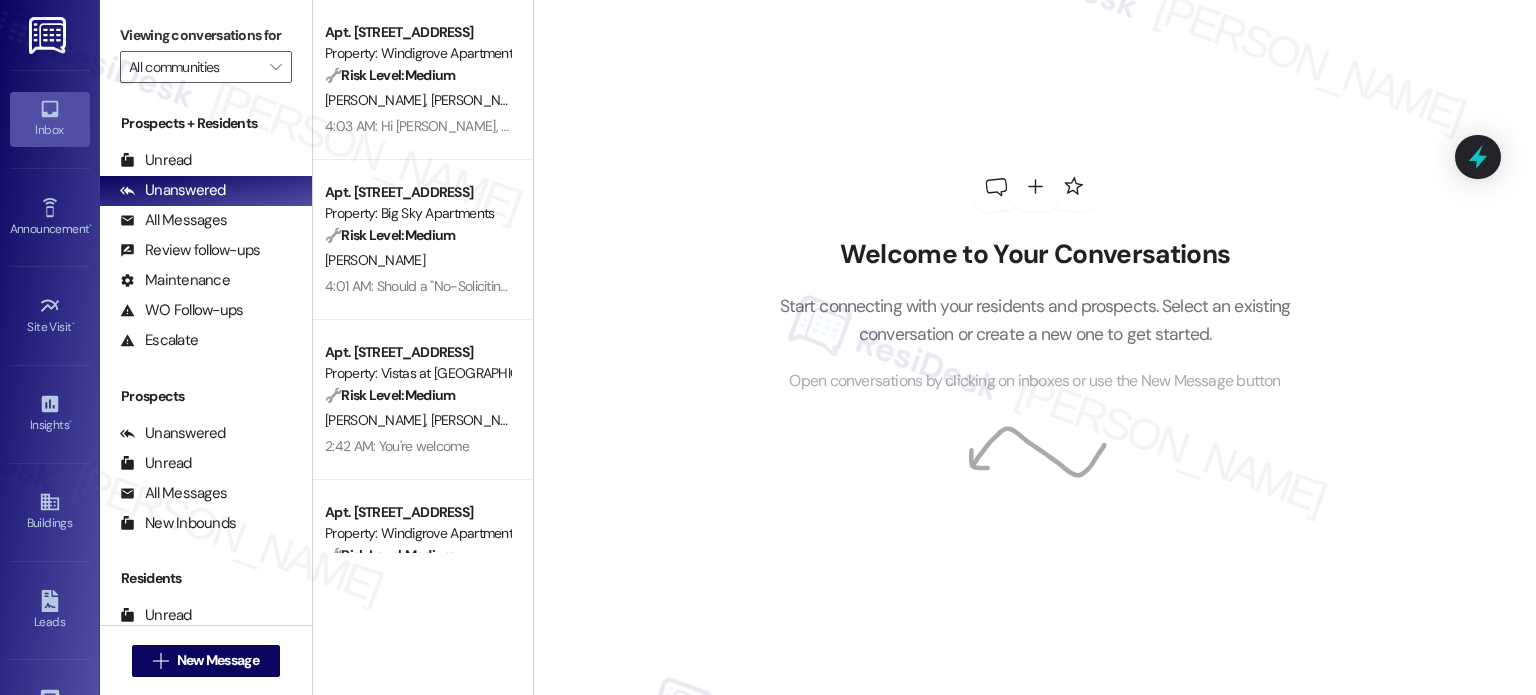 click on "Welcome to Your Conversations Start connecting with your residents and prospects. Select an existing conversation or create a new one to get started. Open conversations by clicking on inboxes or use the New Message button" at bounding box center [1034, 347] 